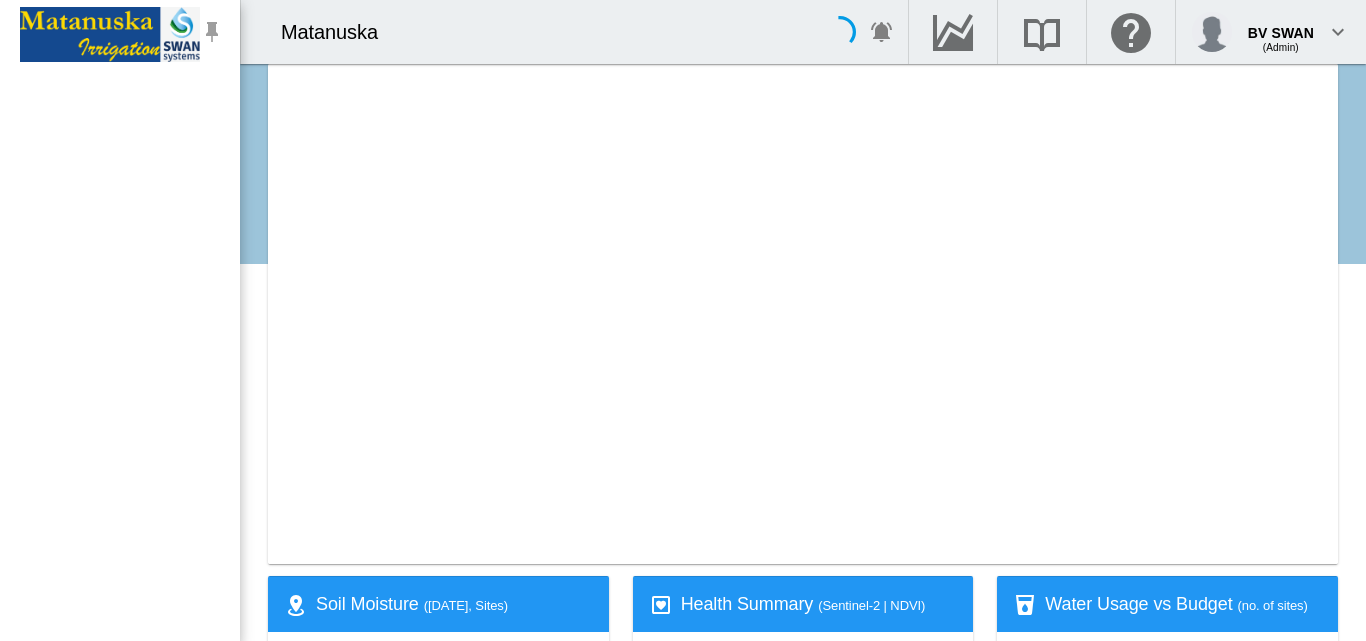 scroll, scrollTop: 0, scrollLeft: 0, axis: both 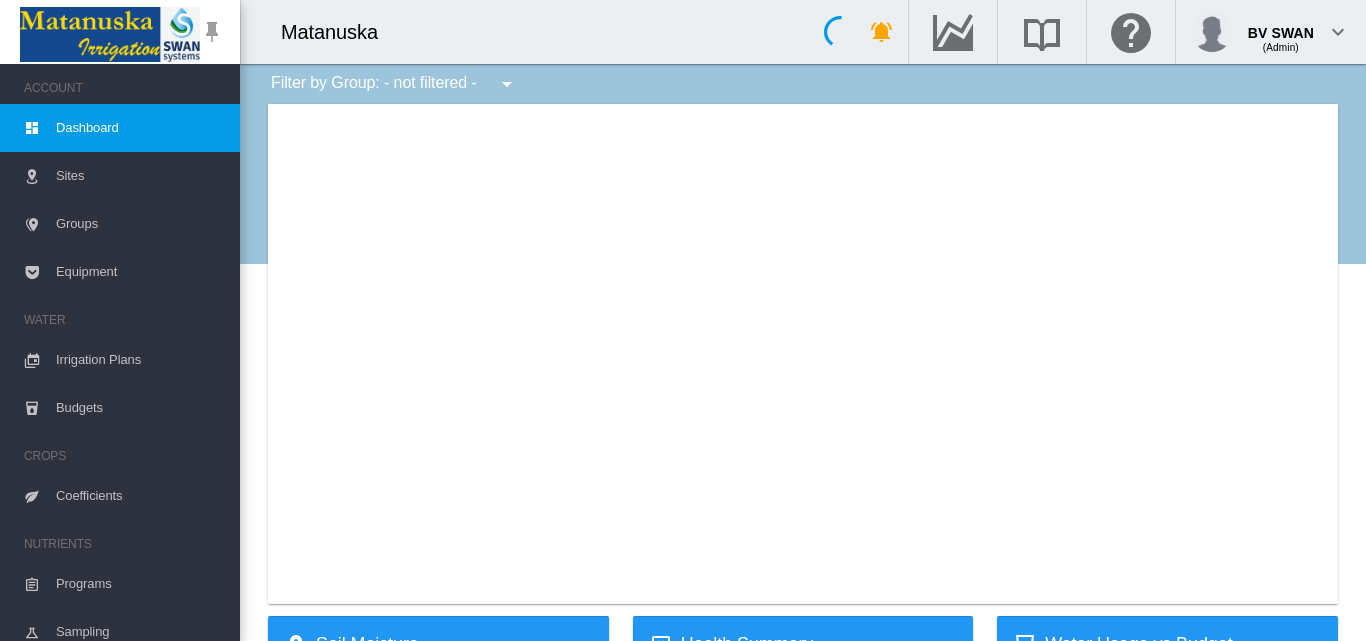 type on "**********" 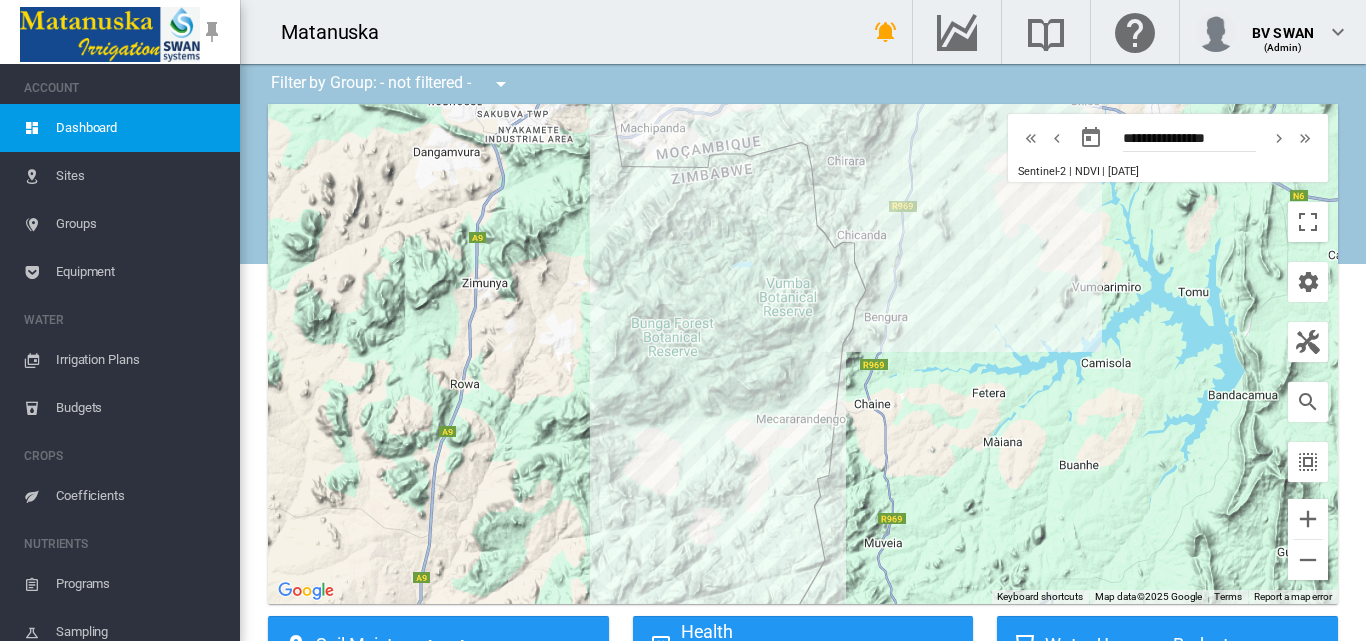 click on "Equipment" at bounding box center [140, 272] 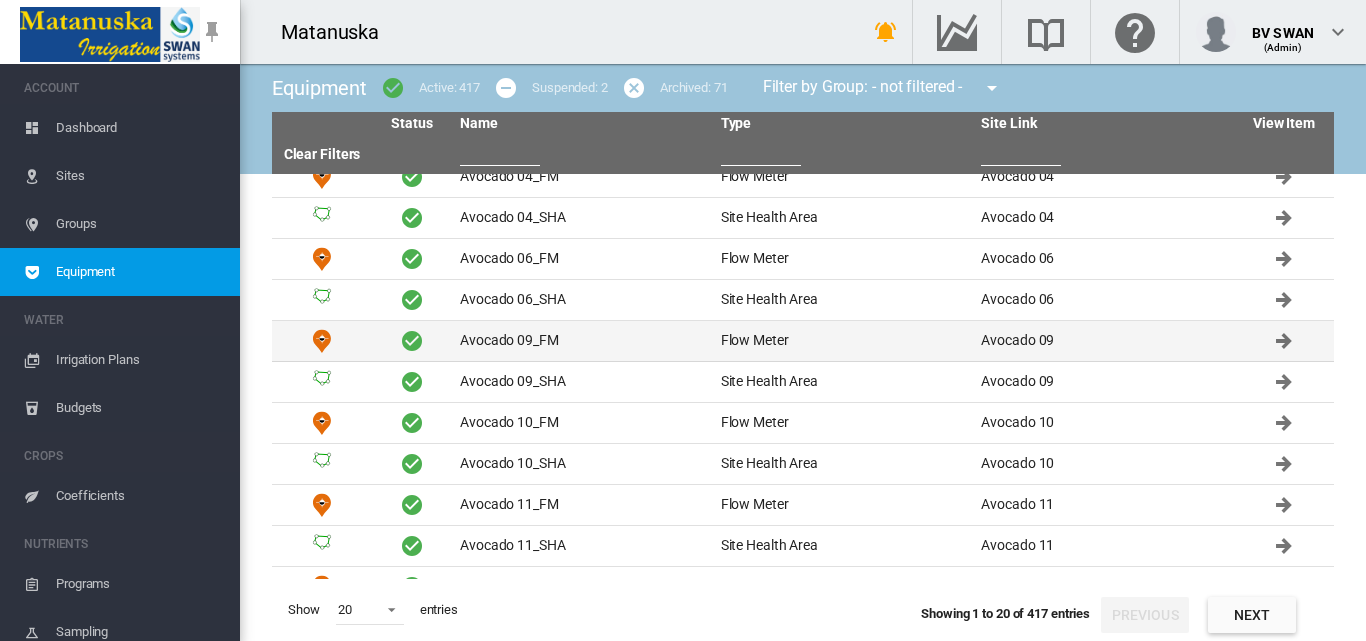 scroll, scrollTop: 415, scrollLeft: 0, axis: vertical 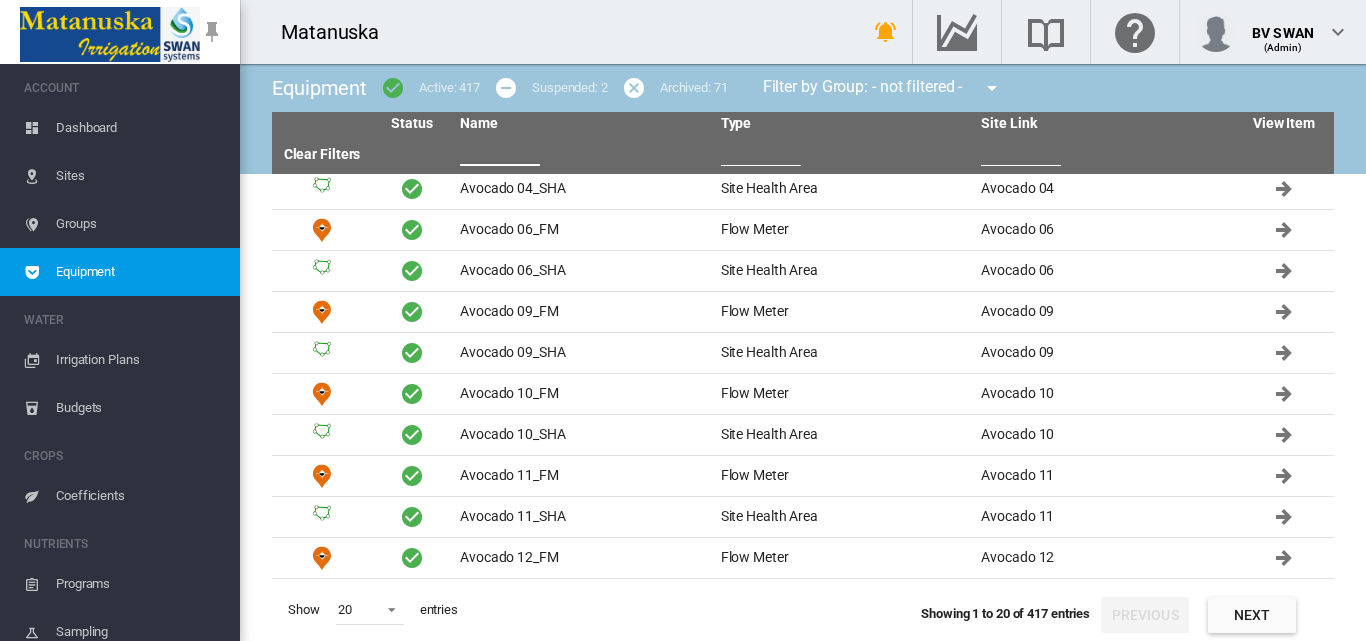 click at bounding box center [500, 151] 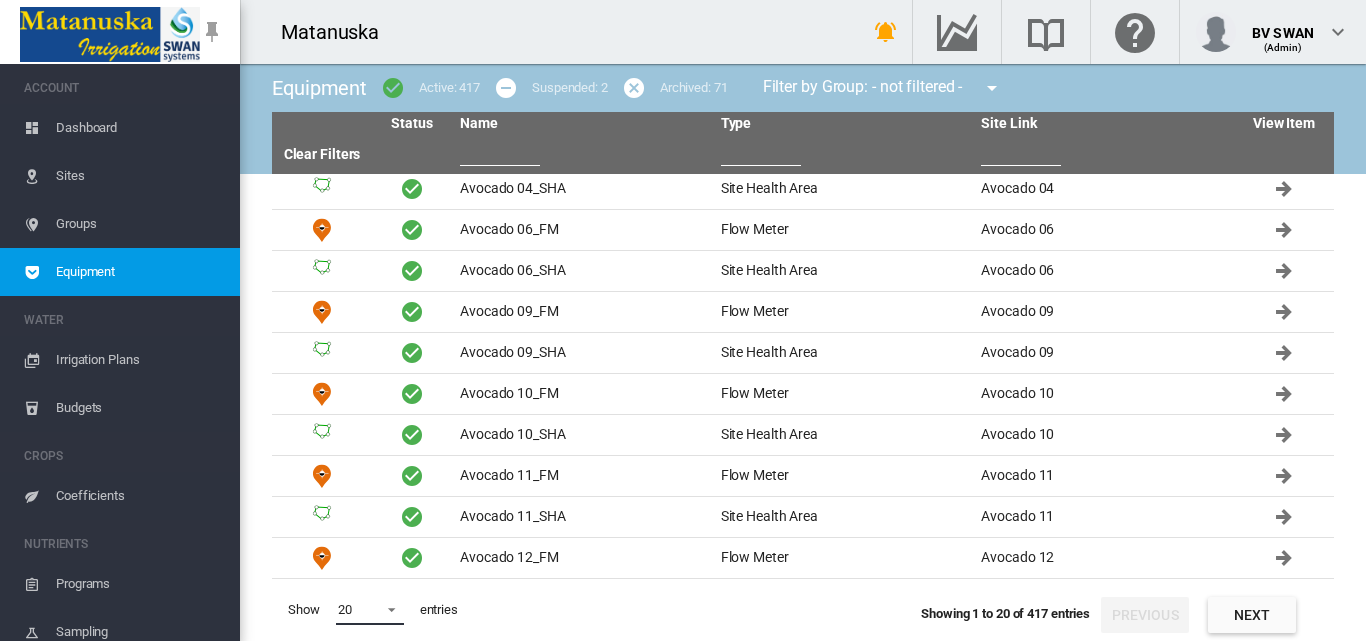 click at bounding box center [386, 608] 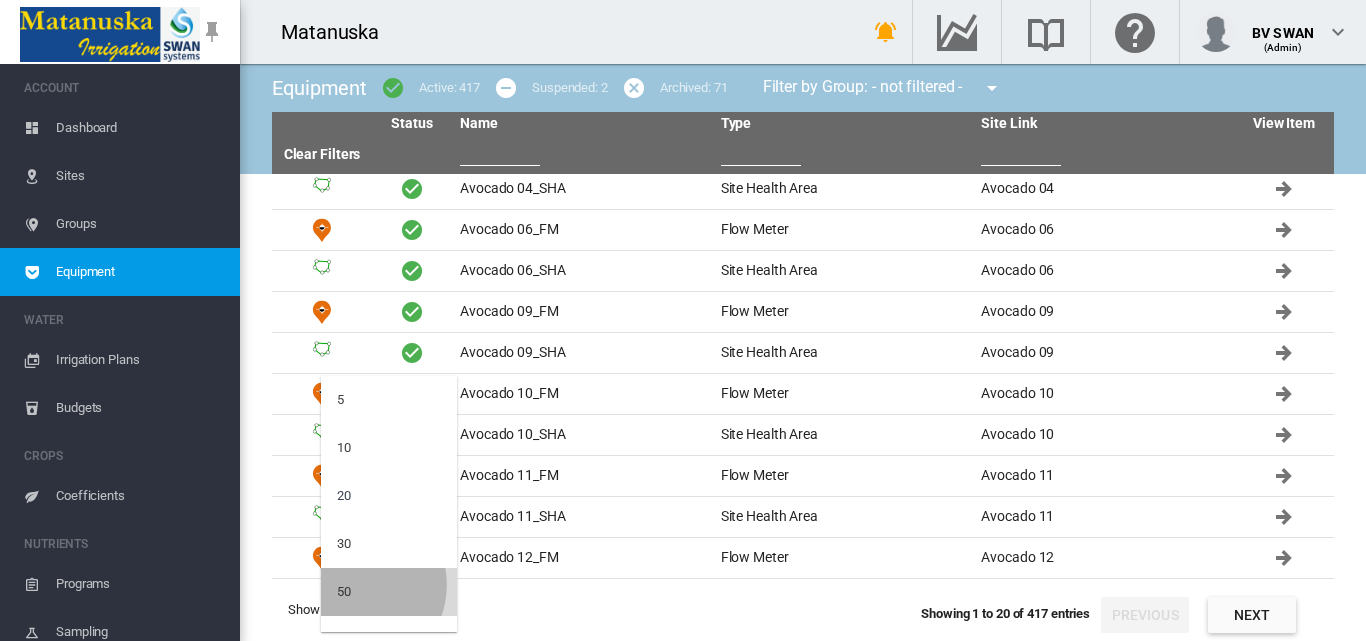 click on "50" at bounding box center (389, 592) 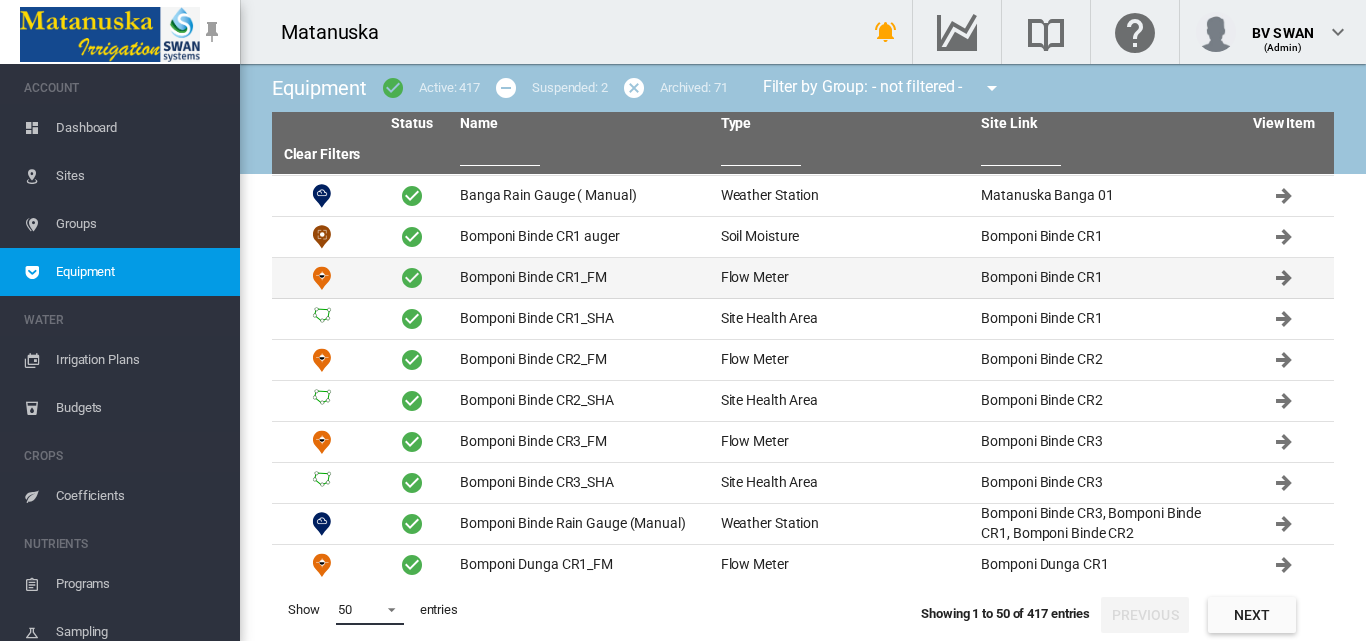 scroll, scrollTop: 1615, scrollLeft: 0, axis: vertical 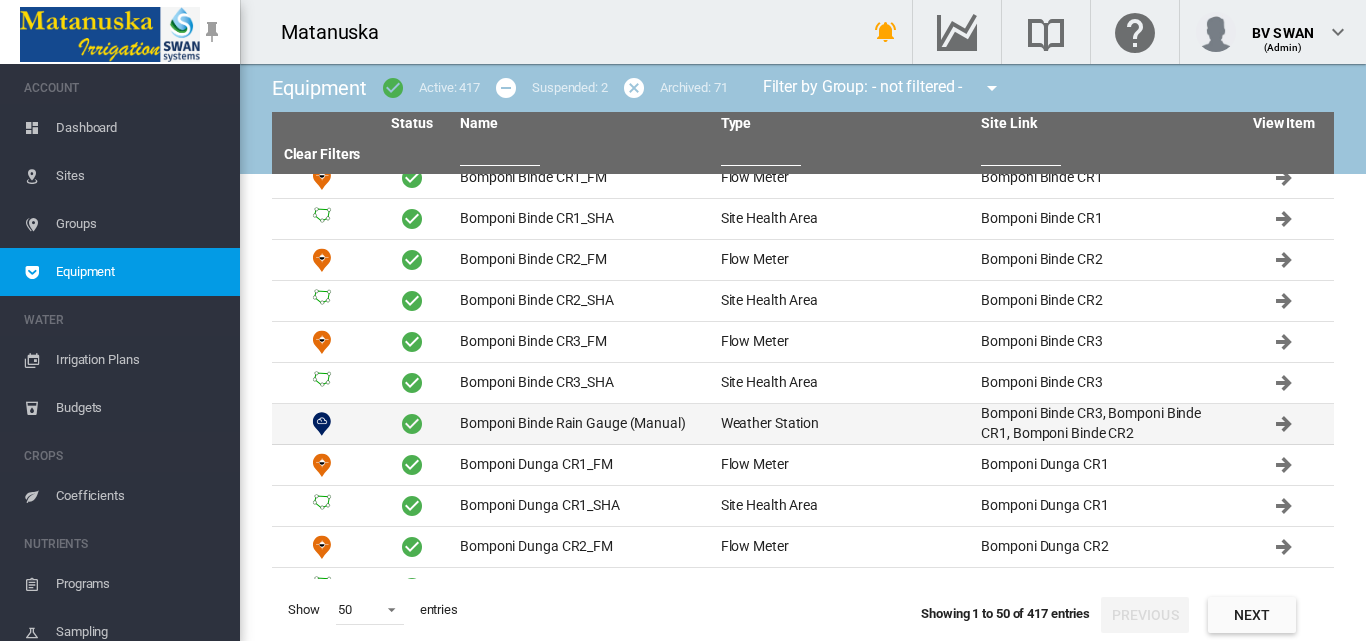 click on "Bomponi Binde Rain Gauge (Manual)" at bounding box center [582, 424] 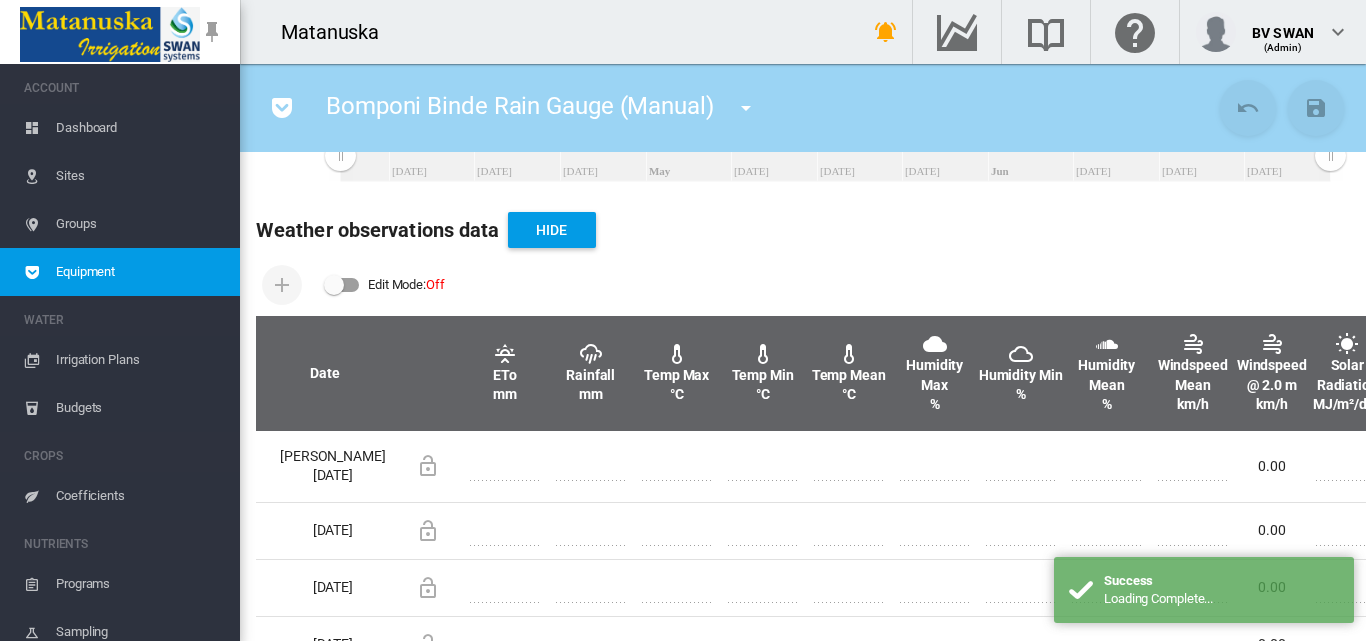 scroll, scrollTop: 600, scrollLeft: 0, axis: vertical 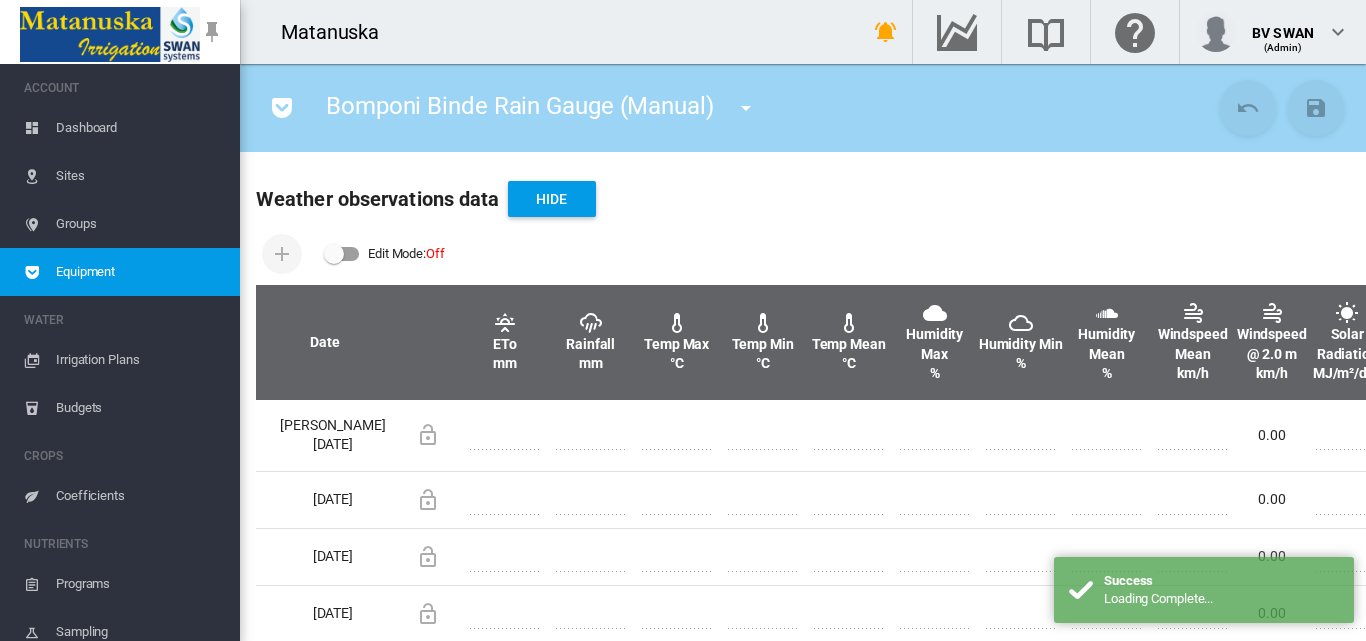 click at bounding box center (342, 254) 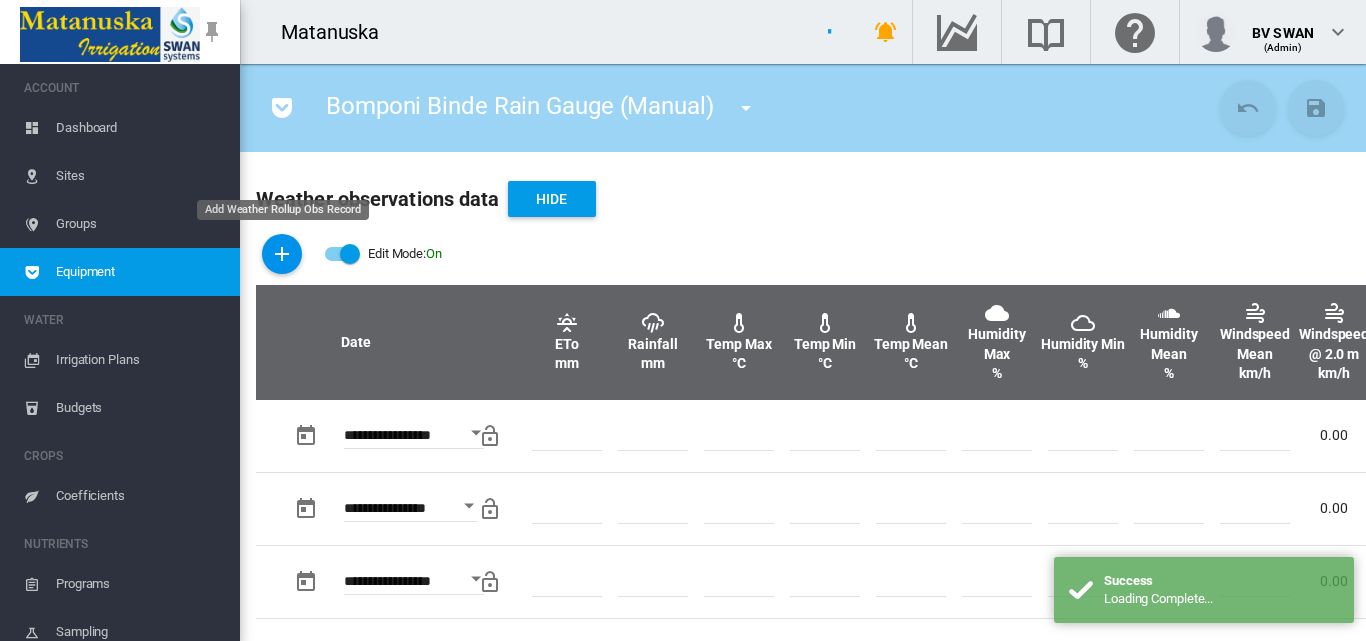 click at bounding box center (282, 254) 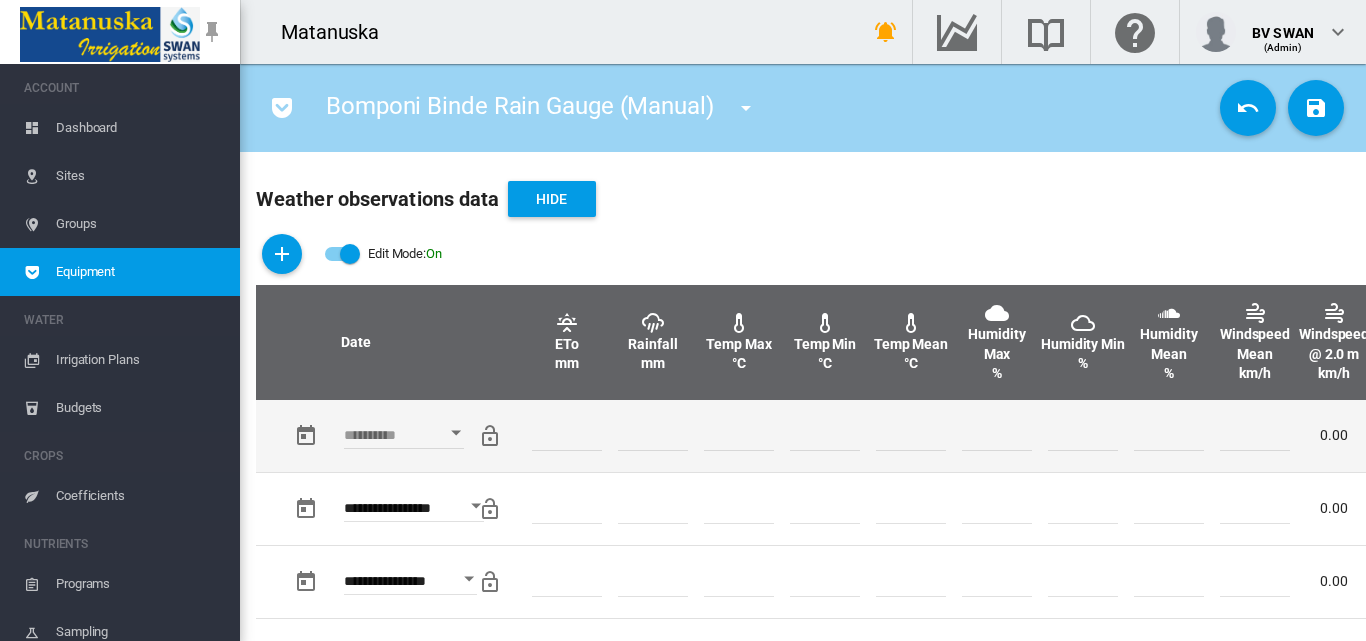 click at bounding box center (456, 433) 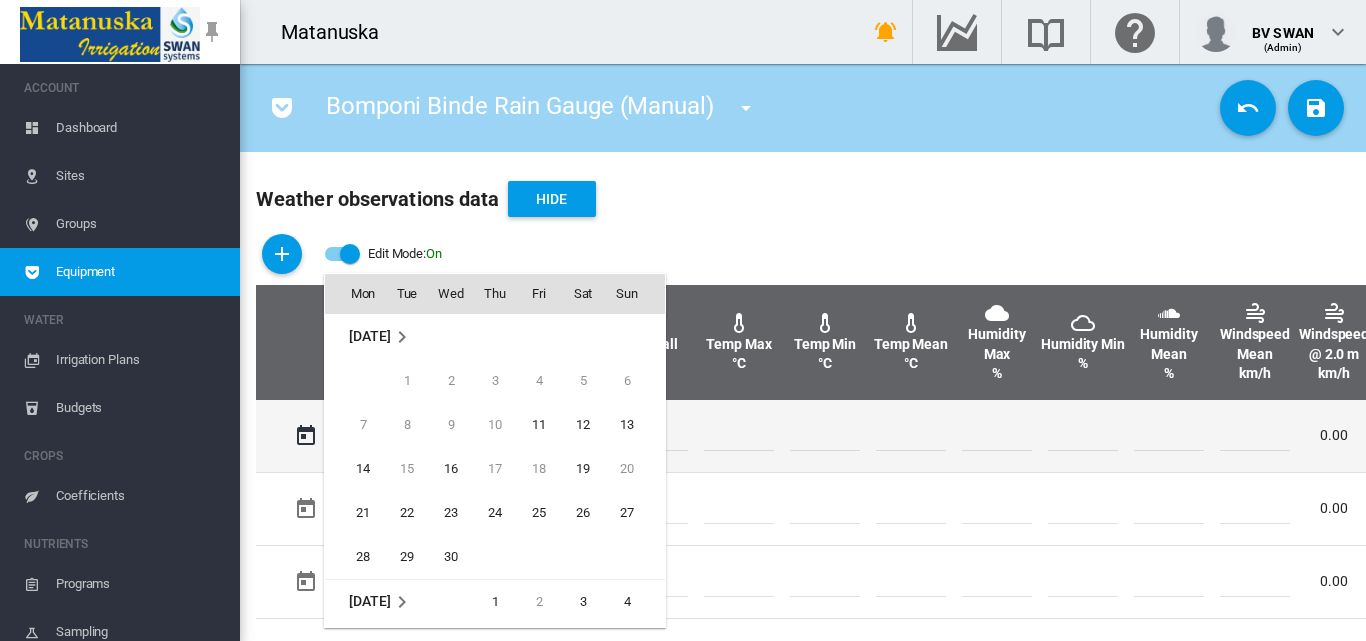 scroll, scrollTop: 795, scrollLeft: 0, axis: vertical 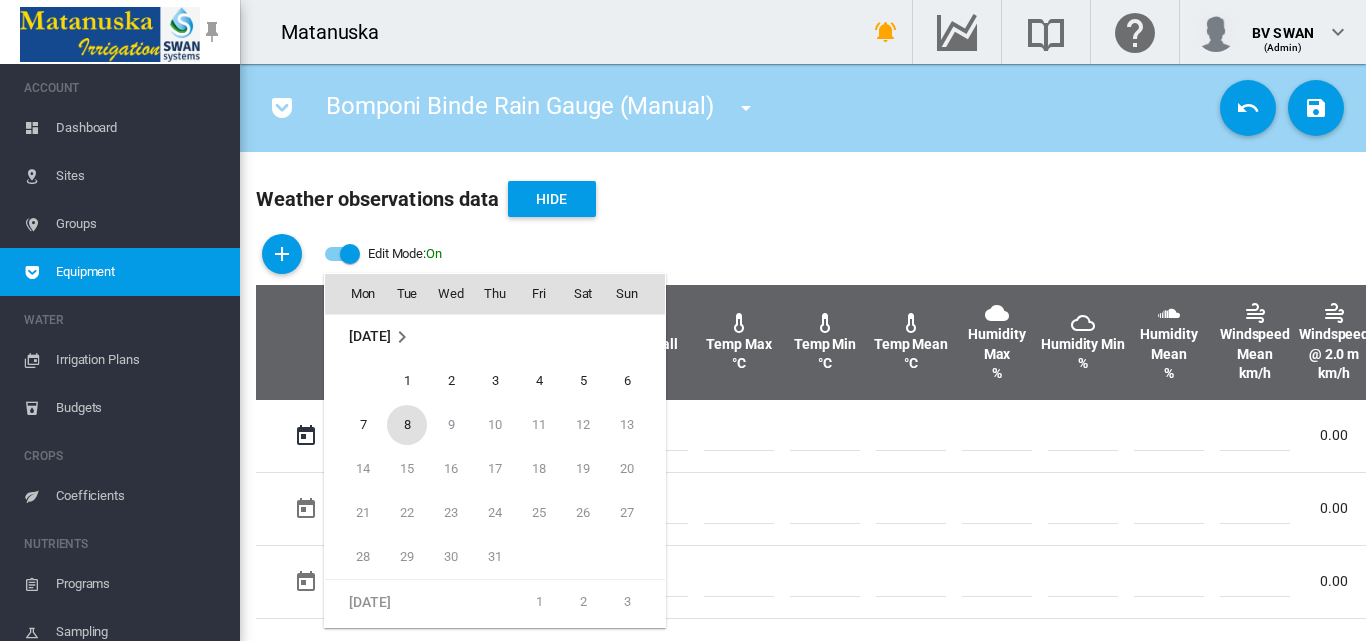 click on "8" at bounding box center [407, 425] 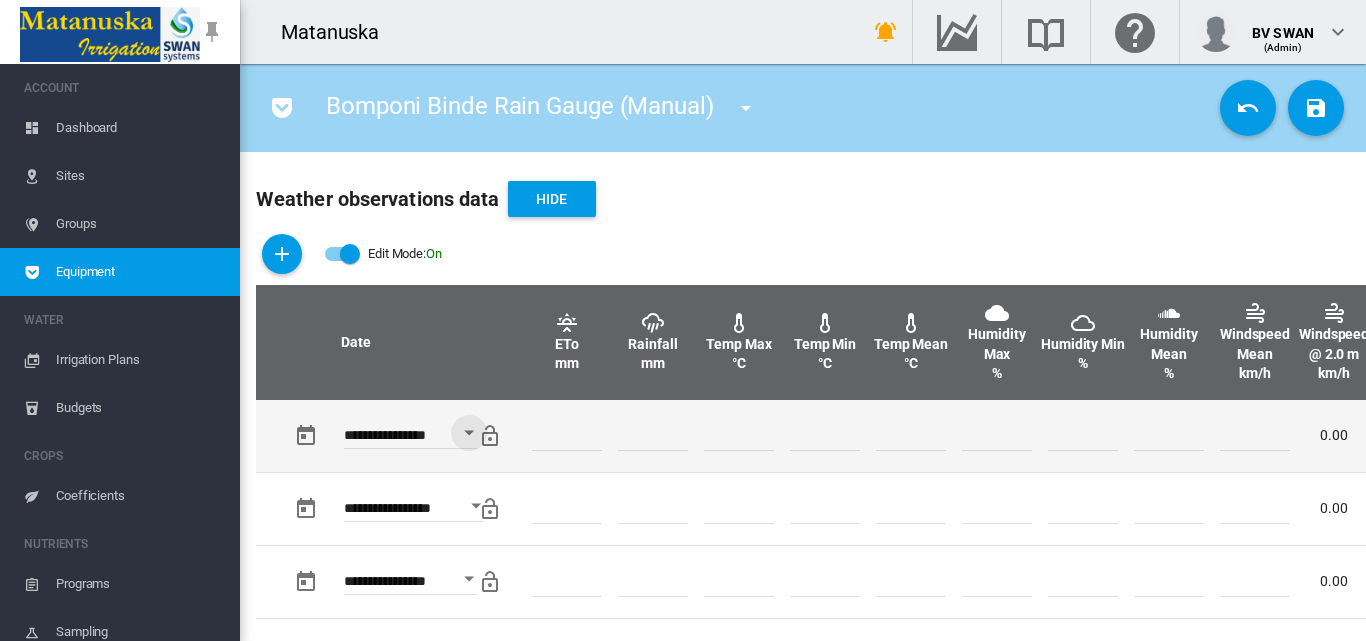 click at bounding box center [653, 436] 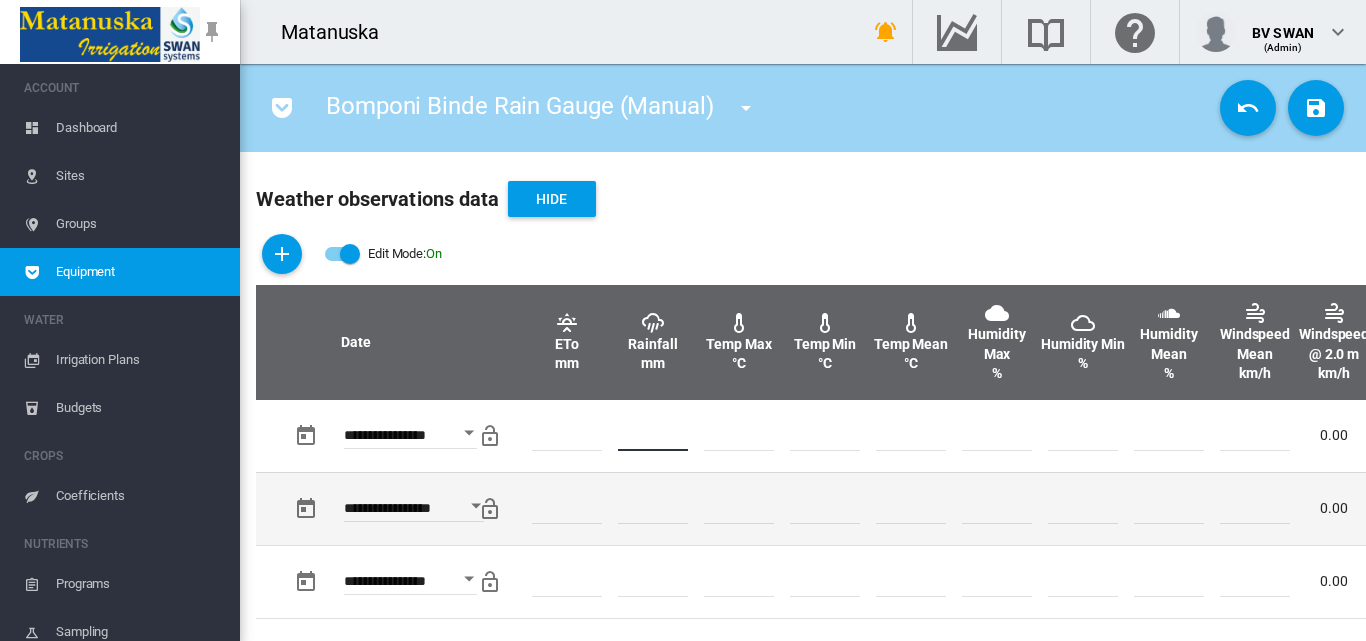 type on "**" 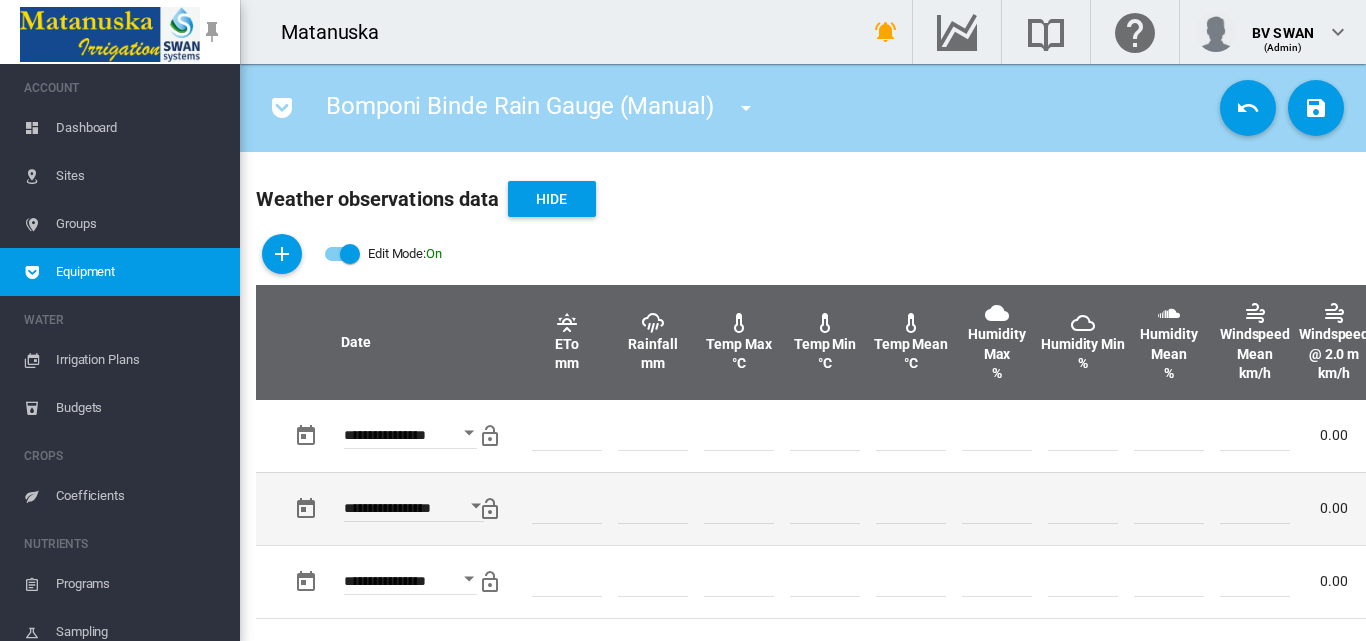 click at bounding box center [825, 508] 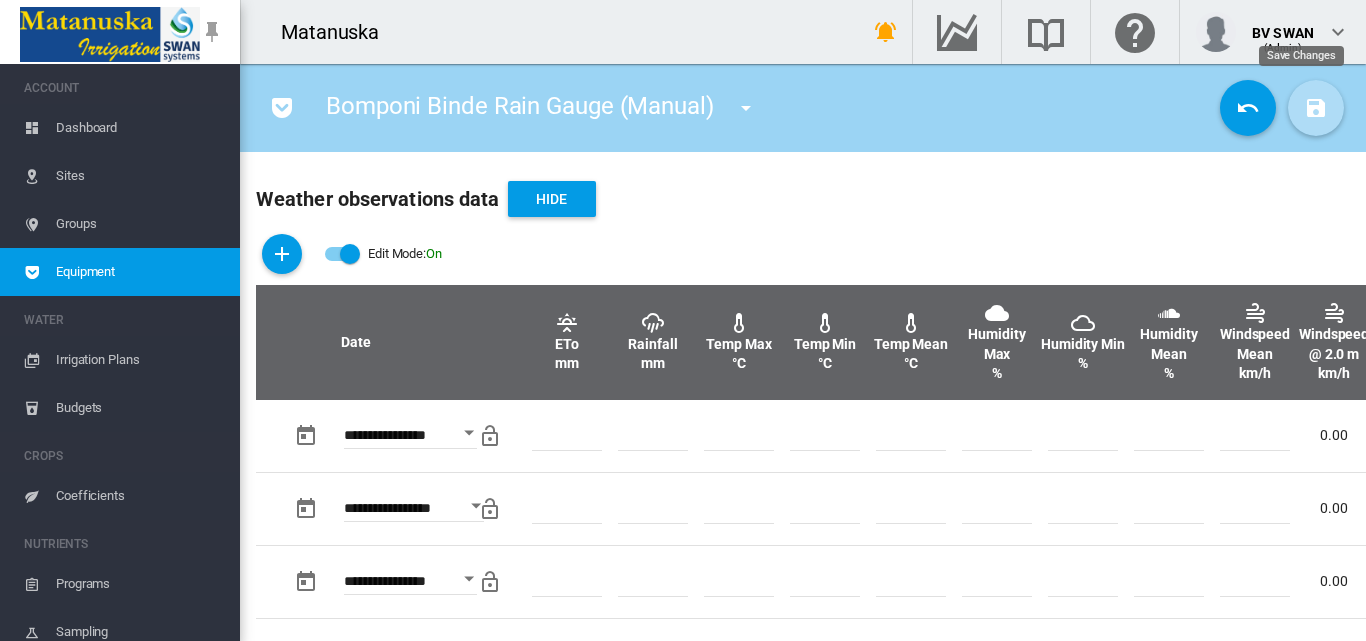 click at bounding box center [1316, 108] 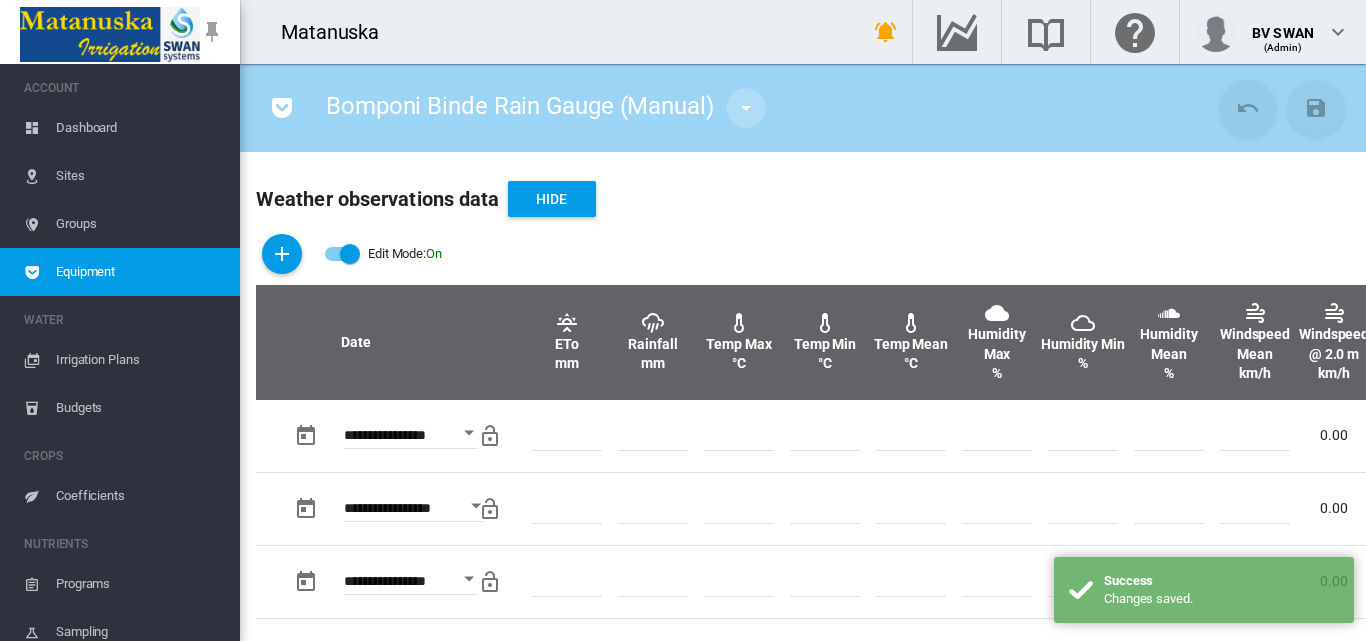 click at bounding box center [746, 108] 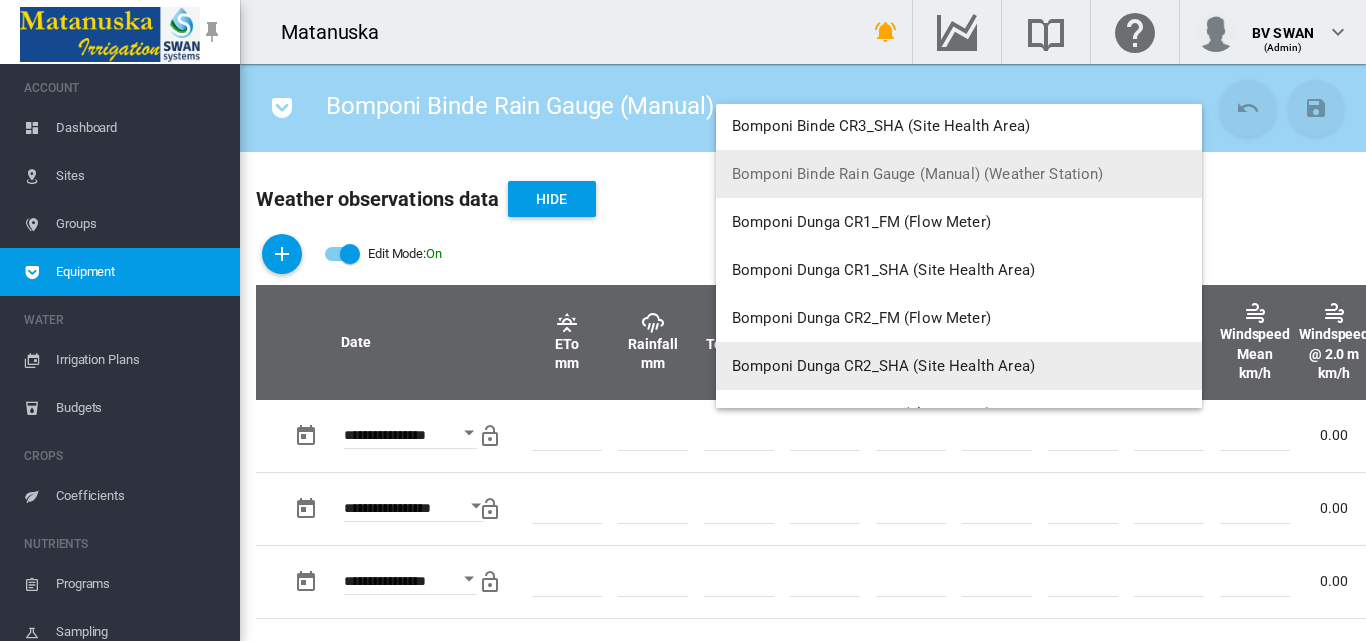 scroll, scrollTop: 2200, scrollLeft: 0, axis: vertical 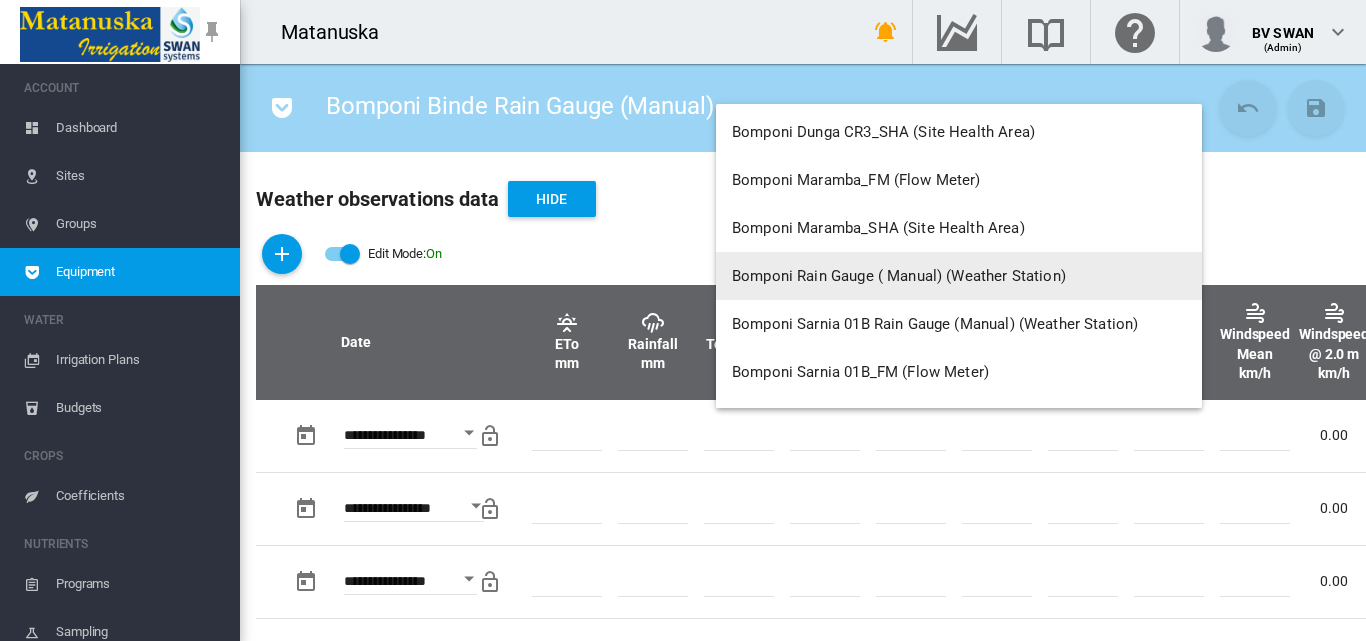 click on "Bomponi Rain Gauge ( Manual) (Weather Station)" at bounding box center [899, 276] 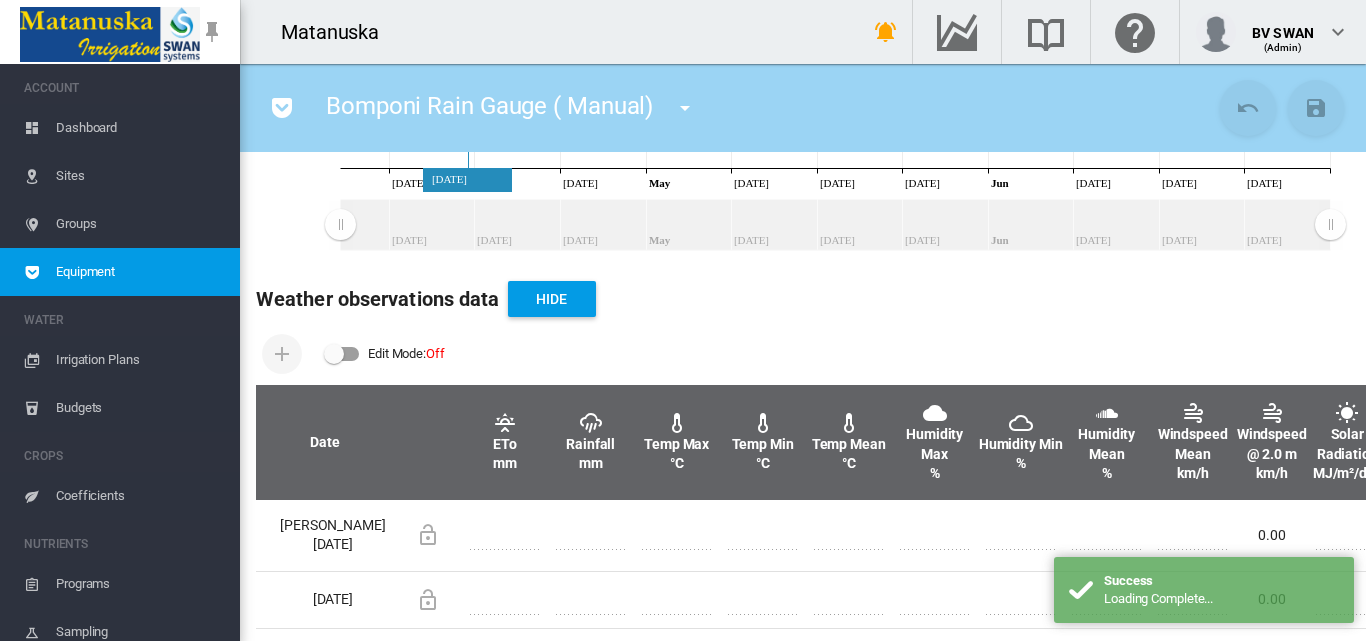 scroll, scrollTop: 600, scrollLeft: 0, axis: vertical 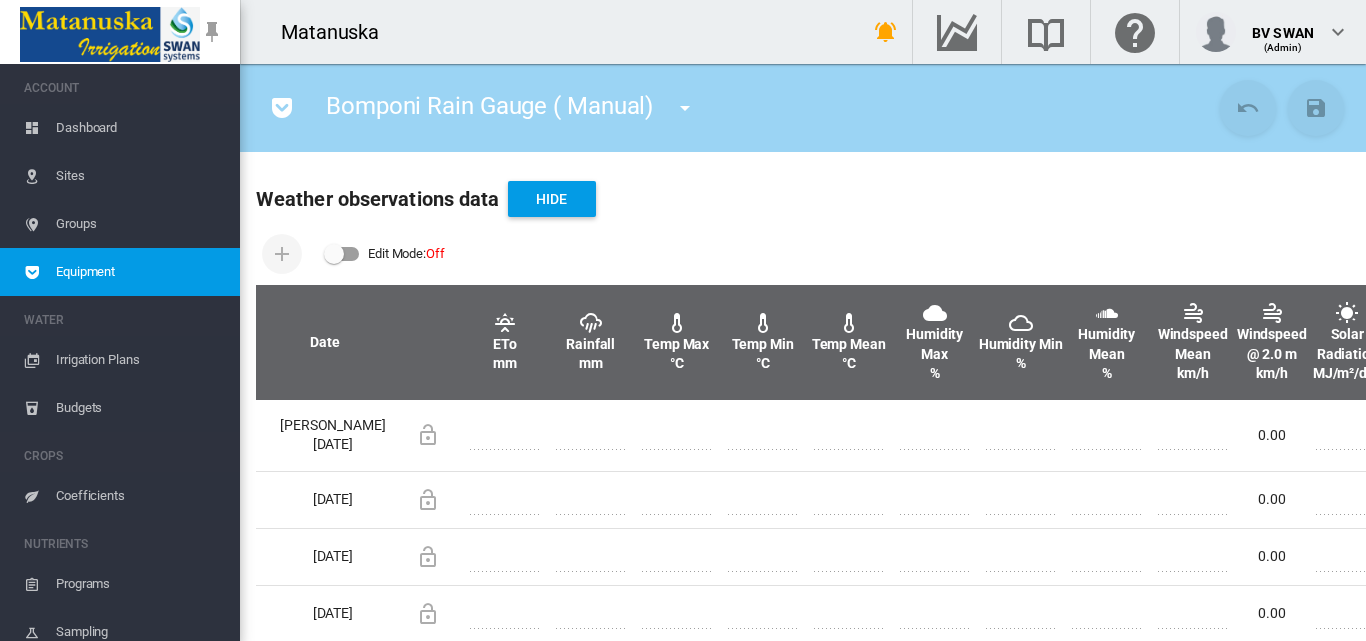 click at bounding box center [342, 254] 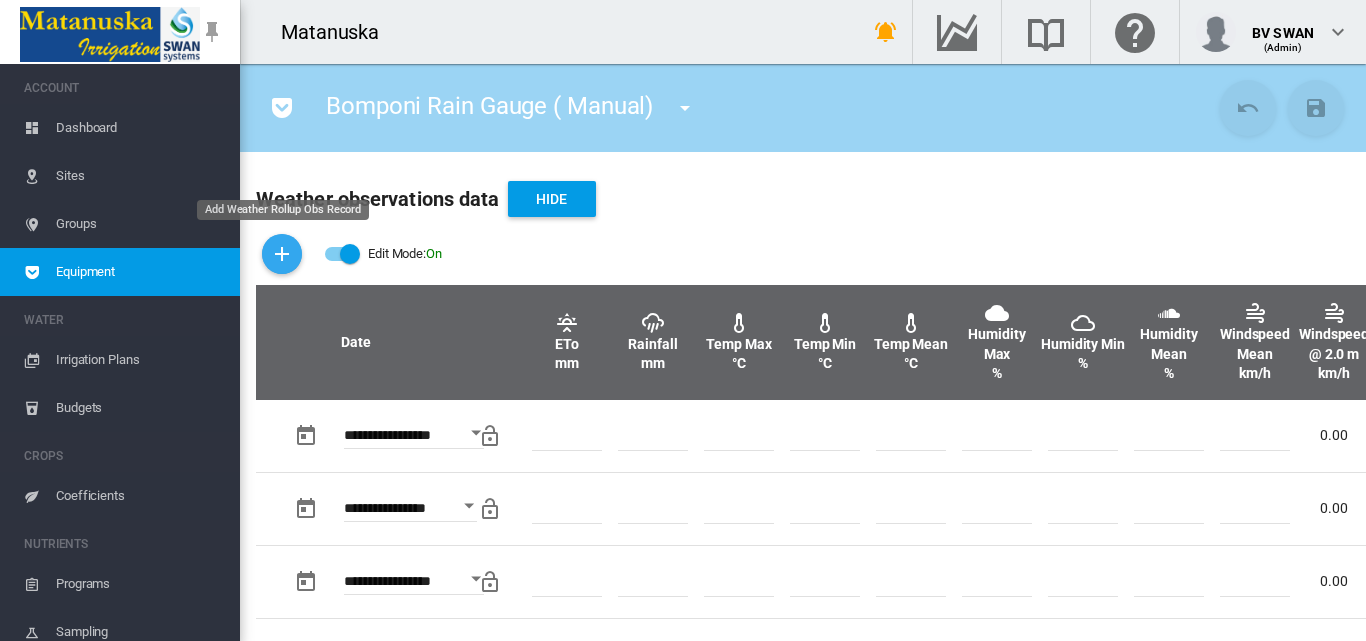 click at bounding box center (282, 254) 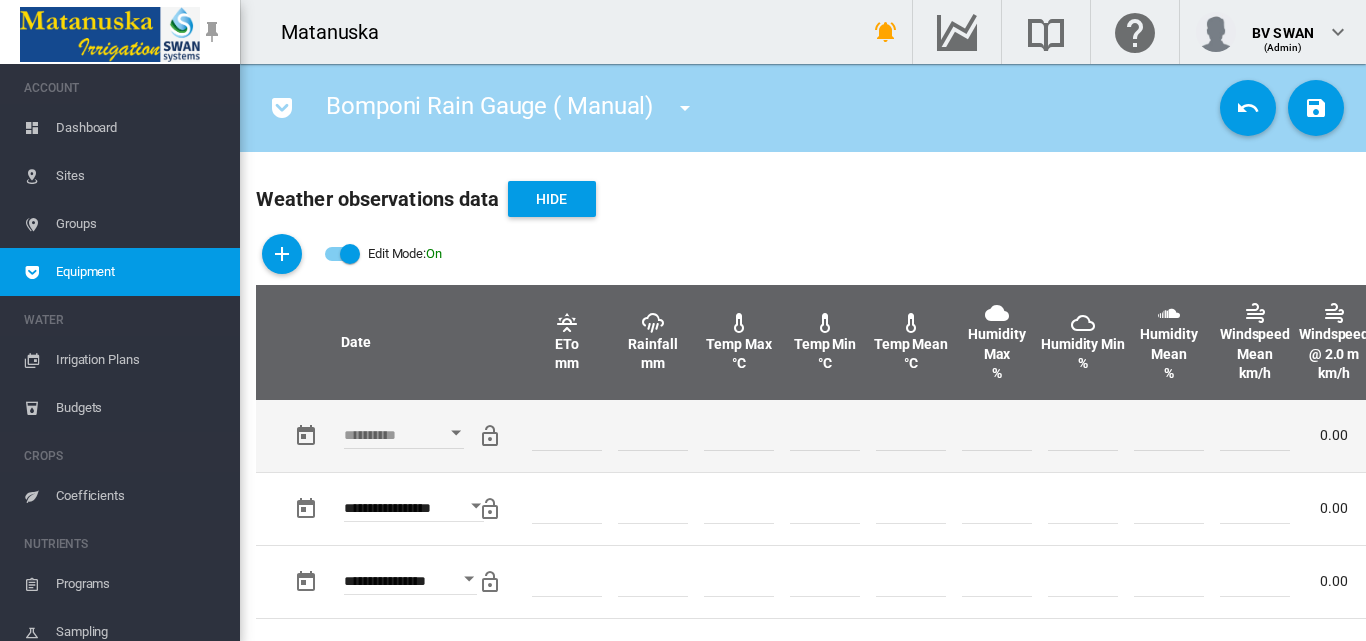 click at bounding box center (456, 432) 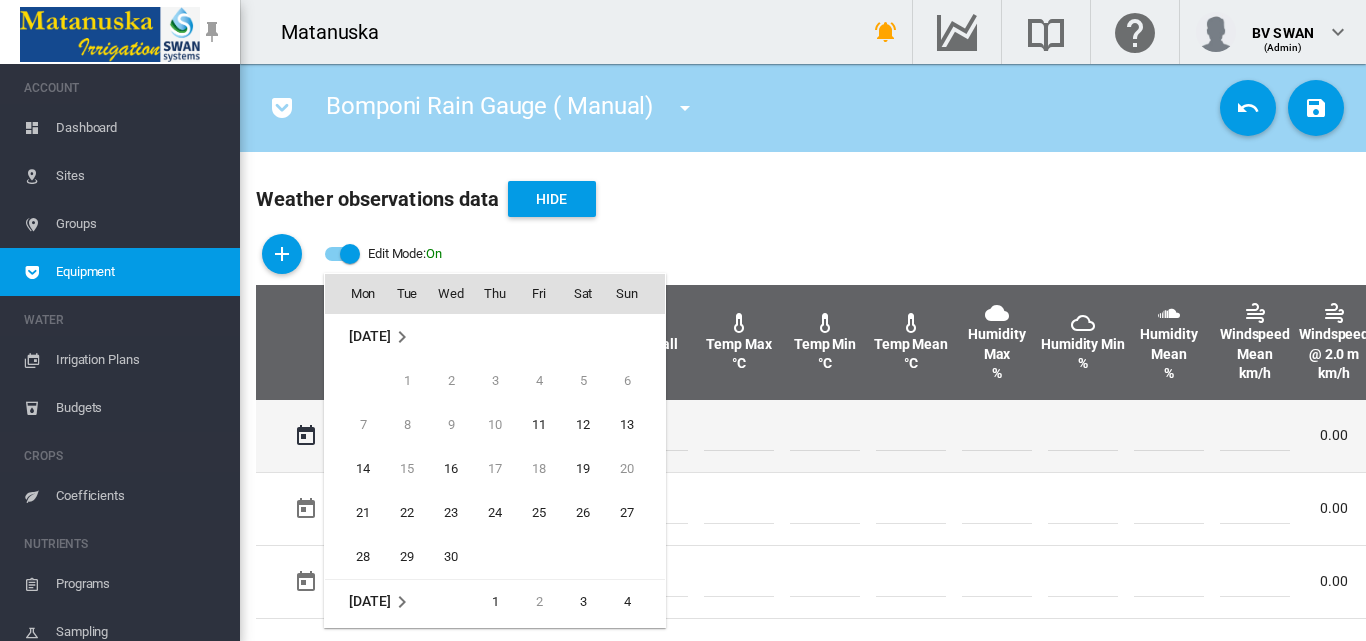 scroll, scrollTop: 795, scrollLeft: 0, axis: vertical 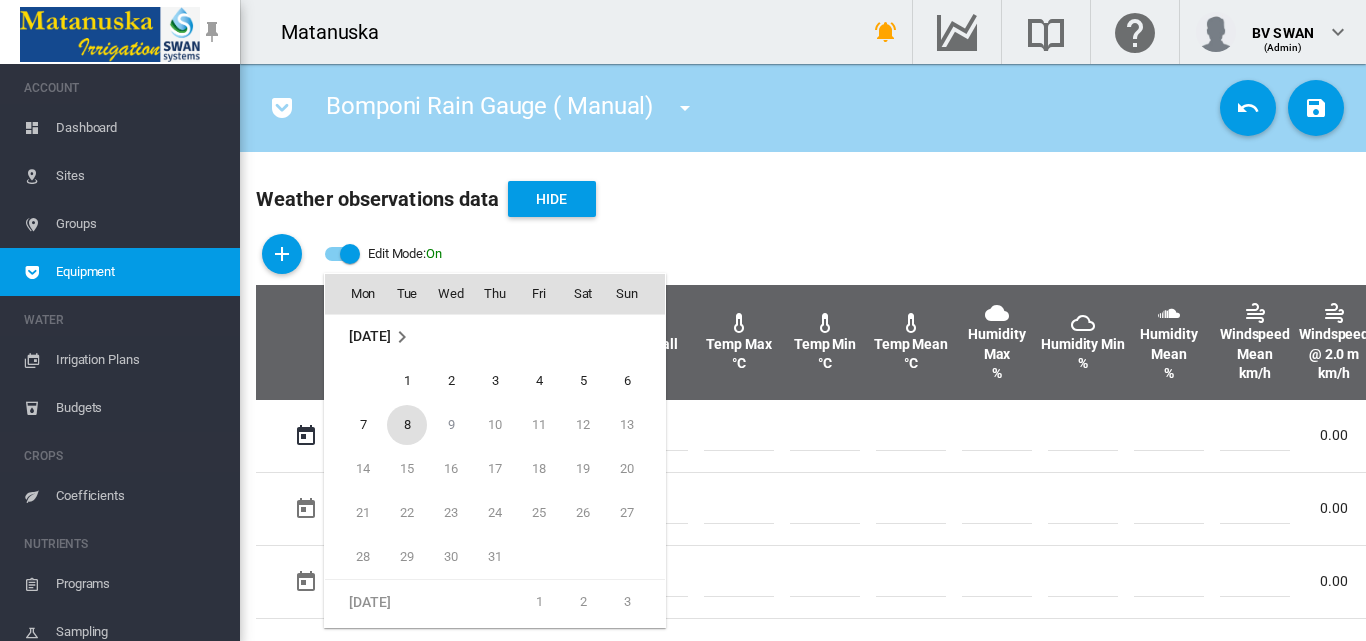 click on "8" at bounding box center (407, 425) 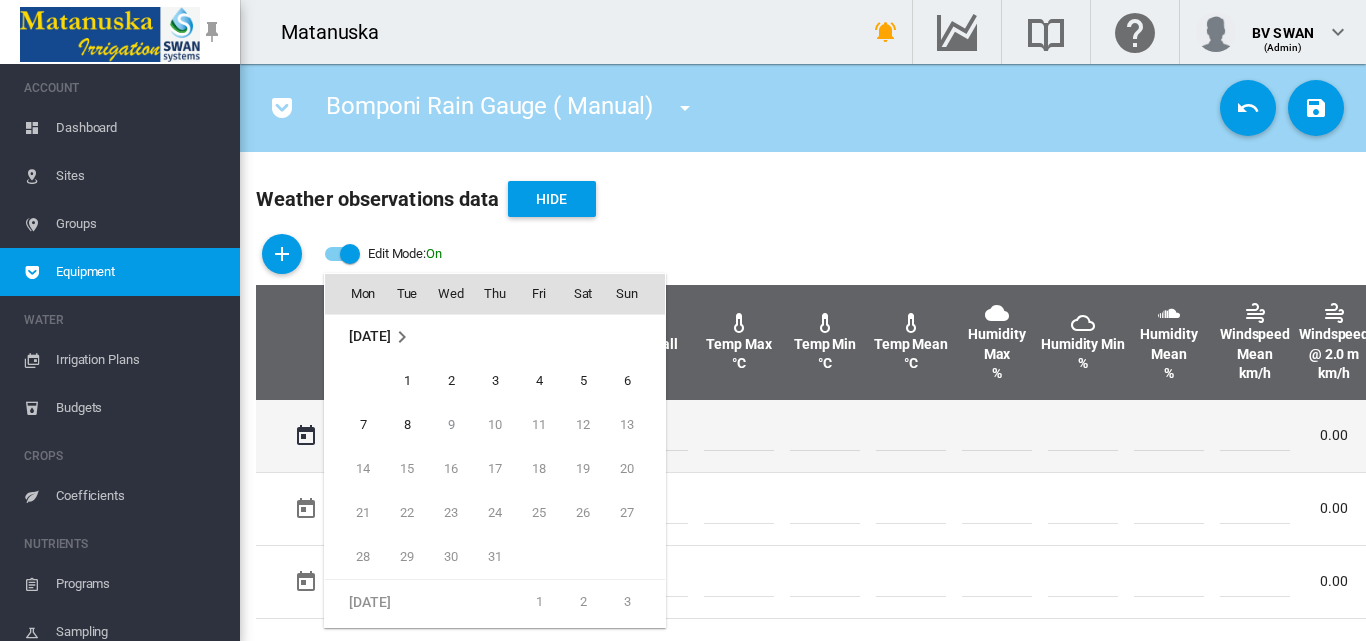 type on "**********" 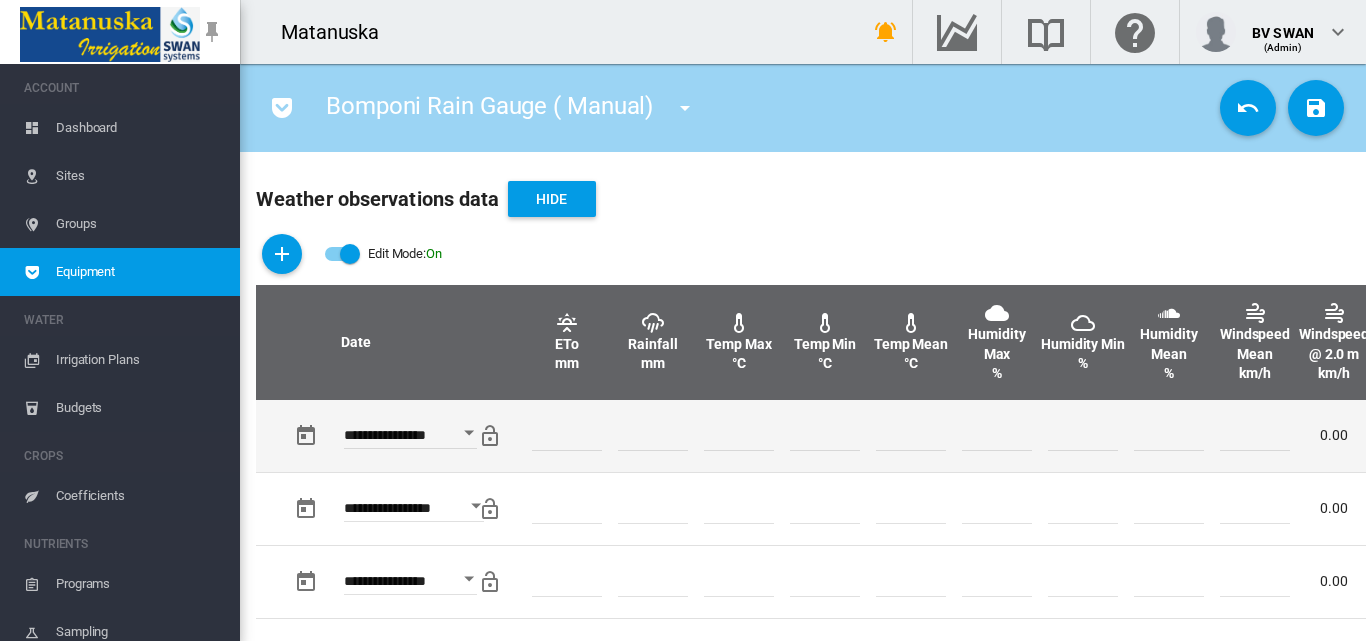 click at bounding box center [653, 436] 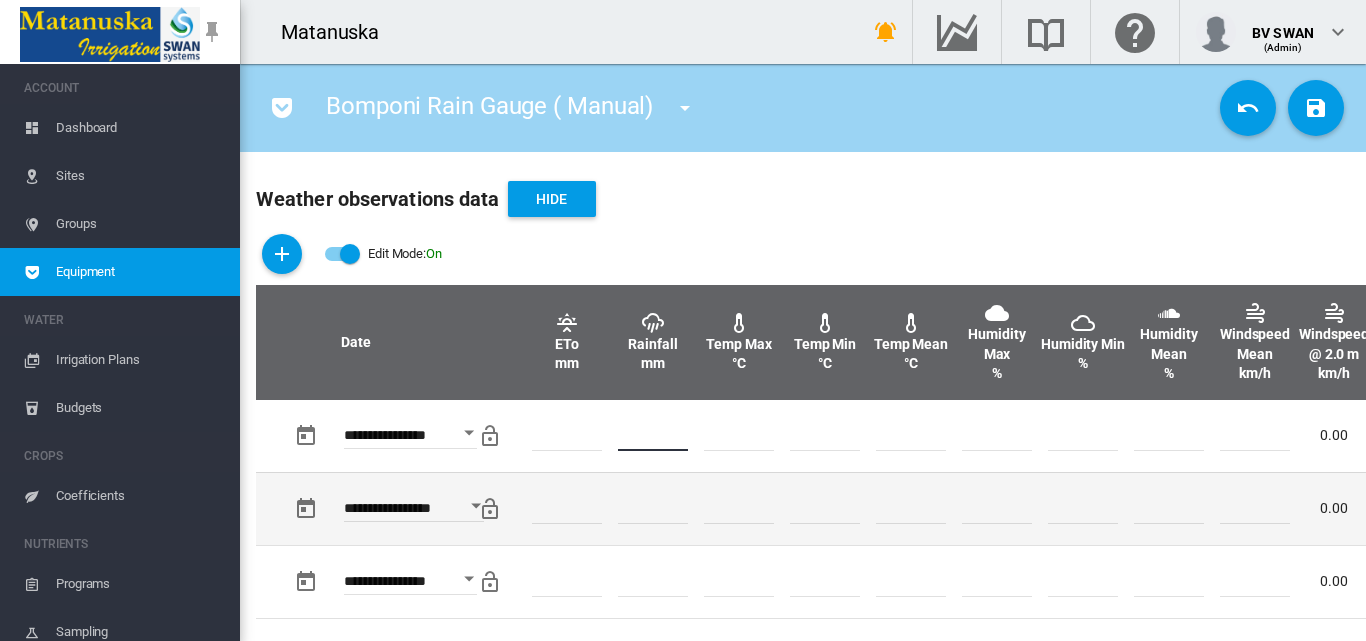 type on "**" 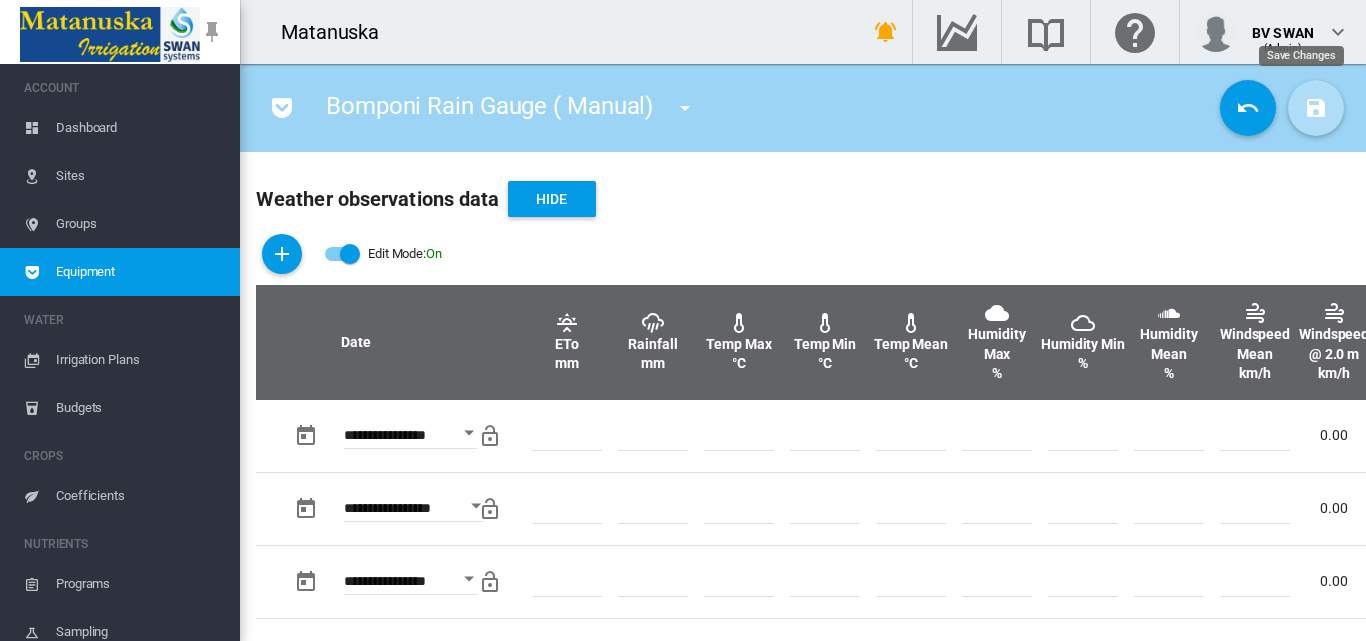 click at bounding box center (1316, 108) 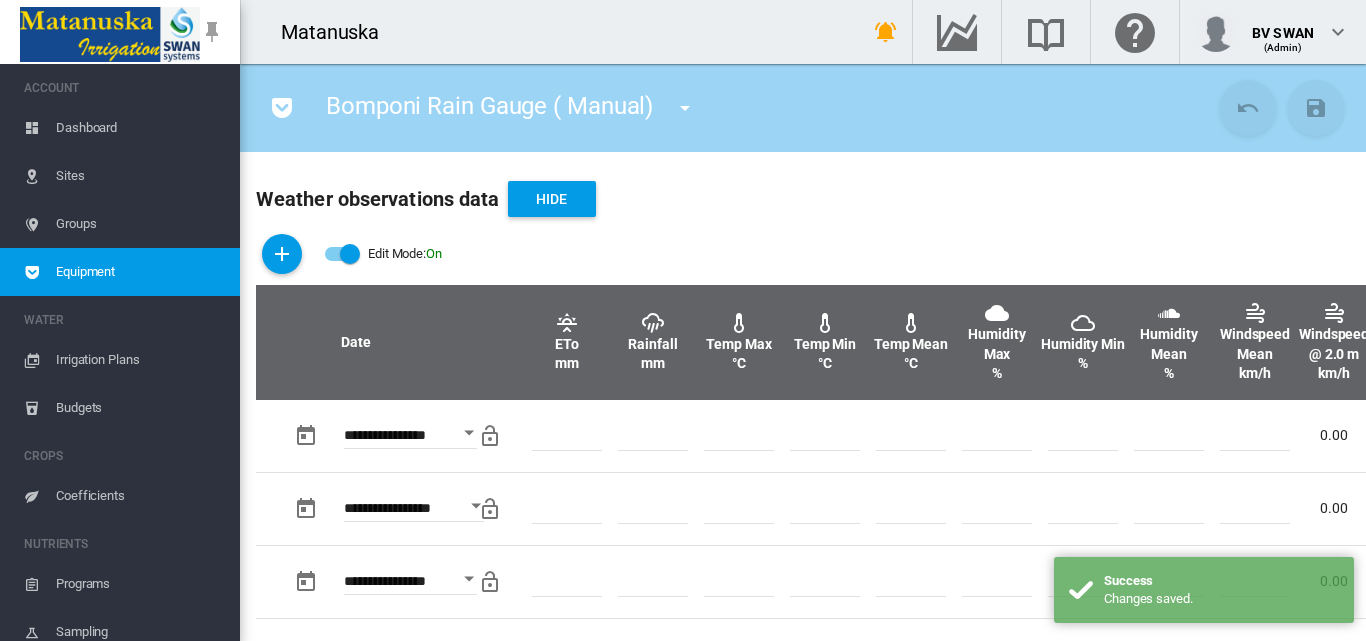 click at bounding box center (685, 108) 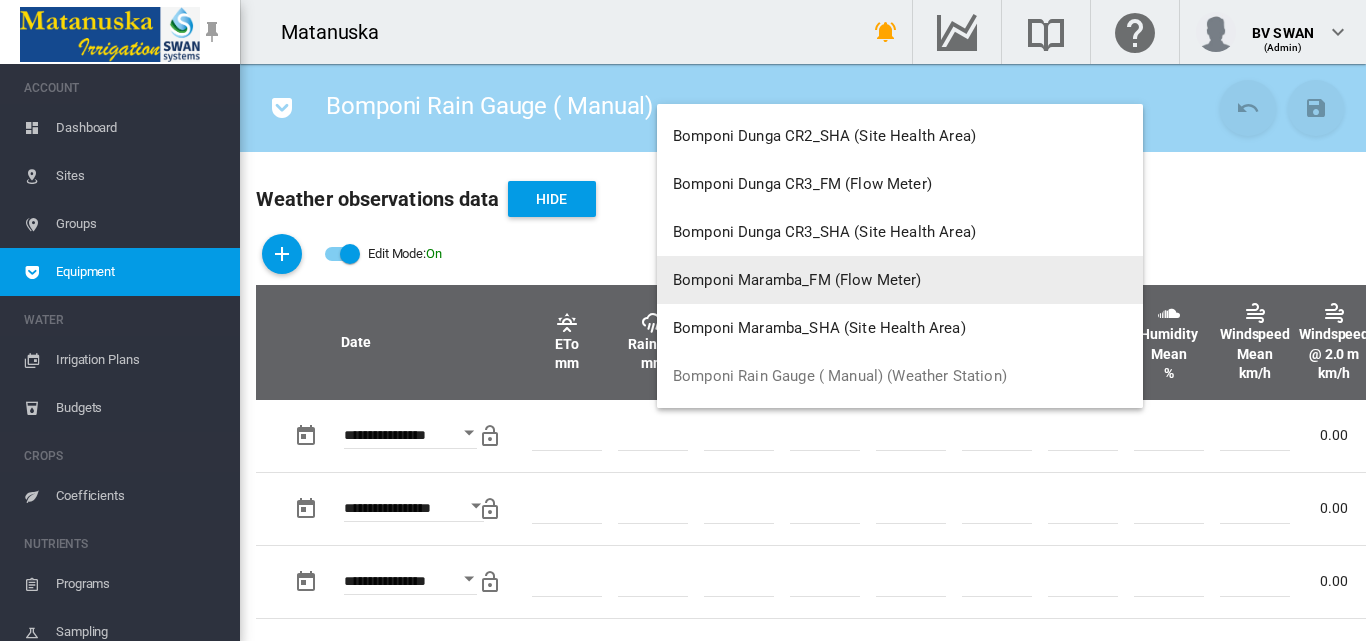 scroll, scrollTop: 2500, scrollLeft: 0, axis: vertical 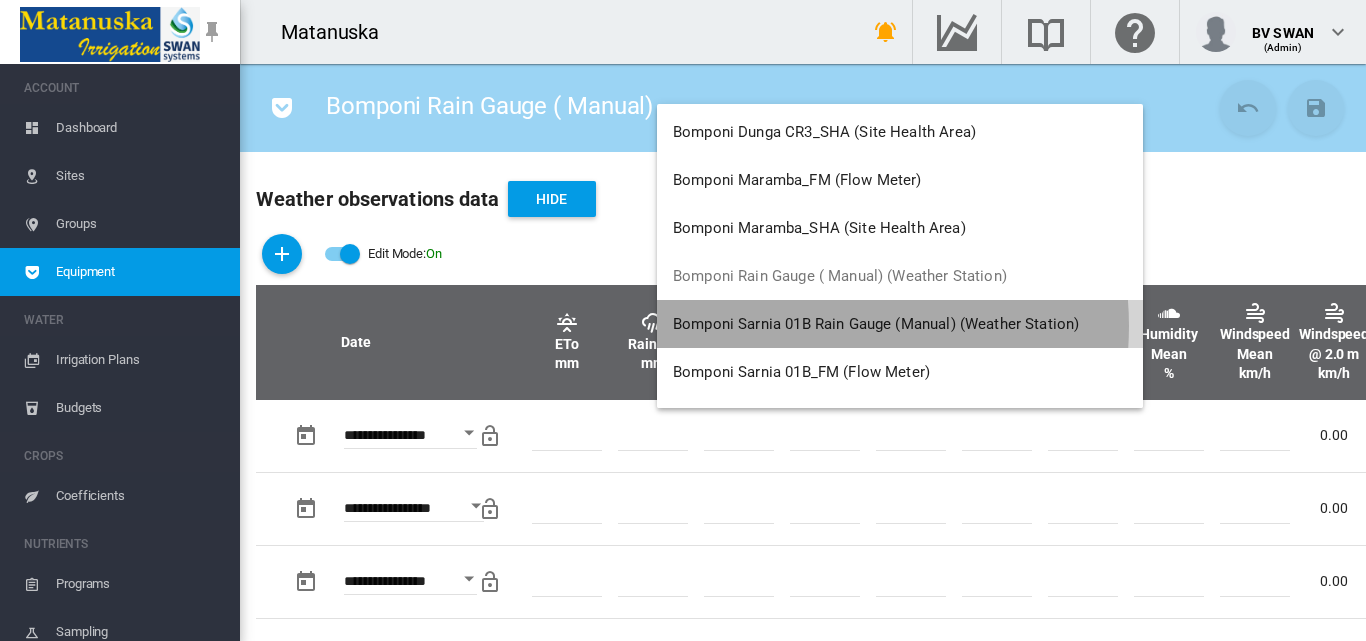 click on "Bomponi Sarnia 01B Rain Gauge (Manual) (Weather Station)" at bounding box center (876, 324) 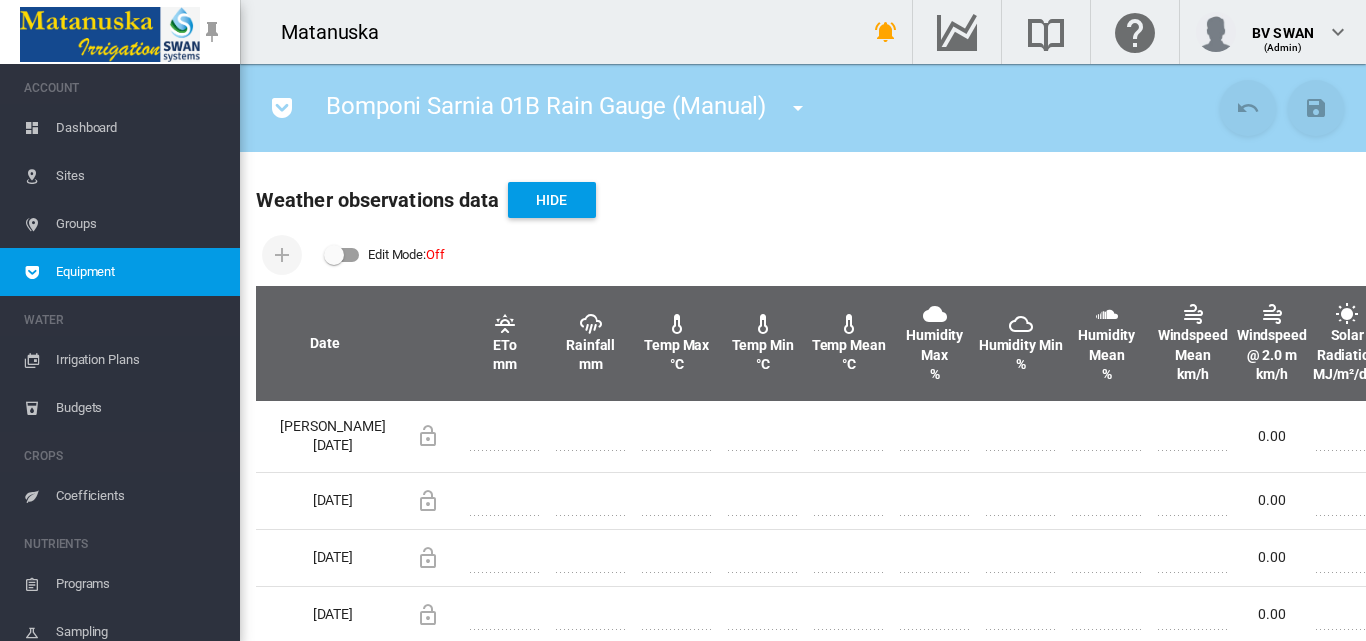 scroll, scrollTop: 600, scrollLeft: 0, axis: vertical 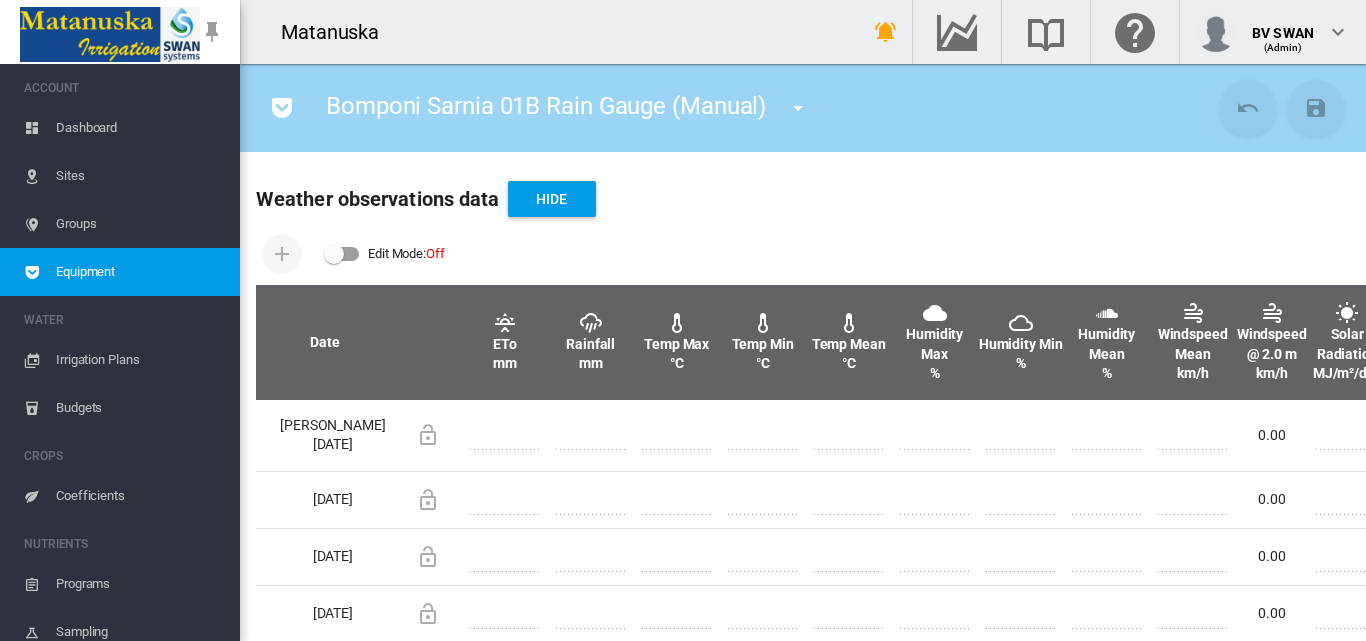 click at bounding box center [342, 254] 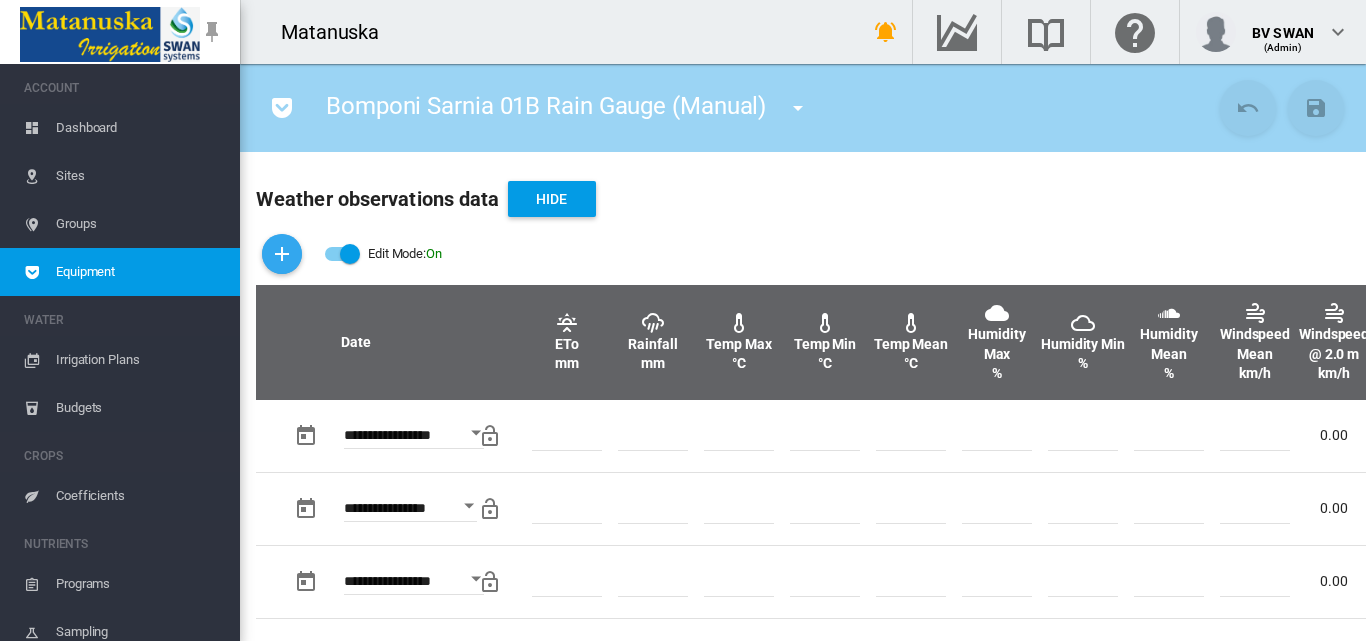 click at bounding box center [282, 254] 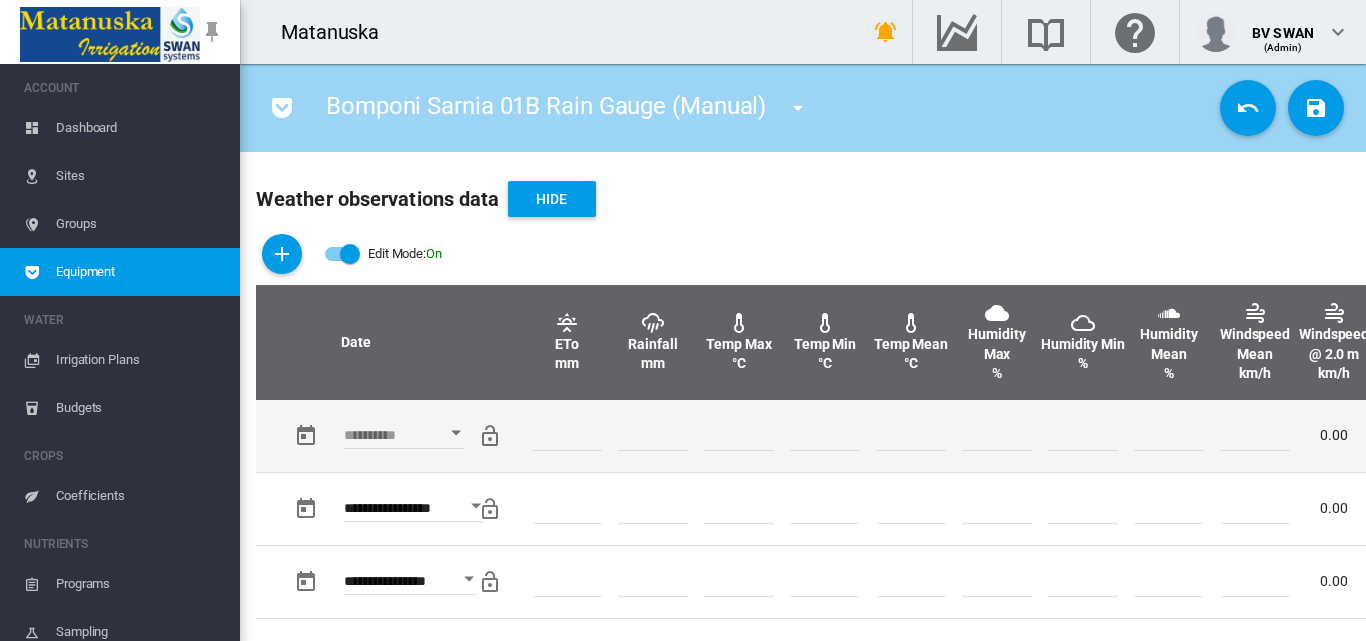 click at bounding box center (456, 433) 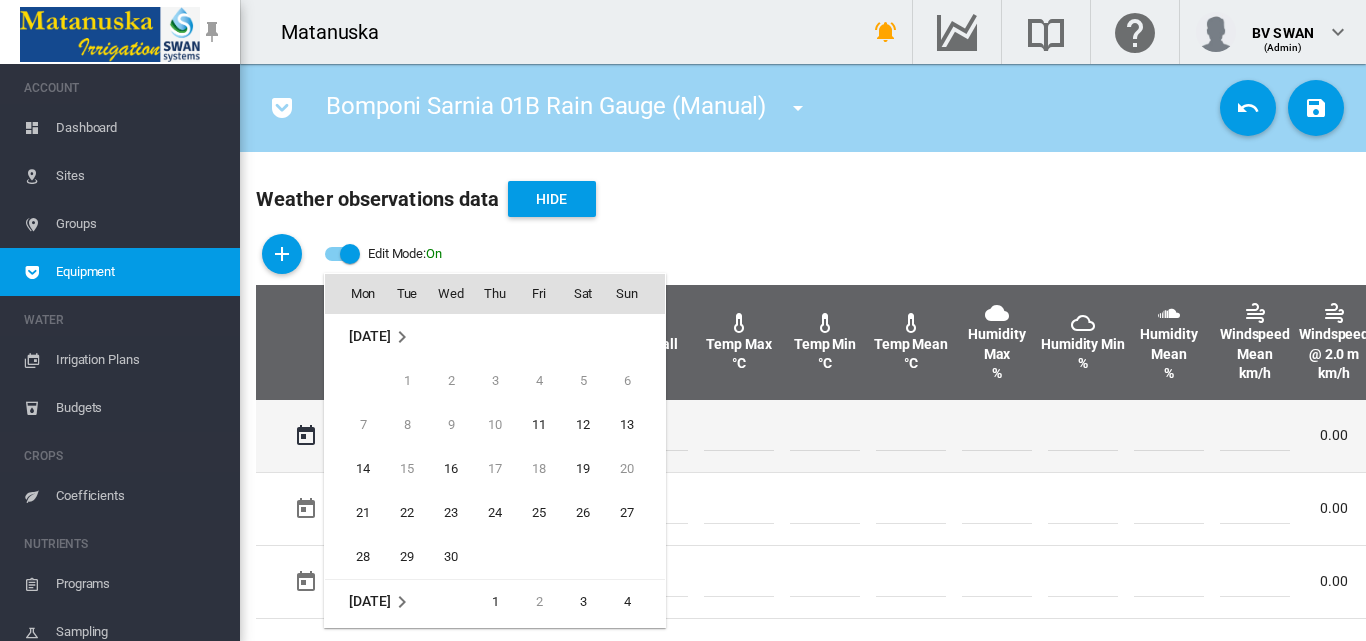 scroll, scrollTop: 795, scrollLeft: 0, axis: vertical 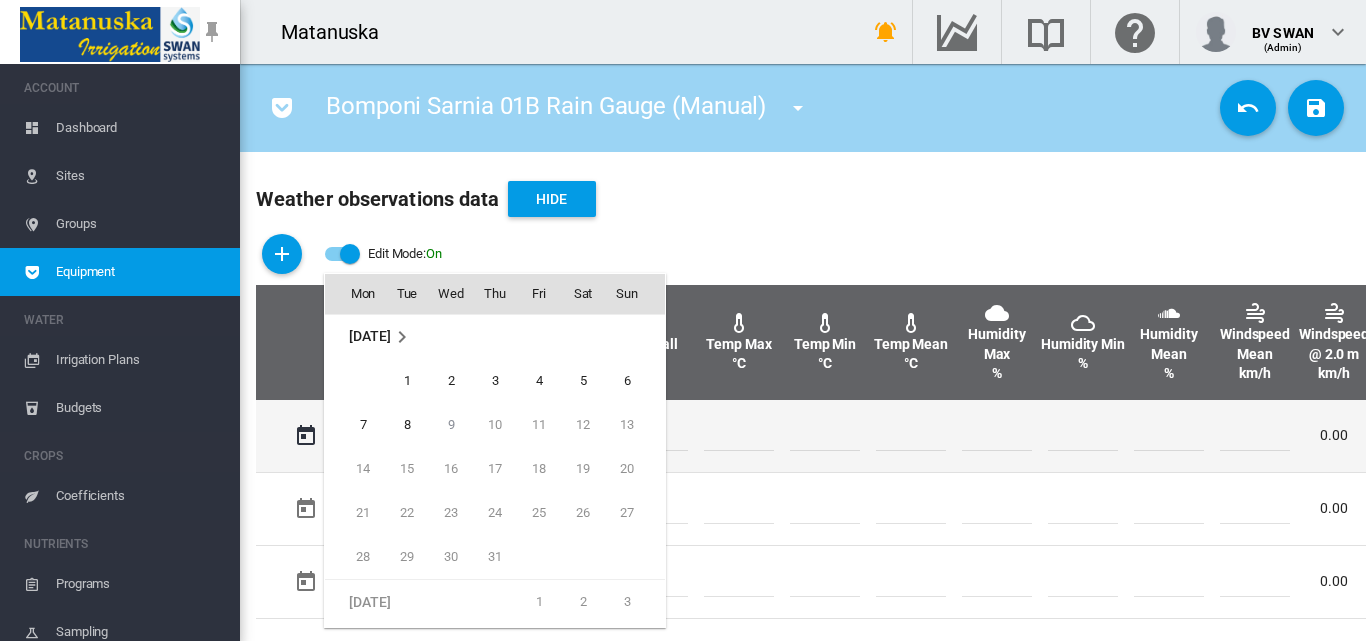 drag, startPoint x: 412, startPoint y: 424, endPoint x: 466, endPoint y: 429, distance: 54.230988 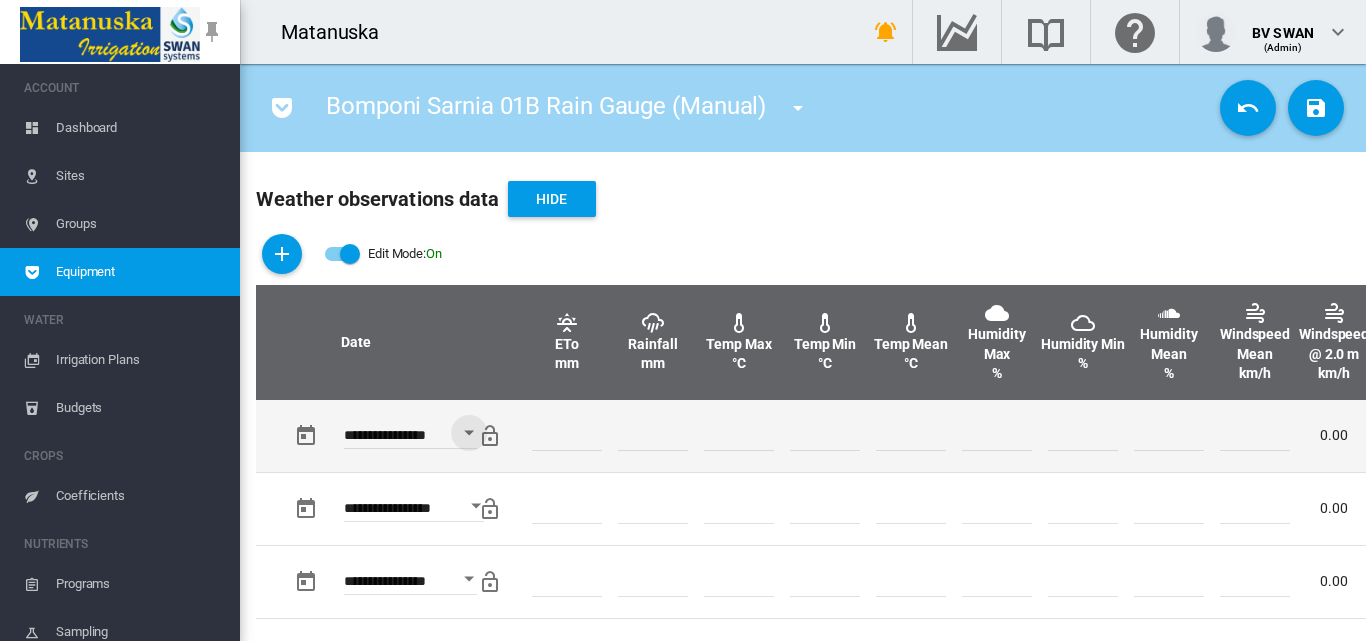 click at bounding box center (653, 436) 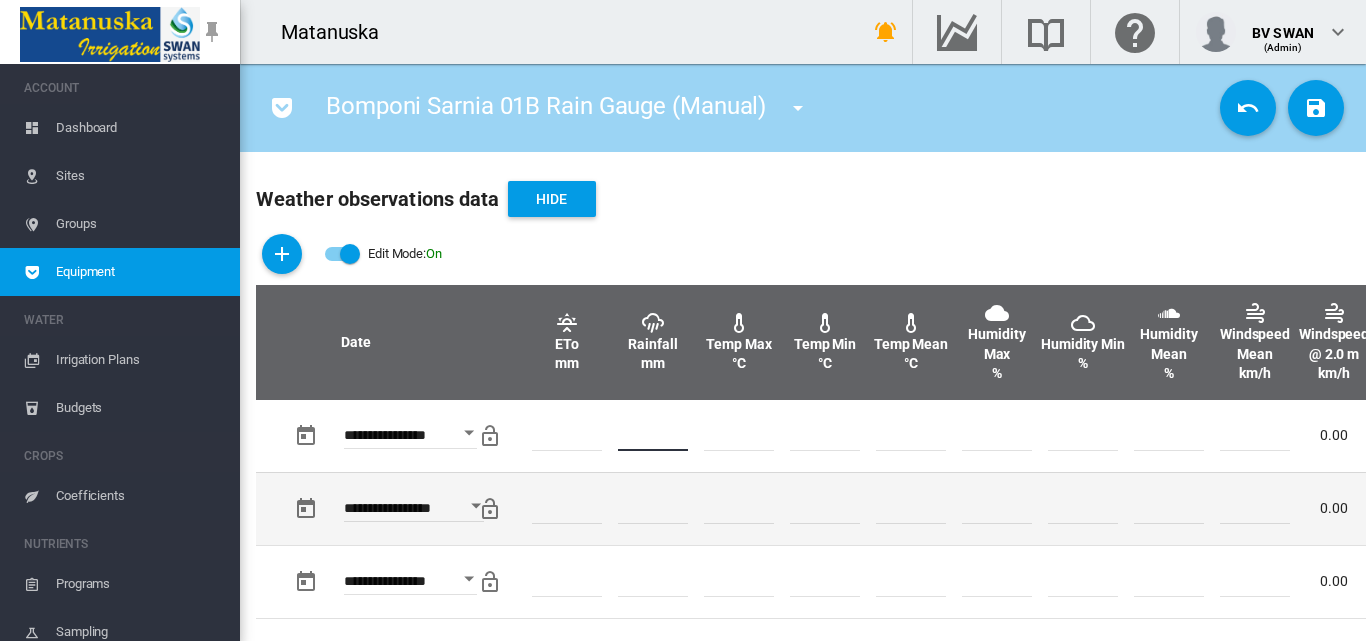 type on "*" 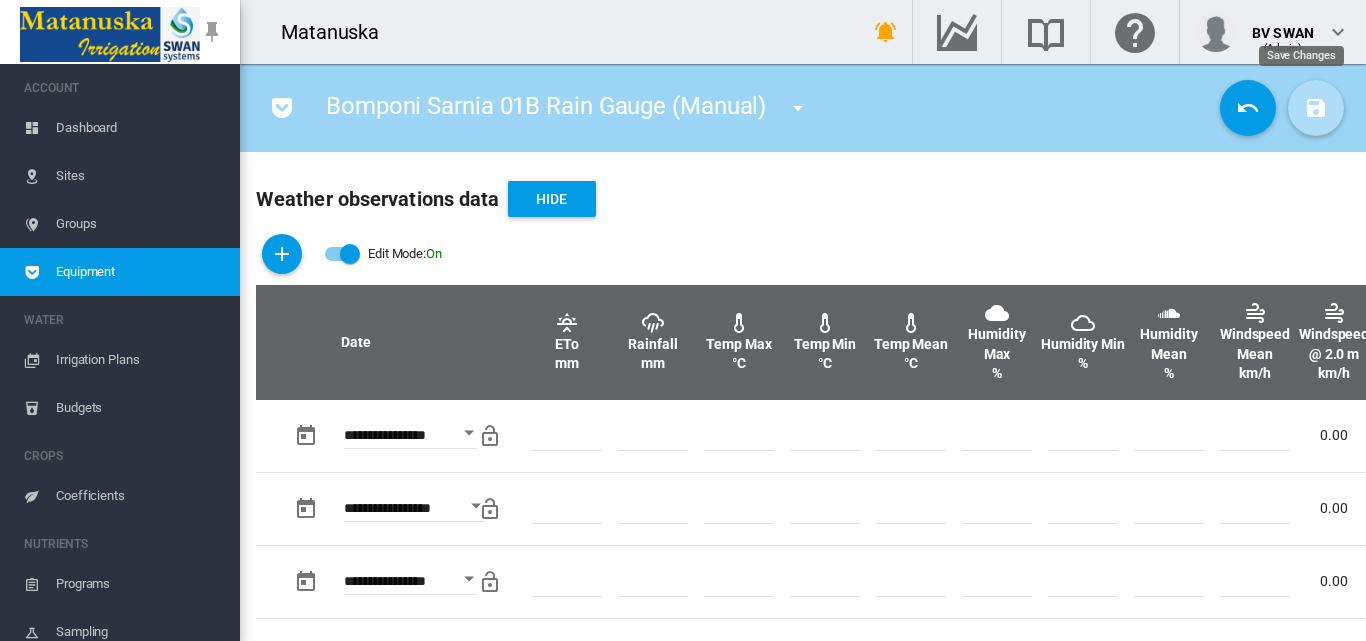 click at bounding box center [1316, 108] 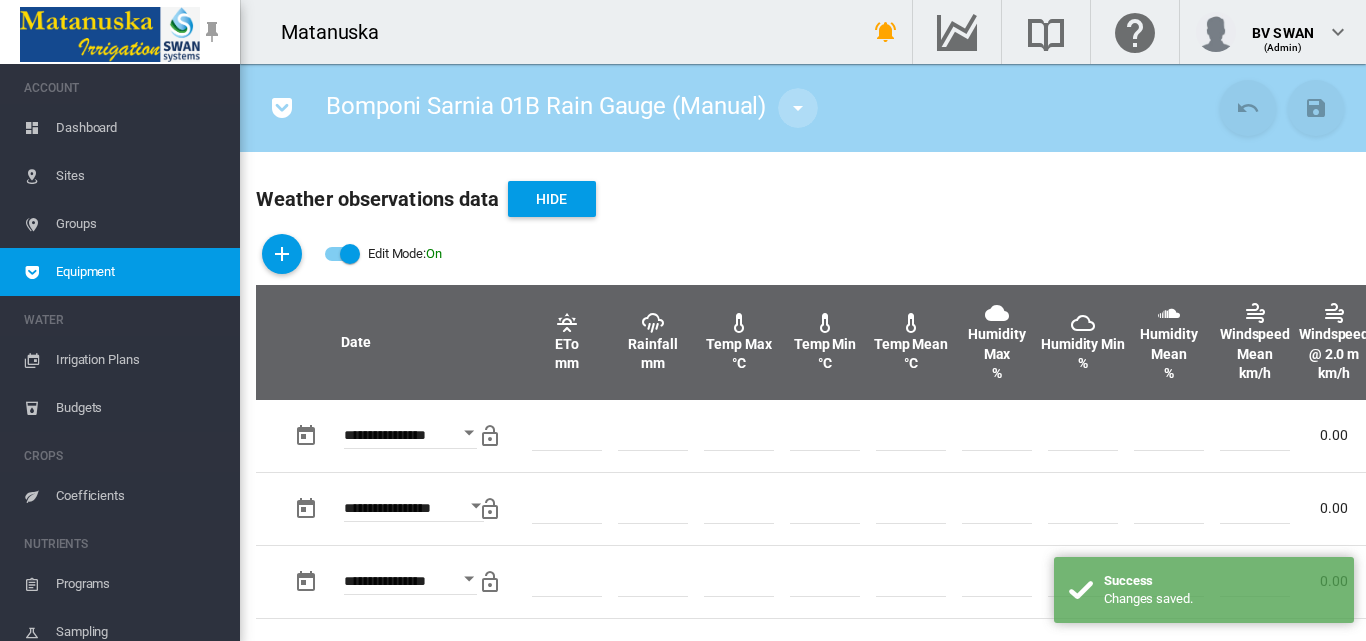 click at bounding box center [798, 108] 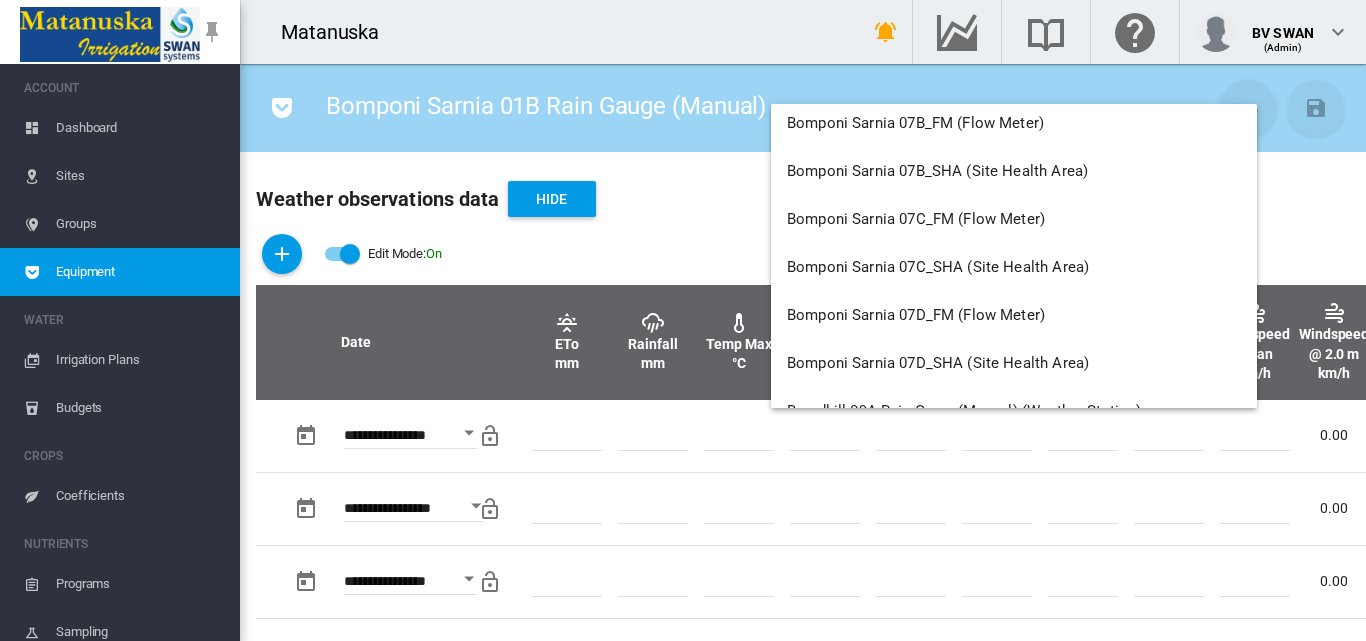 scroll, scrollTop: 2940, scrollLeft: 0, axis: vertical 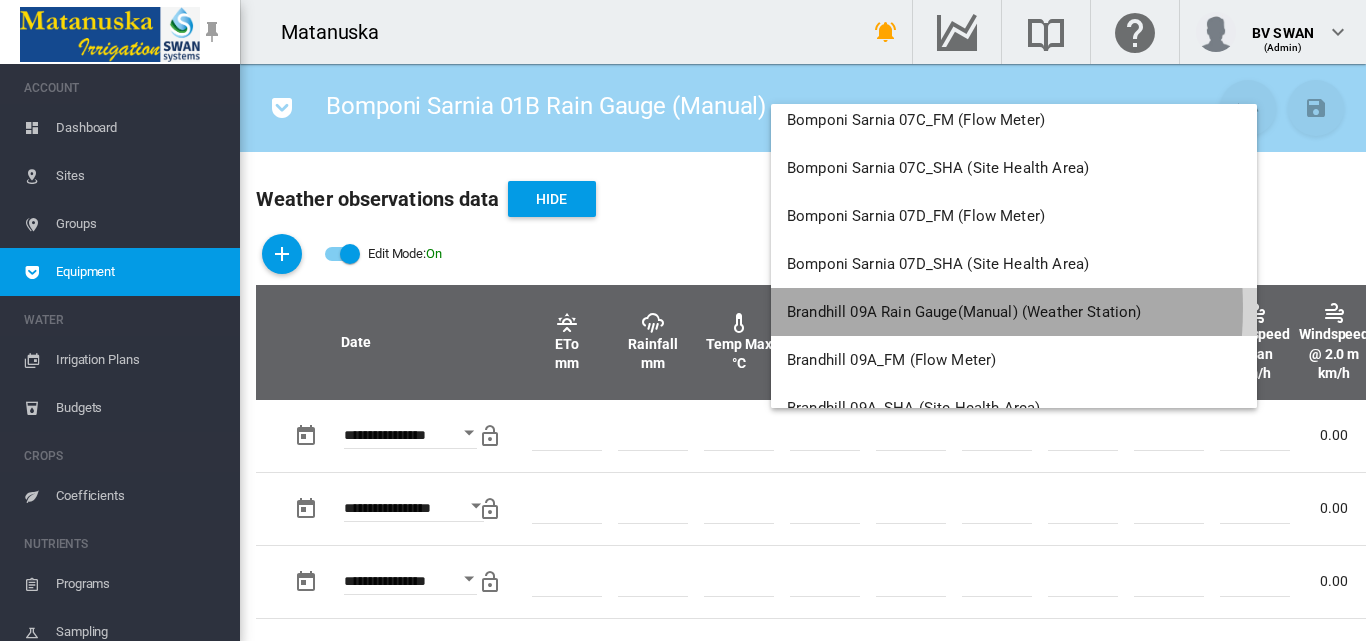 click on "Brandhill 09A Rain Gauge(Manual) (Weather Station)" at bounding box center [964, 312] 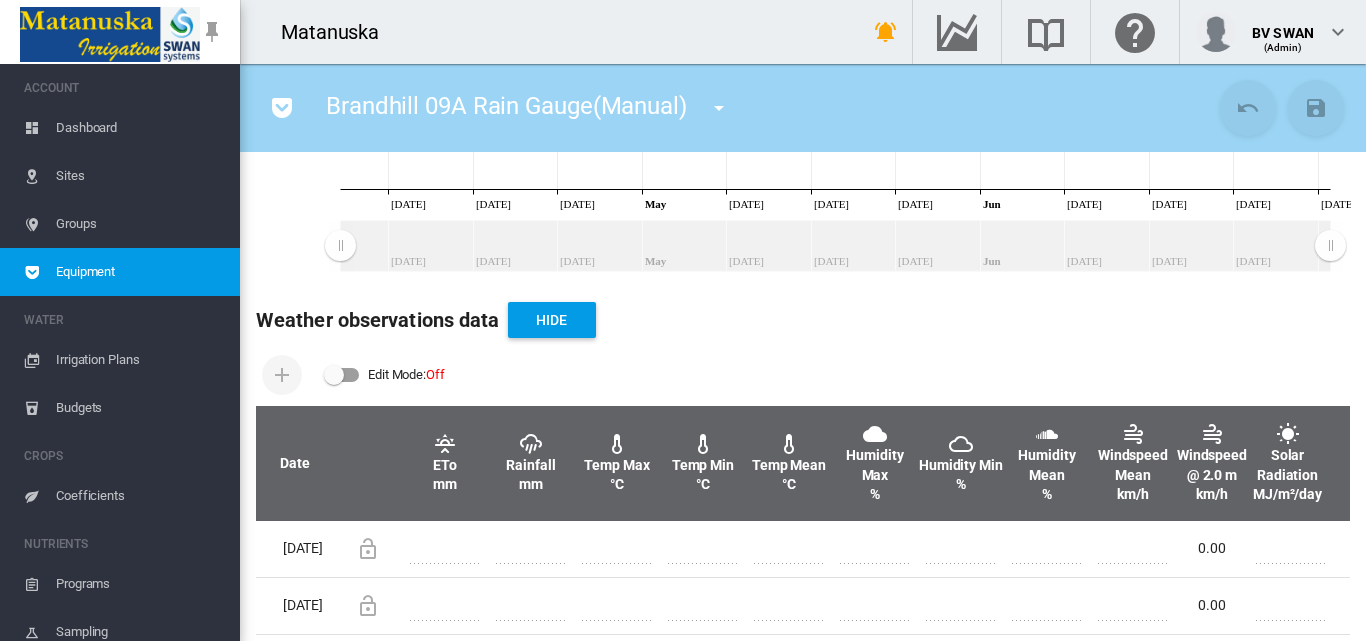scroll, scrollTop: 500, scrollLeft: 0, axis: vertical 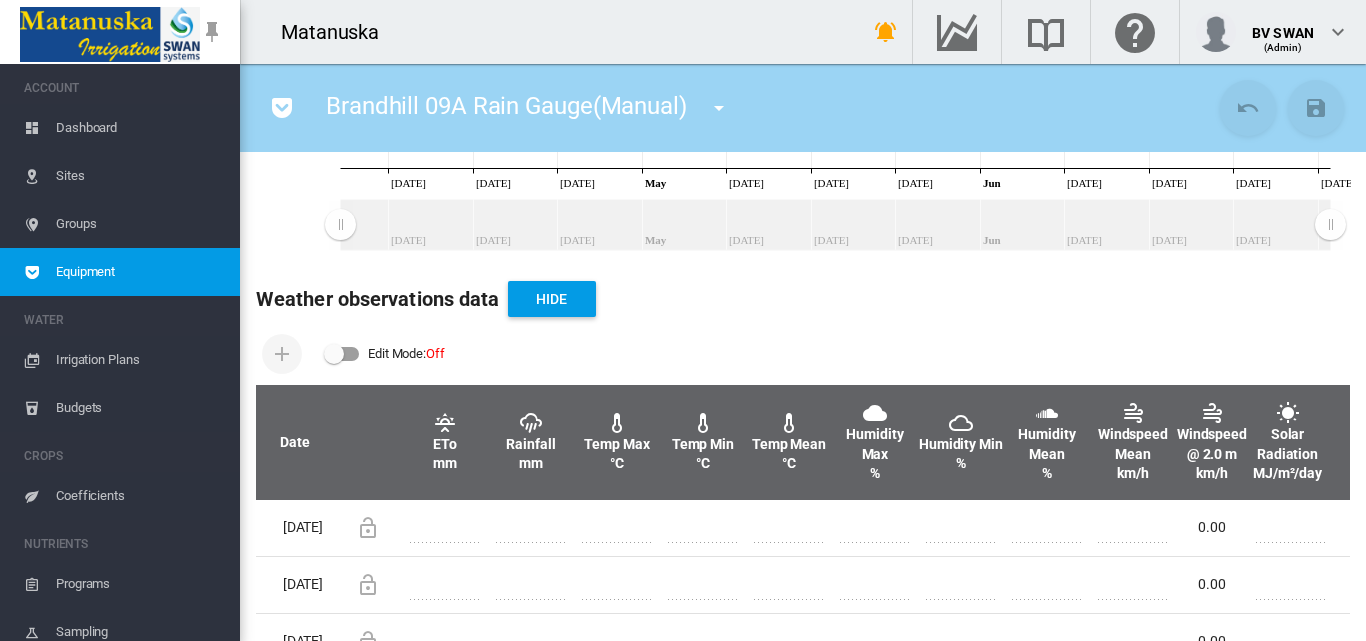 click at bounding box center (342, 354) 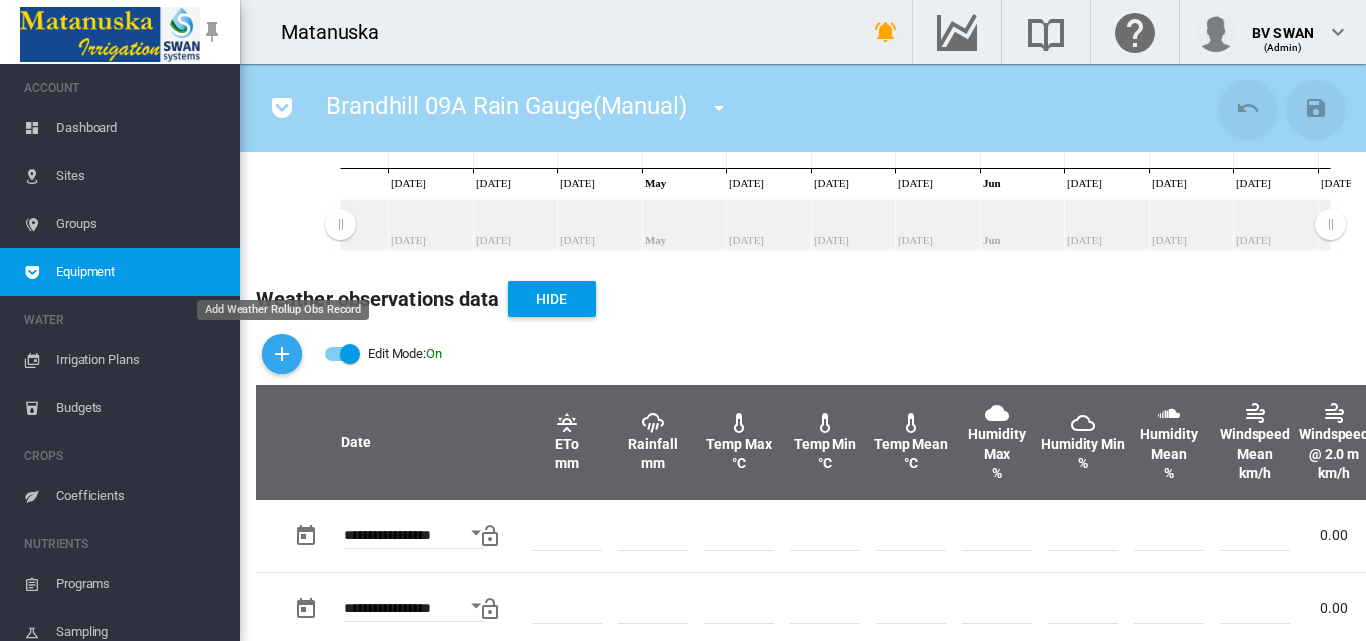 drag, startPoint x: 290, startPoint y: 350, endPoint x: 405, endPoint y: 439, distance: 145.41664 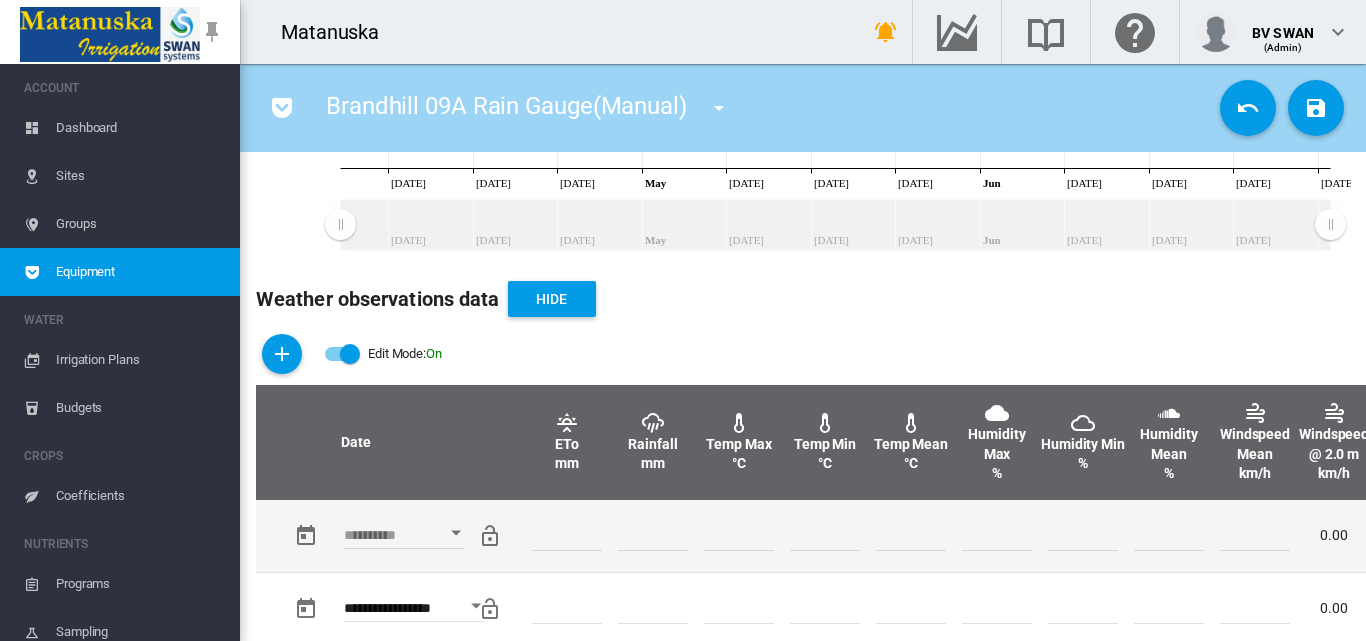 click at bounding box center (456, 533) 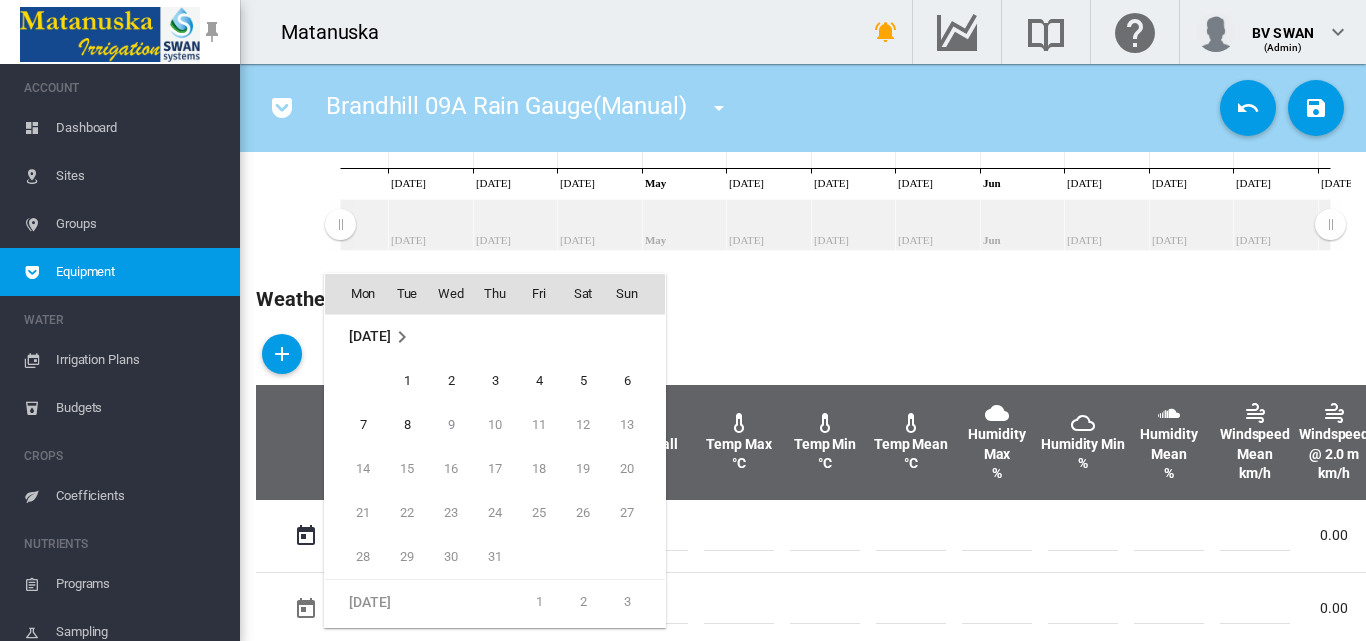 scroll, scrollTop: 798, scrollLeft: 0, axis: vertical 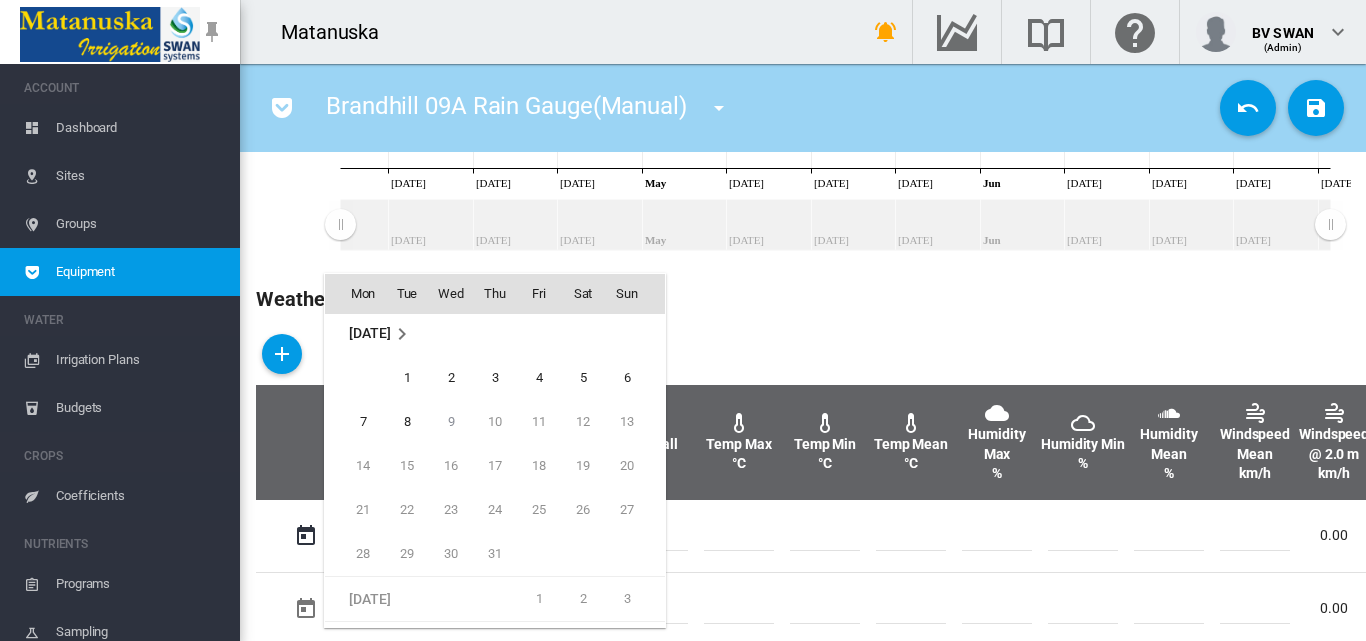 click at bounding box center (683, 320) 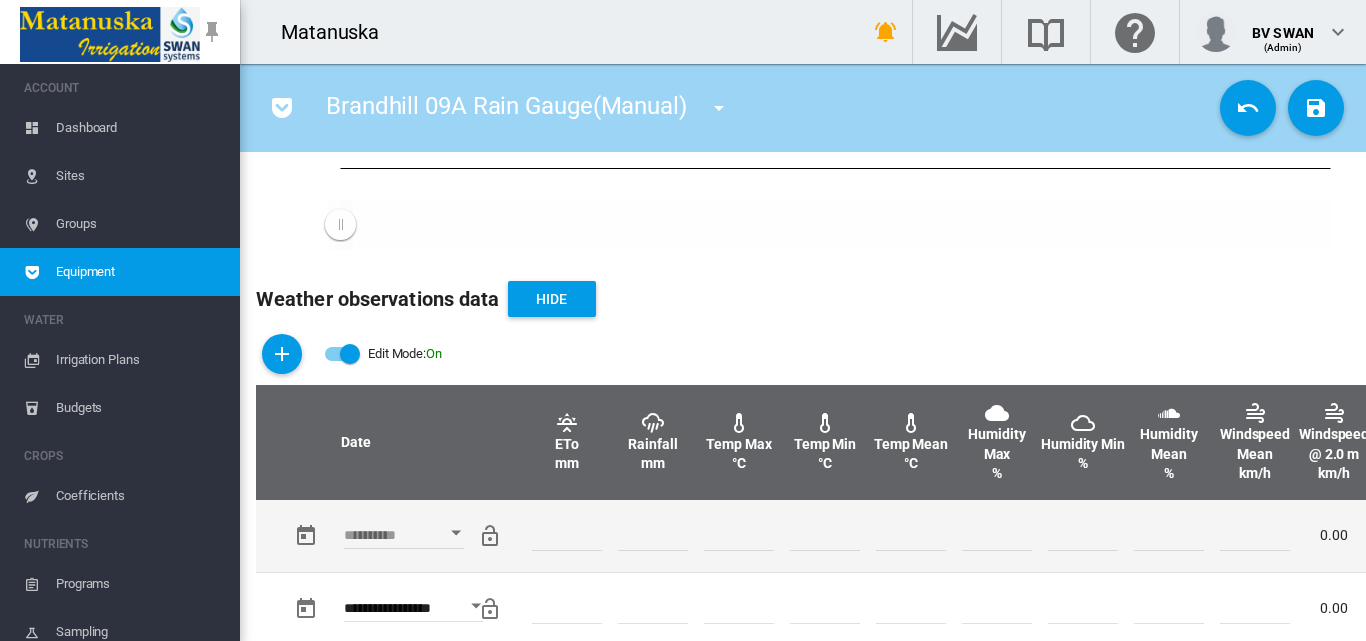 click at bounding box center (456, 533) 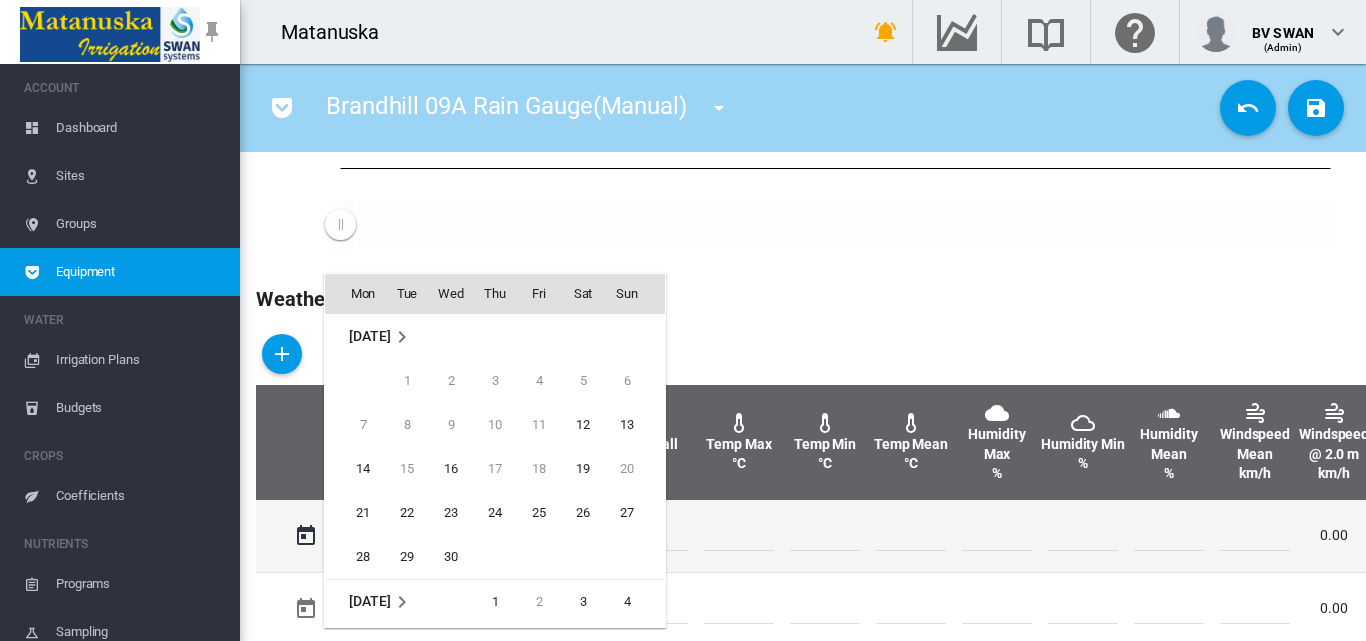 scroll, scrollTop: 795, scrollLeft: 0, axis: vertical 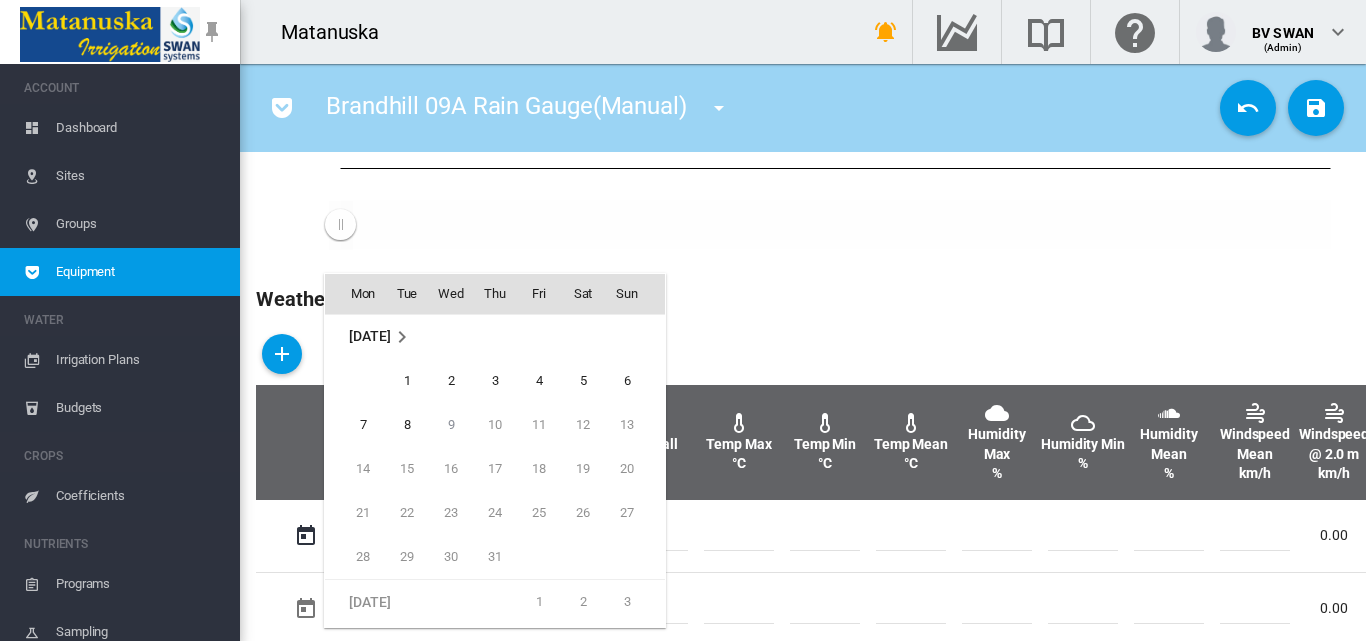 click on "8" at bounding box center [407, 425] 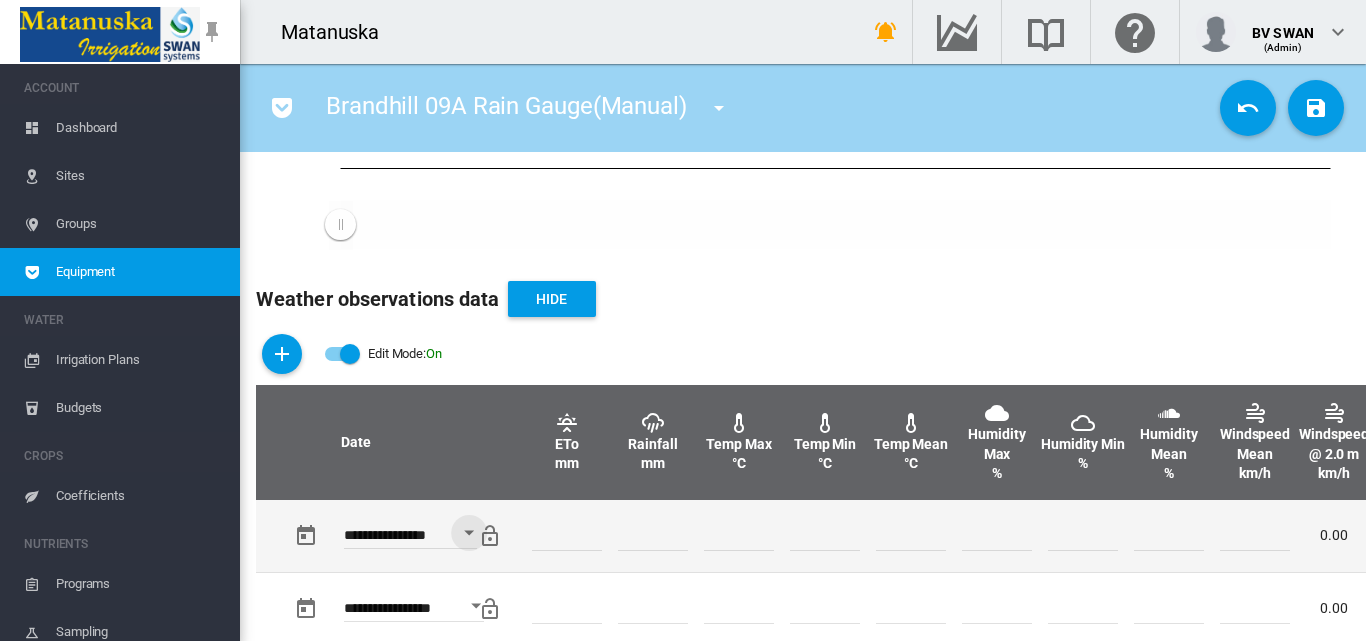 click at bounding box center [653, 536] 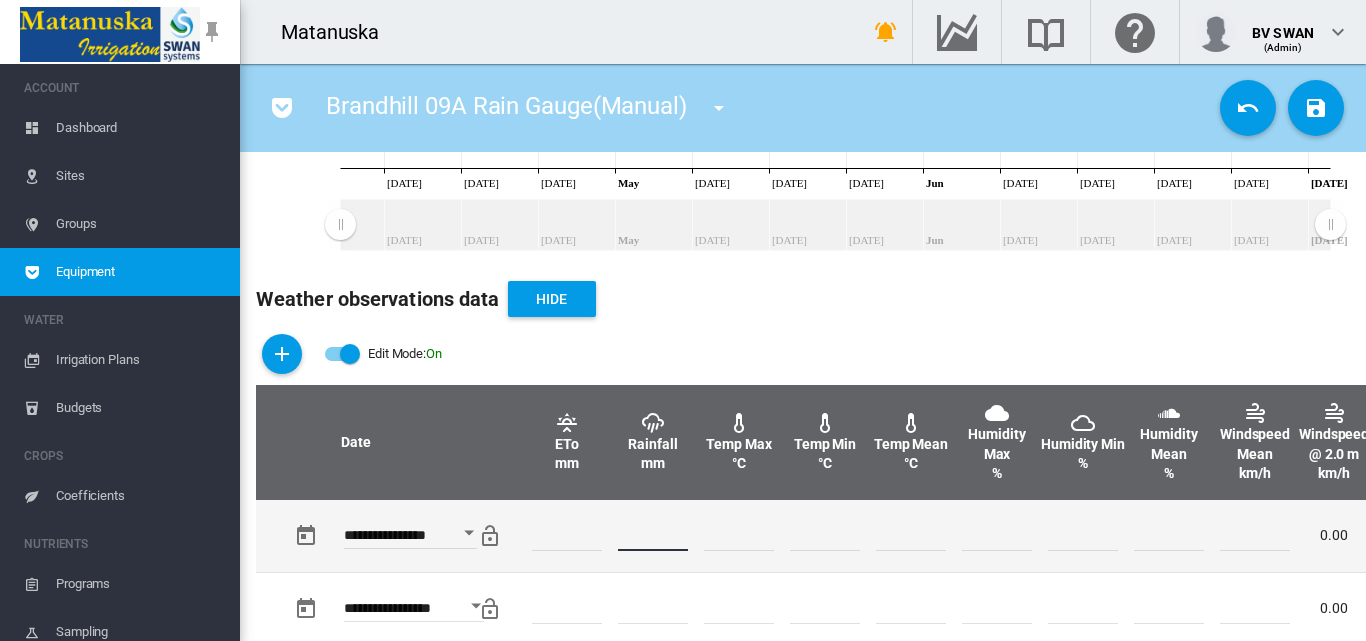 type on "*" 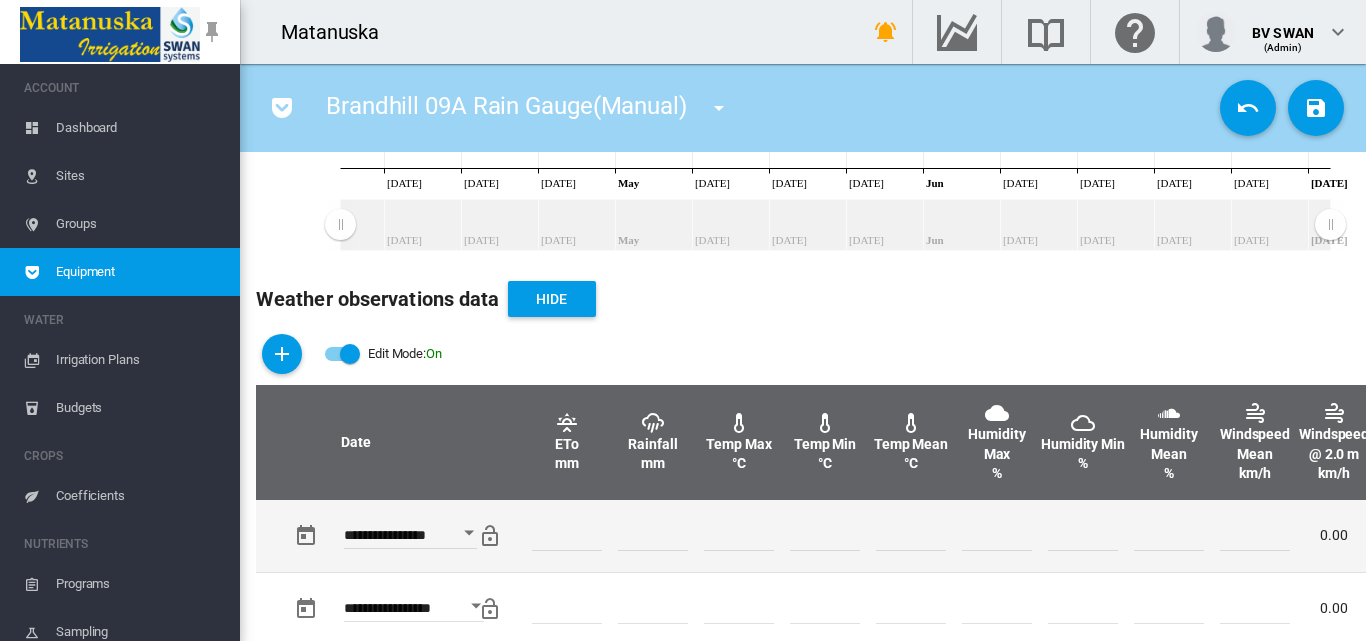 drag, startPoint x: 1045, startPoint y: 541, endPoint x: 962, endPoint y: 514, distance: 87.28116 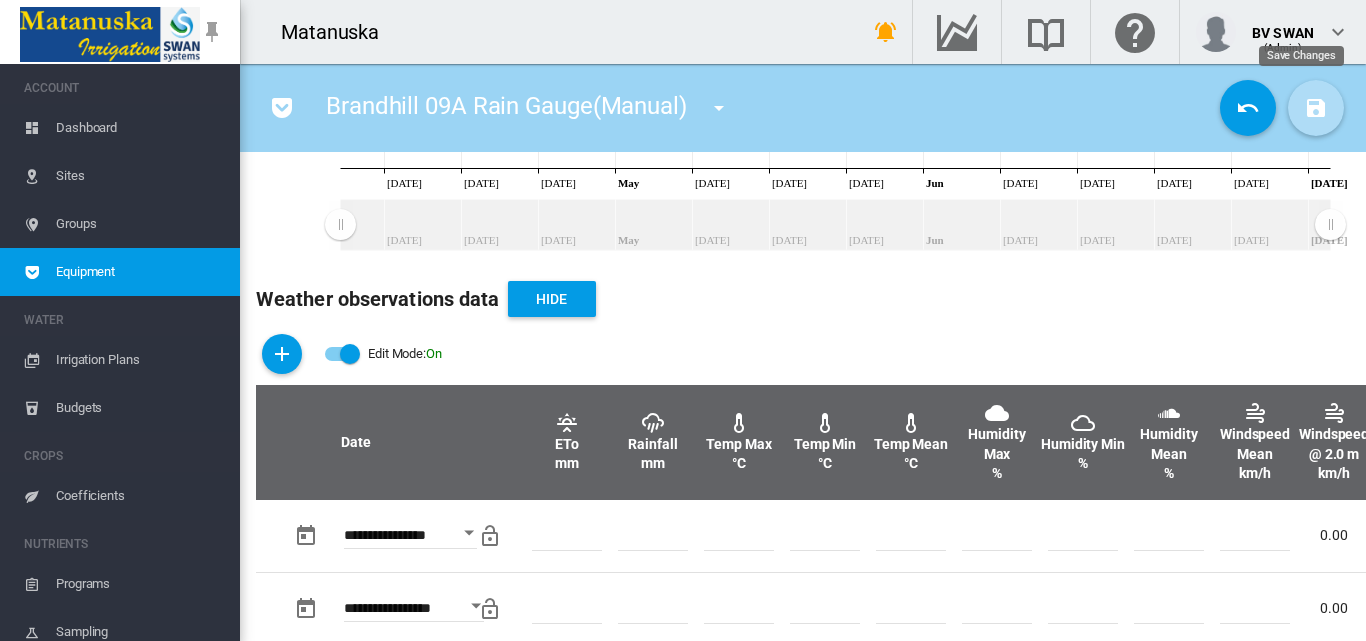 click at bounding box center (1316, 108) 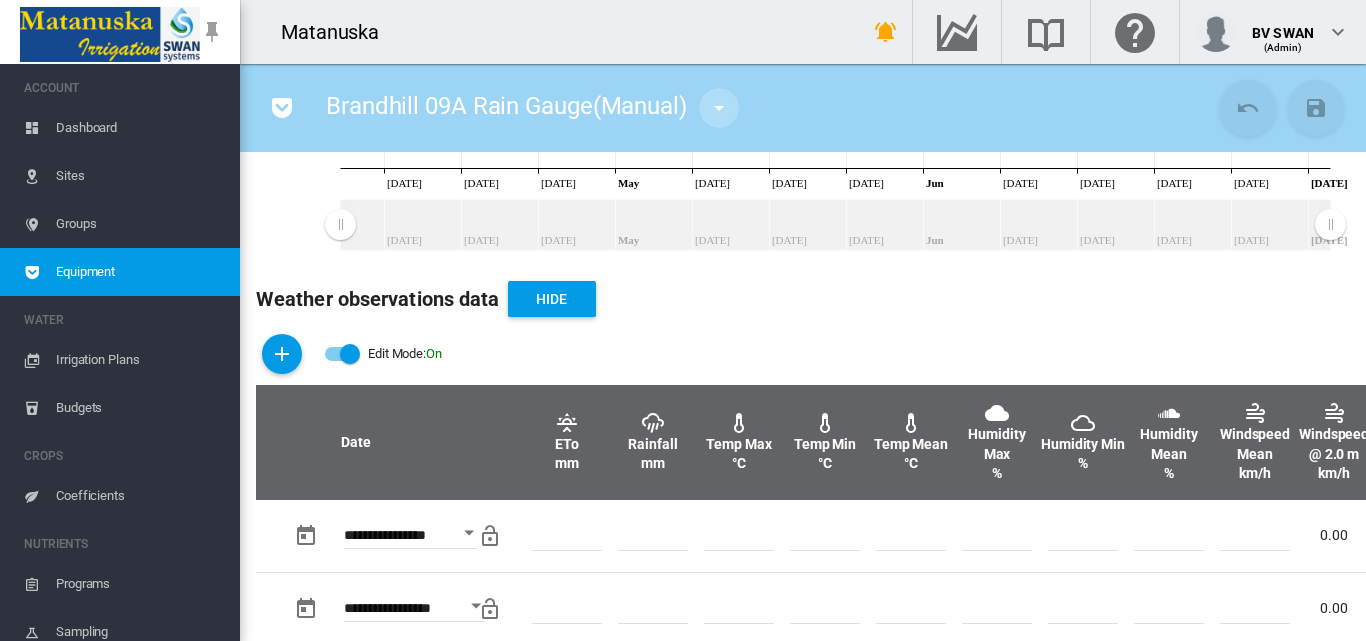 click at bounding box center [719, 108] 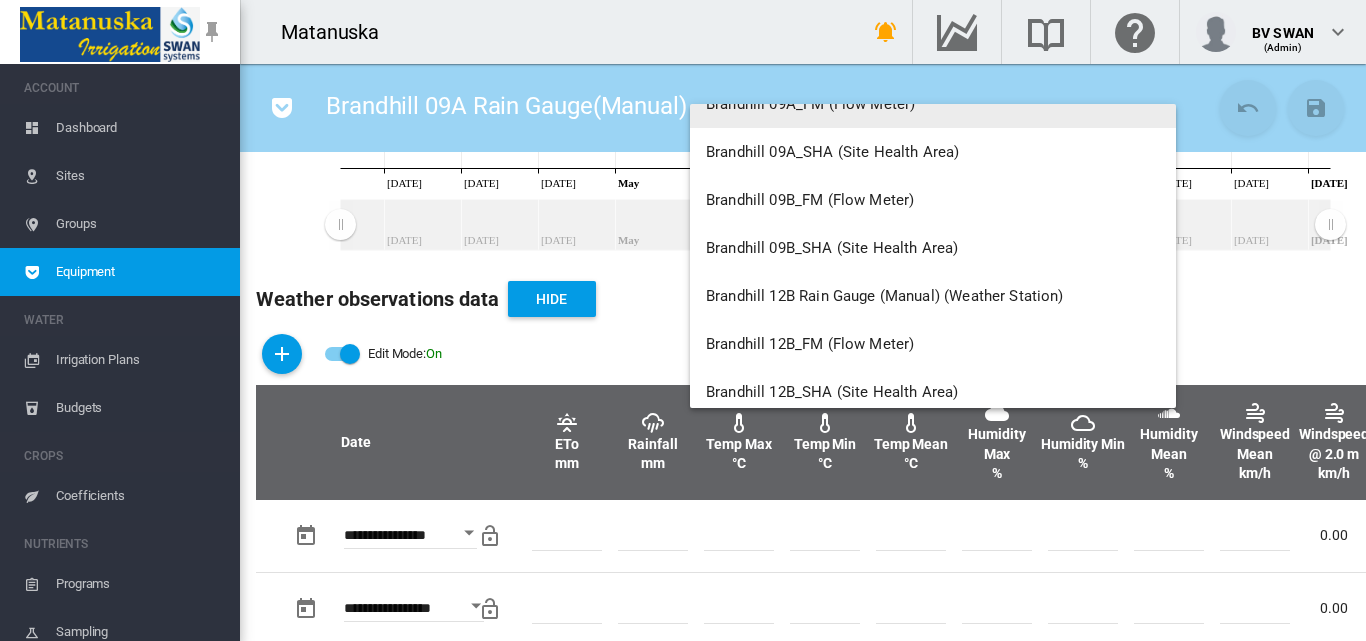 scroll, scrollTop: 3300, scrollLeft: 0, axis: vertical 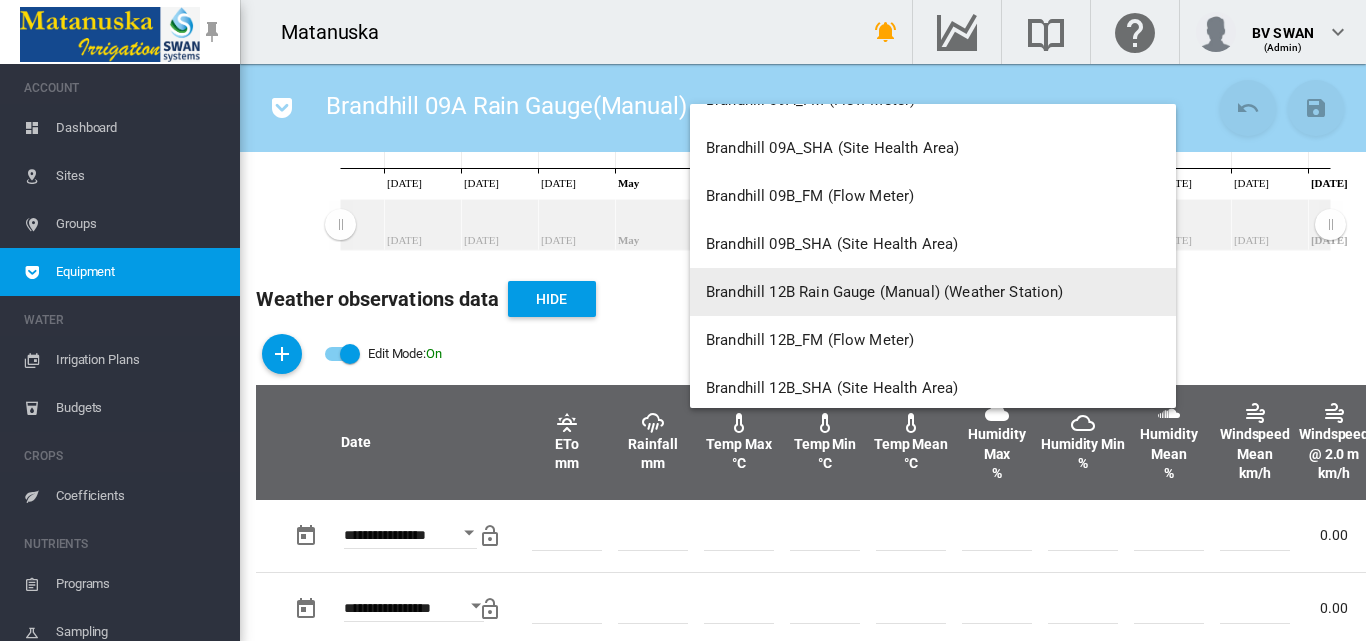 click on "Brandhill 12B  Rain Gauge (Manual) (Weather Station)" at bounding box center [933, 292] 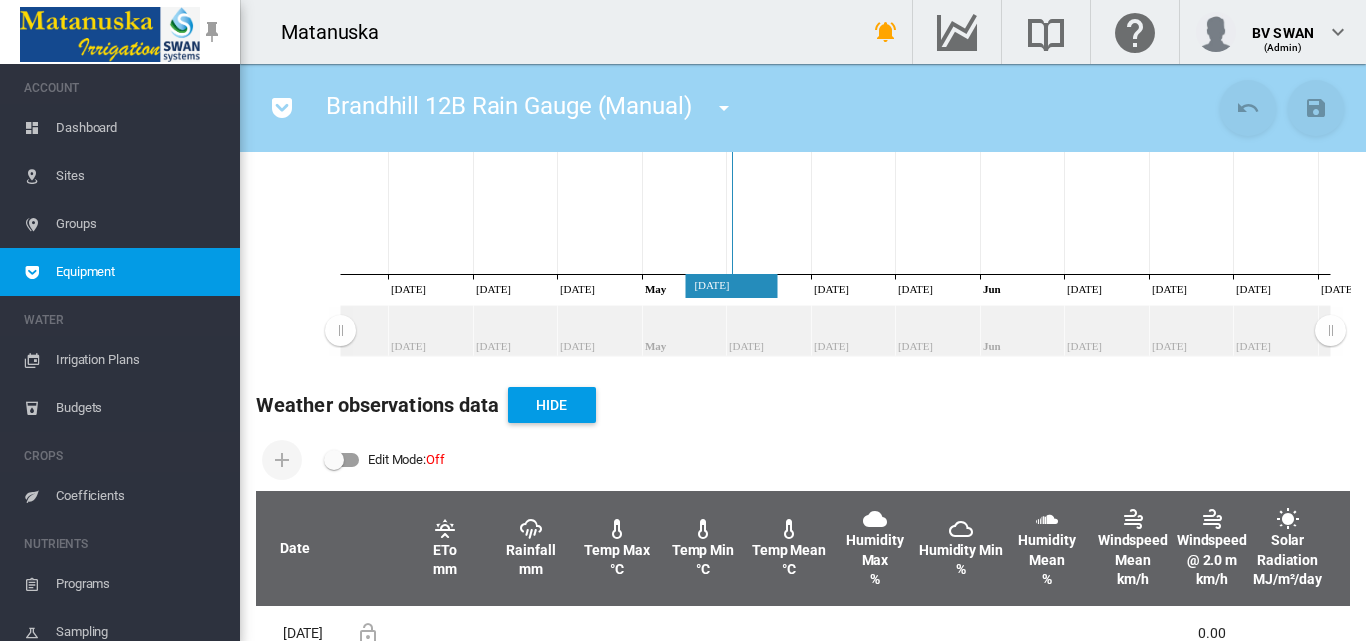 scroll, scrollTop: 400, scrollLeft: 0, axis: vertical 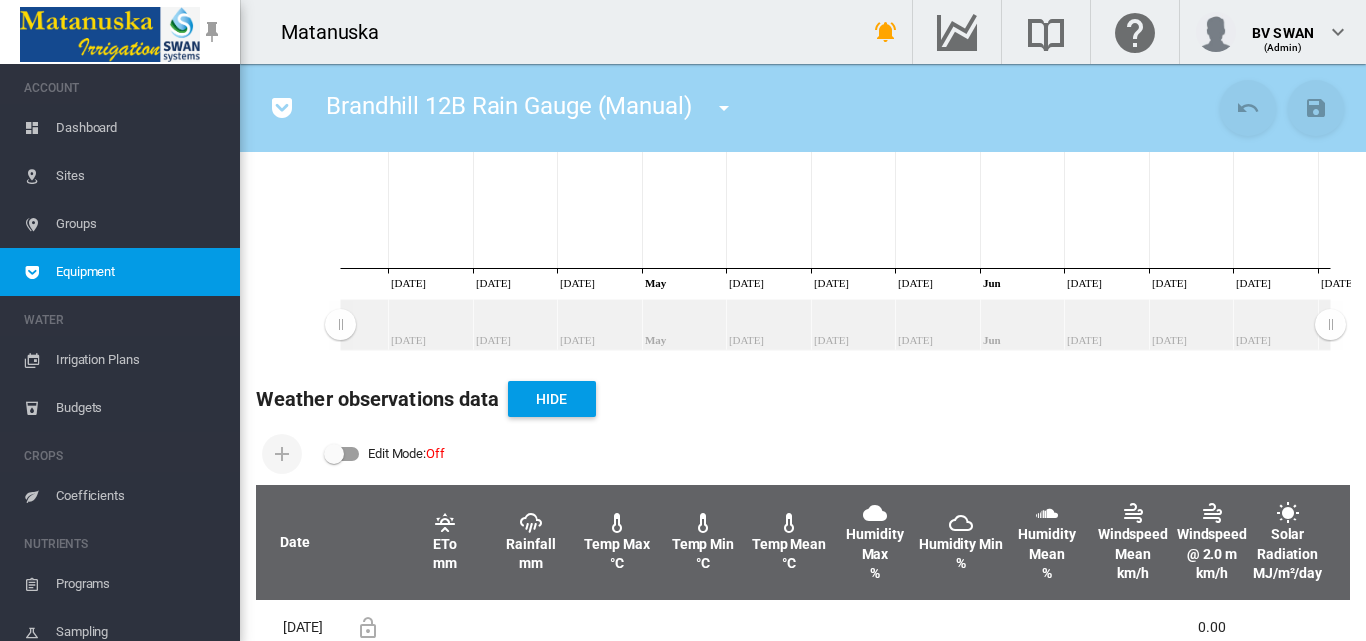 click at bounding box center [342, 454] 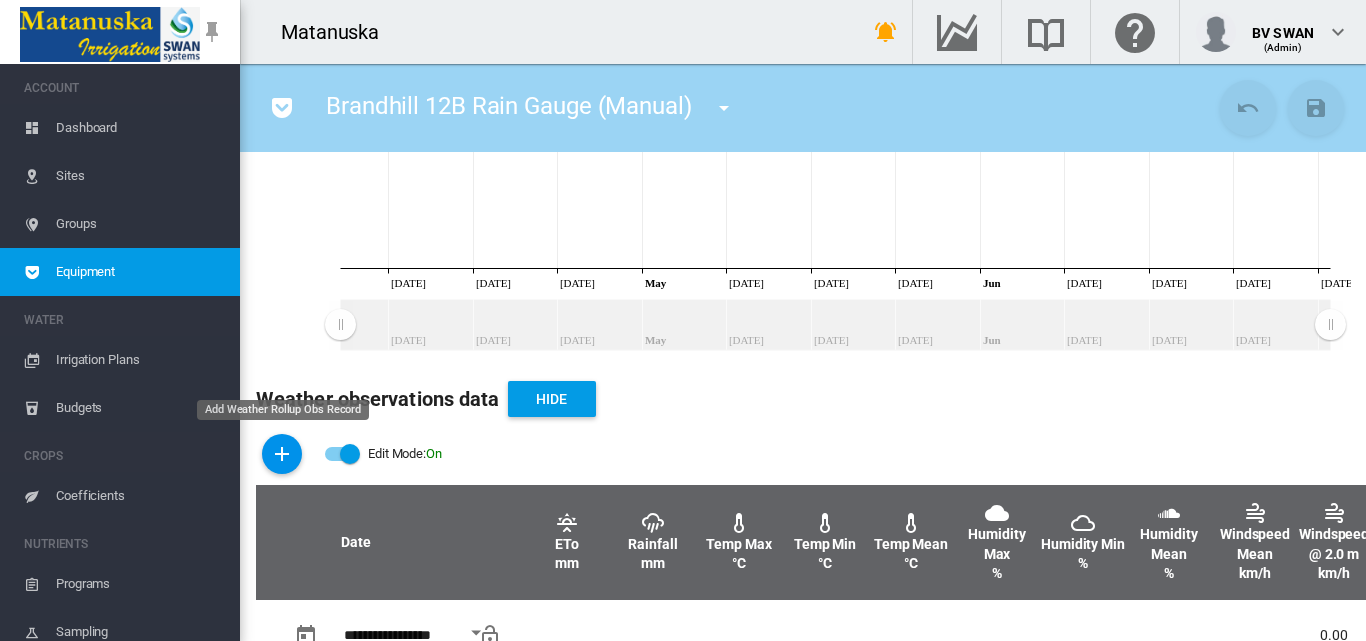 click at bounding box center (282, 454) 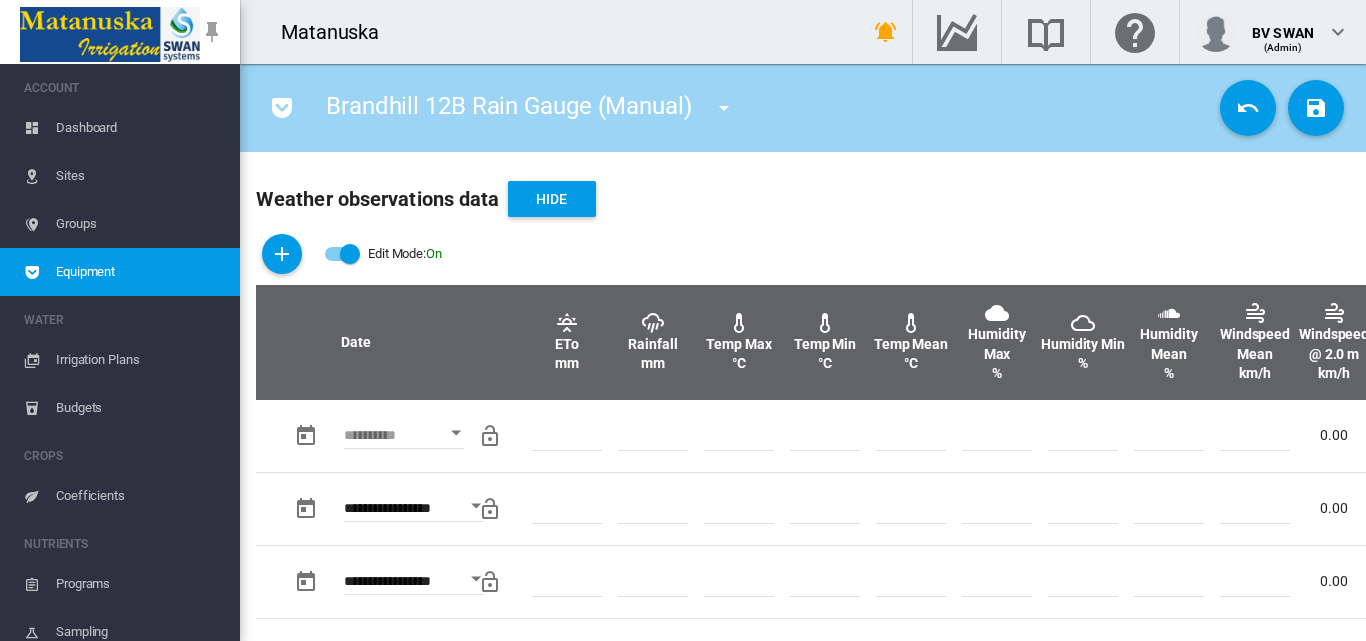 scroll, scrollTop: 700, scrollLeft: 0, axis: vertical 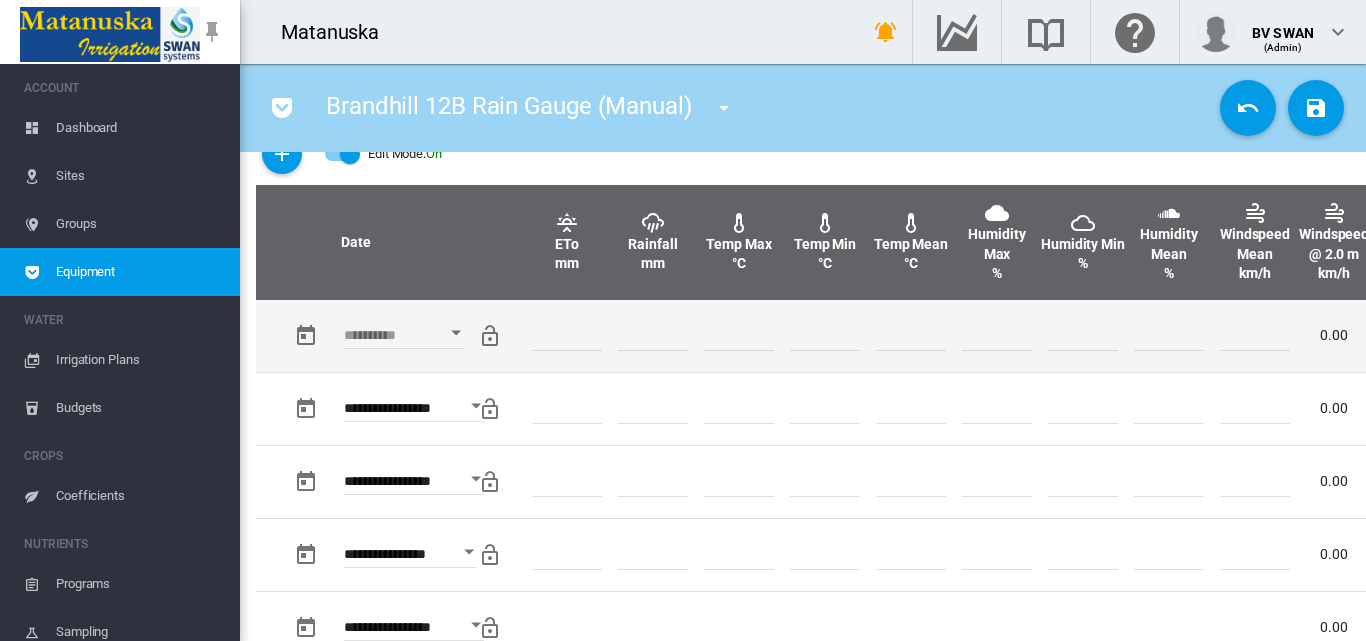 click at bounding box center [456, 333] 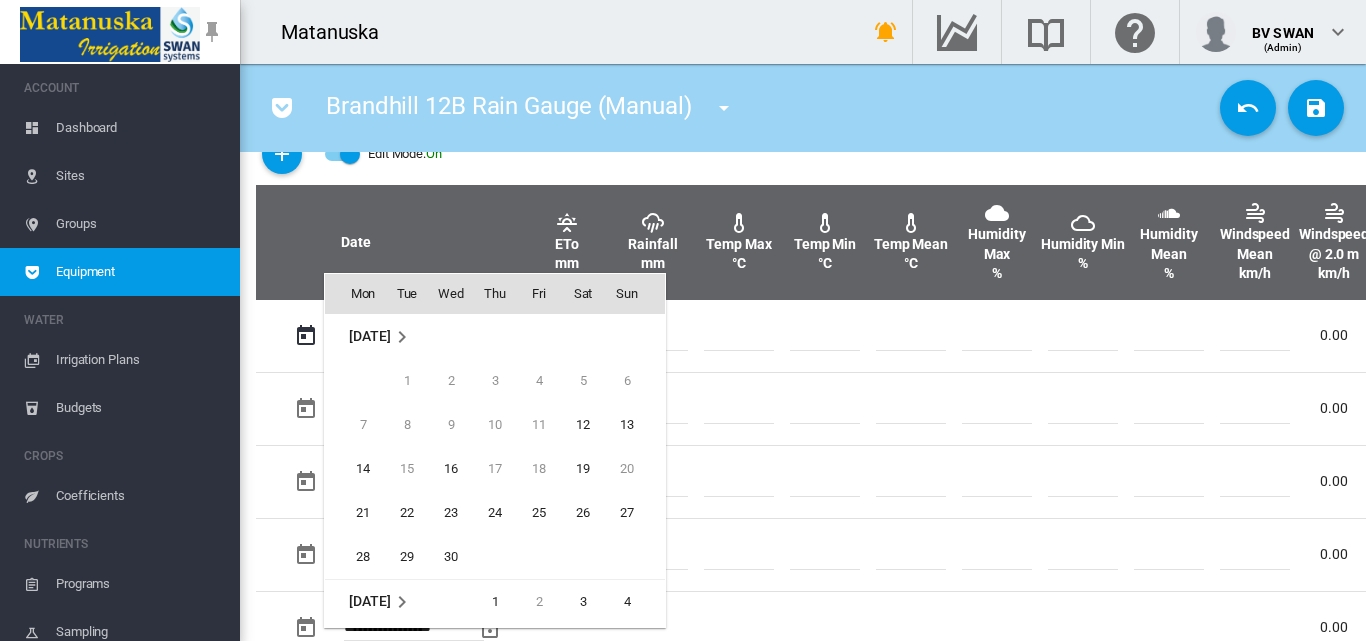 scroll, scrollTop: 795, scrollLeft: 0, axis: vertical 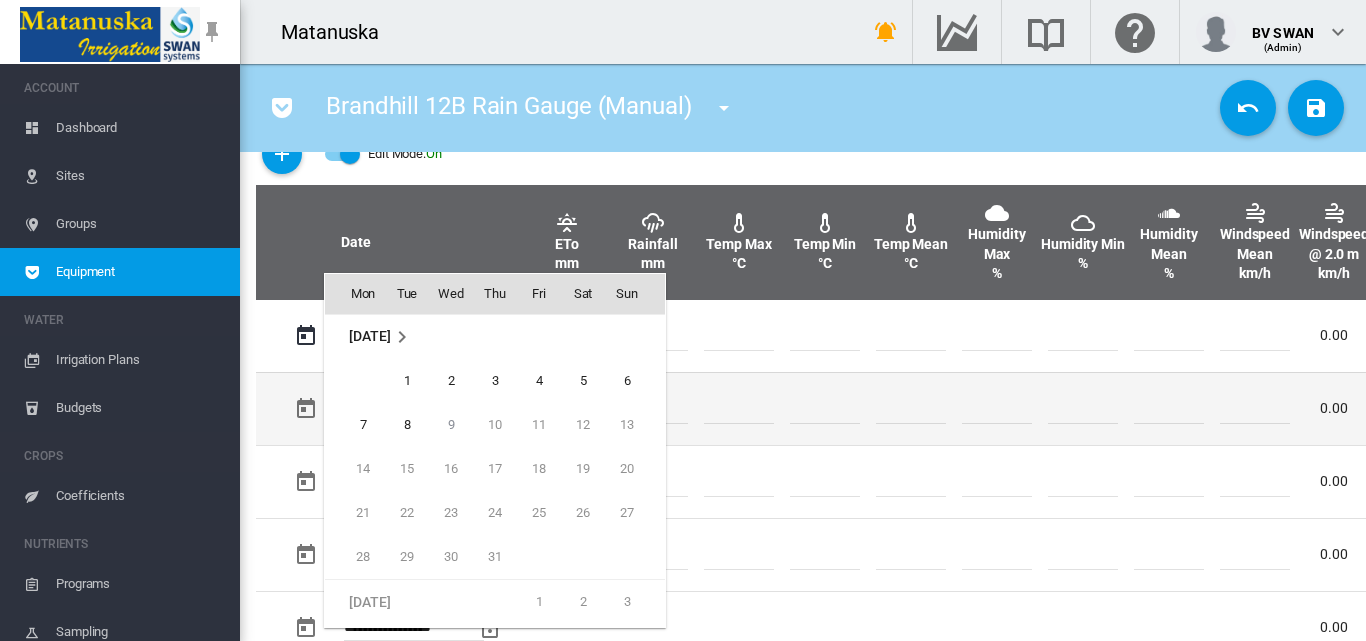 click on "8" at bounding box center (407, 425) 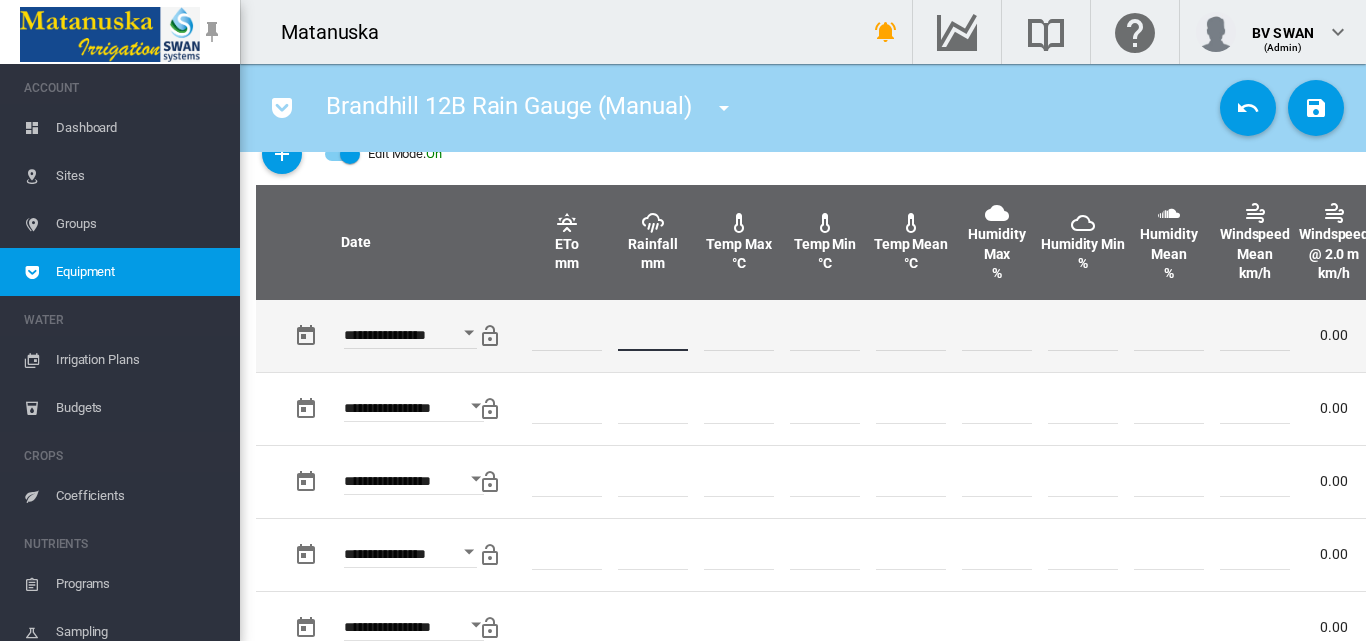 click at bounding box center [653, 336] 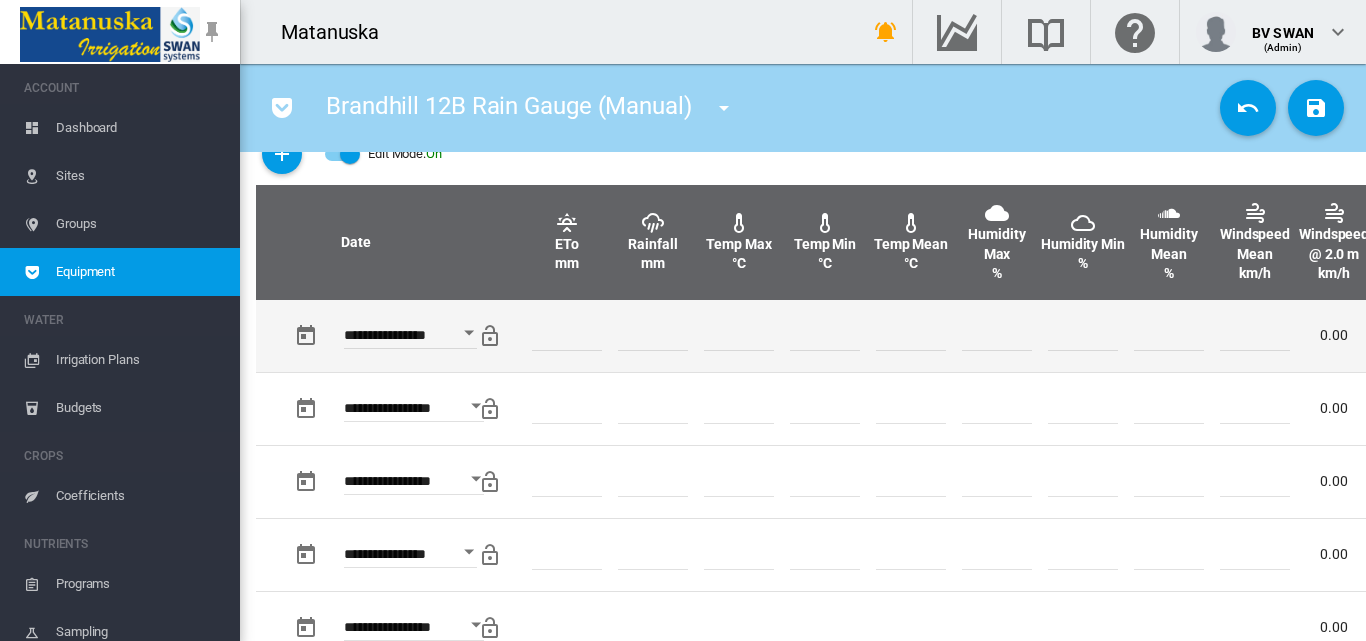 click at bounding box center [739, 336] 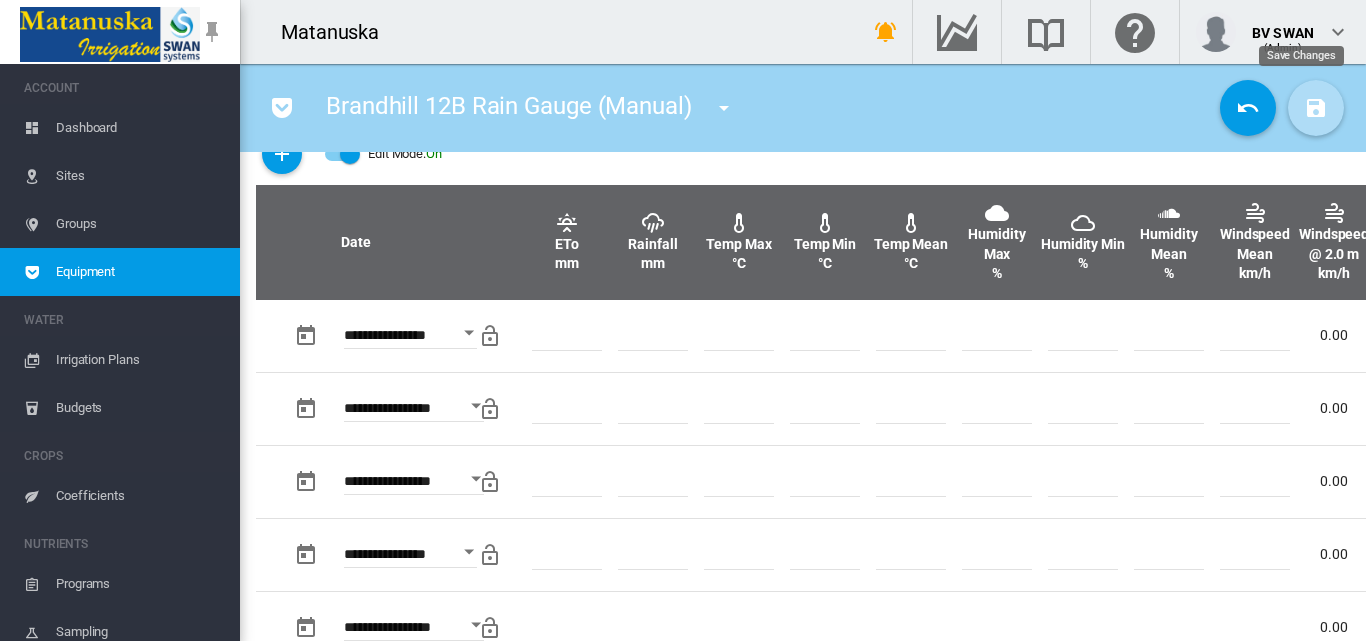 click at bounding box center (1316, 108) 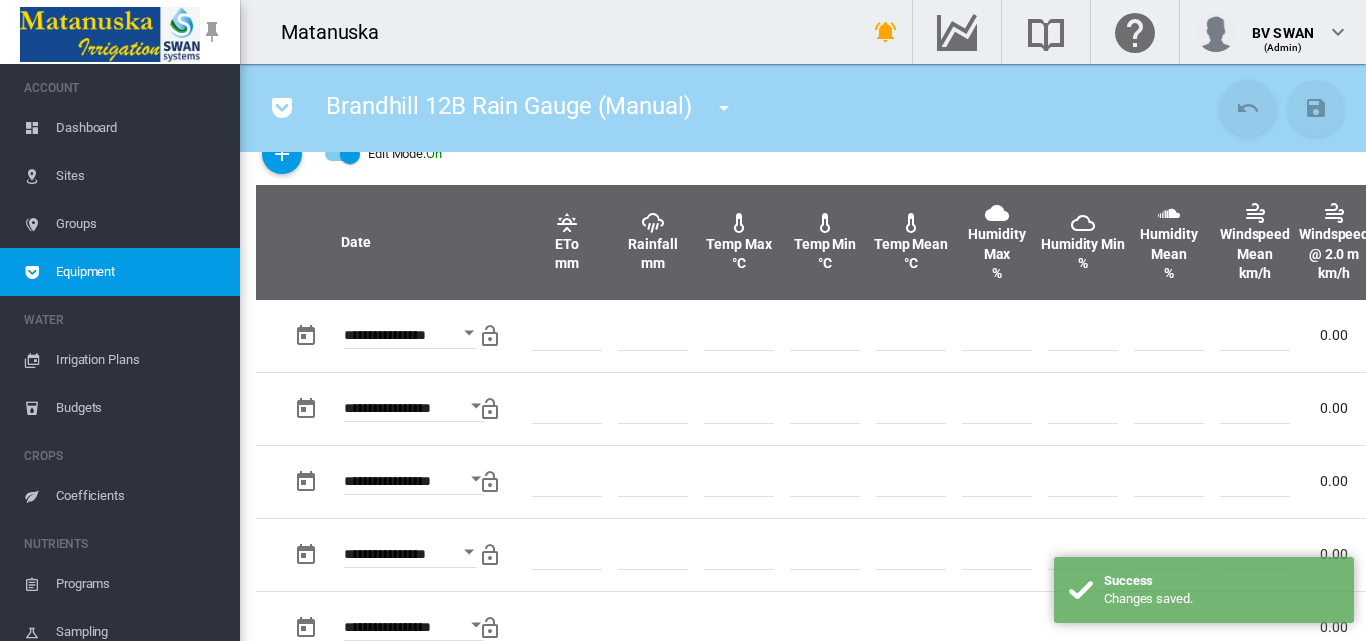 click at bounding box center [724, 108] 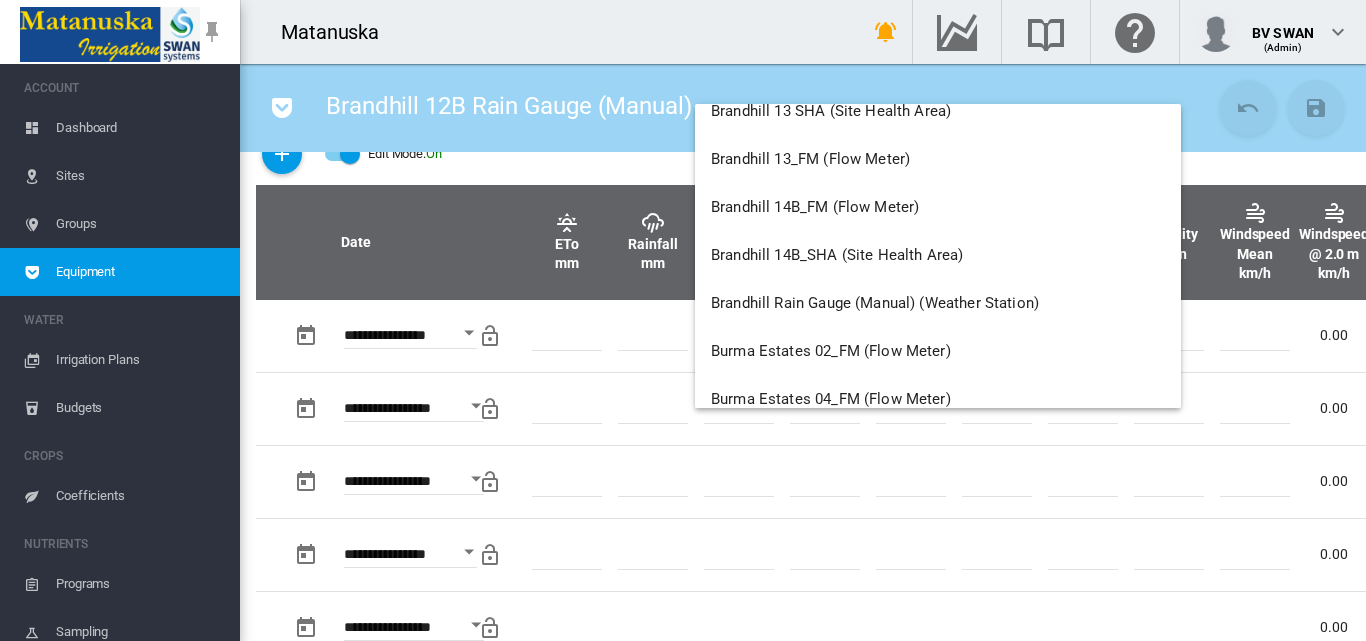 scroll, scrollTop: 3800, scrollLeft: 0, axis: vertical 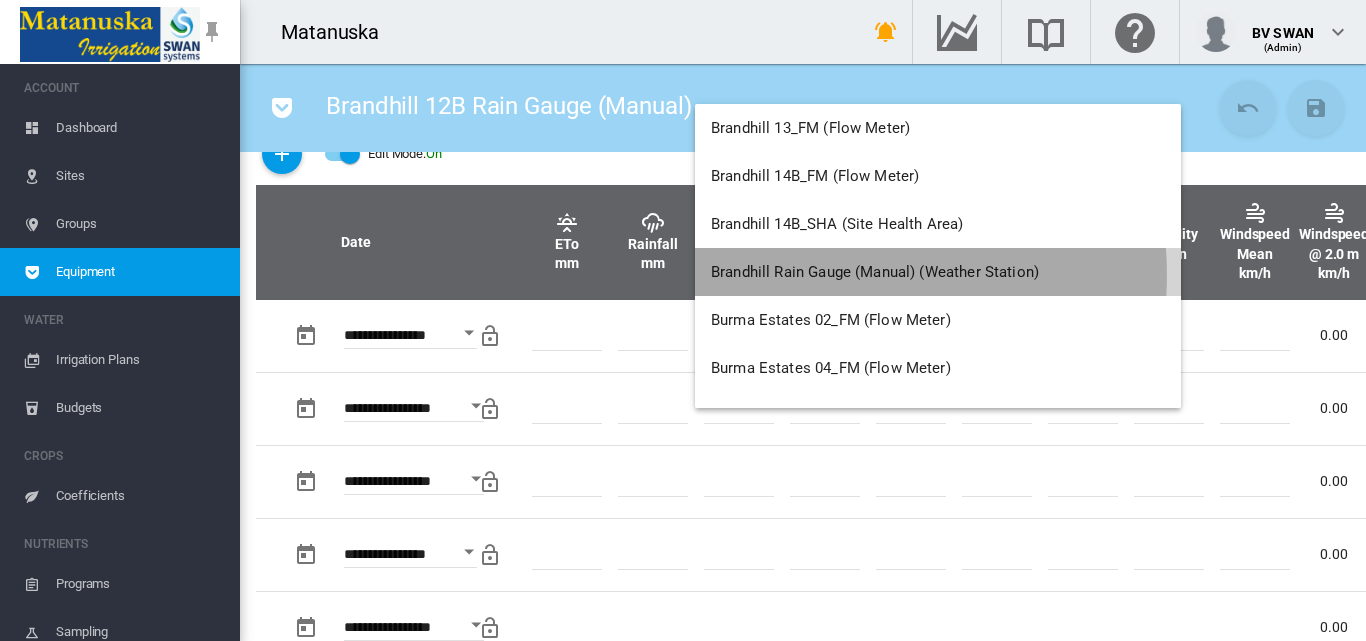 click on "Brandhill Rain Gauge (Manual) (Weather Station)" at bounding box center (875, 272) 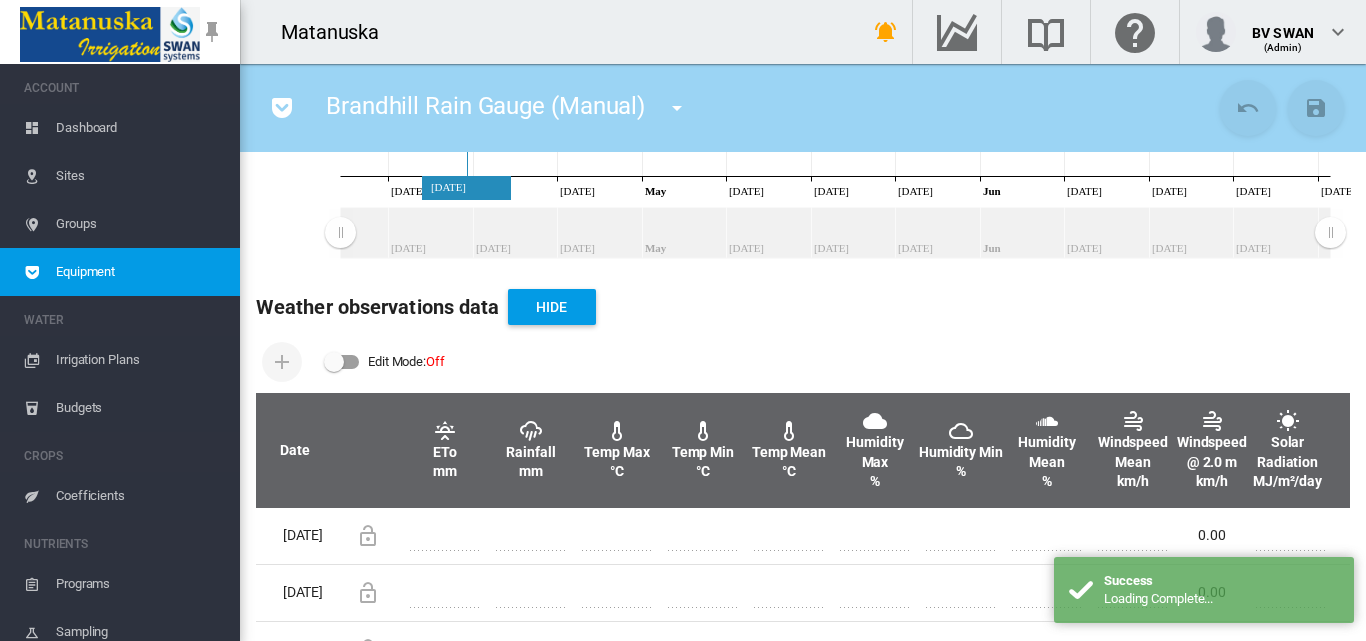 scroll, scrollTop: 600, scrollLeft: 0, axis: vertical 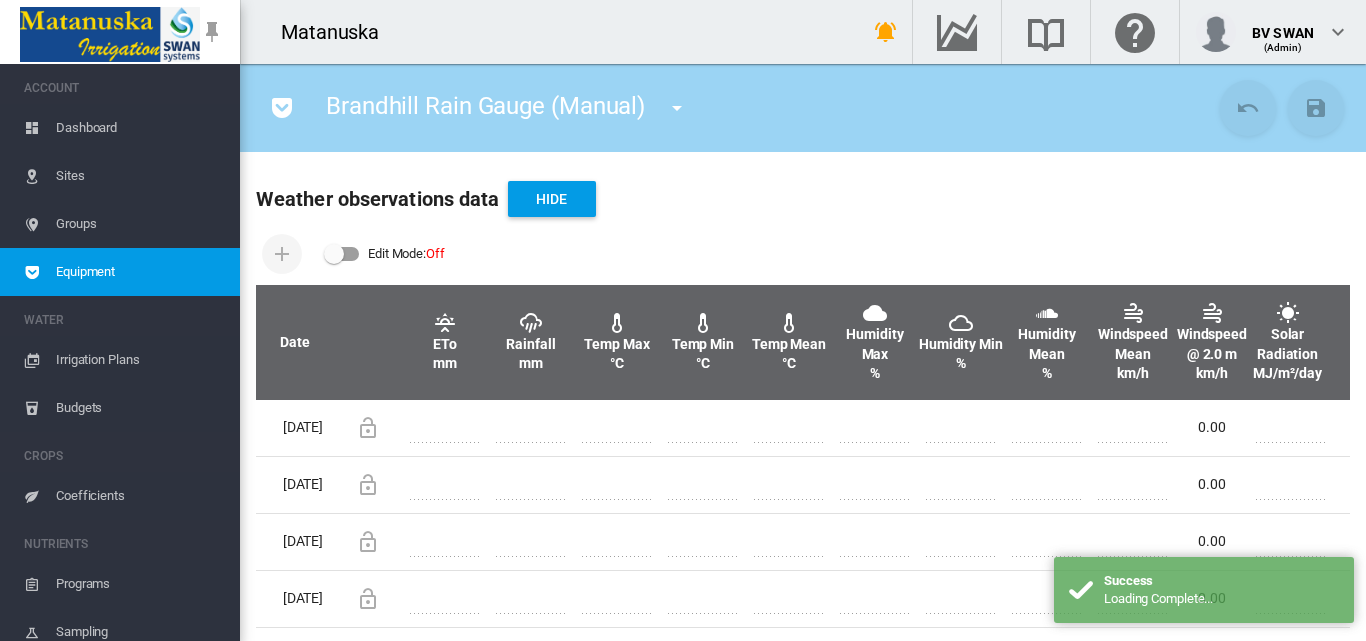 click at bounding box center (334, 254) 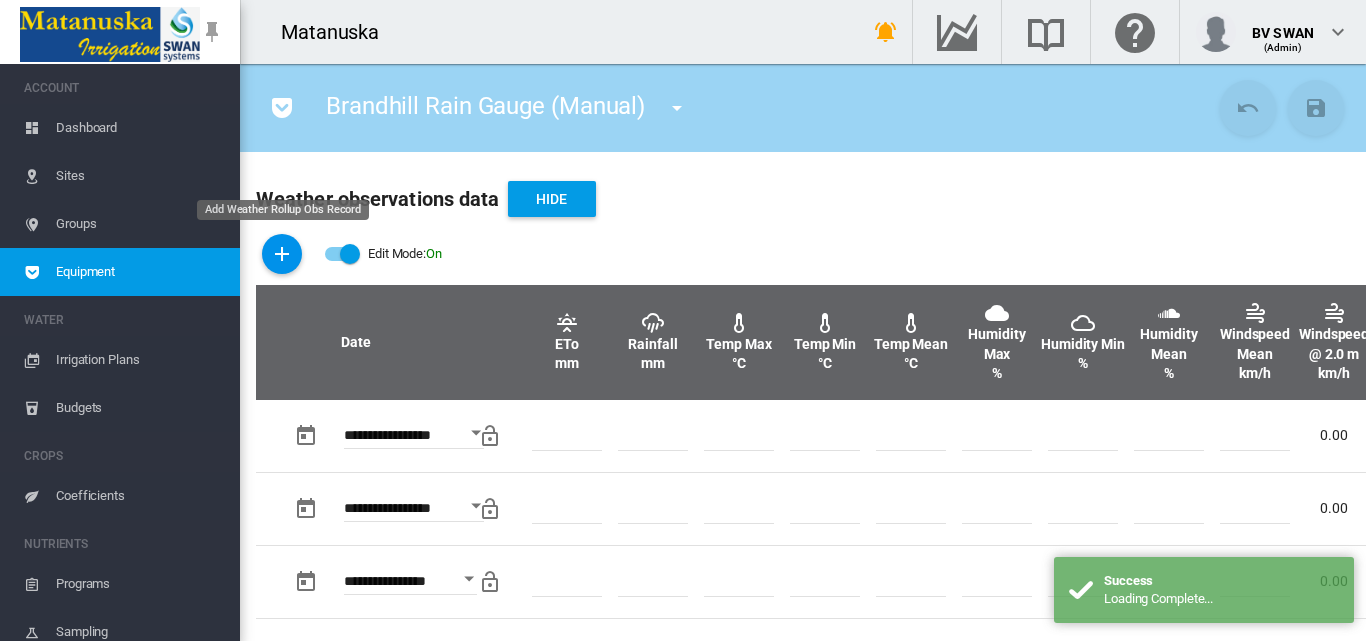 click at bounding box center [282, 254] 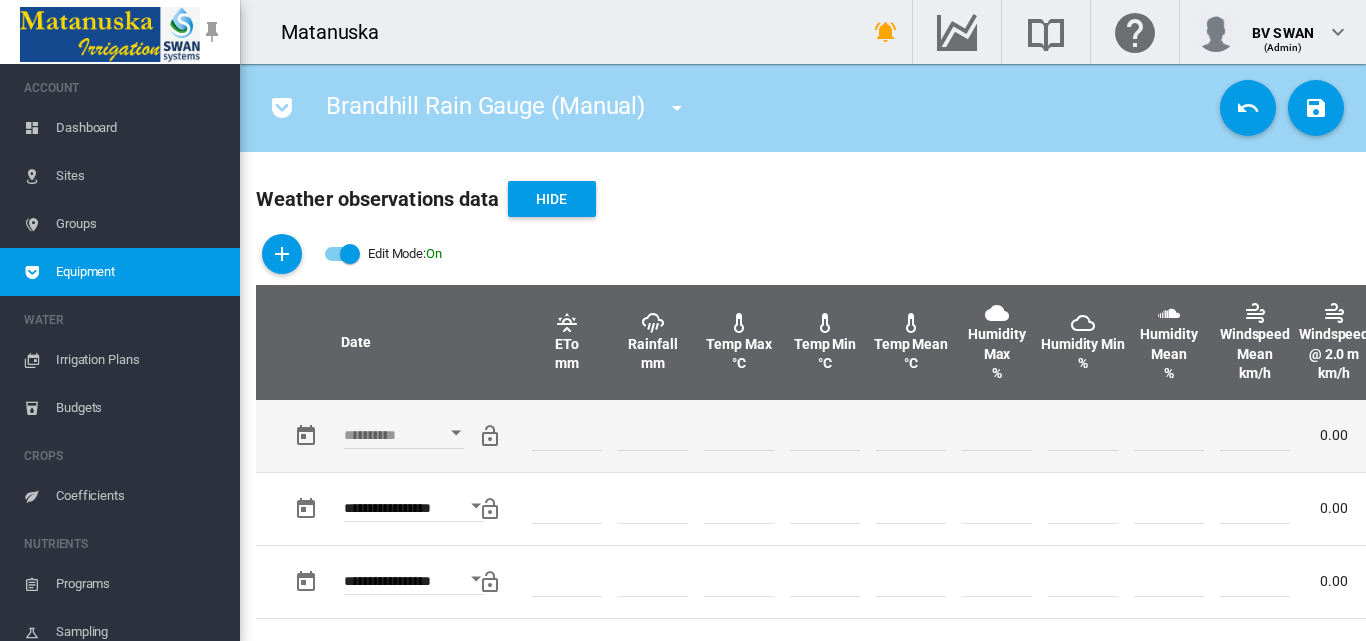 click at bounding box center (456, 433) 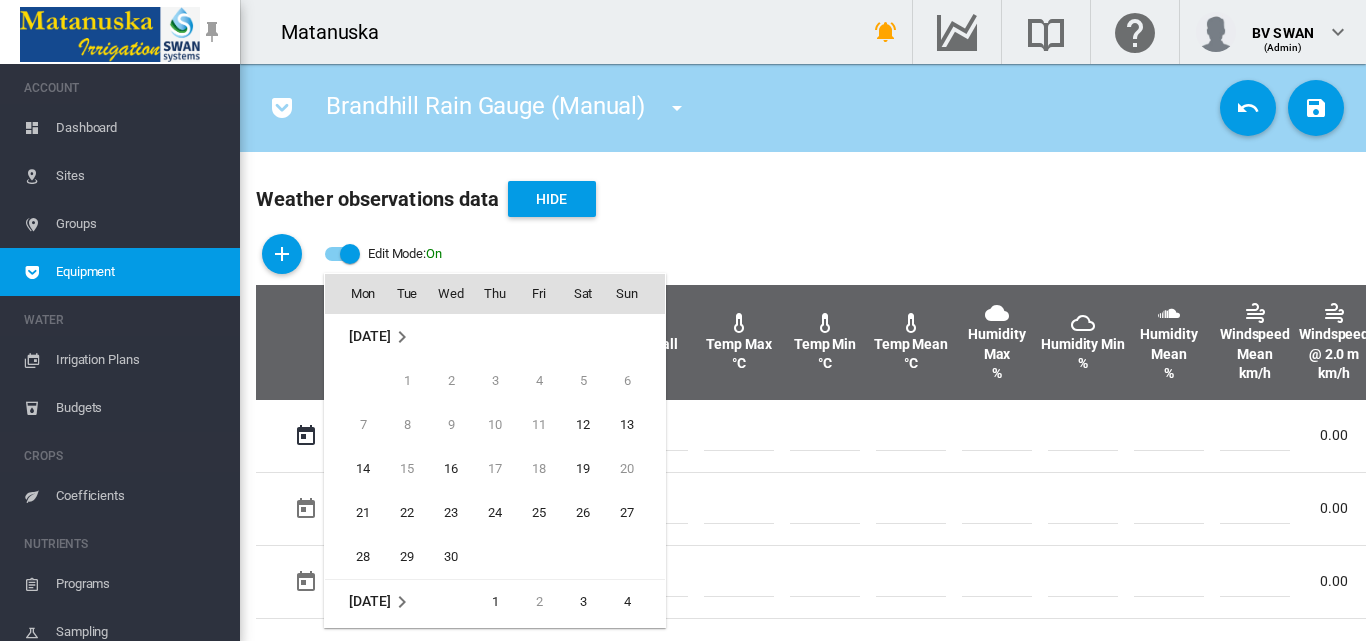 scroll, scrollTop: 795, scrollLeft: 0, axis: vertical 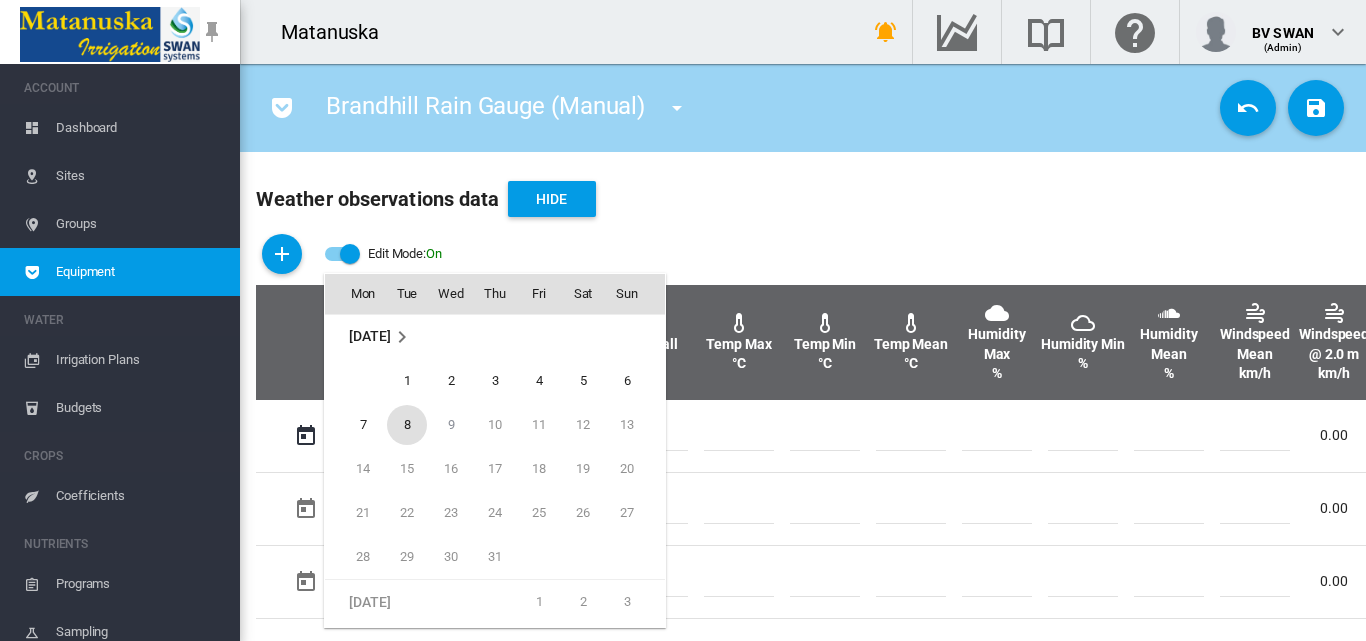 click on "8" at bounding box center [407, 425] 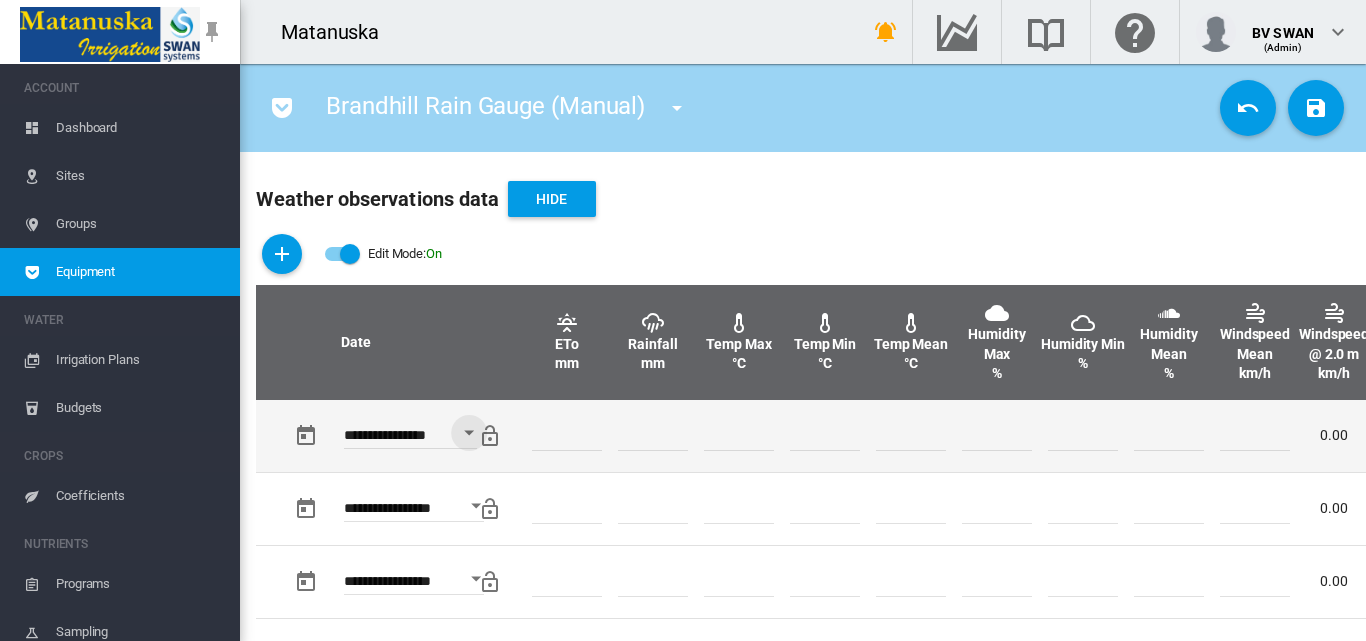 click at bounding box center [653, 436] 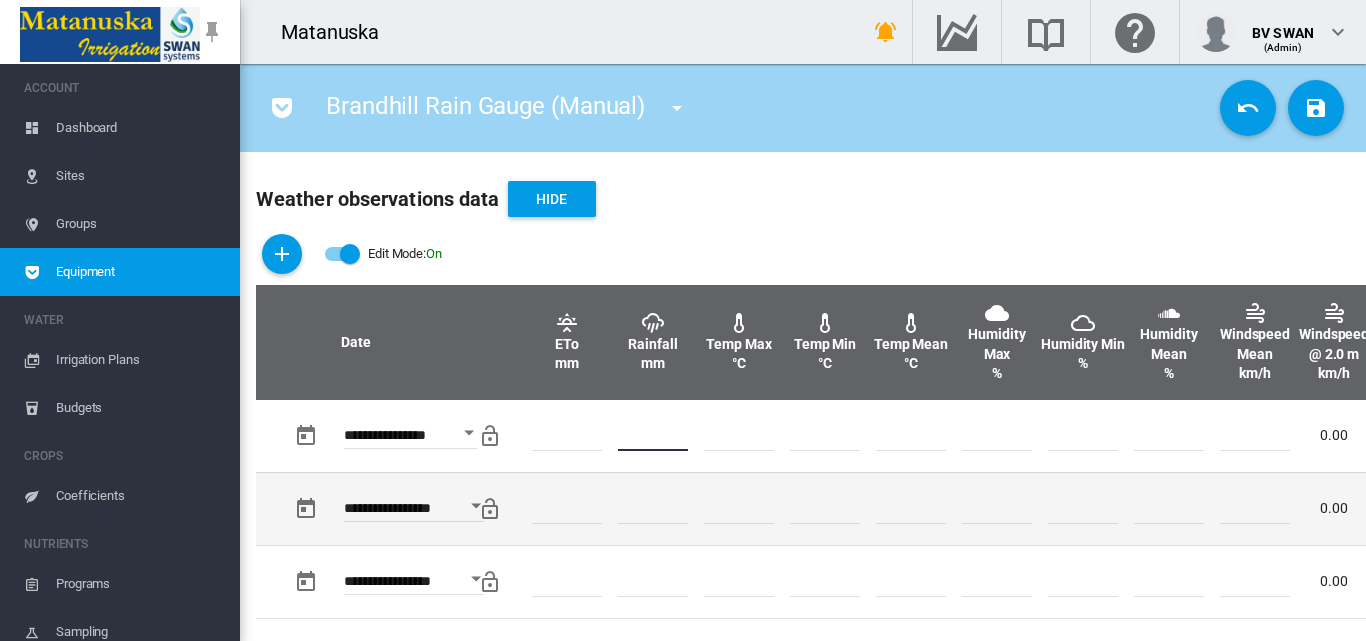 type on "*" 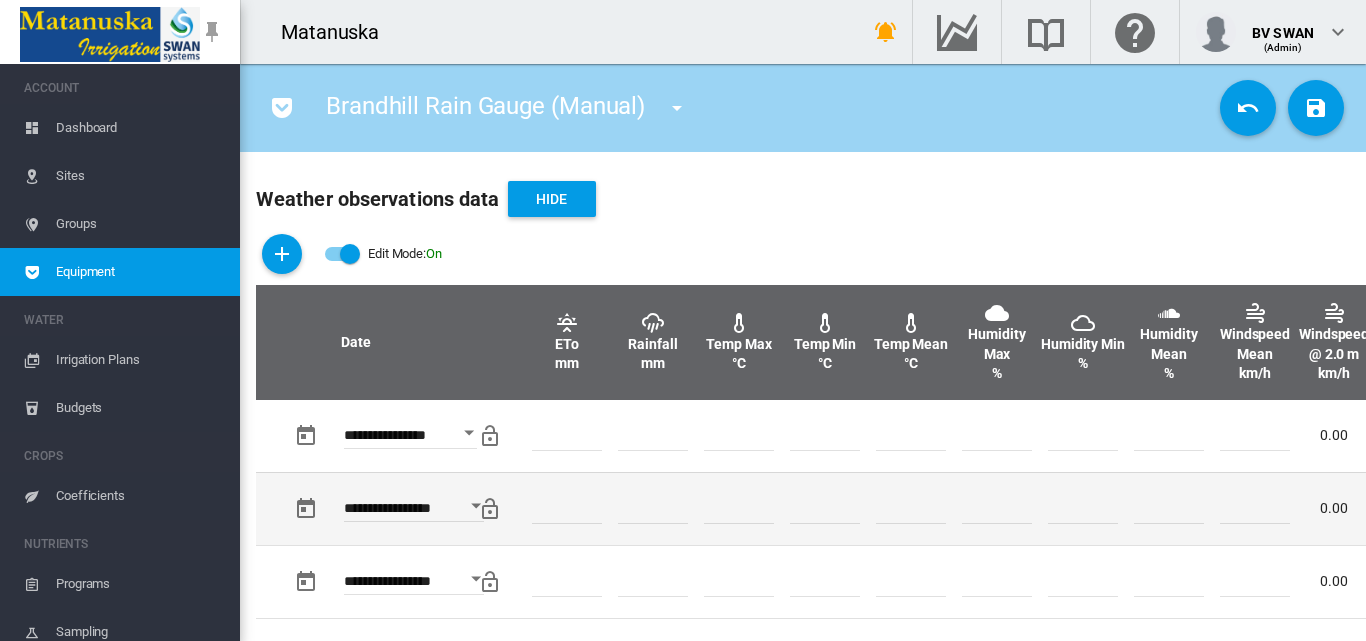 click at bounding box center (911, 508) 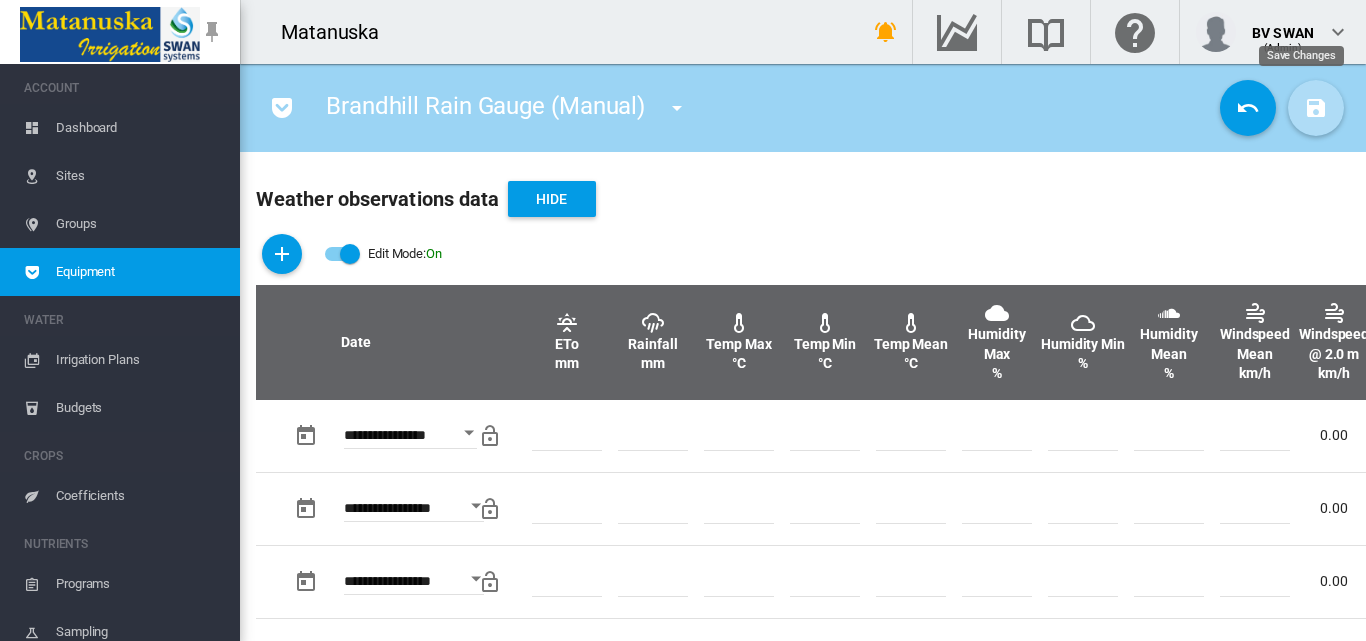 click at bounding box center [1316, 108] 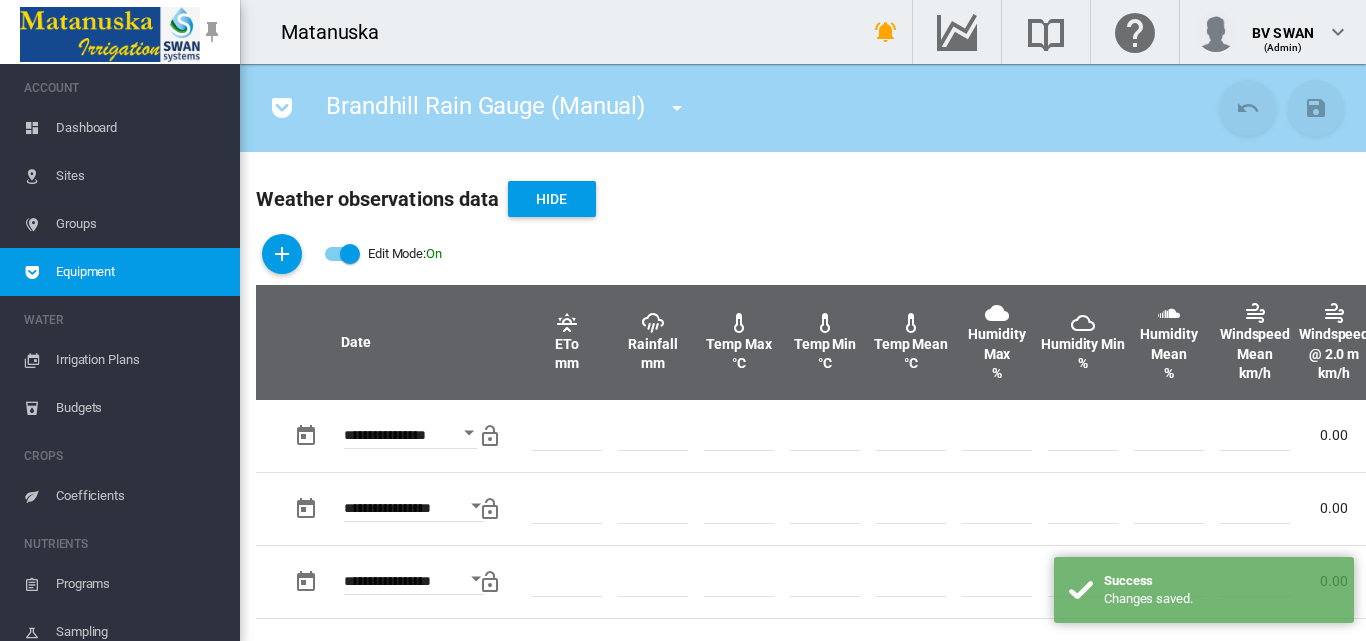 click at bounding box center [677, 108] 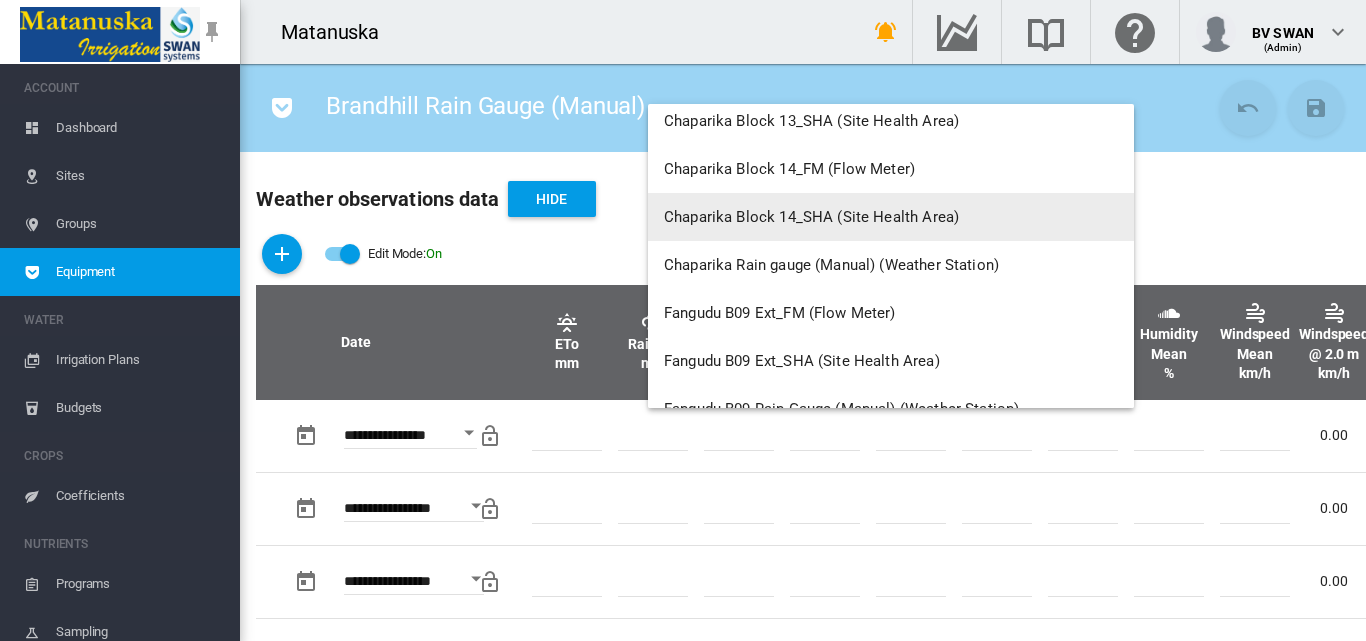scroll, scrollTop: 5800, scrollLeft: 0, axis: vertical 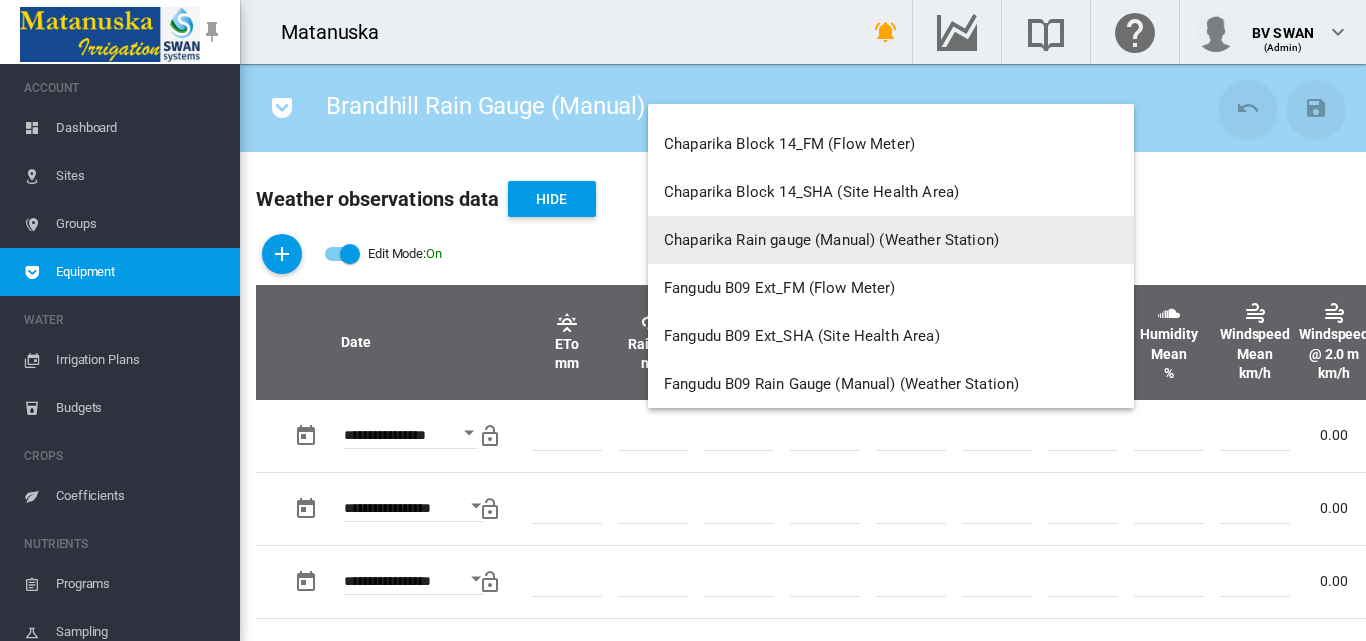 click on "Chaparika Rain gauge (Manual) (Weather Station)" at bounding box center [831, 240] 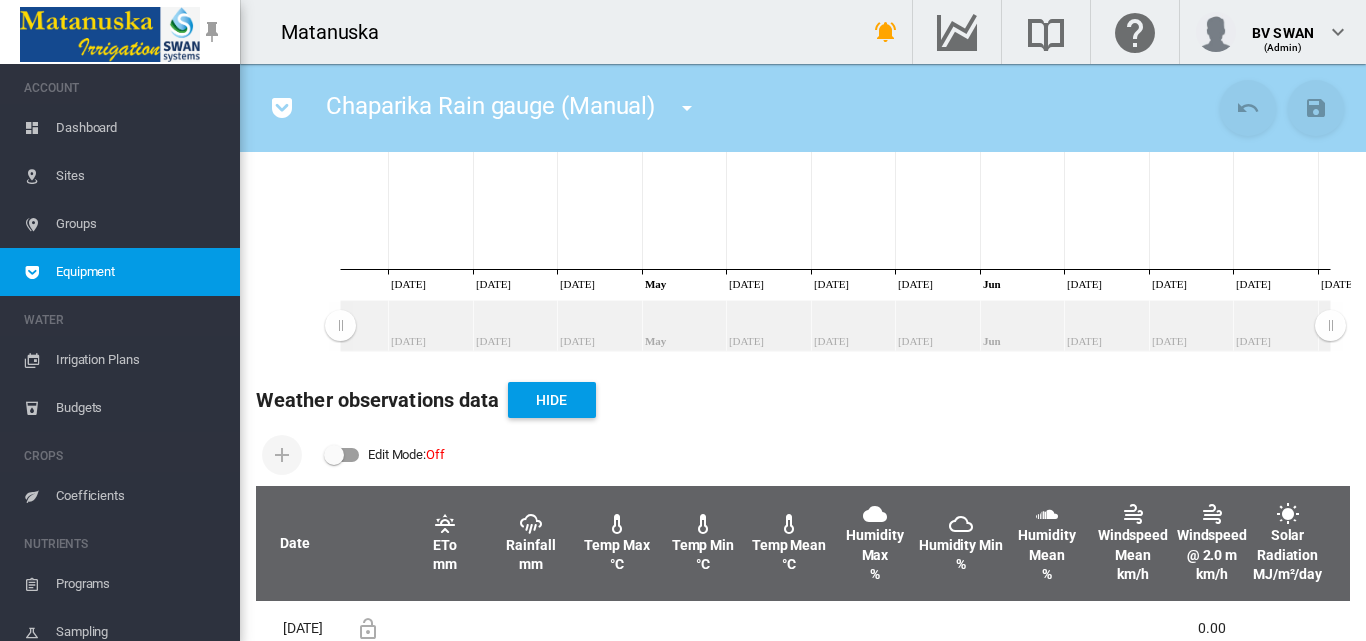 scroll, scrollTop: 400, scrollLeft: 0, axis: vertical 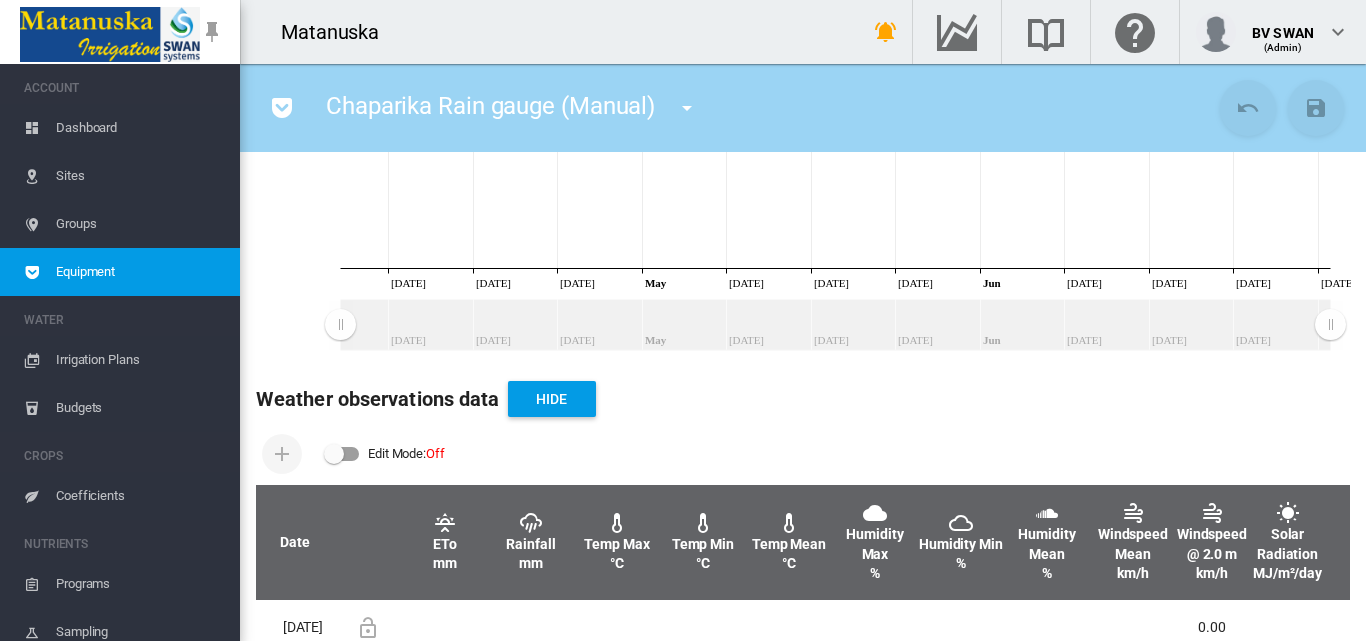 click at bounding box center (342, 454) 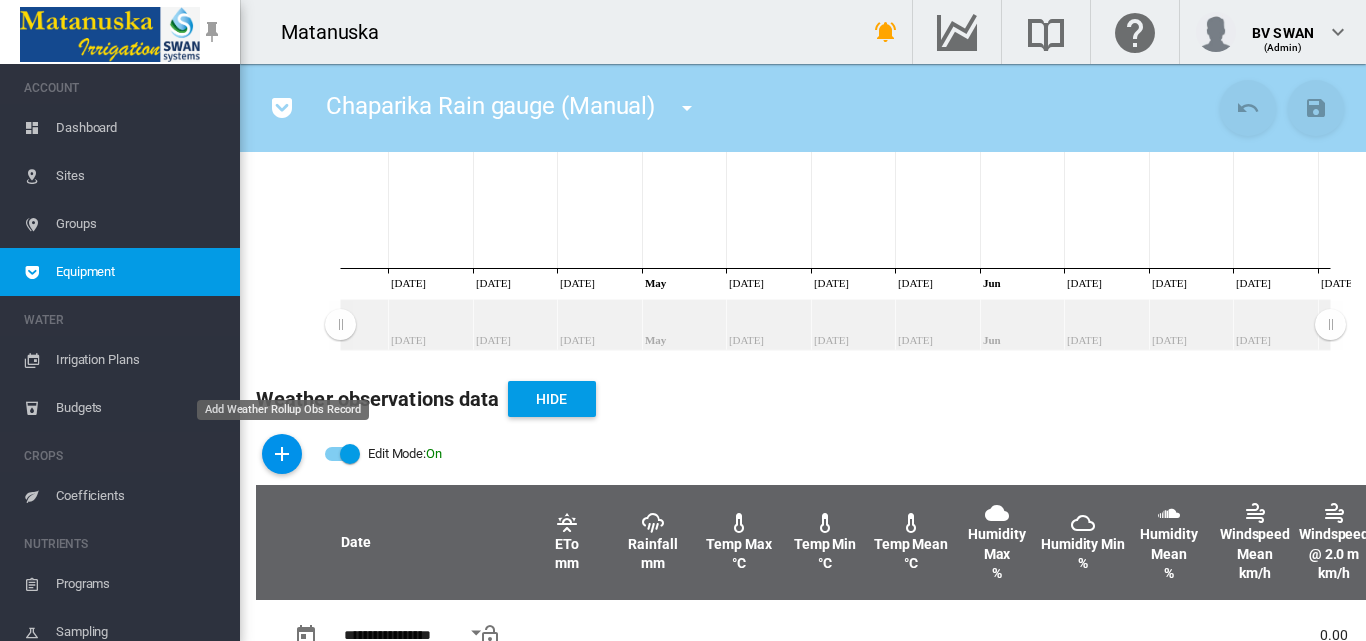 click at bounding box center (282, 454) 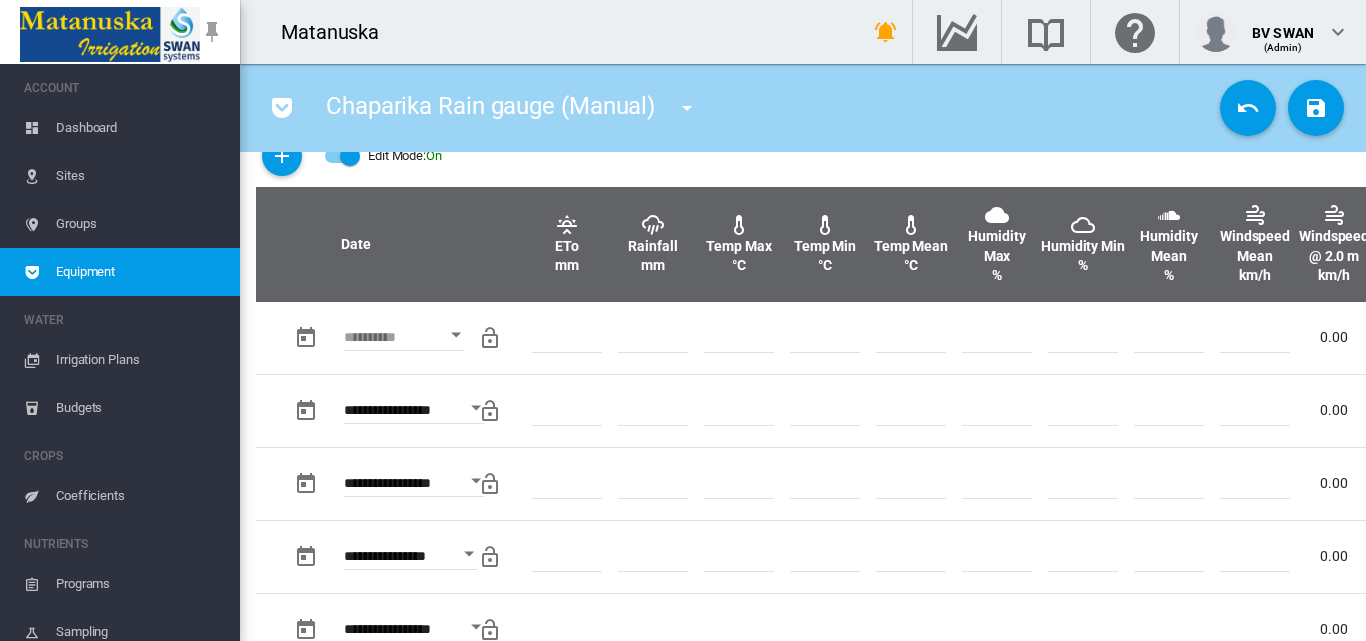 scroll, scrollTop: 700, scrollLeft: 0, axis: vertical 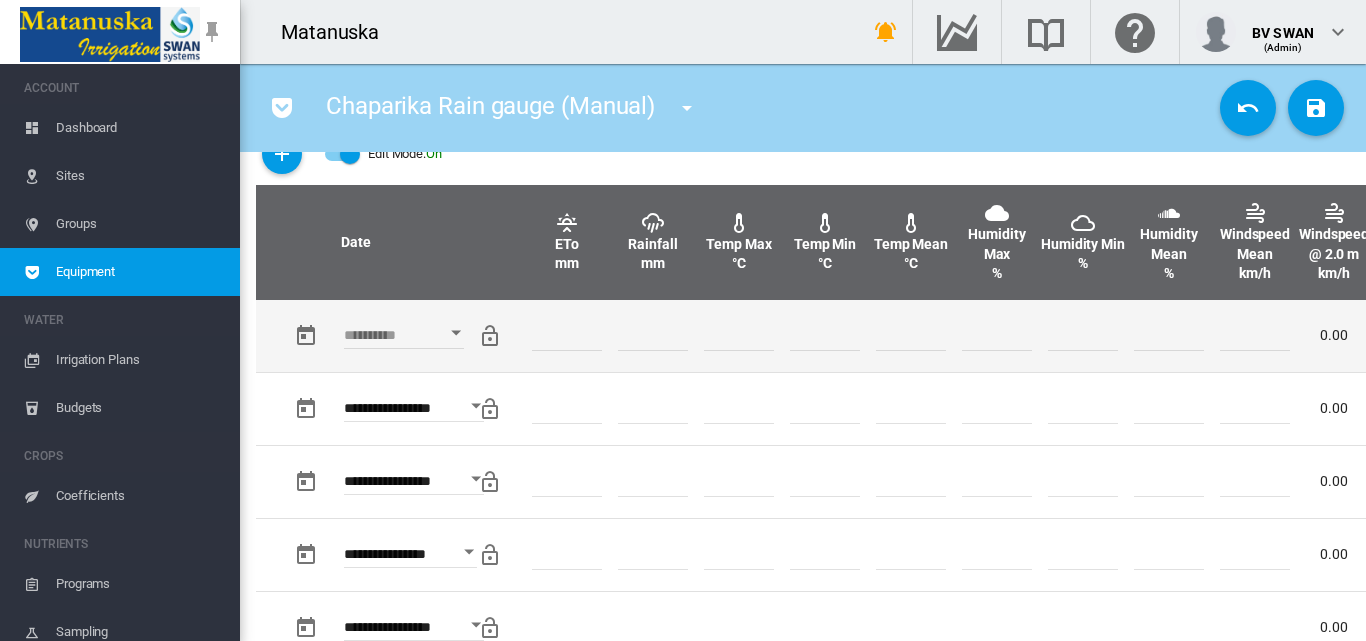 click at bounding box center [456, 332] 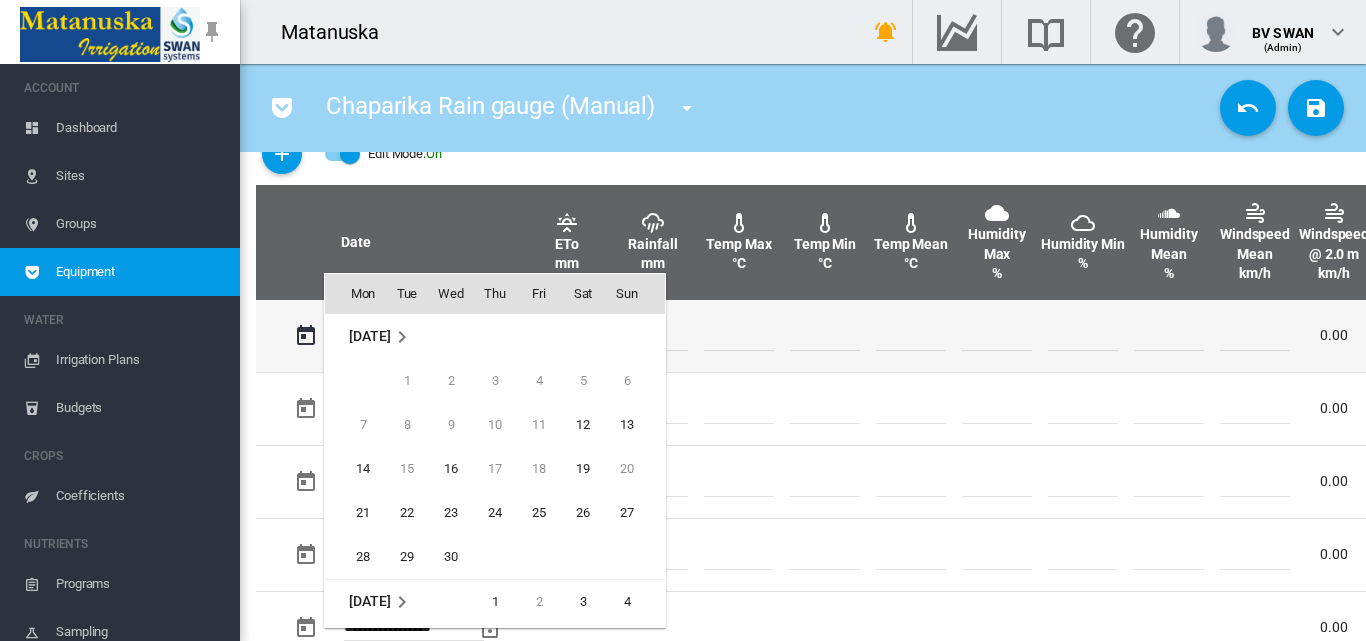 scroll, scrollTop: 795, scrollLeft: 0, axis: vertical 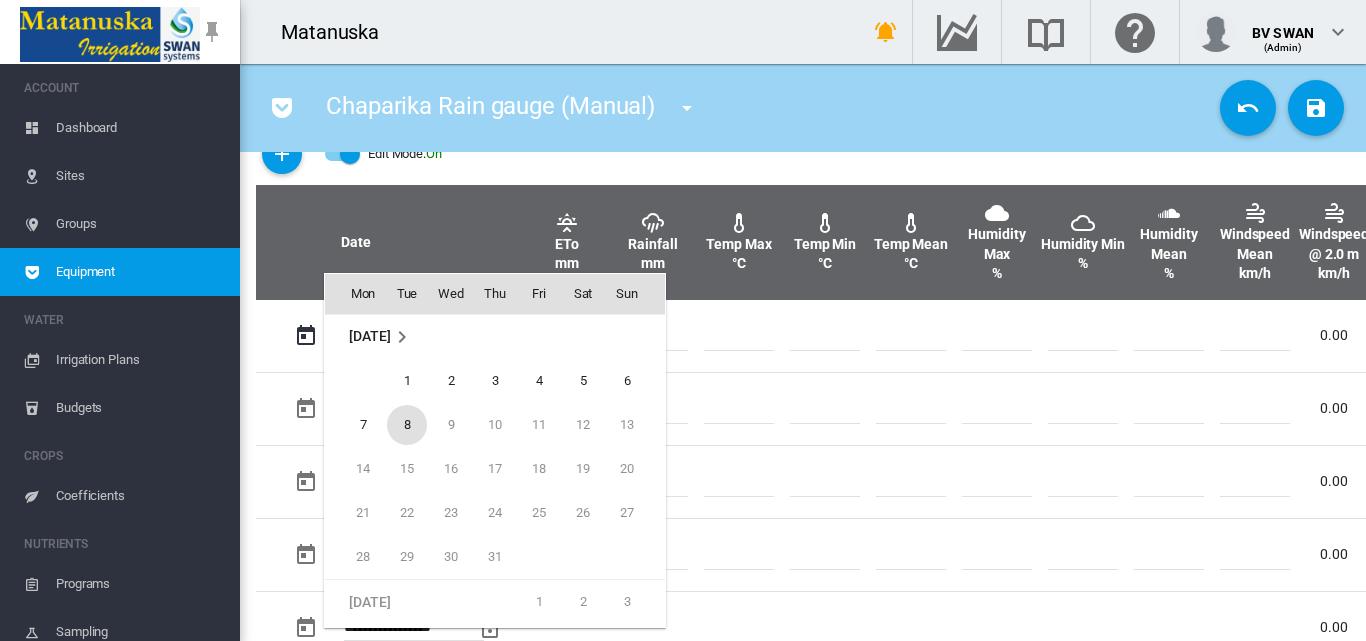 click on "8" at bounding box center (407, 425) 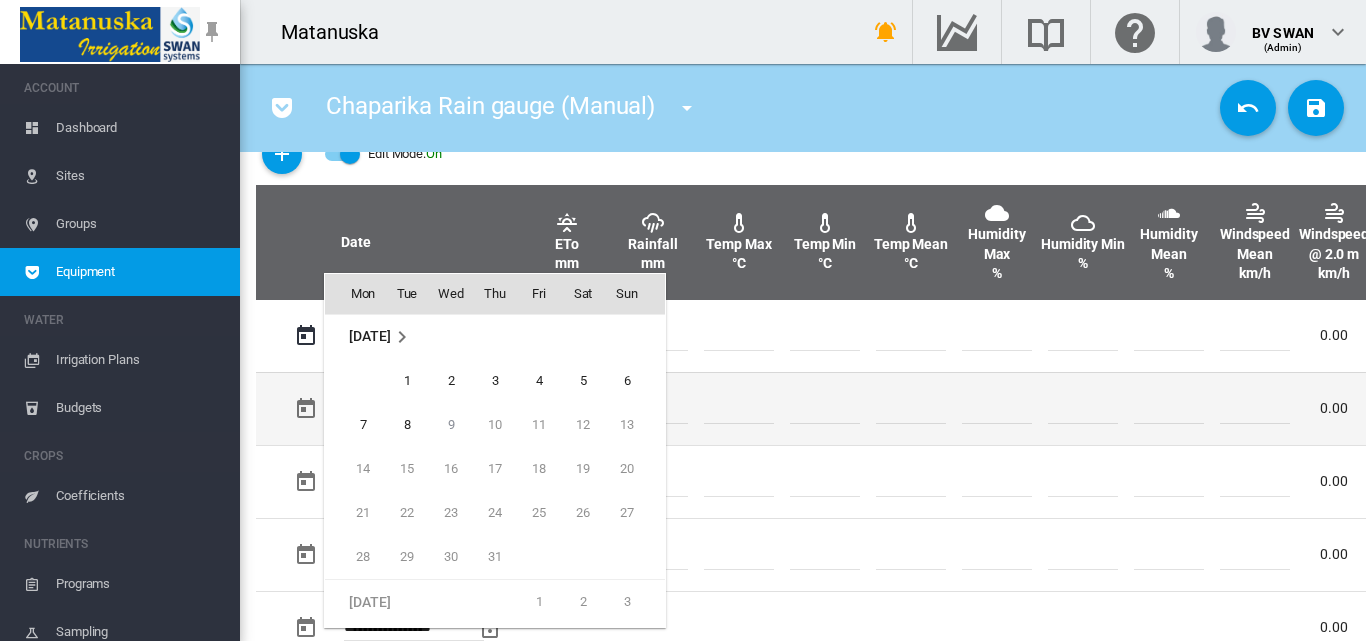 type on "**********" 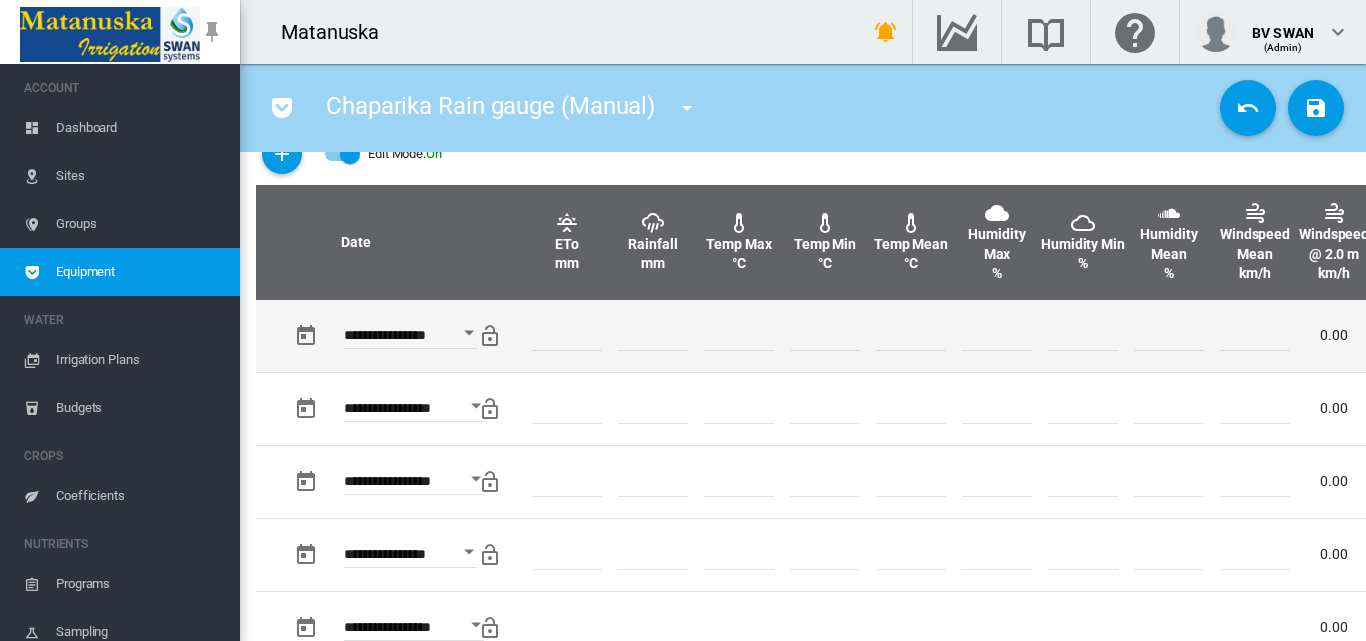 click at bounding box center [653, 336] 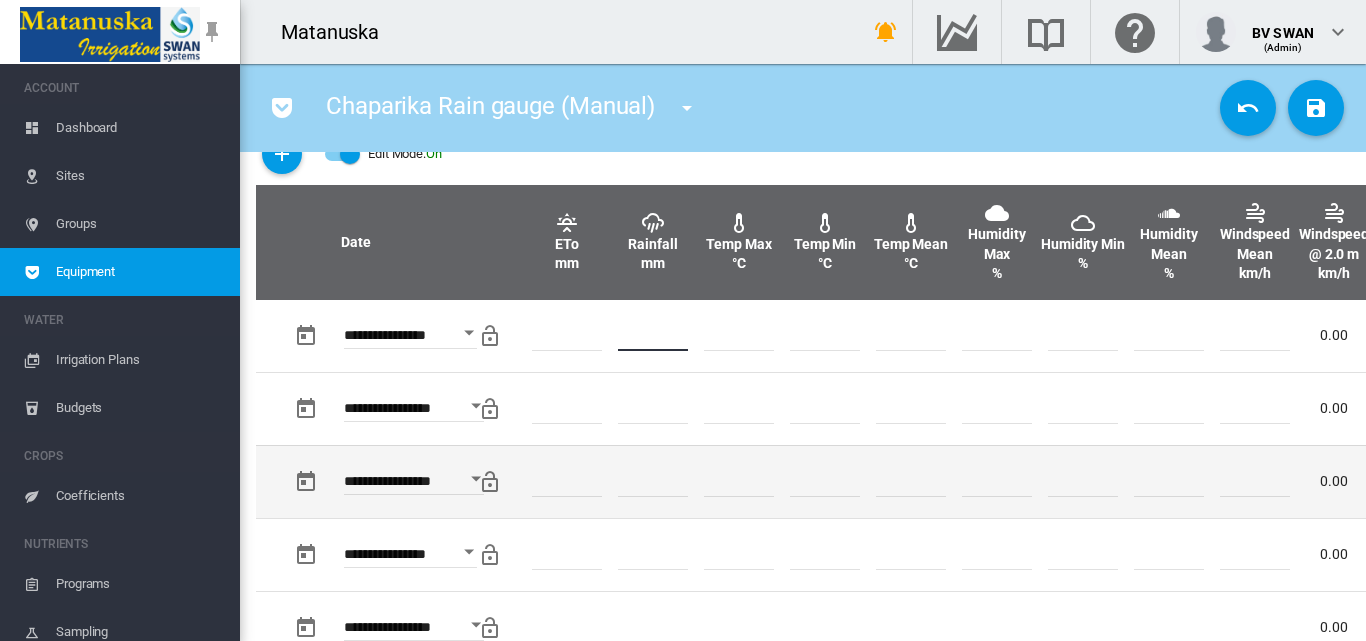type on "*" 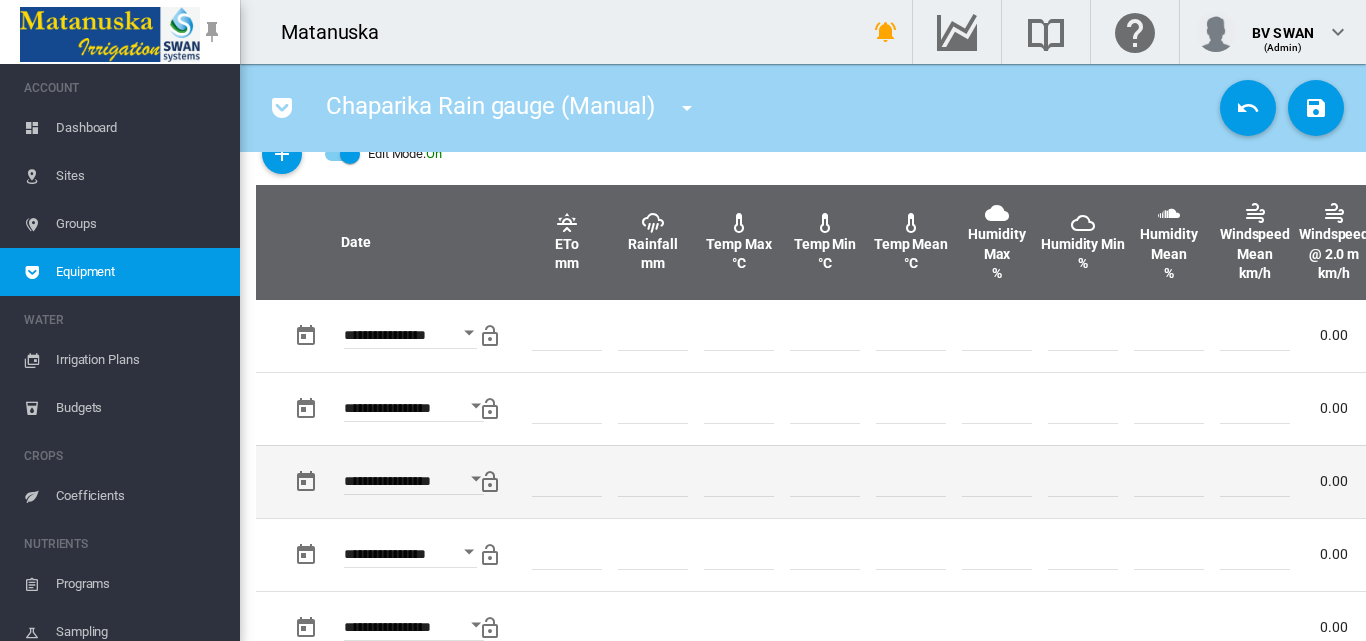 click at bounding box center [1083, 481] 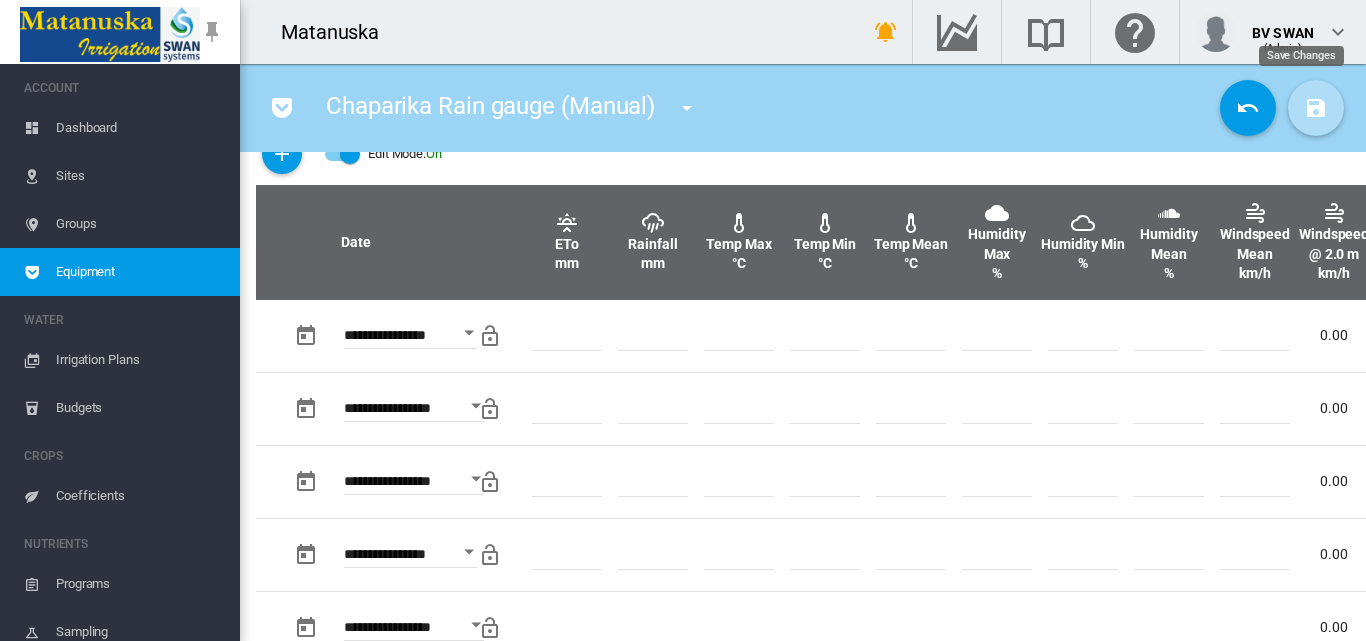 click at bounding box center [1316, 108] 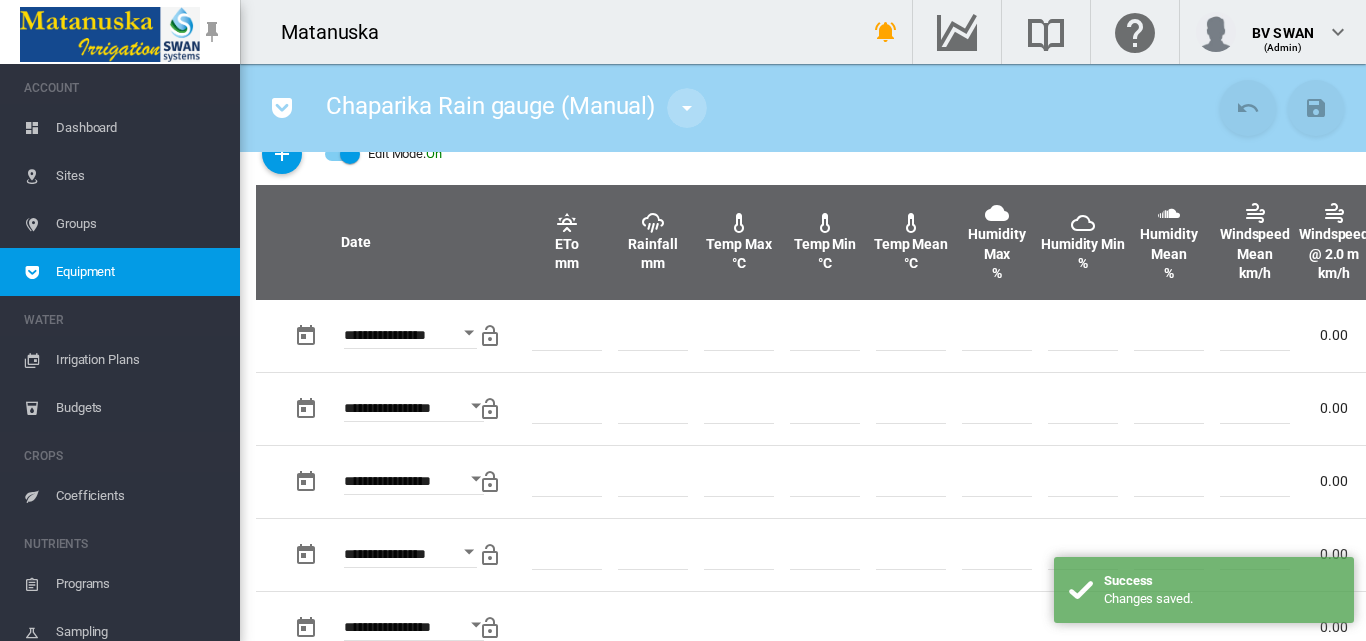 click at bounding box center [687, 108] 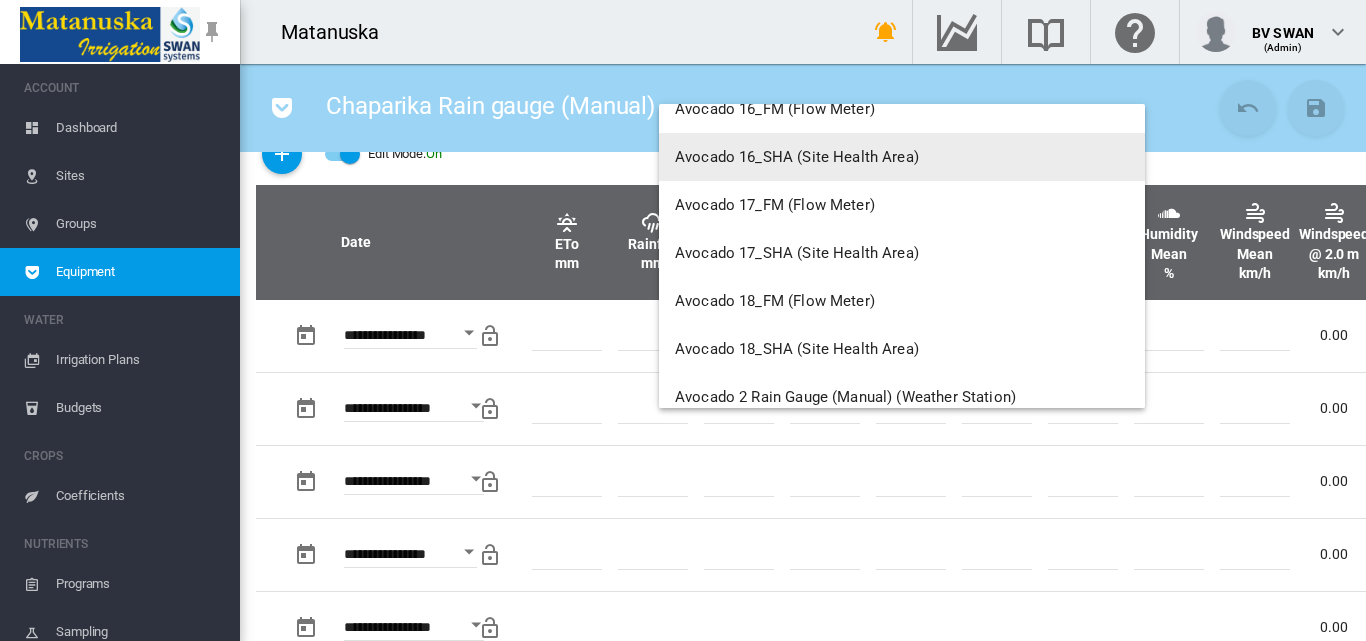 scroll, scrollTop: 1500, scrollLeft: 0, axis: vertical 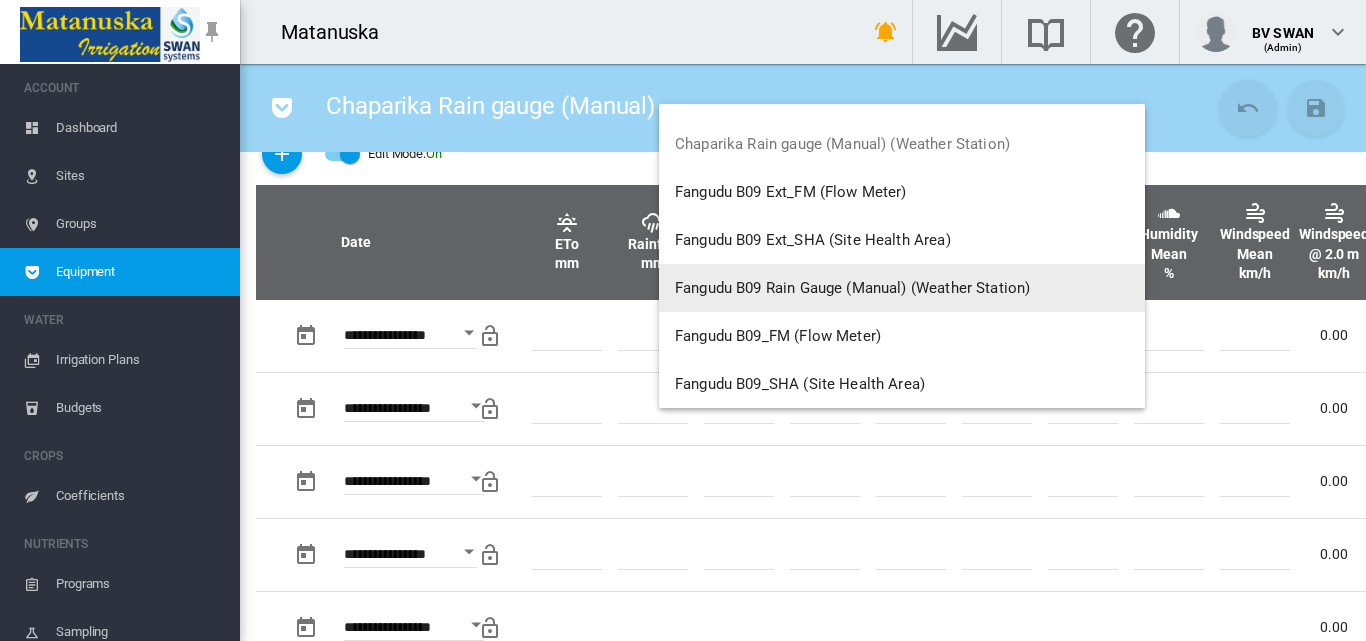 click on "Fangudu B09 Rain Gauge (Manual) (Weather Station)" at bounding box center [902, 288] 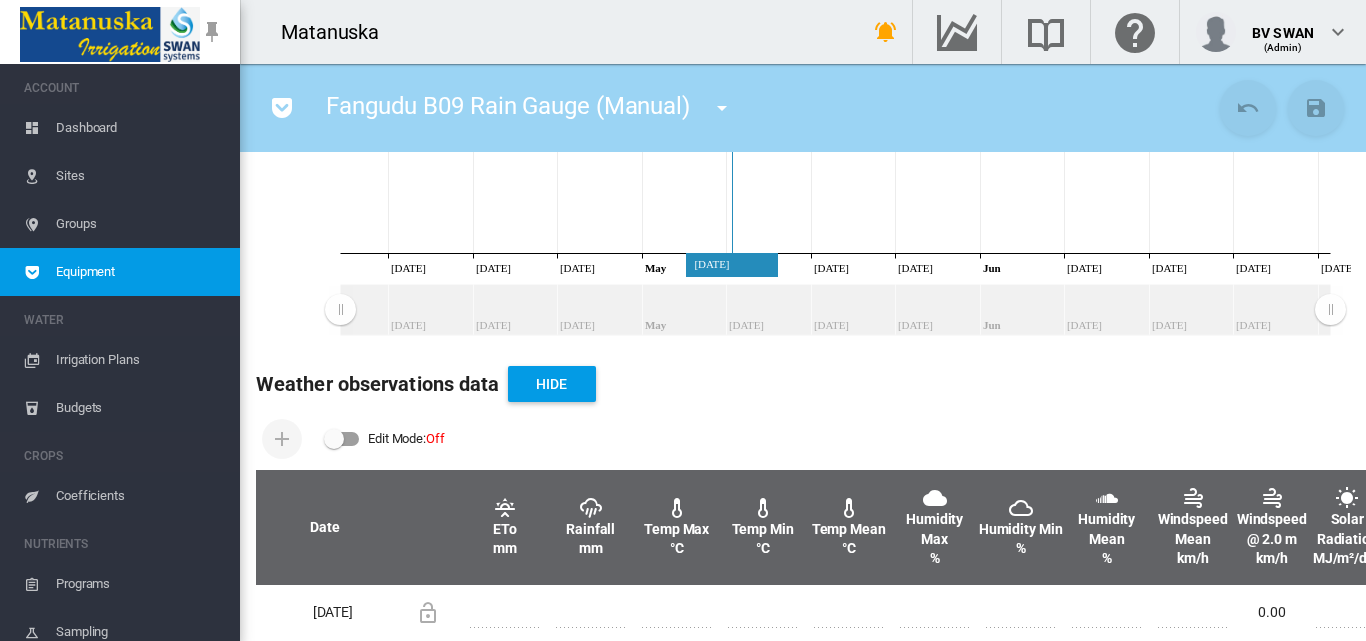 scroll, scrollTop: 500, scrollLeft: 0, axis: vertical 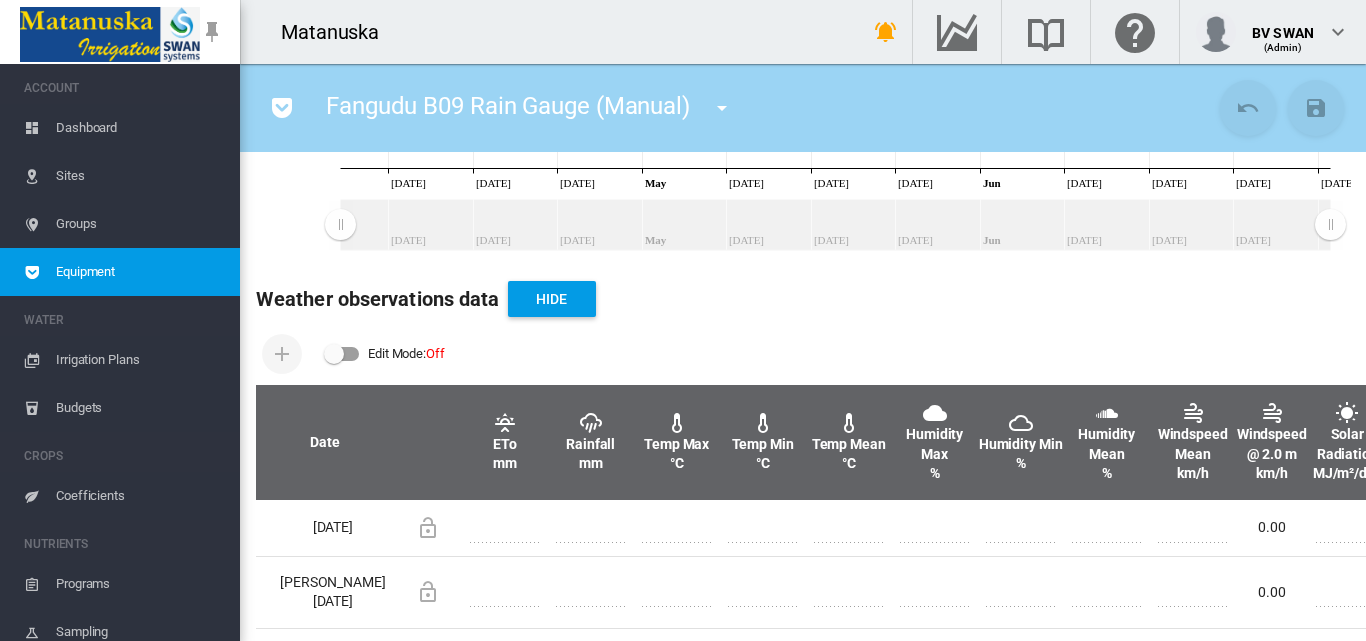 click at bounding box center [342, 354] 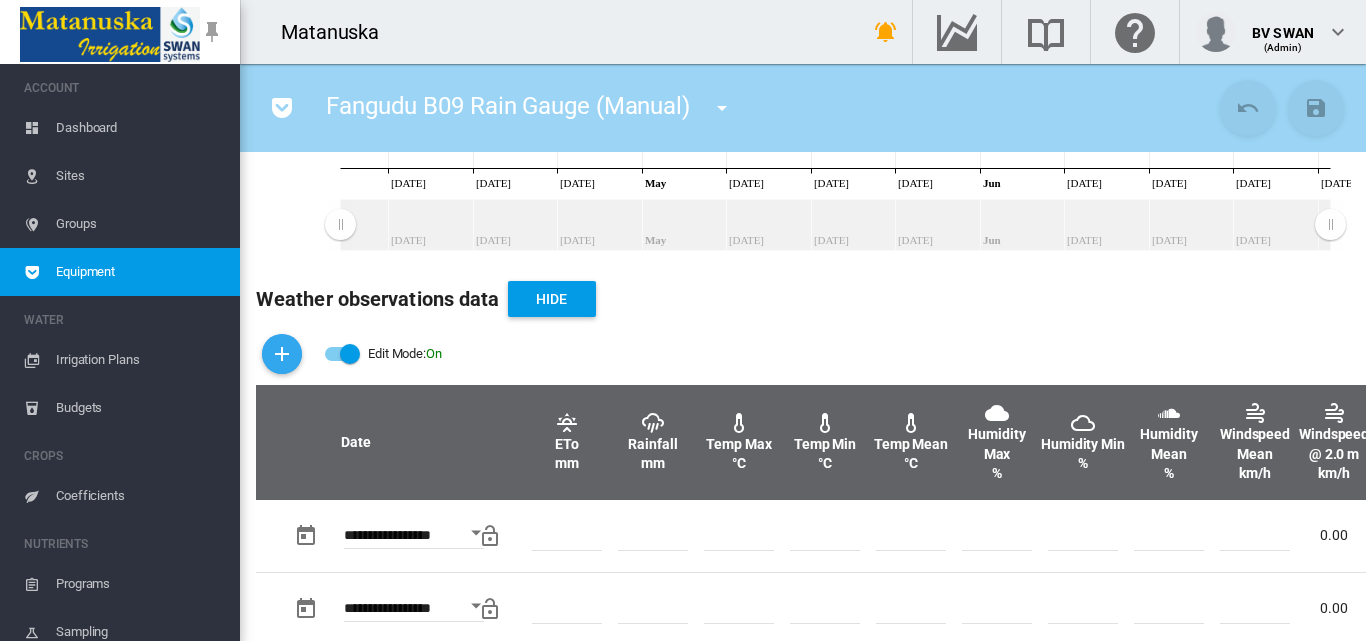 click at bounding box center [282, 354] 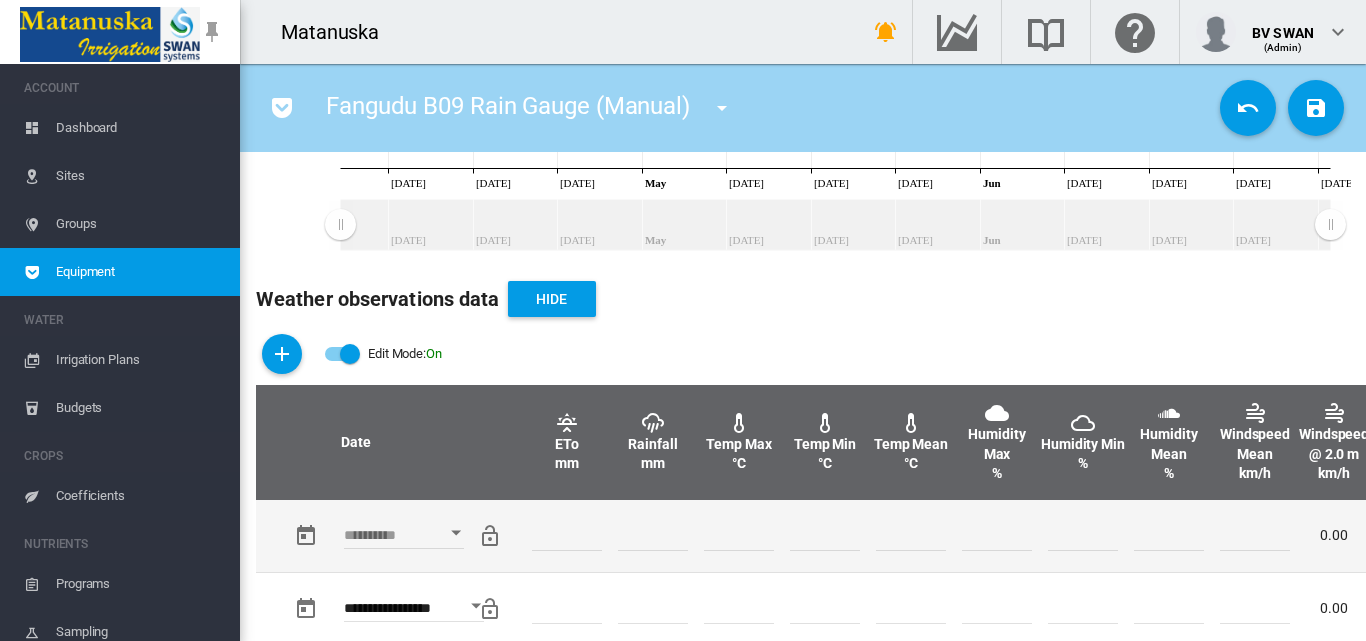 click at bounding box center (456, 533) 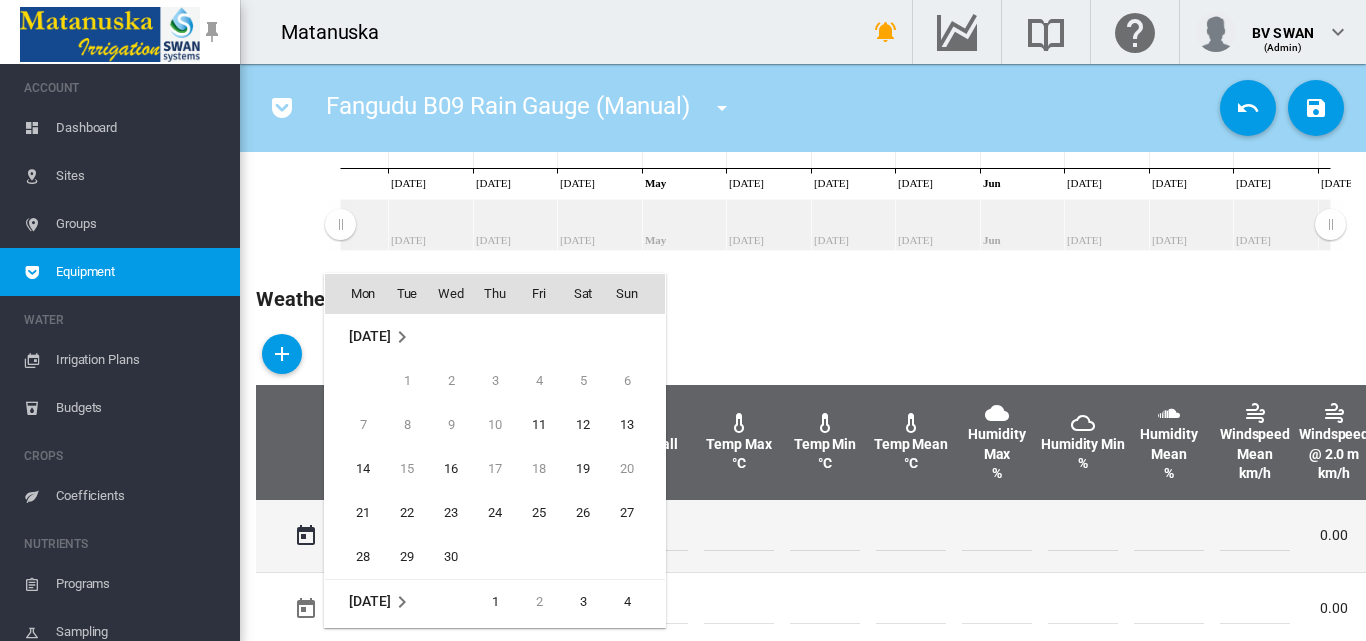 scroll, scrollTop: 795, scrollLeft: 0, axis: vertical 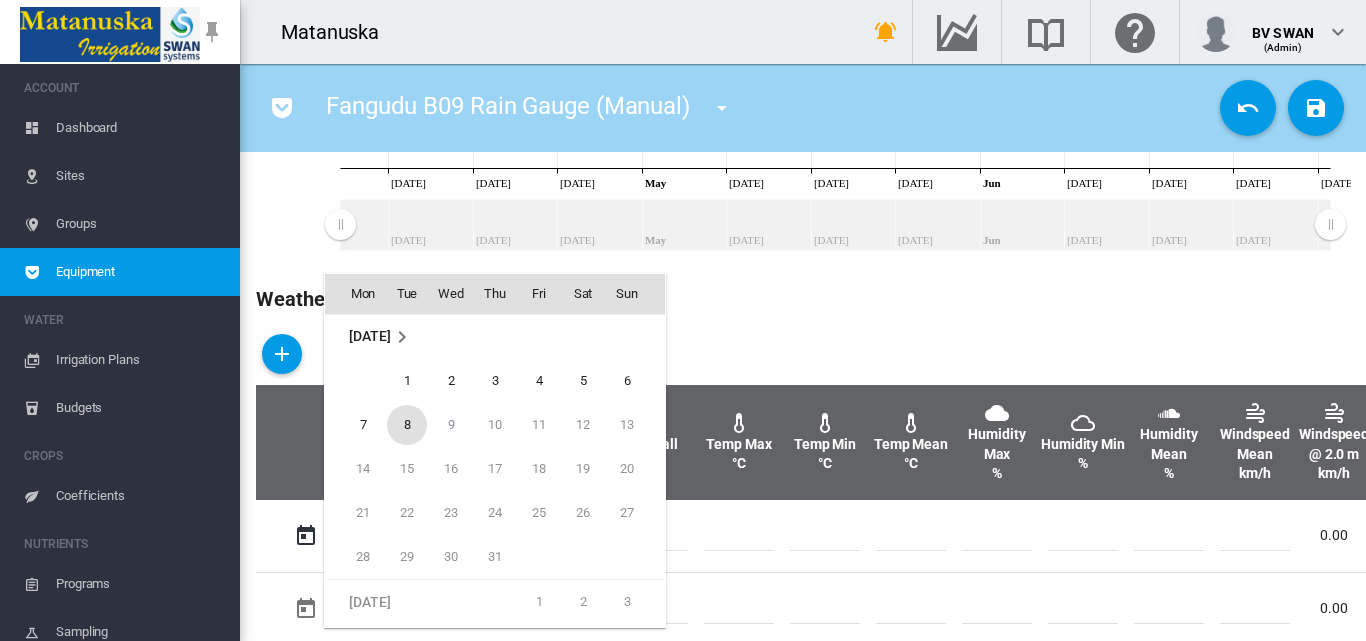 click on "8" at bounding box center [407, 425] 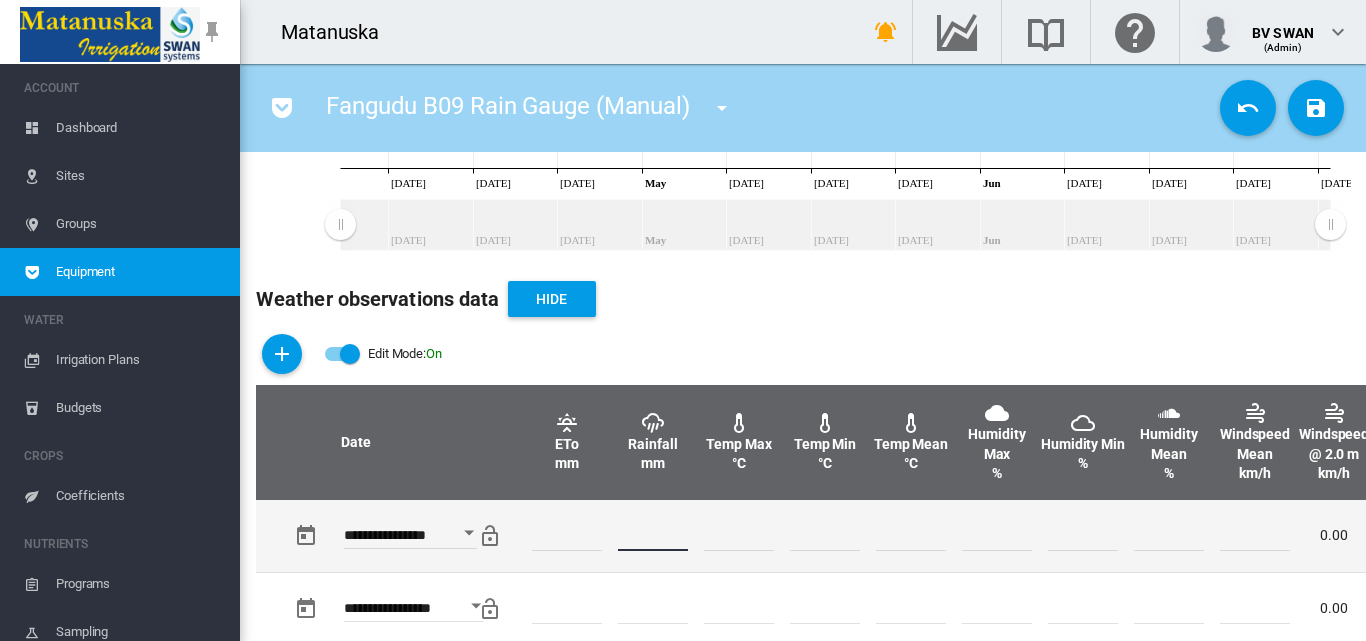 click at bounding box center (653, 536) 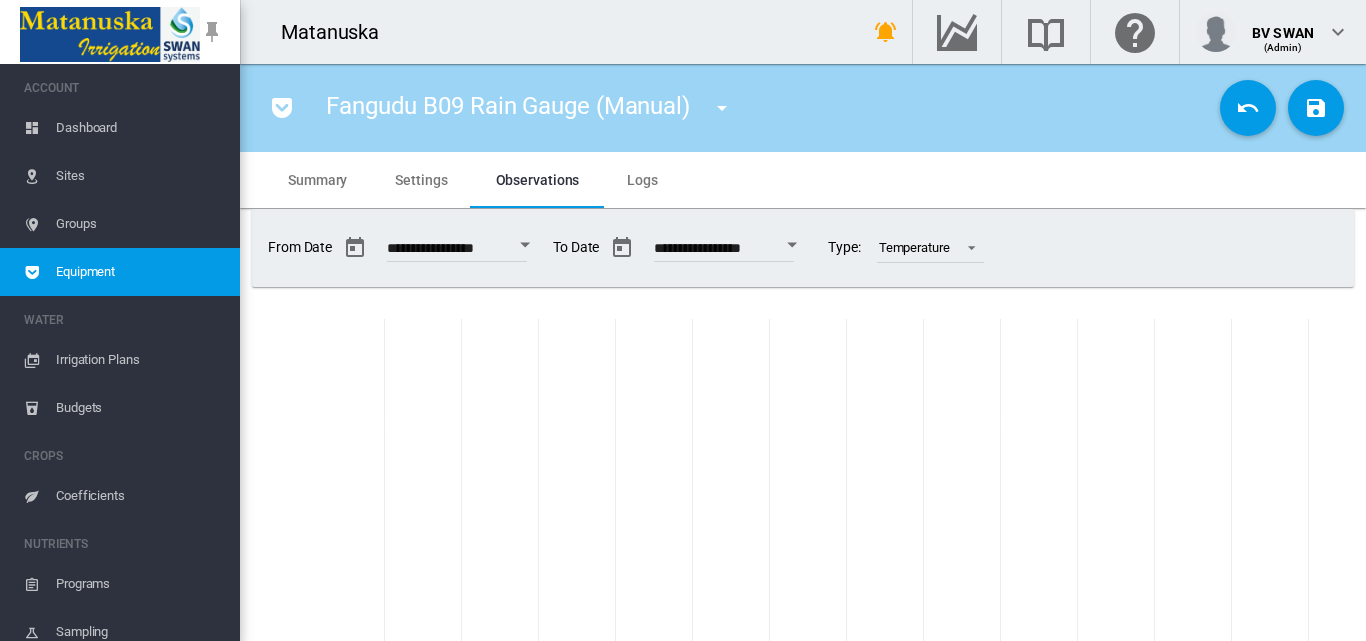 scroll, scrollTop: 0, scrollLeft: 0, axis: both 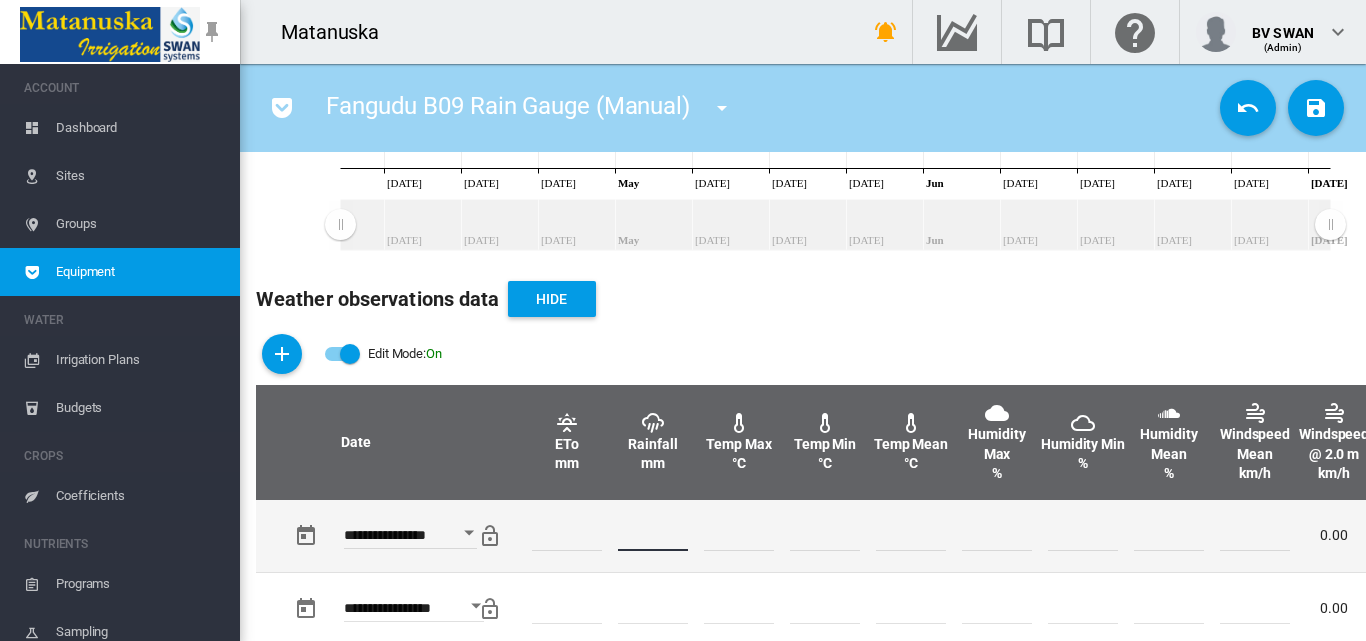 type on "**" 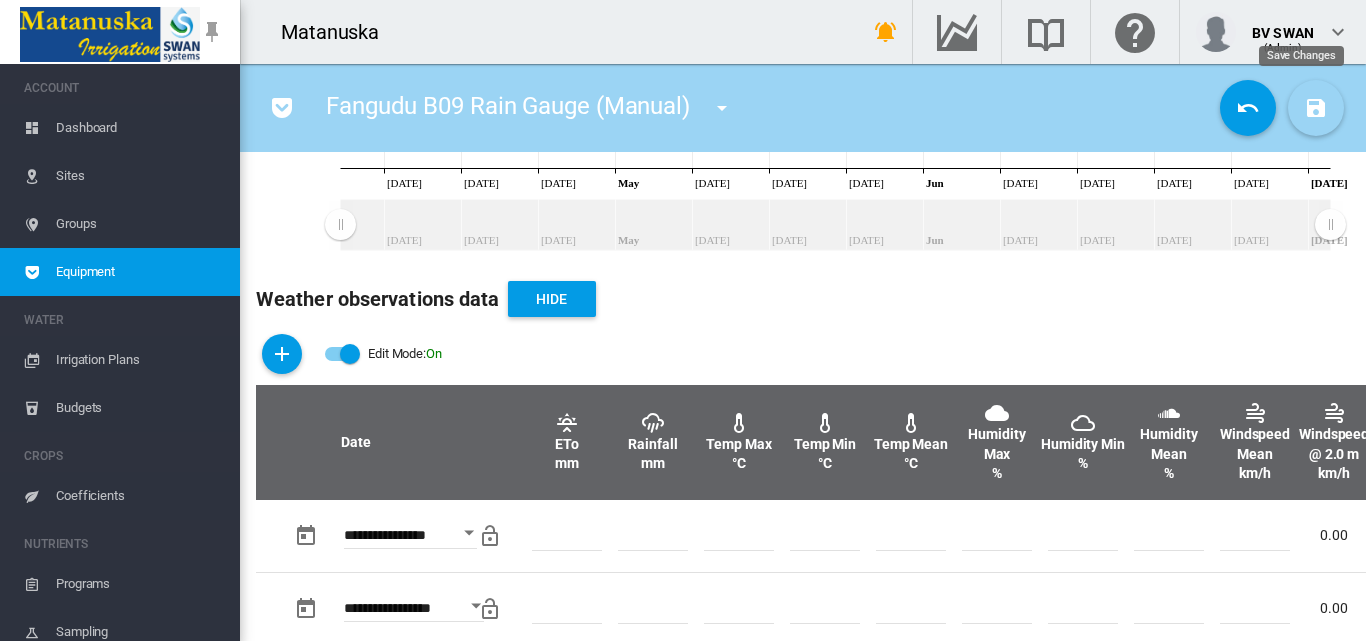 click at bounding box center (1316, 108) 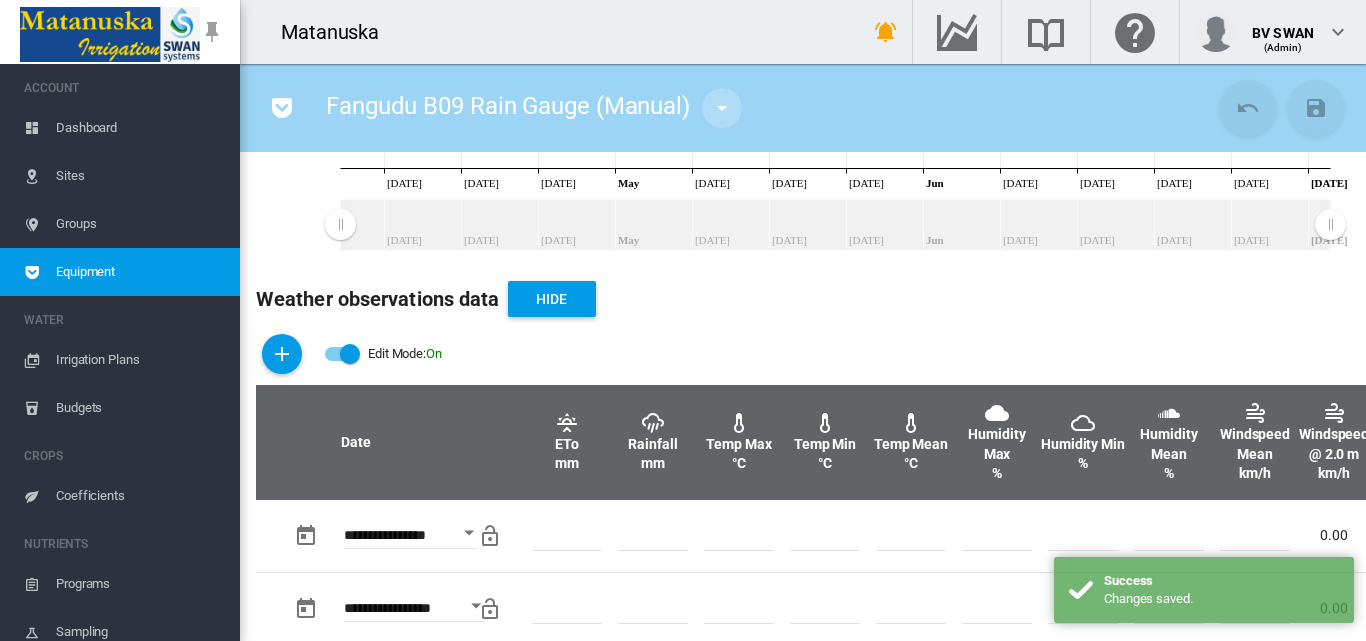 click at bounding box center [722, 108] 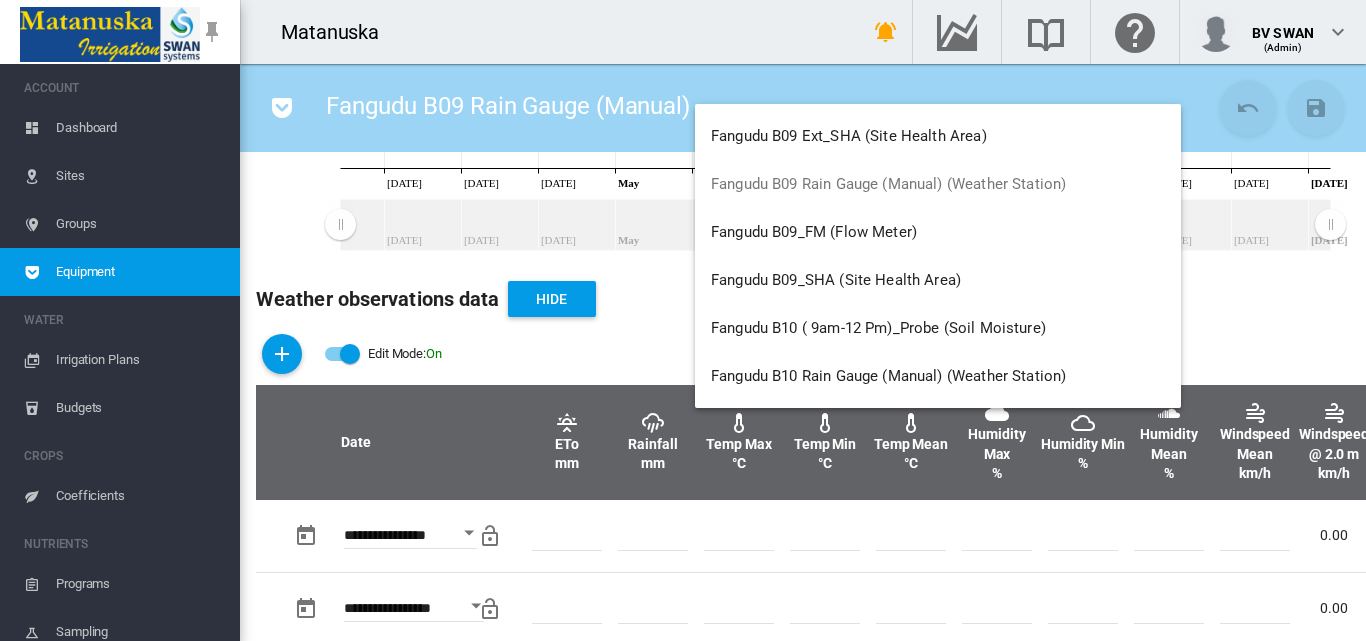 scroll, scrollTop: 5900, scrollLeft: 0, axis: vertical 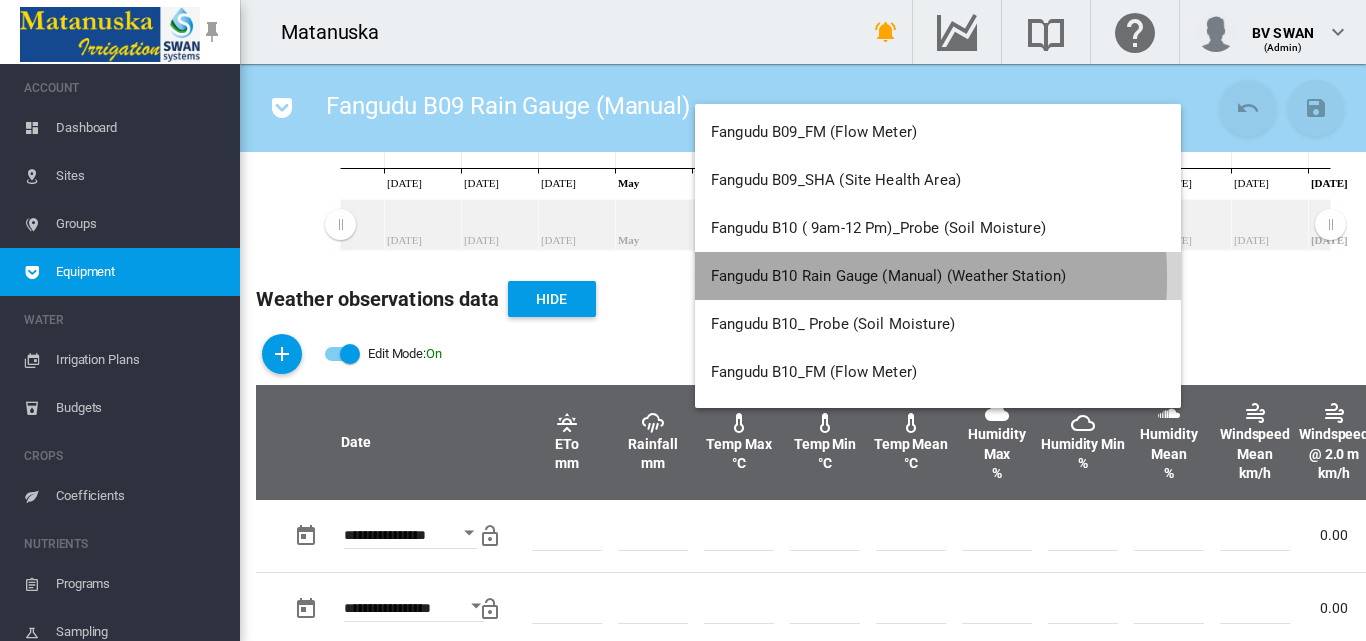 click on "Fangudu B10 Rain Gauge (Manual) (Weather Station)" at bounding box center (888, 276) 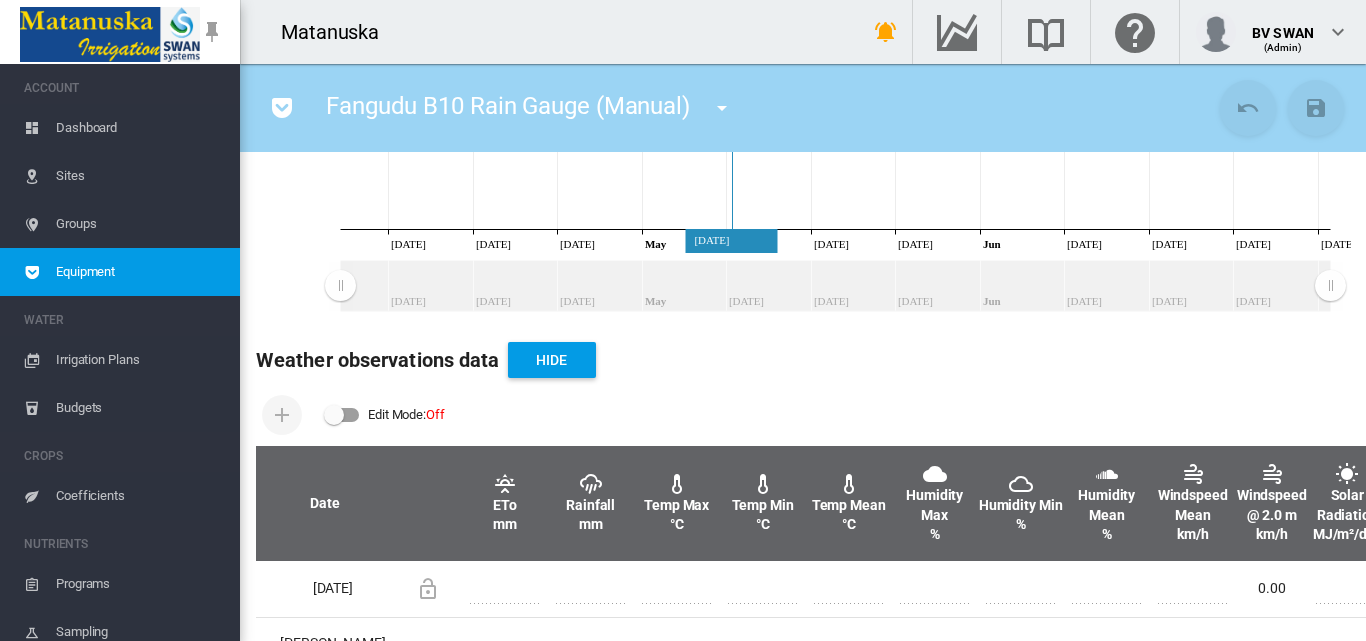 scroll, scrollTop: 500, scrollLeft: 0, axis: vertical 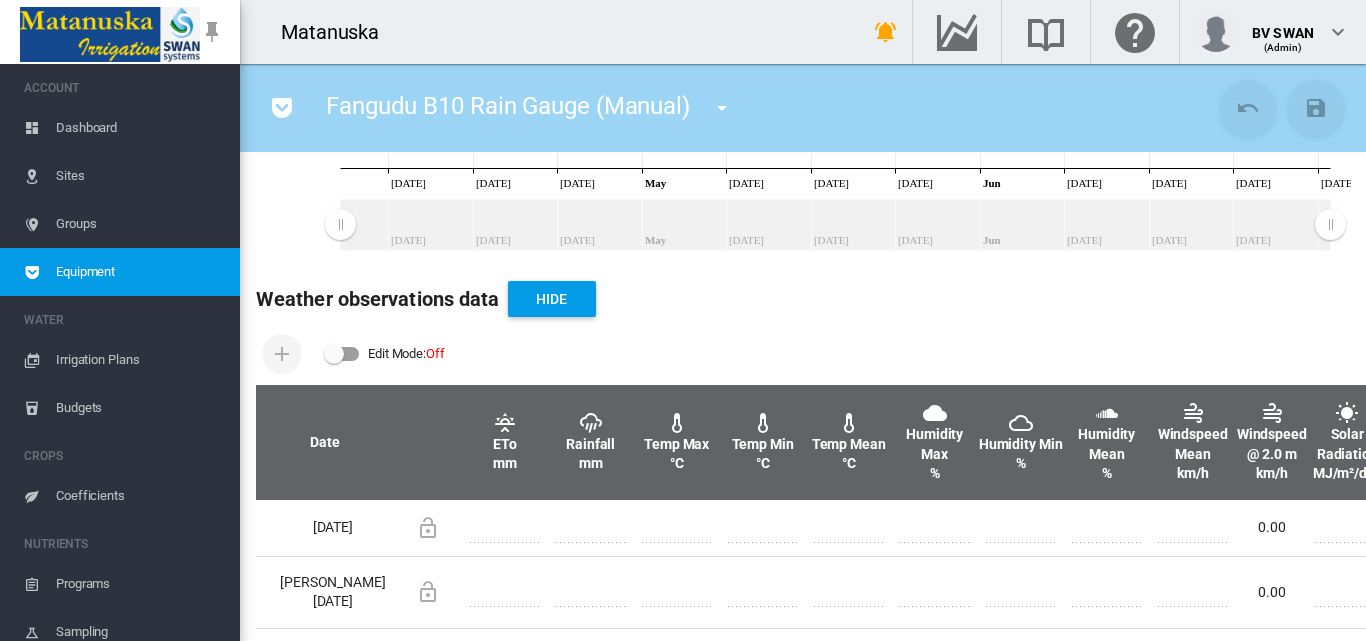 click at bounding box center [342, 354] 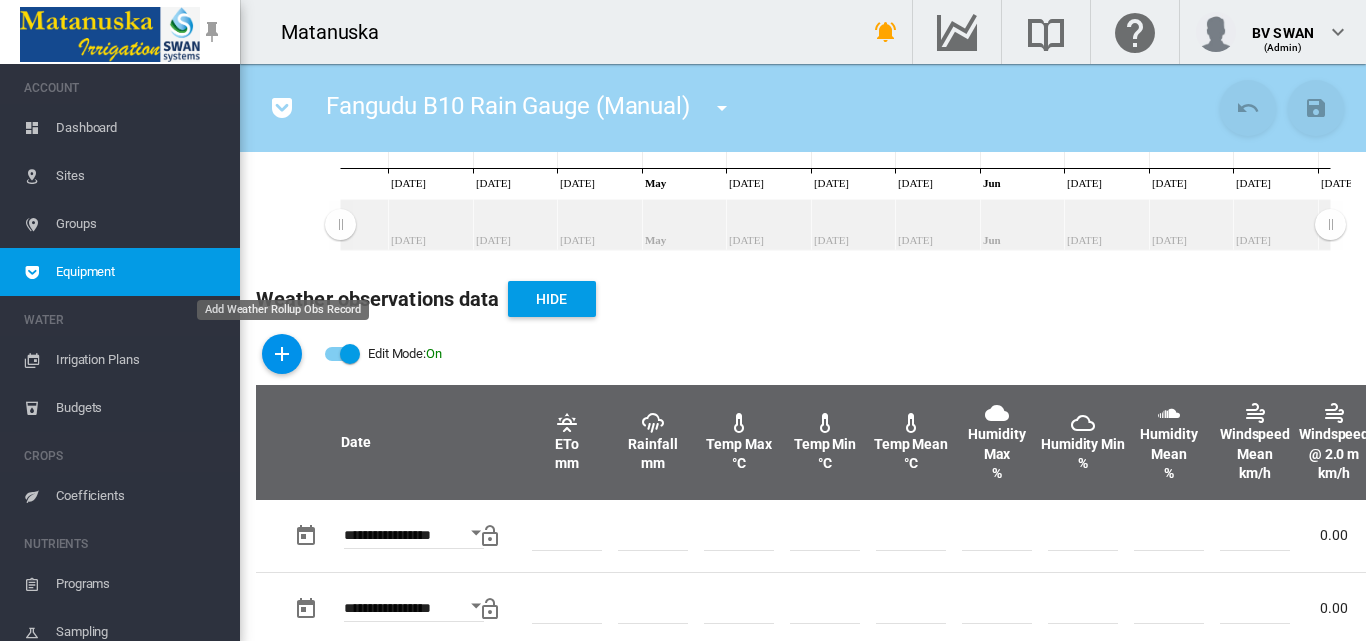 click at bounding box center (282, 354) 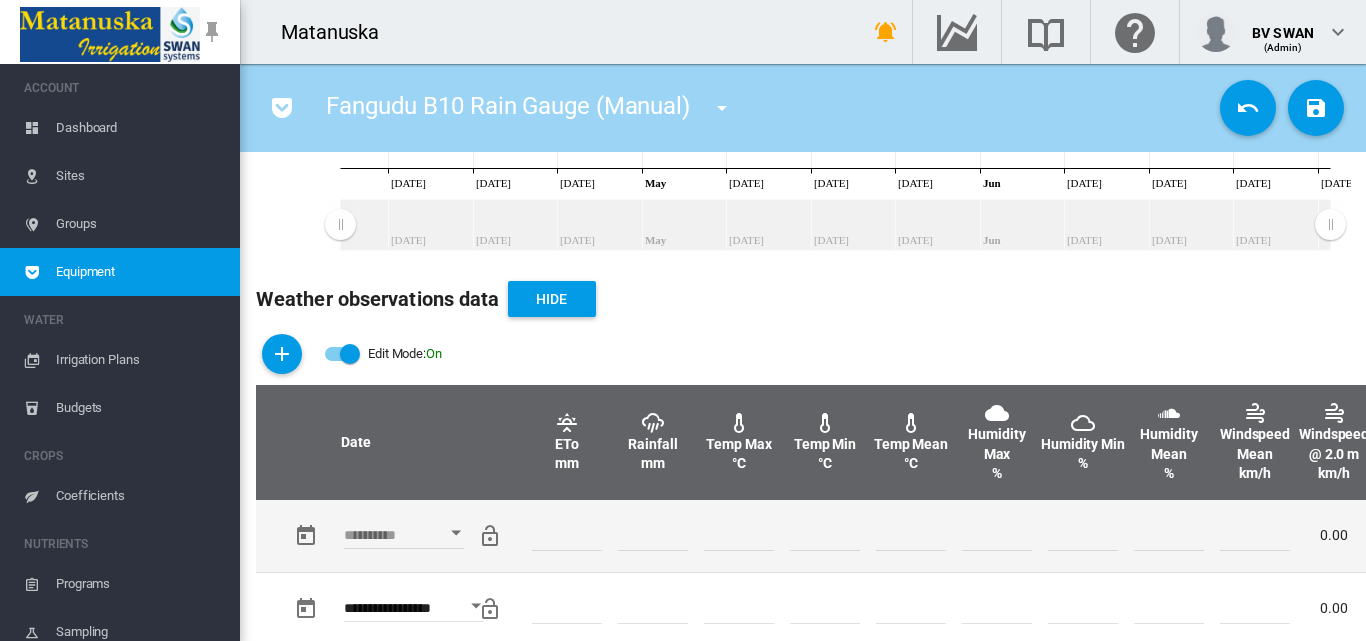 click at bounding box center [456, 533] 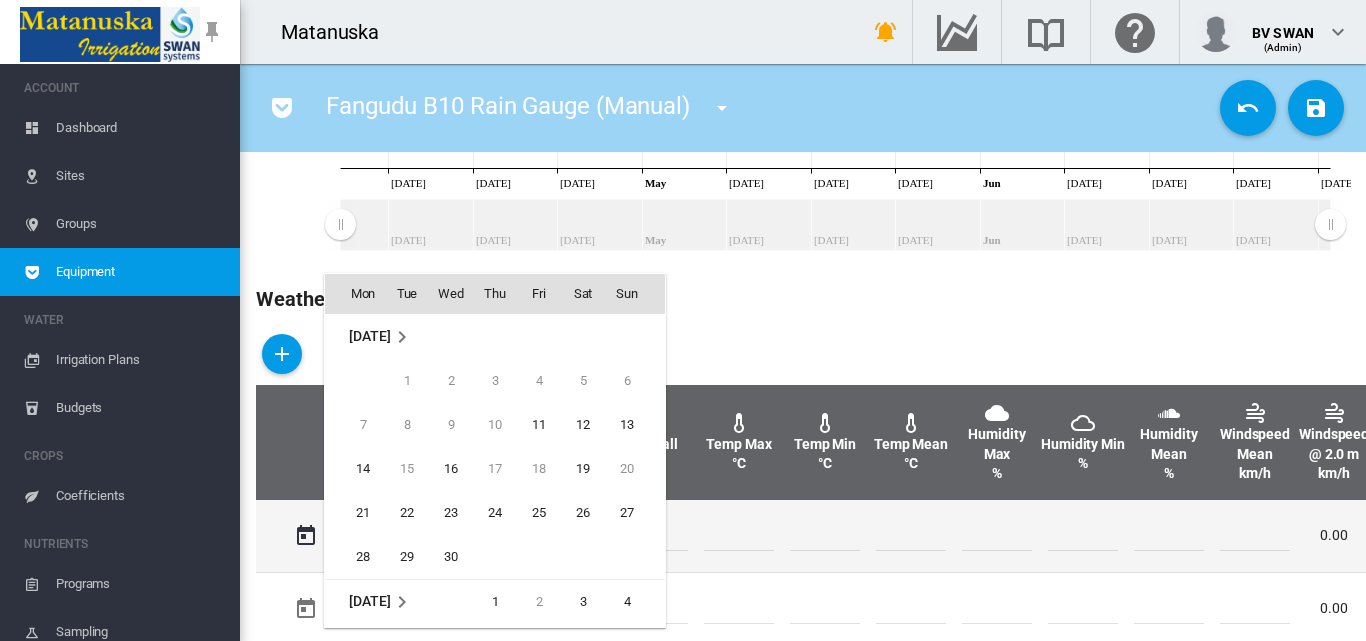 scroll, scrollTop: 795, scrollLeft: 0, axis: vertical 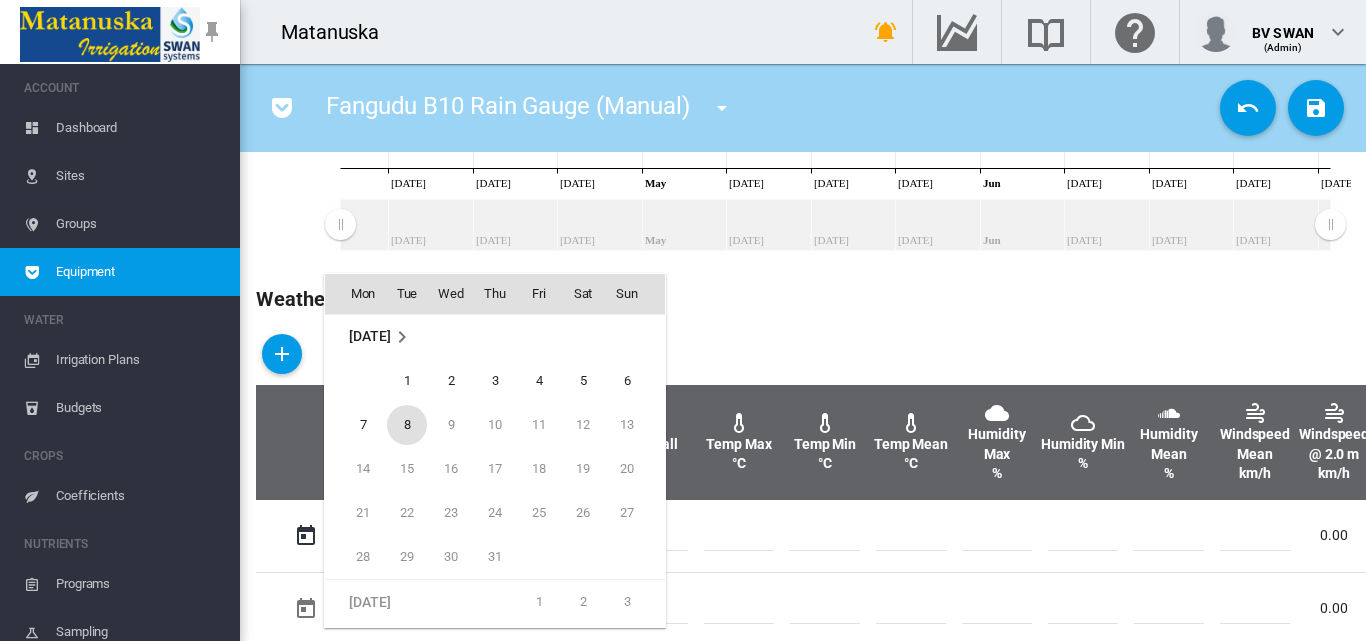 click on "8" at bounding box center [407, 425] 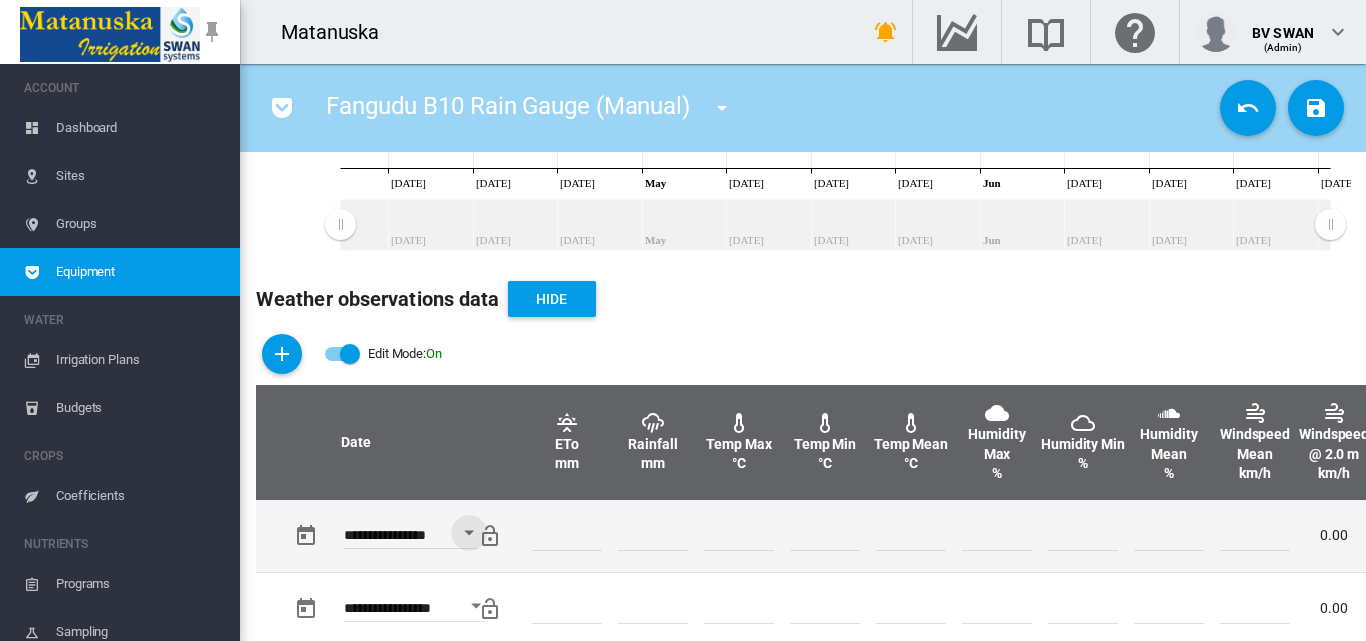 click at bounding box center (653, 536) 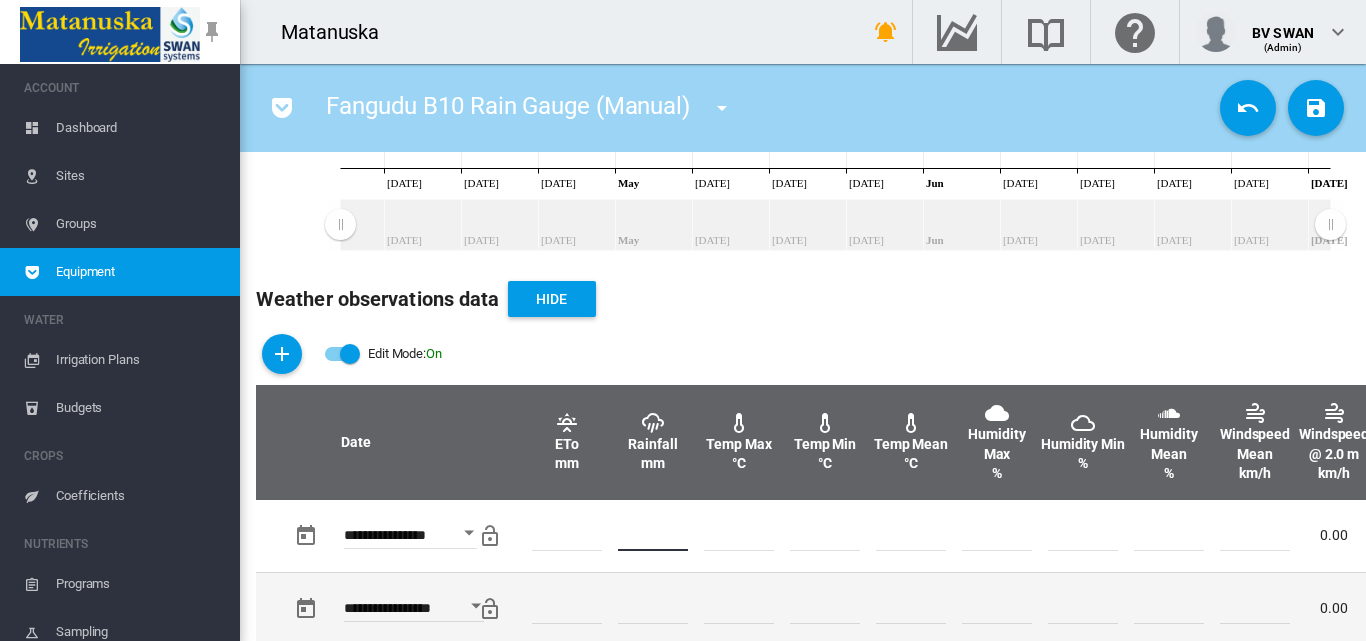 click at bounding box center [997, 609] 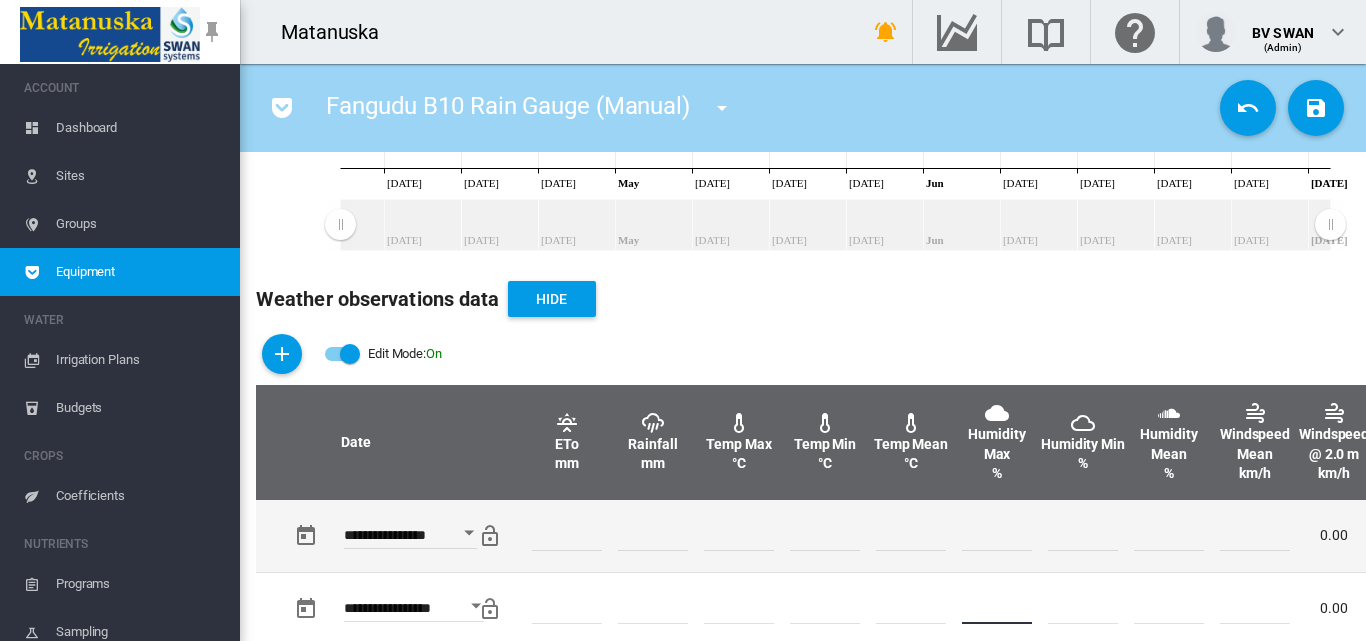 click on "**" at bounding box center (653, 536) 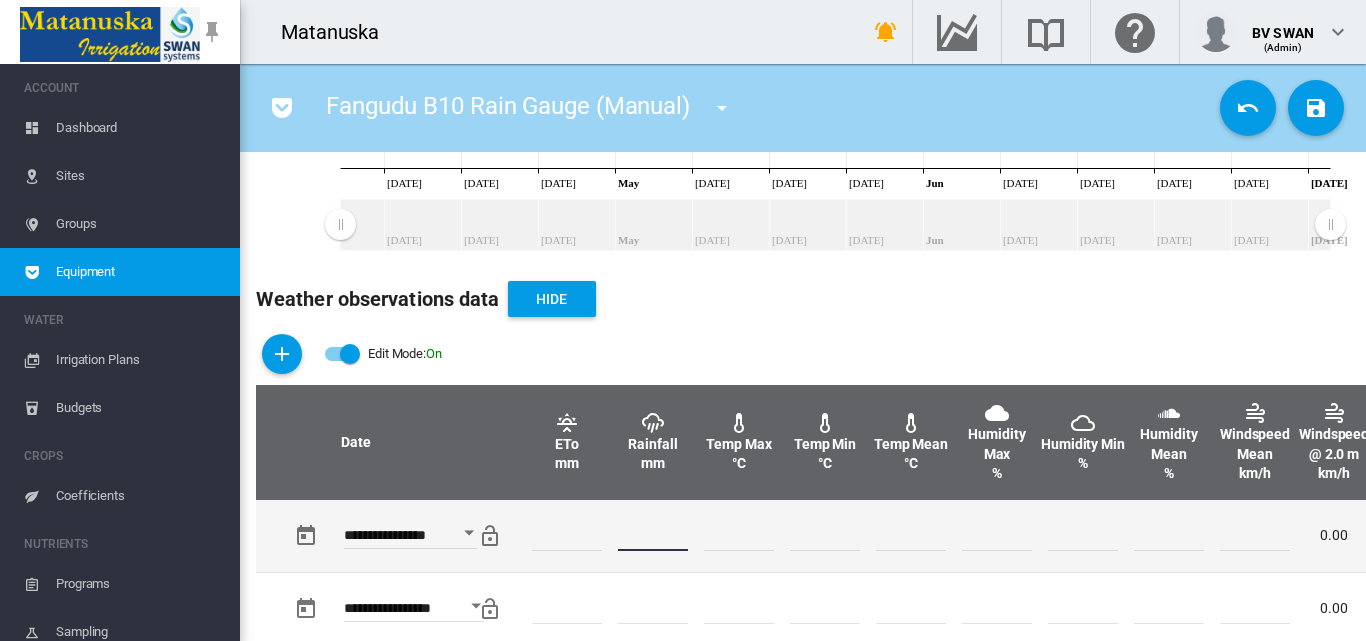 type on "****" 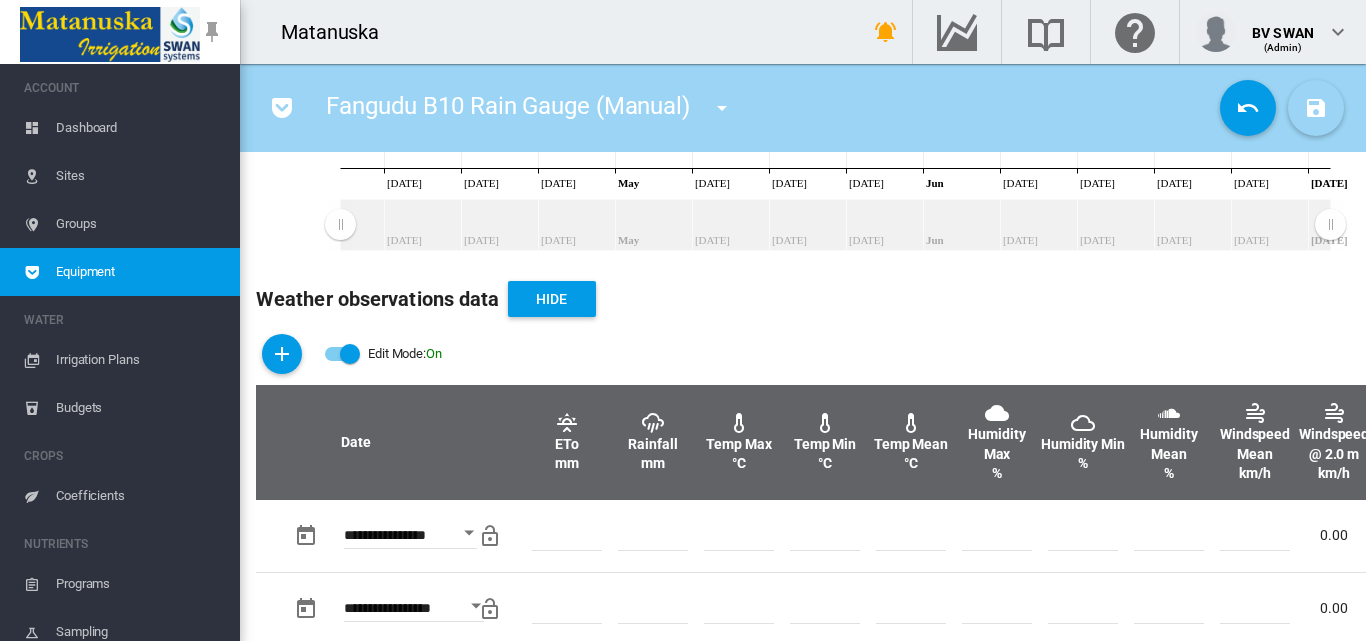 click at bounding box center (1316, 108) 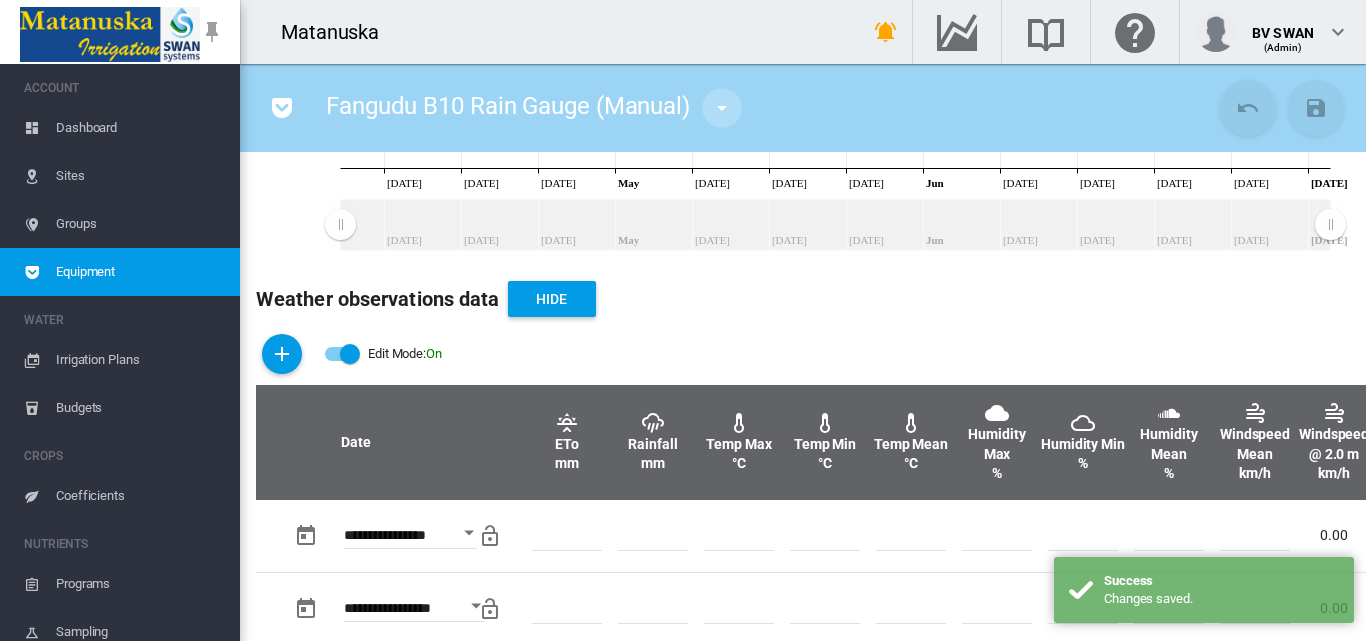 click at bounding box center (722, 108) 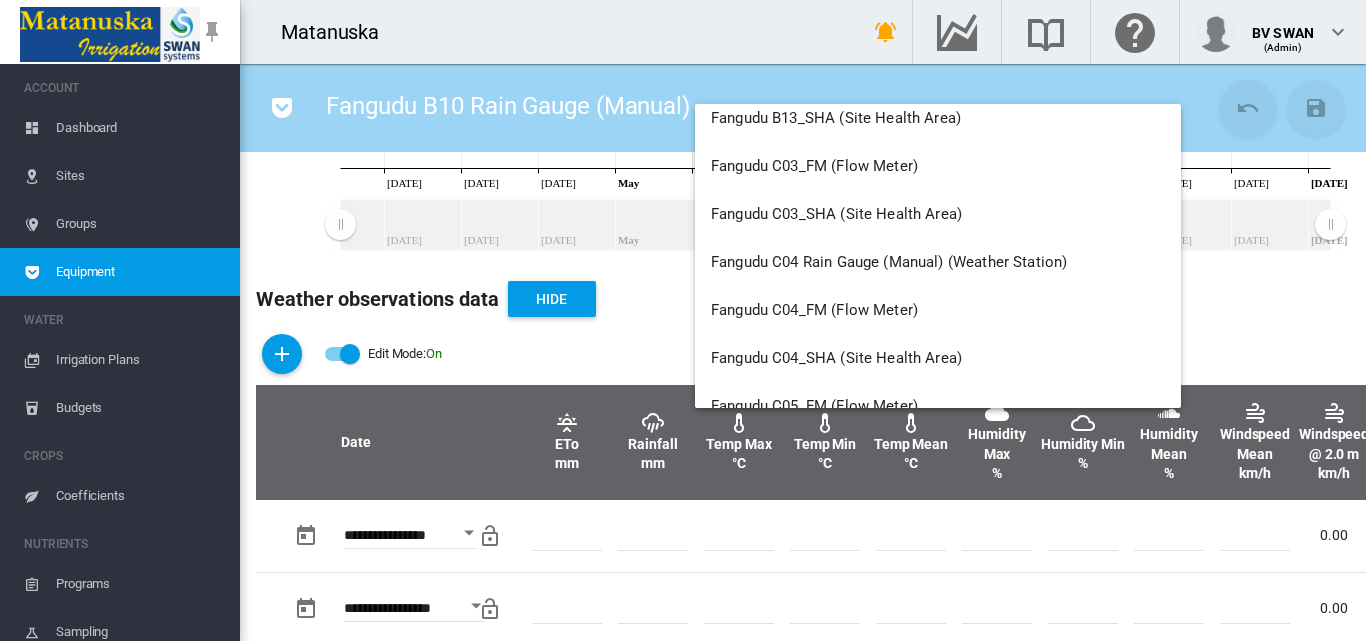 scroll, scrollTop: 6600, scrollLeft: 0, axis: vertical 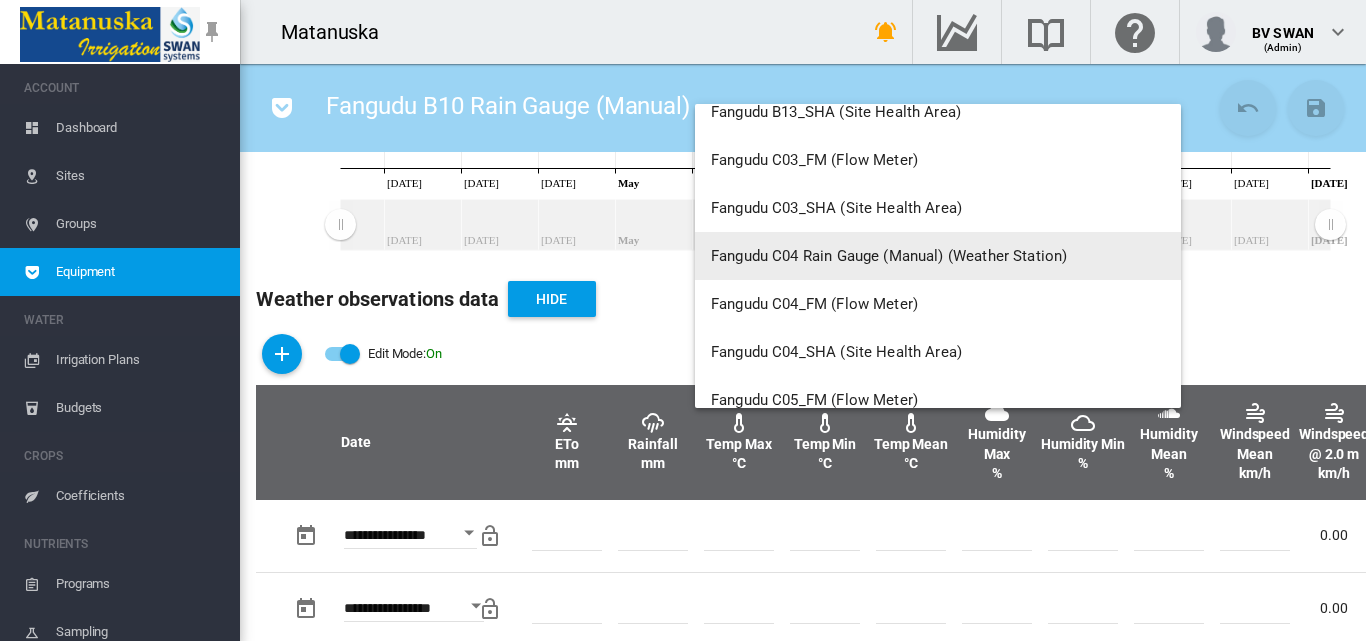 click on "Fangudu C04 Rain Gauge (Manual) (Weather Station)" at bounding box center [938, 256] 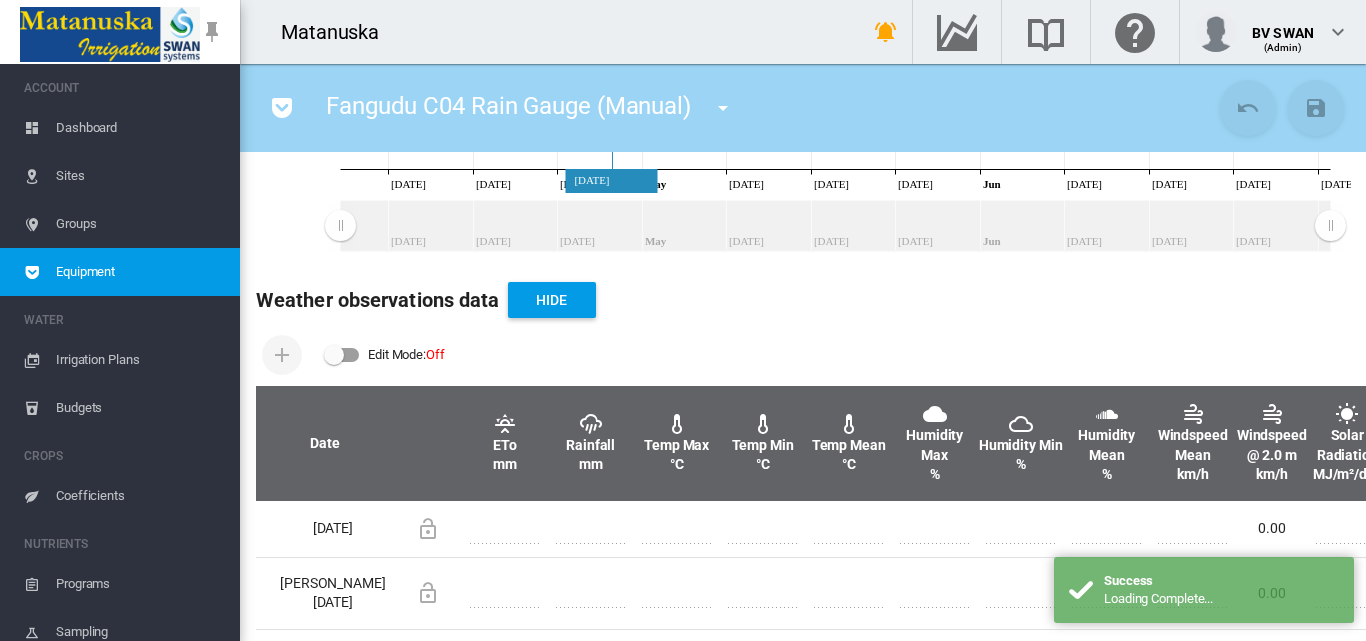 scroll, scrollTop: 500, scrollLeft: 0, axis: vertical 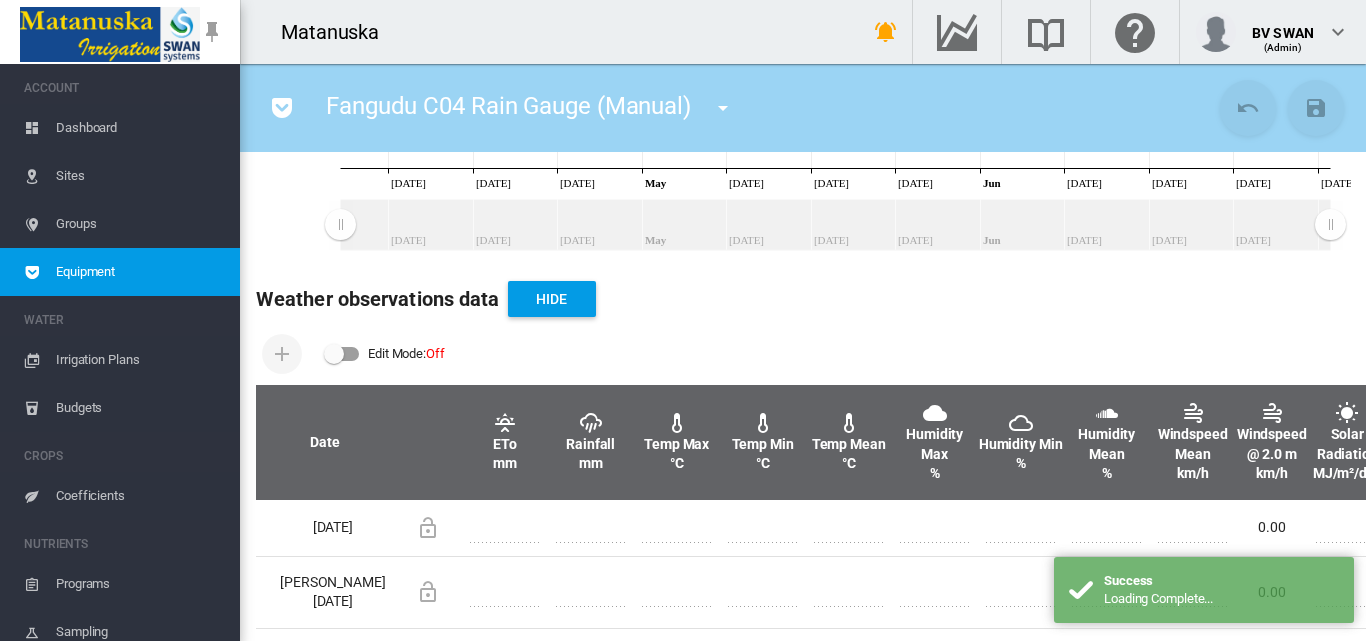 click on "Edit Mode:
Off" at bounding box center [384, 354] 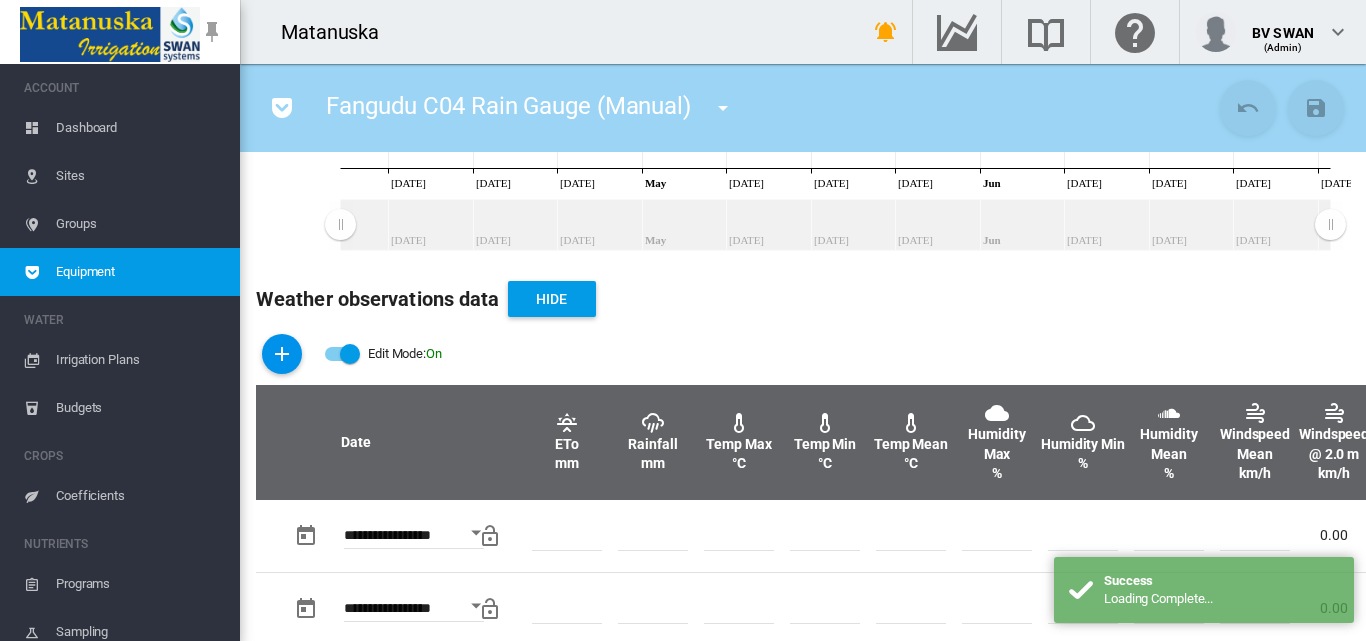 click at bounding box center [282, 354] 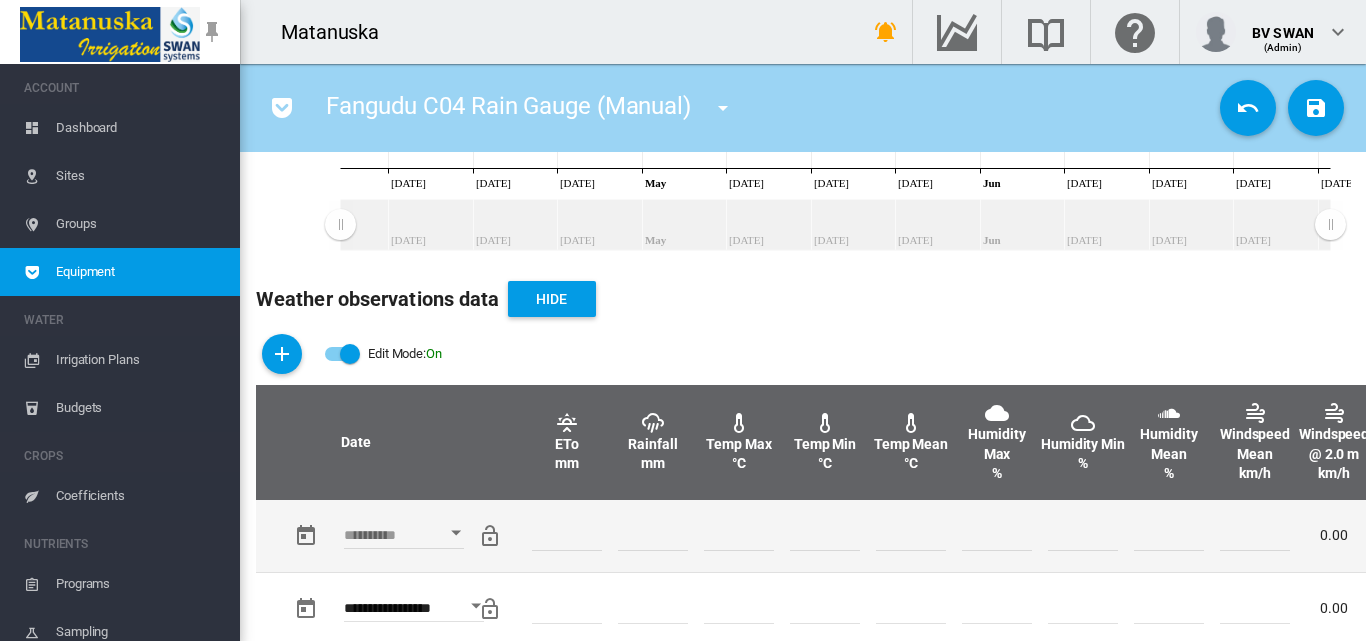 click at bounding box center [456, 532] 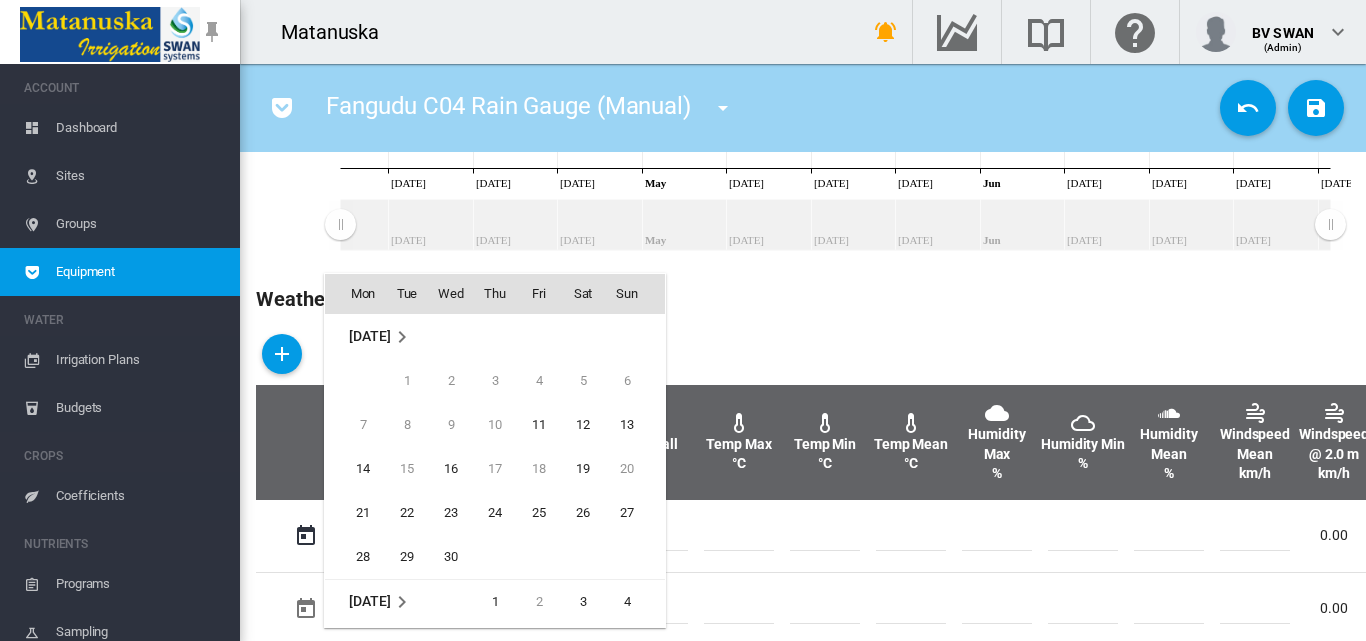 scroll, scrollTop: 795, scrollLeft: 0, axis: vertical 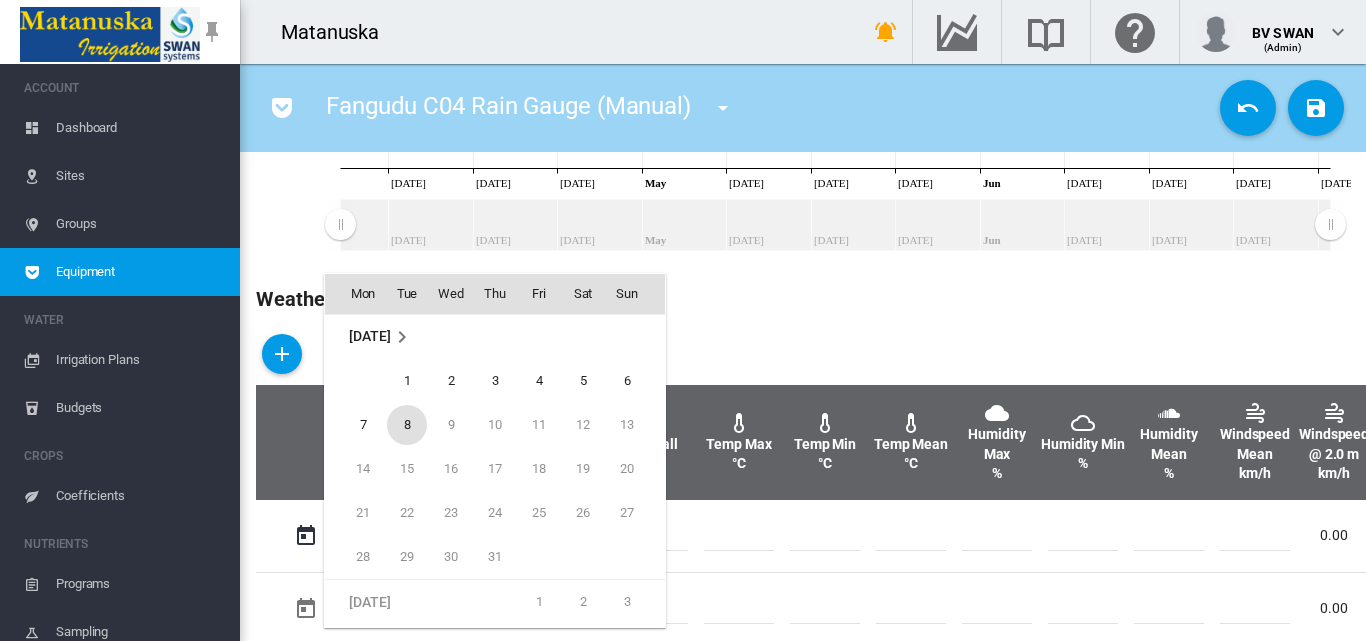 click on "8" at bounding box center [407, 425] 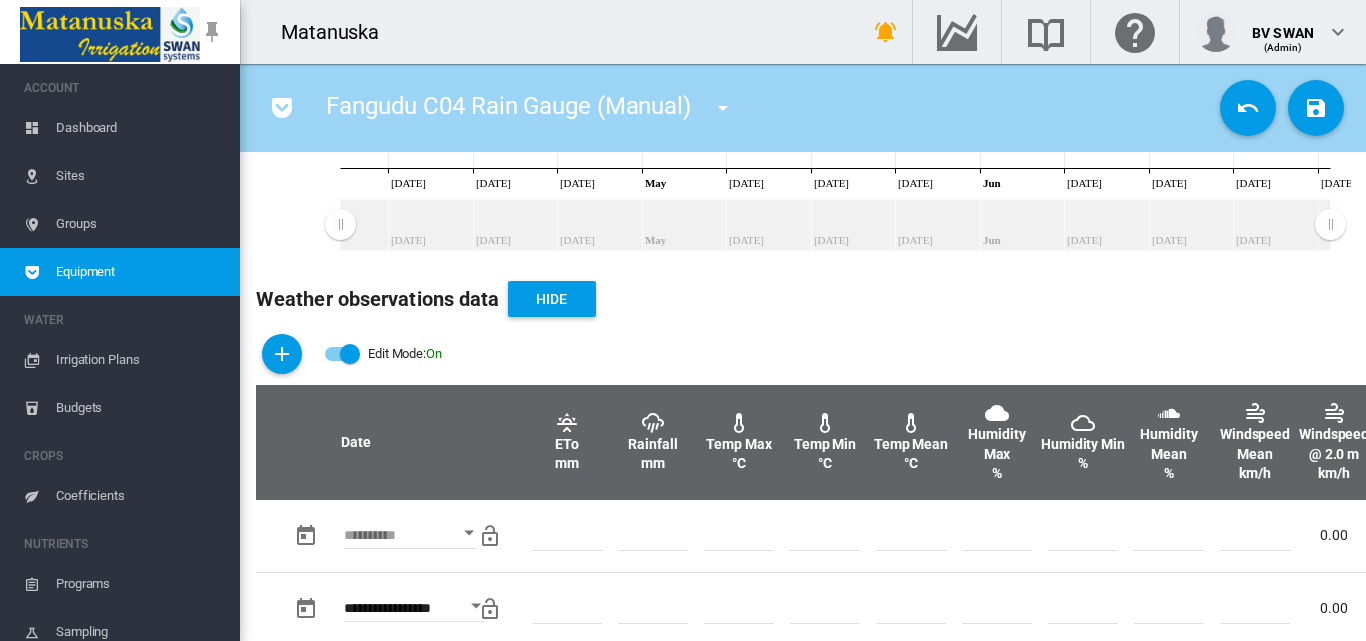 type on "**********" 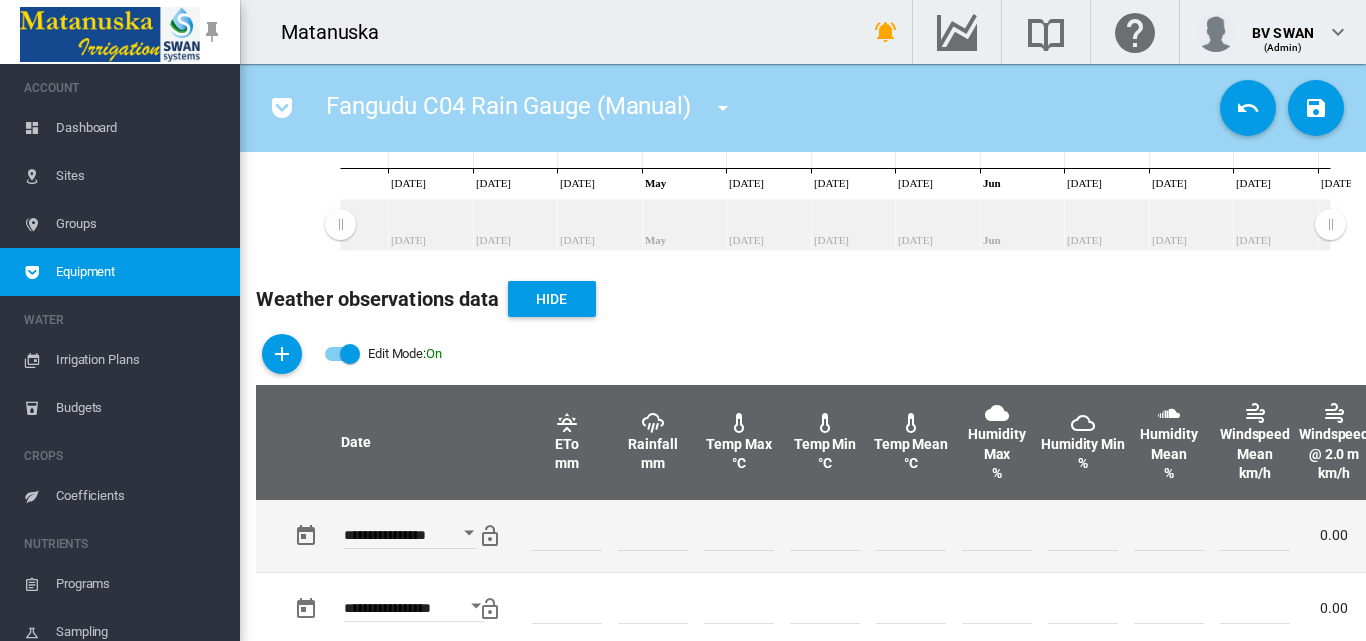 click at bounding box center (653, 536) 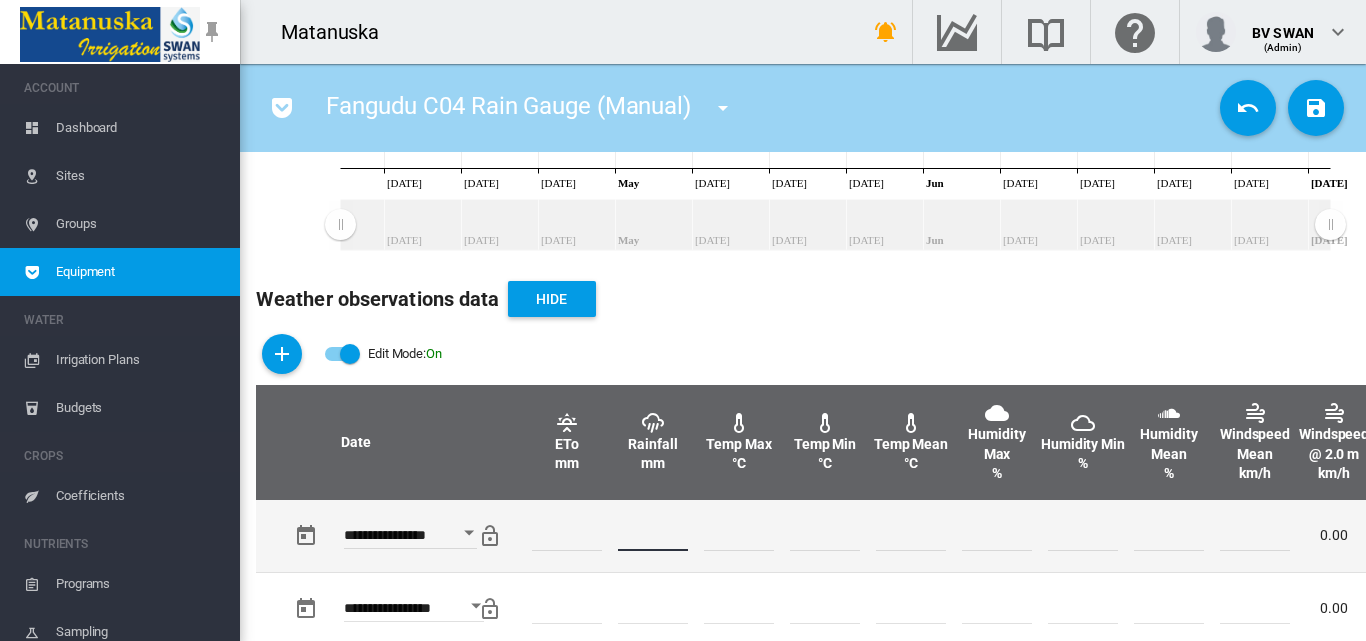 type on "**" 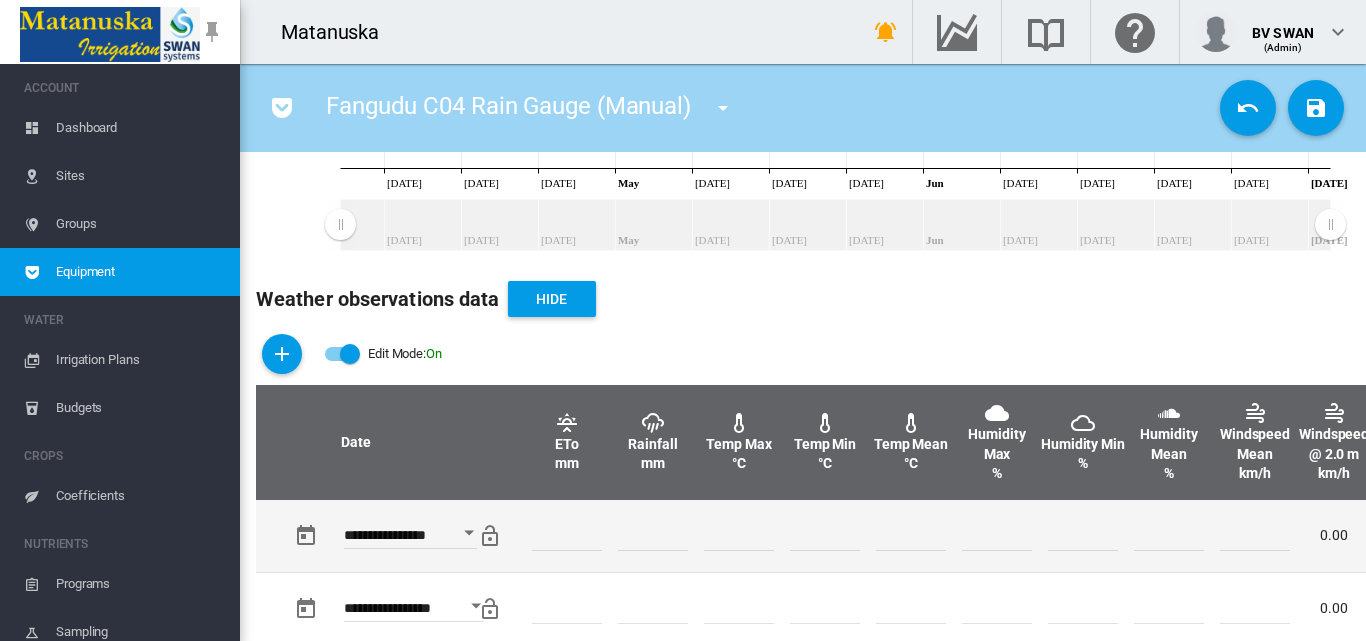 click at bounding box center (825, 536) 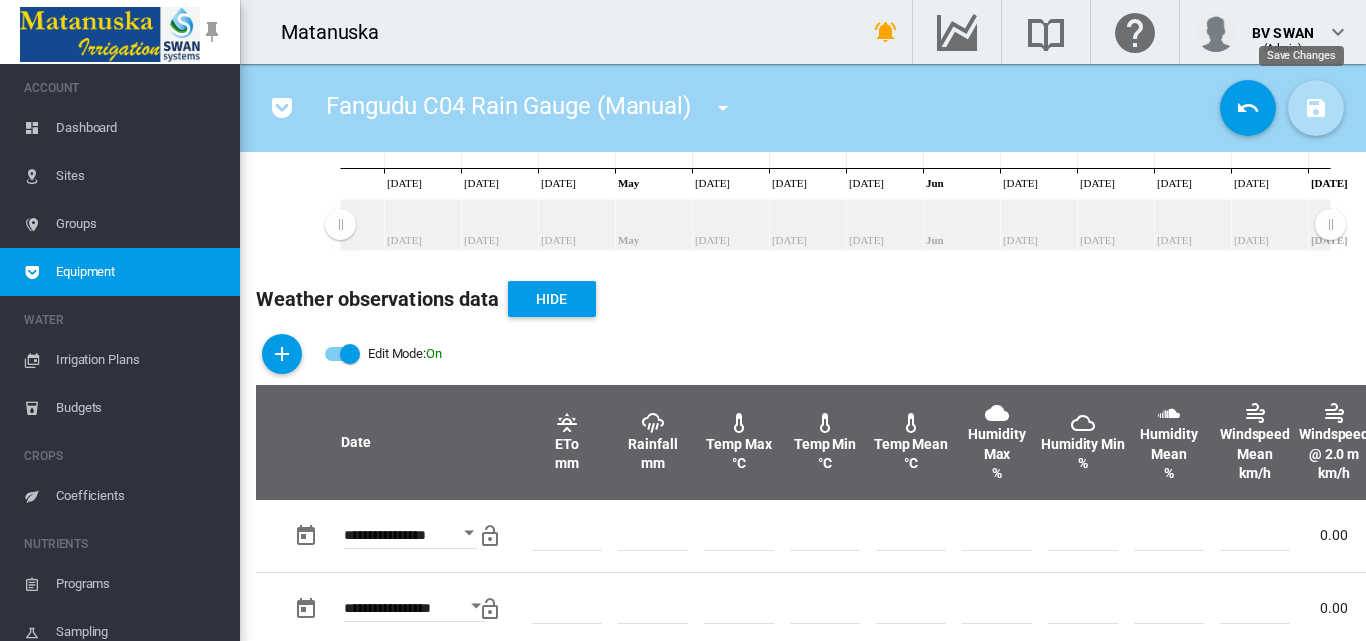 click at bounding box center [1316, 108] 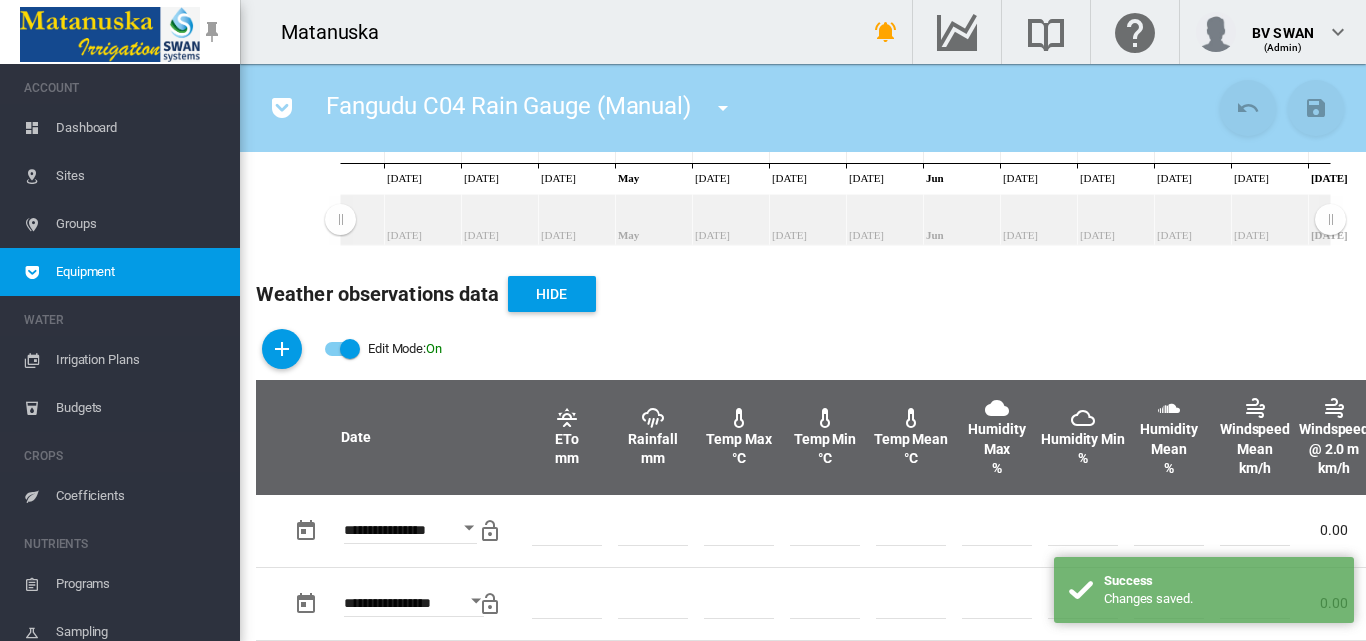 scroll, scrollTop: 500, scrollLeft: 0, axis: vertical 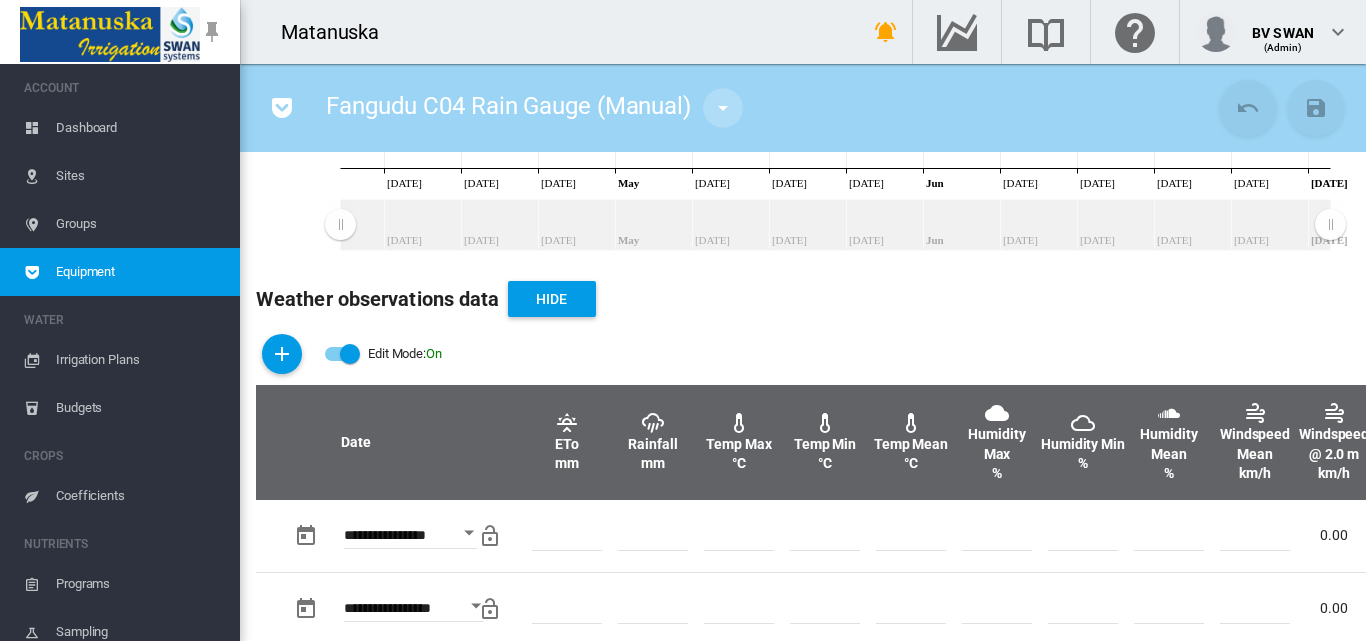 click at bounding box center [723, 108] 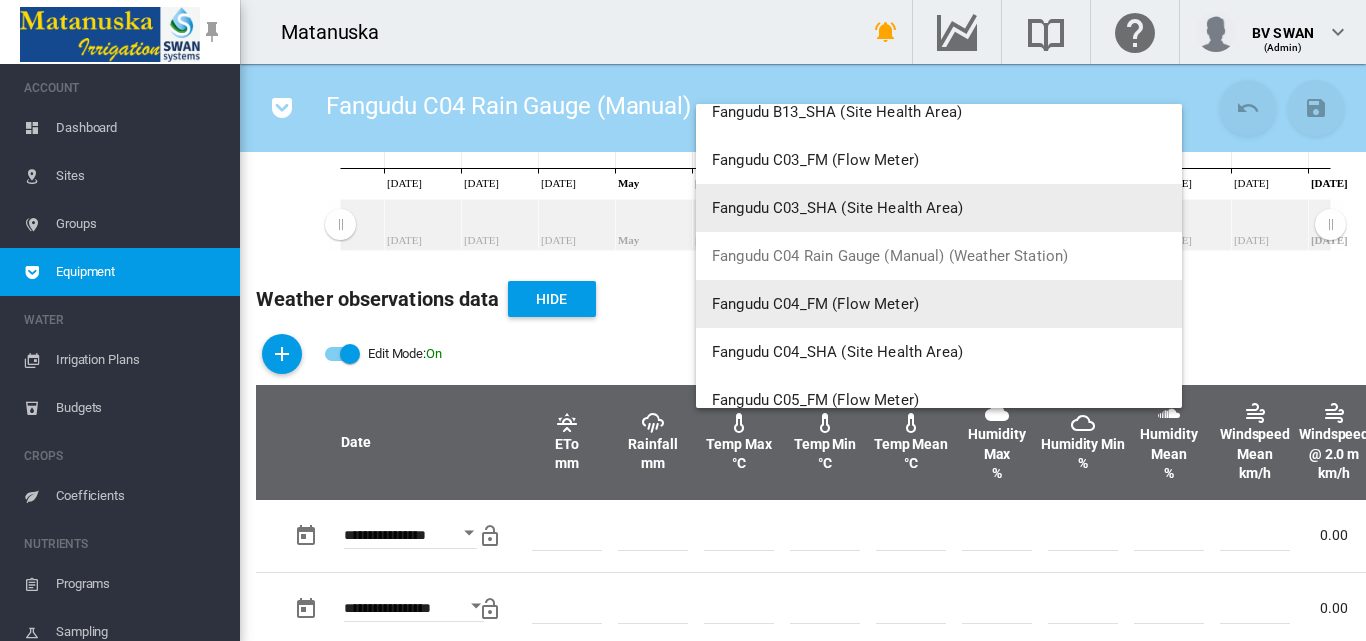 scroll, scrollTop: 6700, scrollLeft: 0, axis: vertical 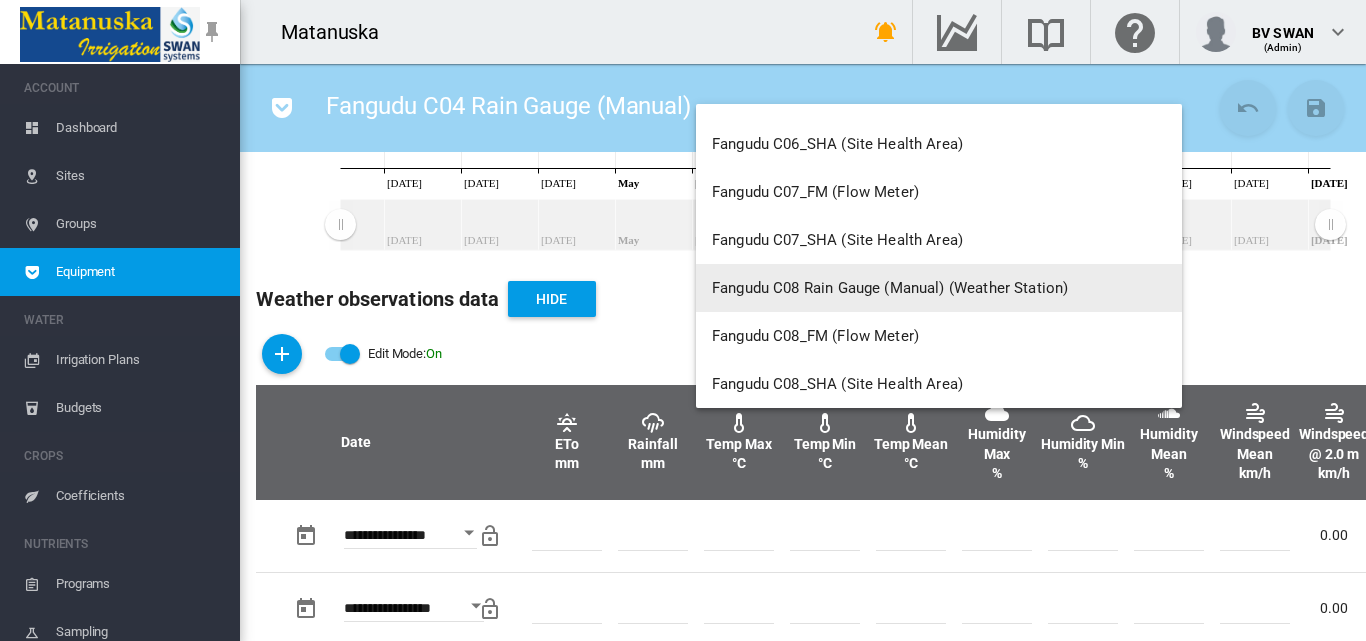 click on "Fangudu C08 Rain Gauge (Manual) (Weather Station)" at bounding box center [890, 288] 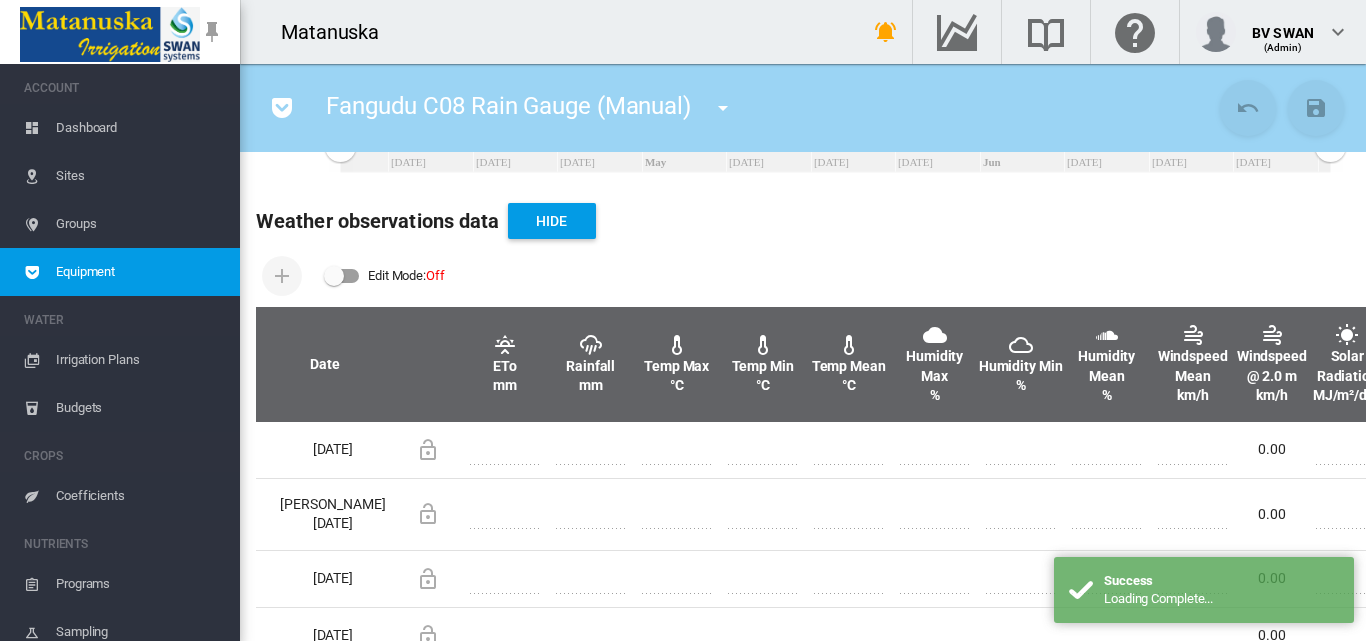 scroll, scrollTop: 600, scrollLeft: 0, axis: vertical 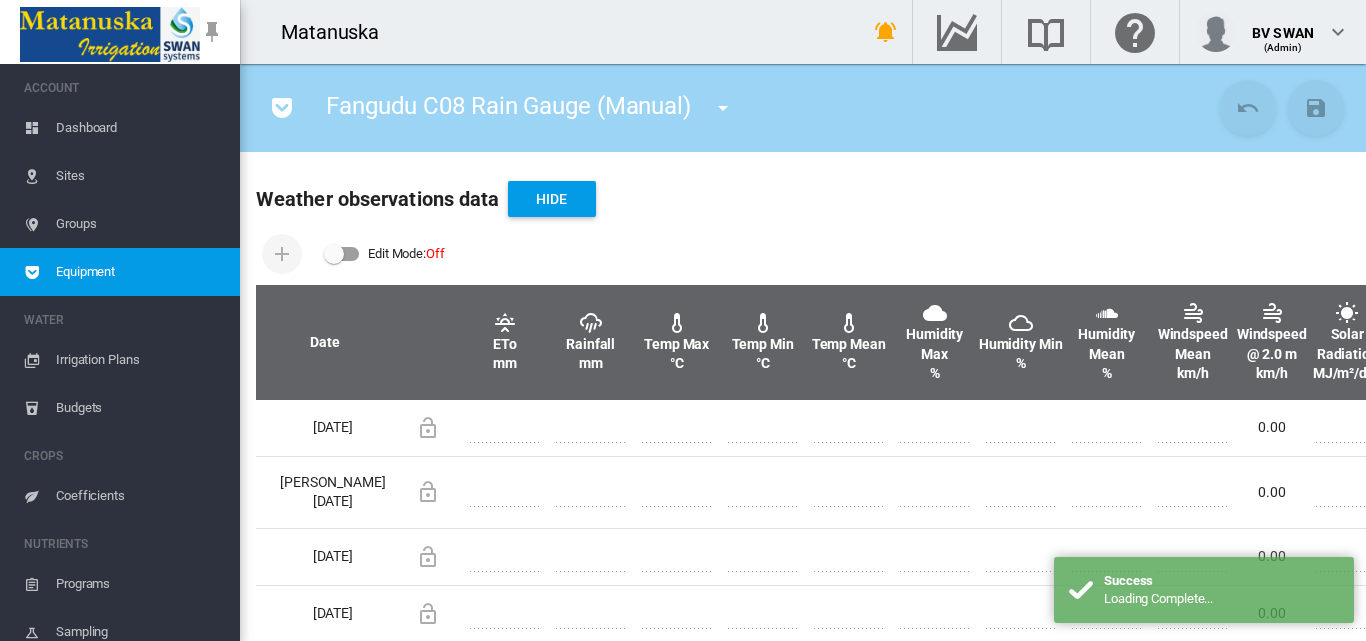click at bounding box center [342, 254] 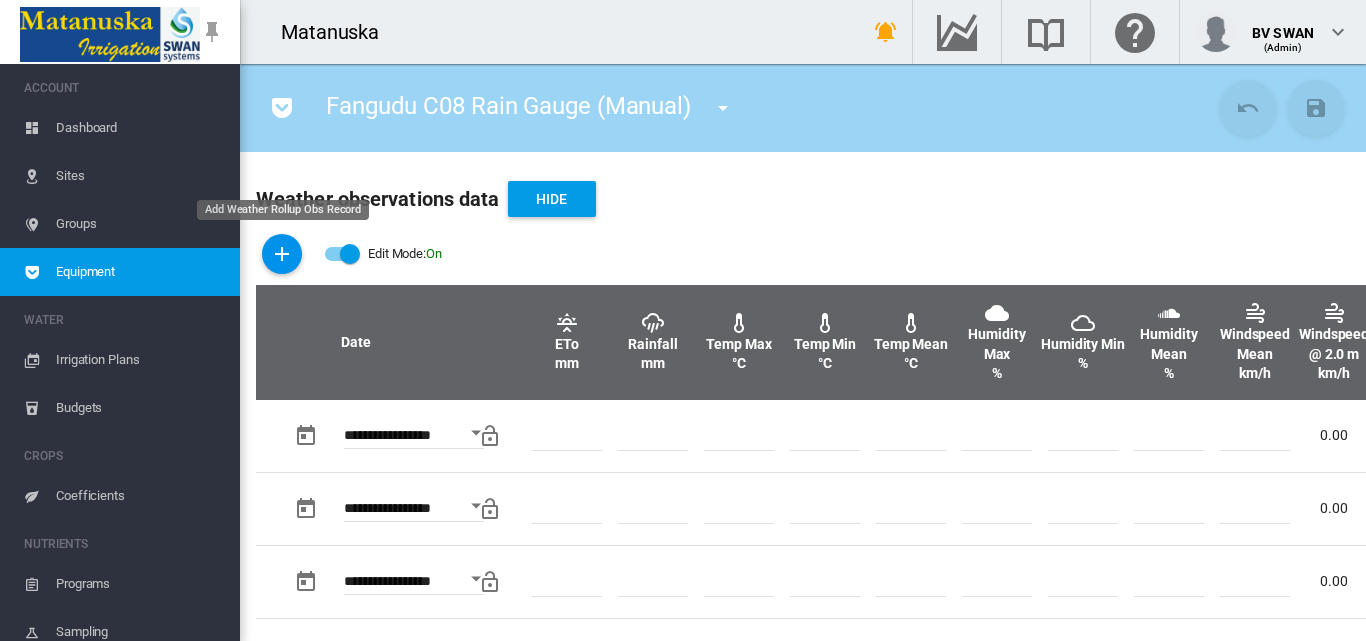 click at bounding box center (282, 254) 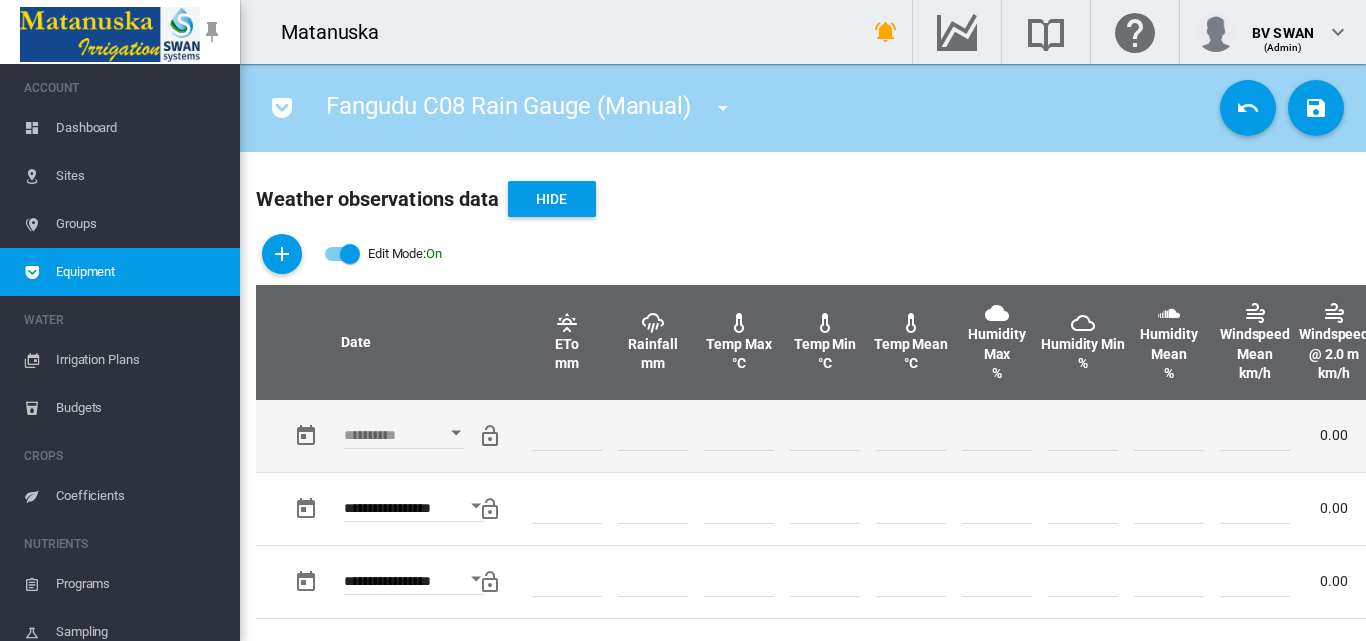 click at bounding box center [456, 433] 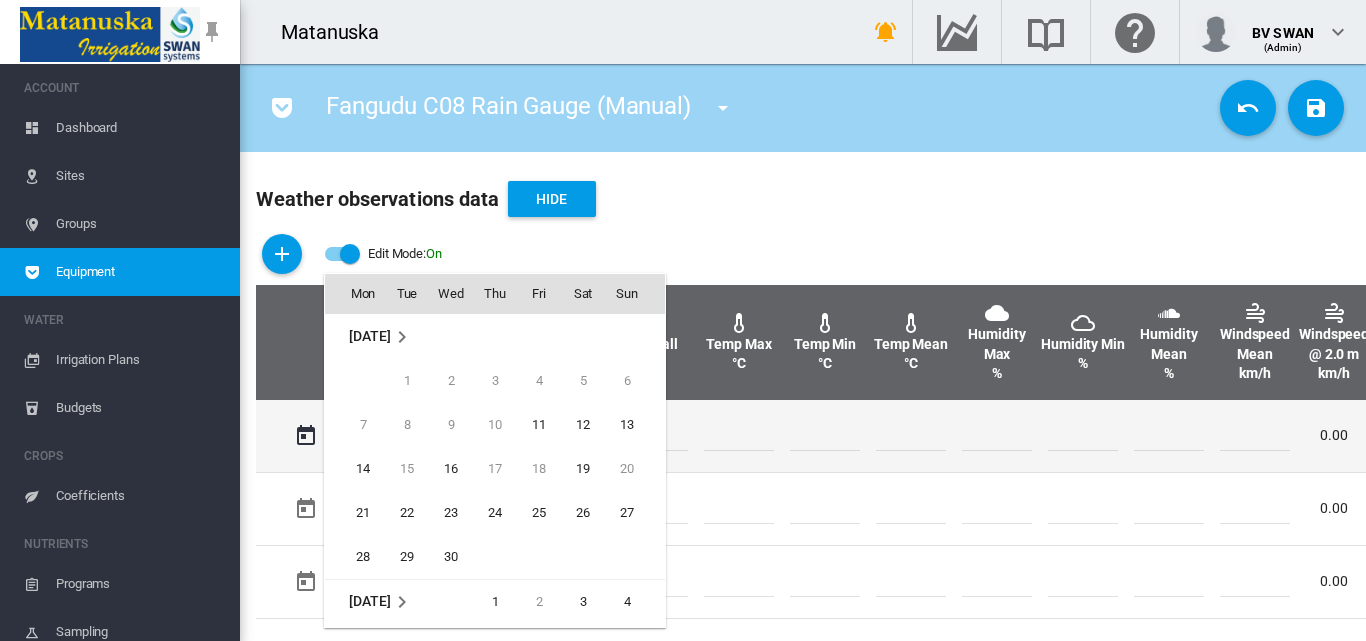 scroll, scrollTop: 795, scrollLeft: 0, axis: vertical 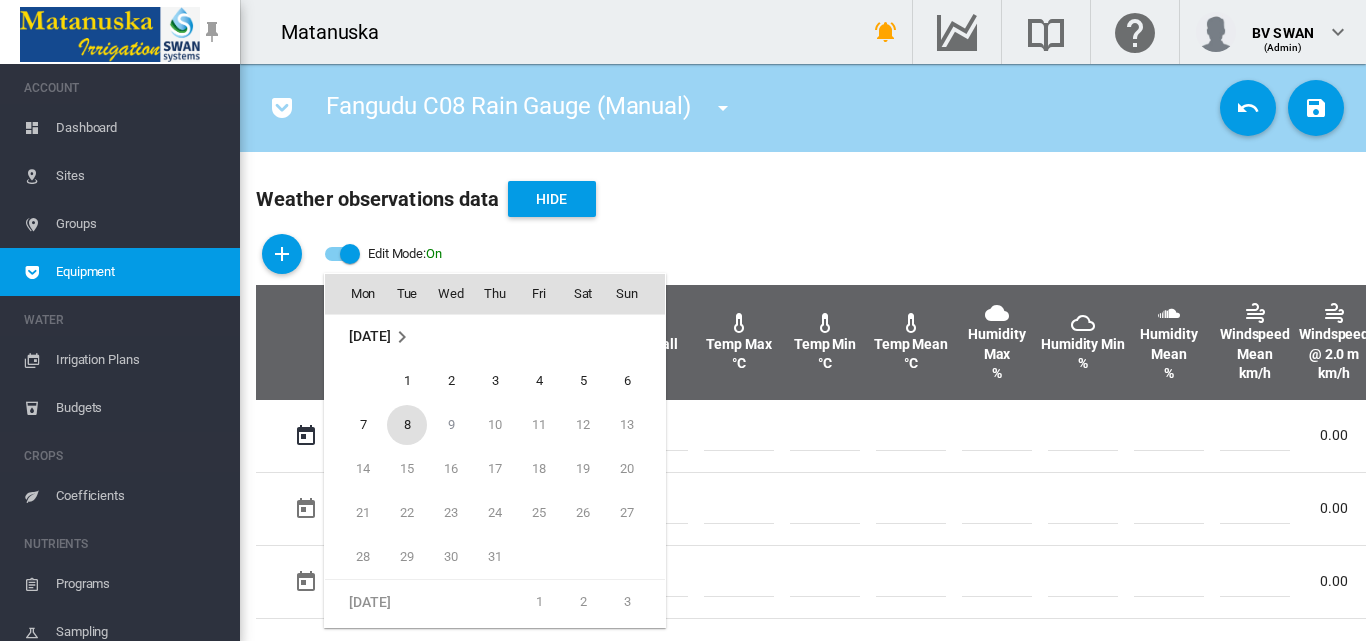 click on "8" at bounding box center [407, 425] 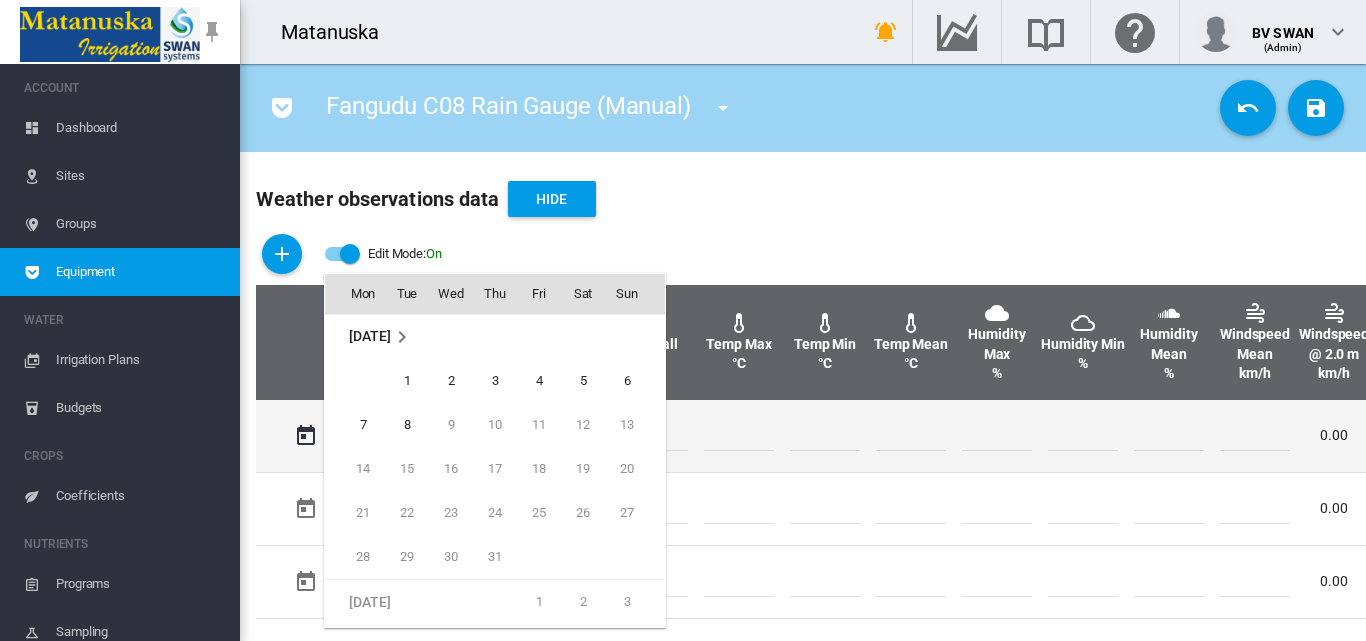 type on "**********" 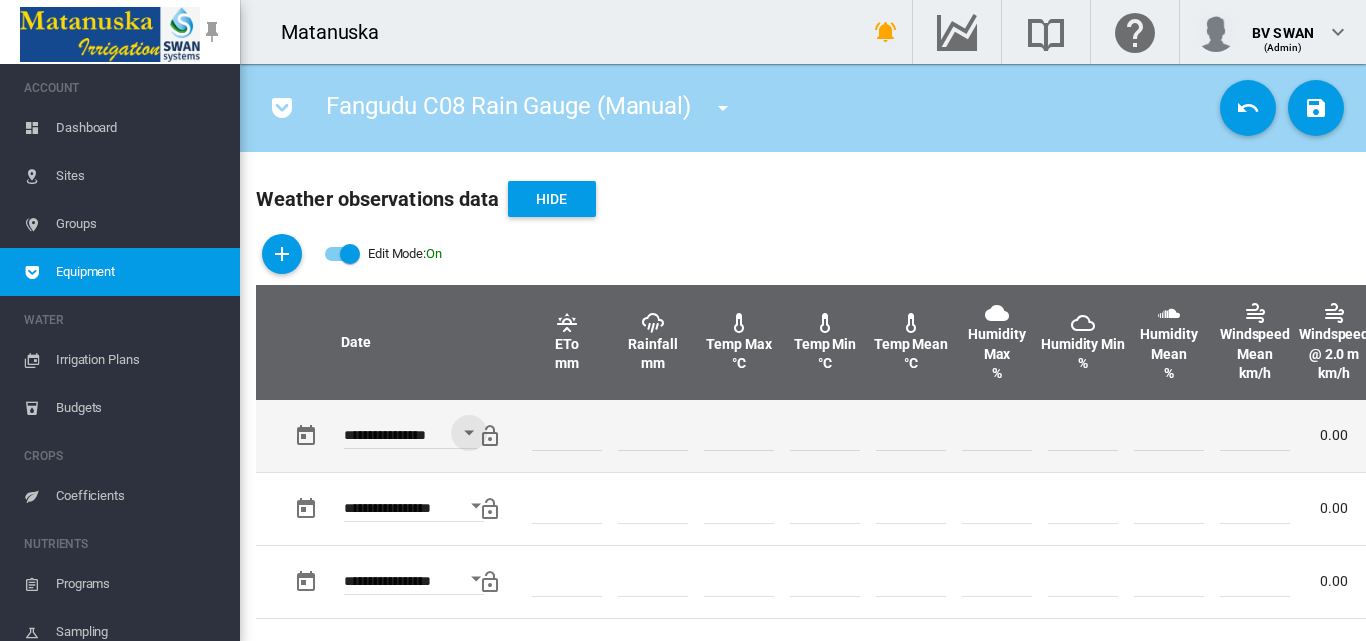 click at bounding box center (653, 436) 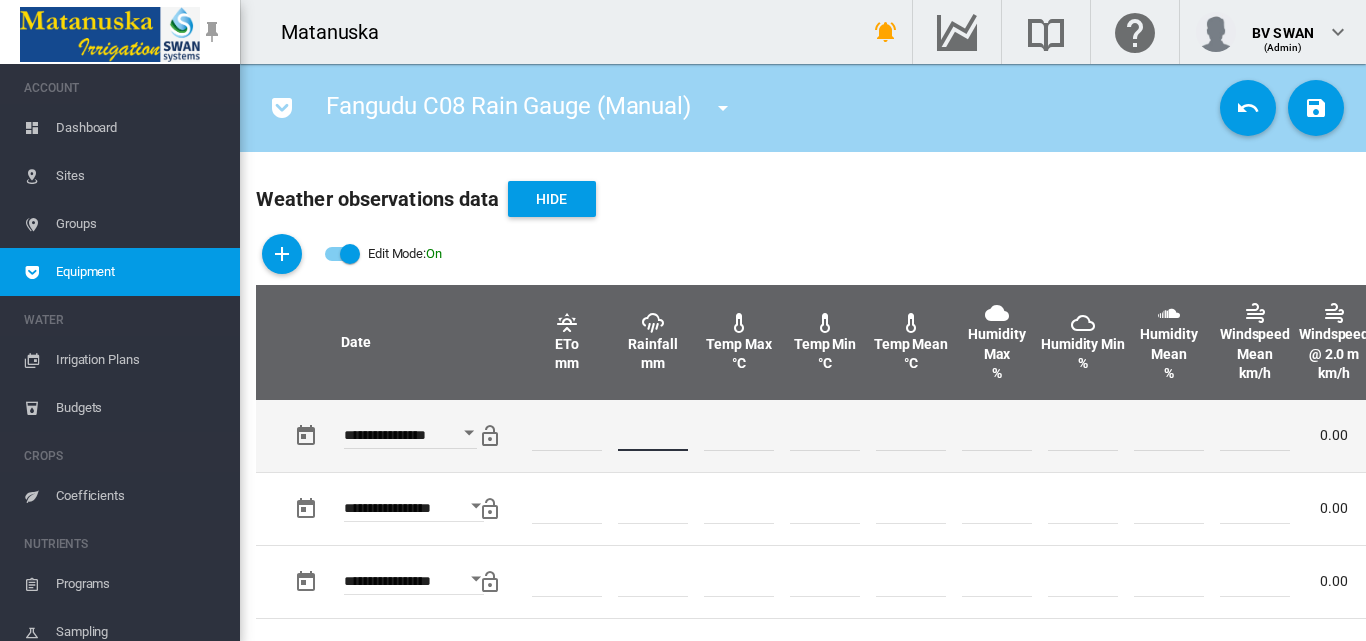 type on "**" 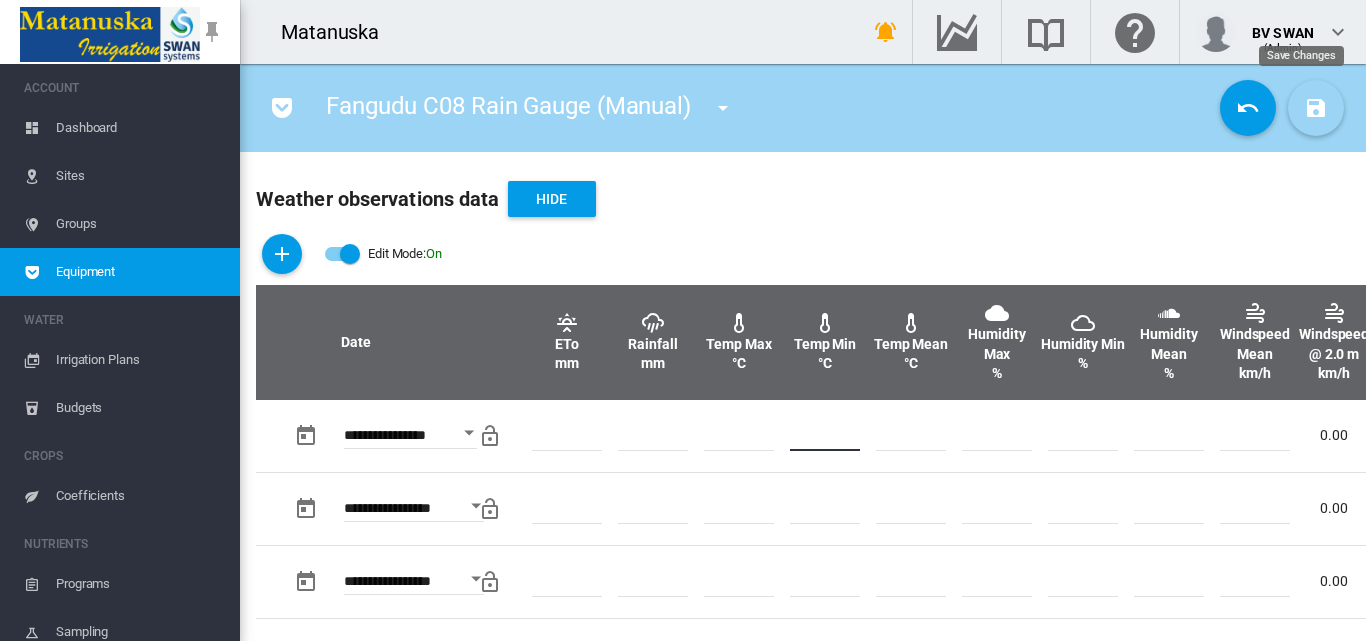 click at bounding box center [1316, 108] 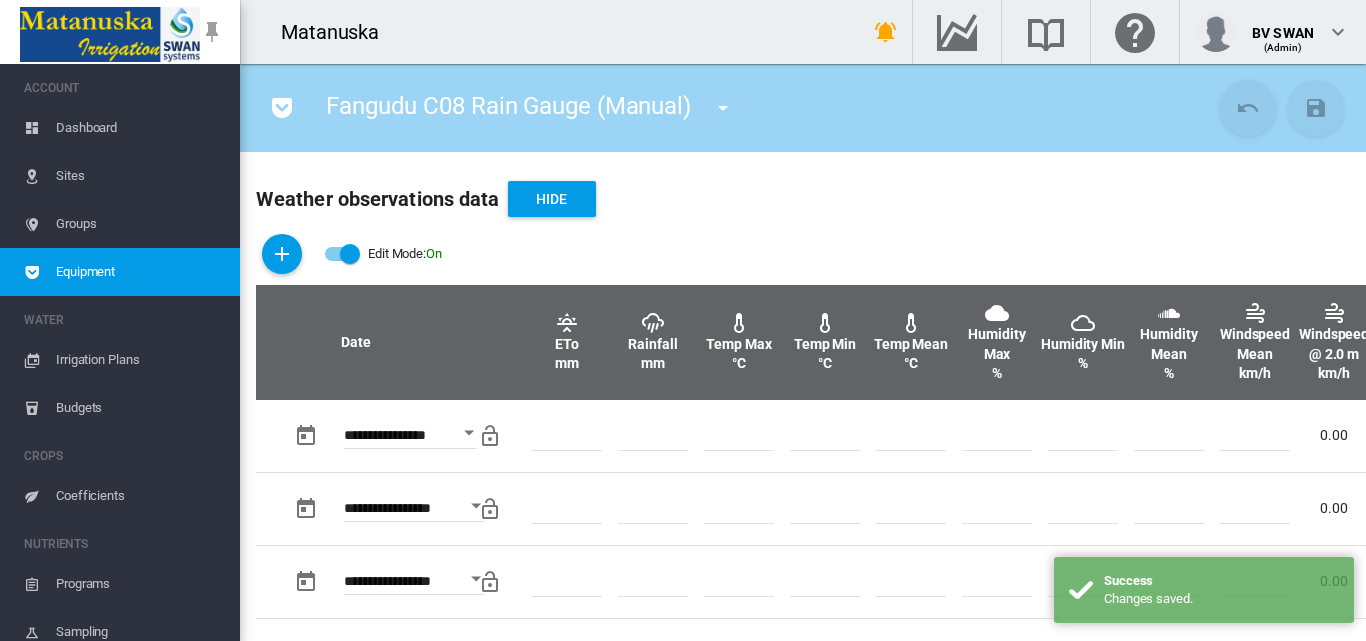 click at bounding box center (723, 108) 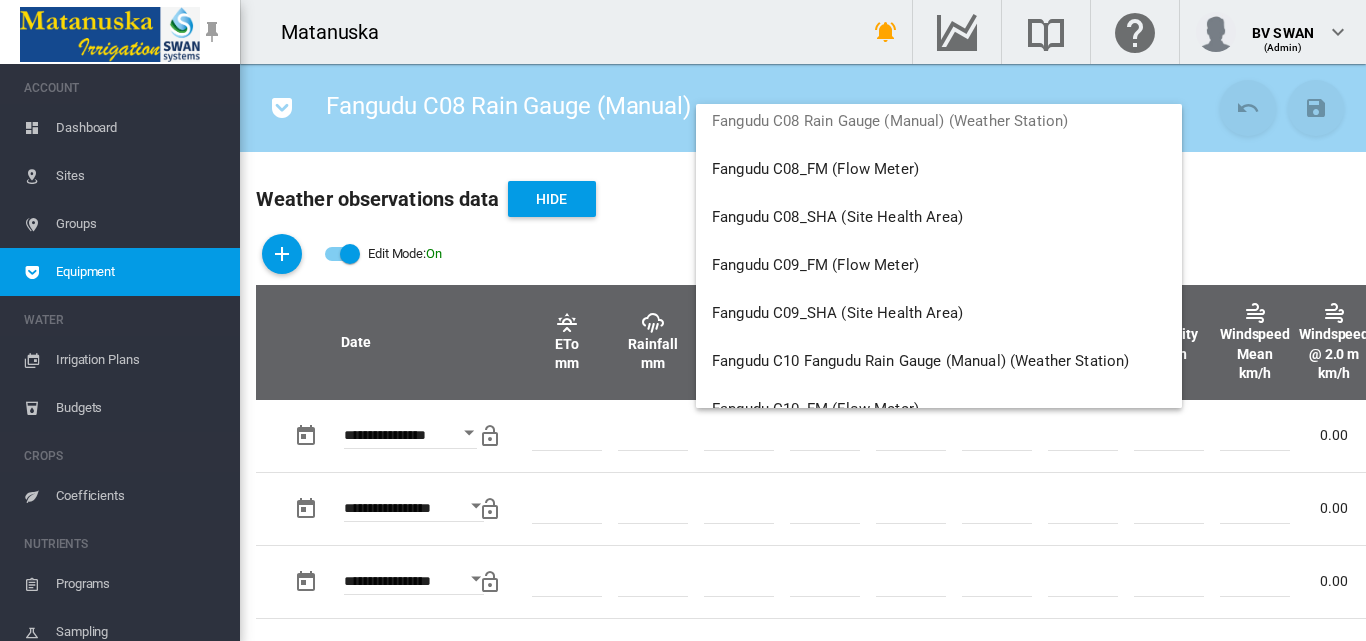 scroll, scrollTop: 7200, scrollLeft: 0, axis: vertical 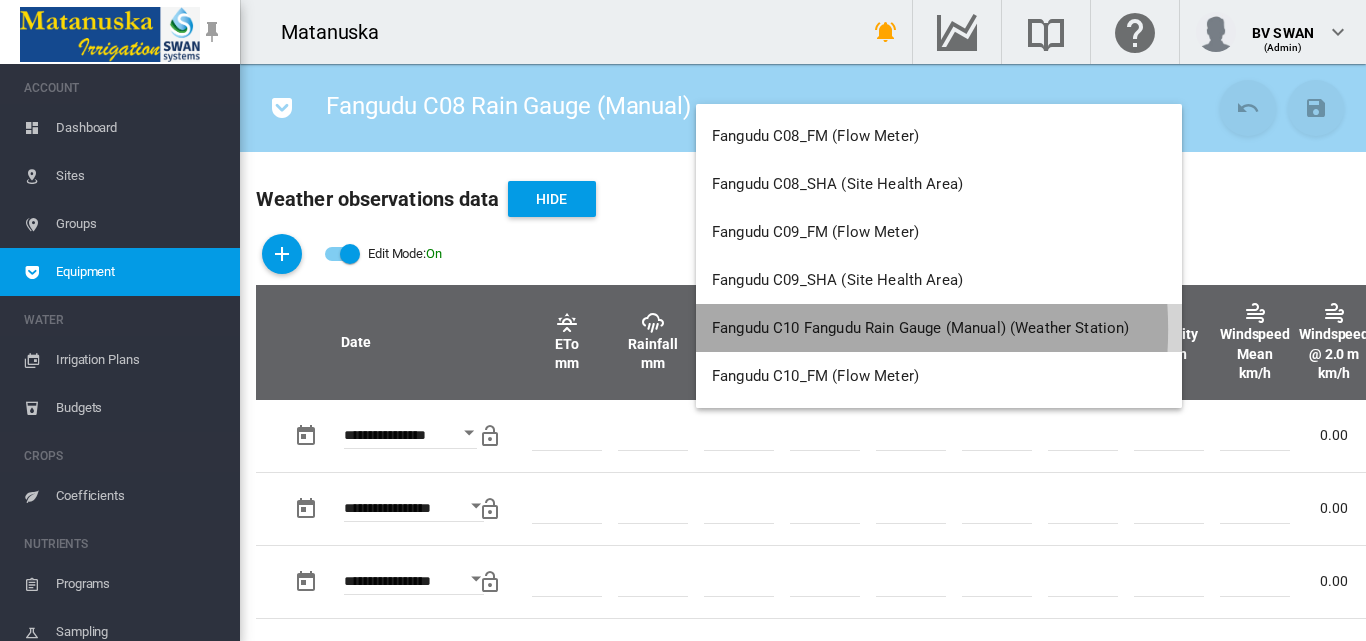 click on "Fangudu C10 Fangudu Rain Gauge  (Manual) (Weather Station)" at bounding box center [921, 328] 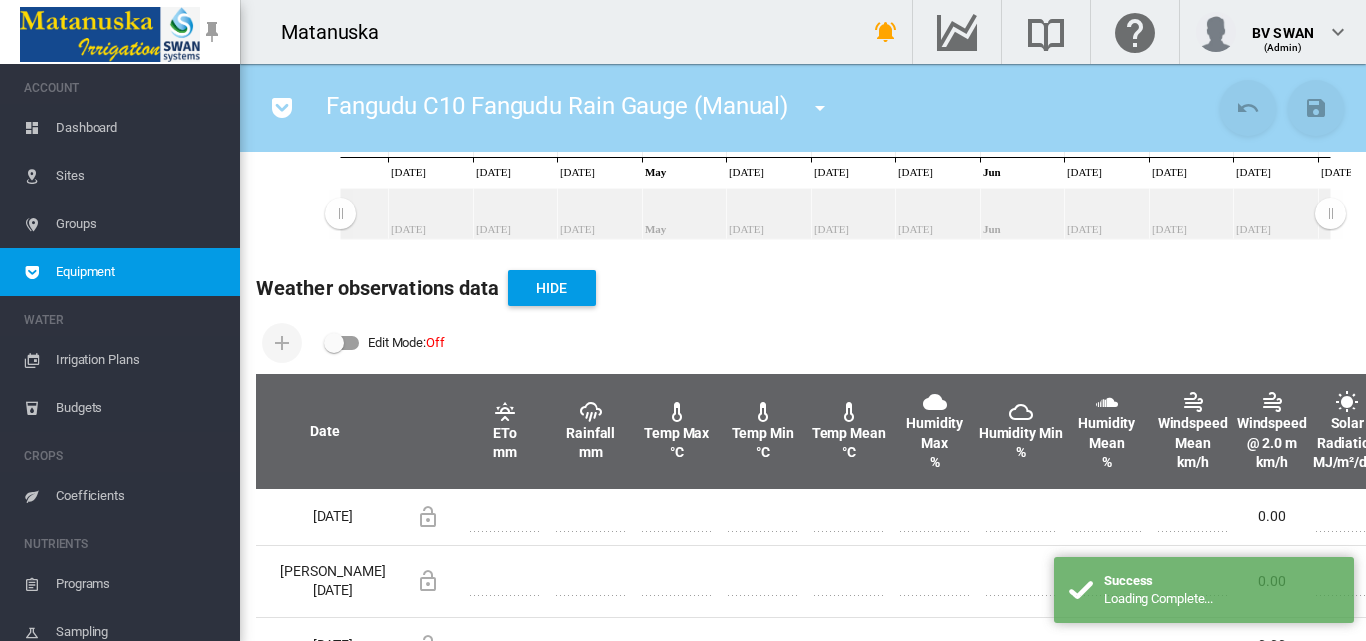 scroll, scrollTop: 500, scrollLeft: 0, axis: vertical 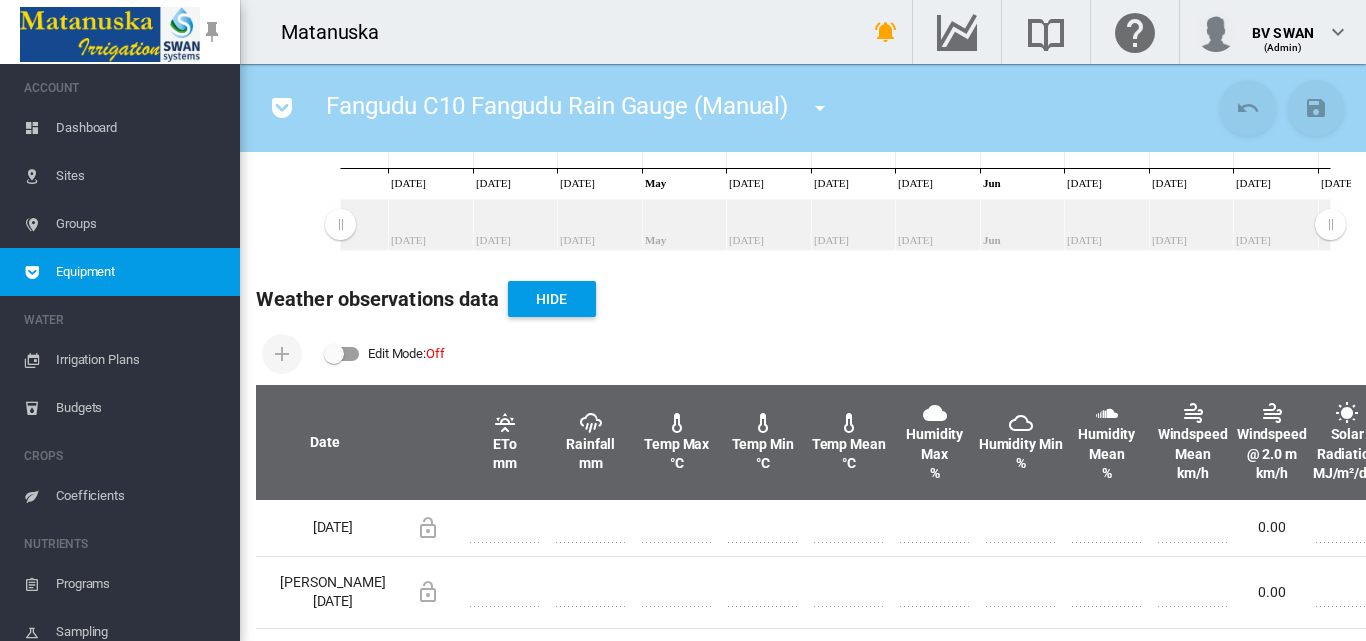 click at bounding box center (342, 354) 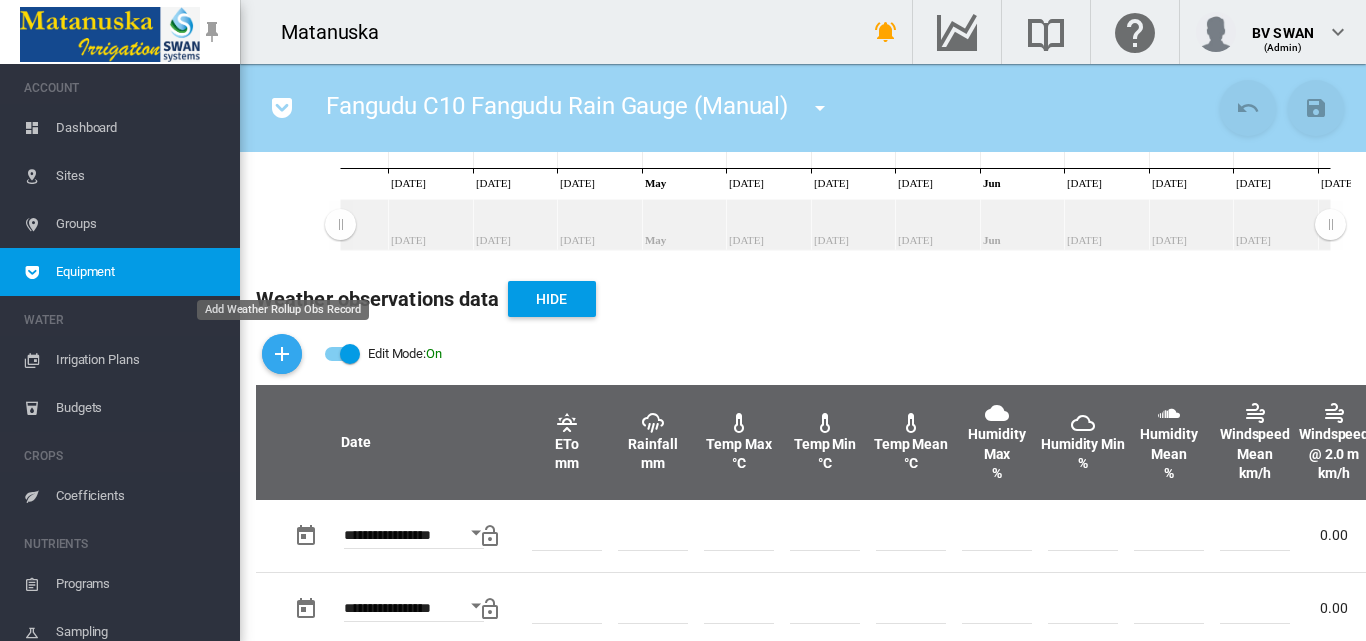 click at bounding box center [282, 354] 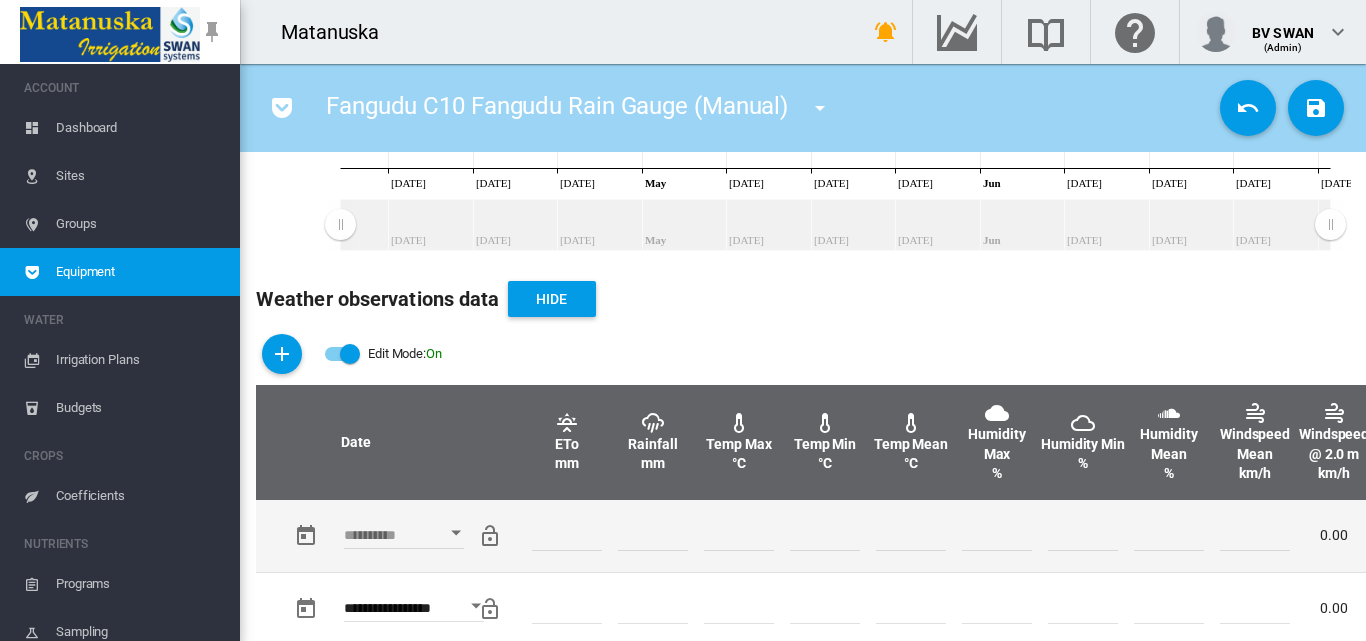 click at bounding box center (456, 533) 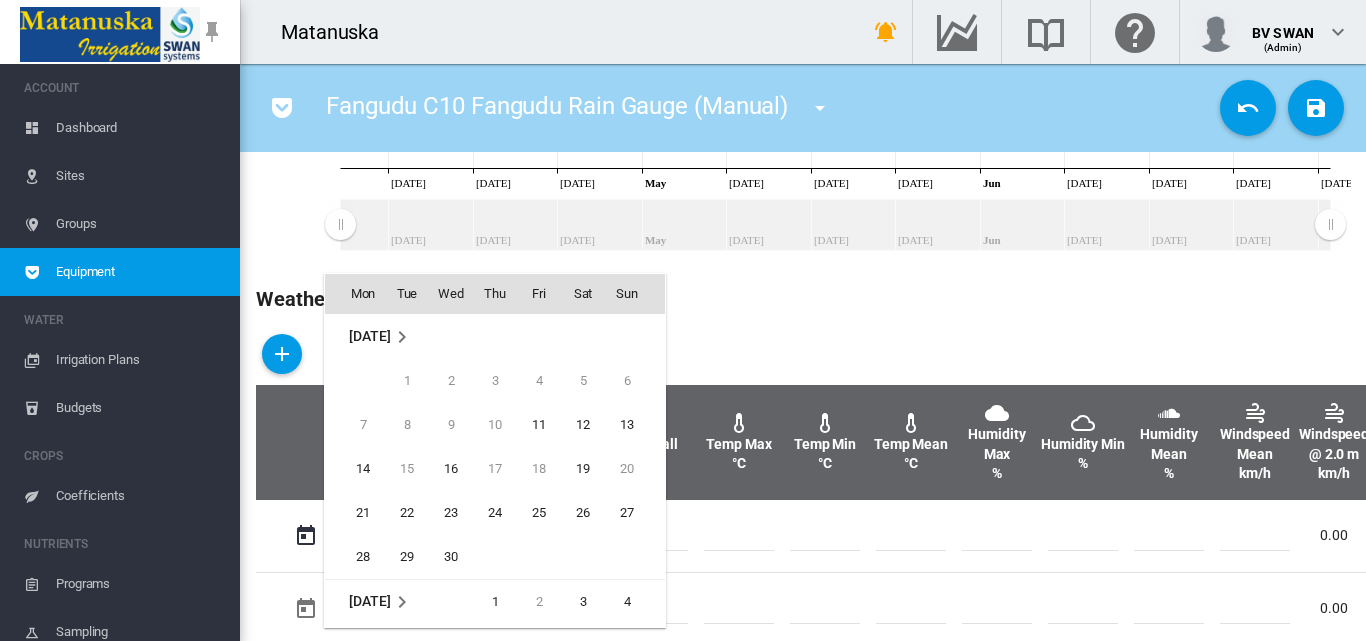 scroll, scrollTop: 795, scrollLeft: 0, axis: vertical 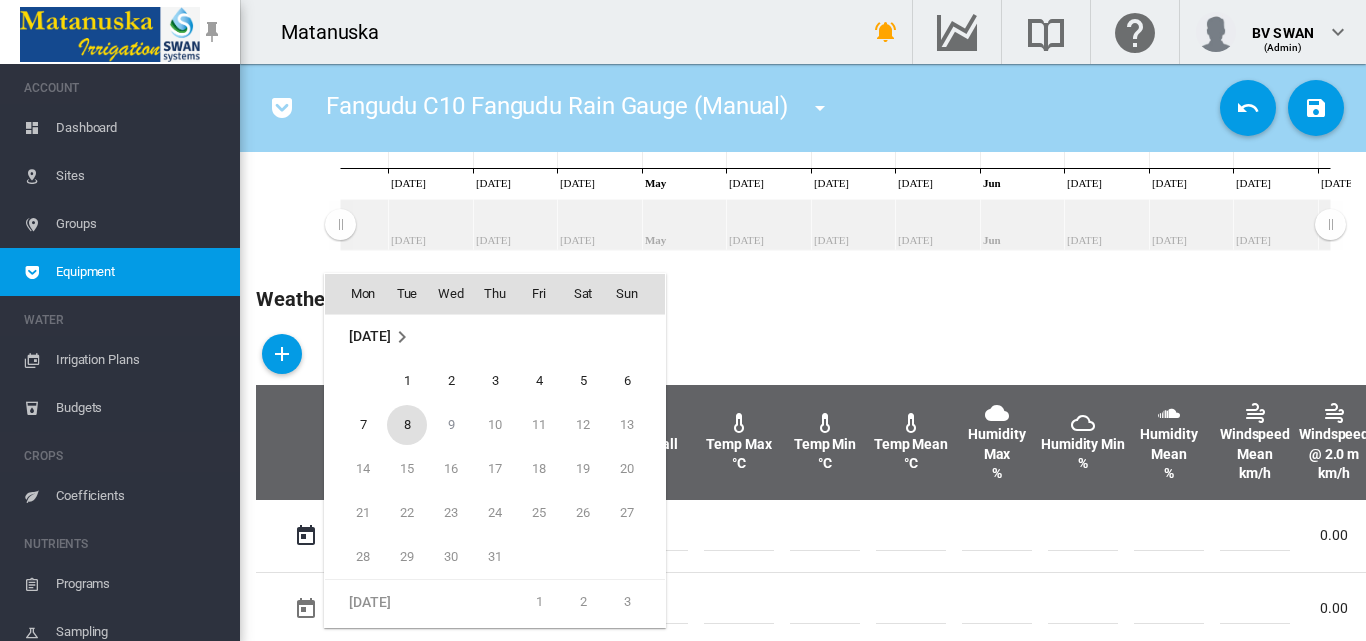 click on "8" at bounding box center (407, 425) 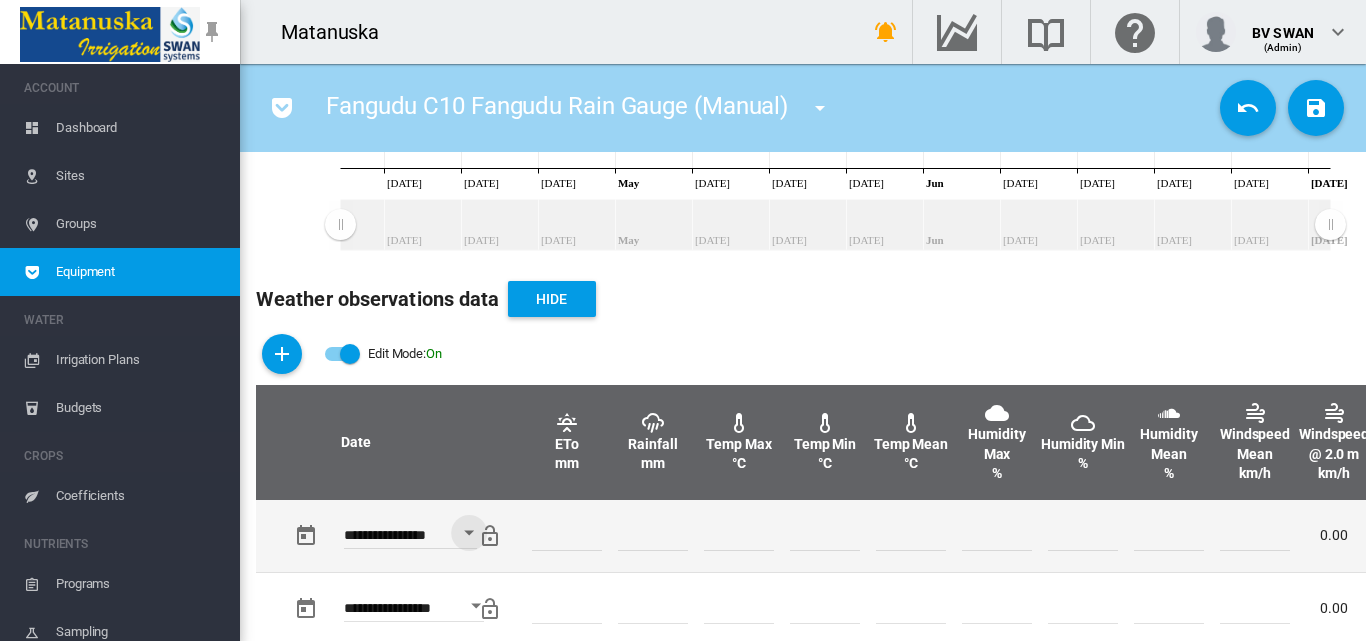 click at bounding box center (653, 536) 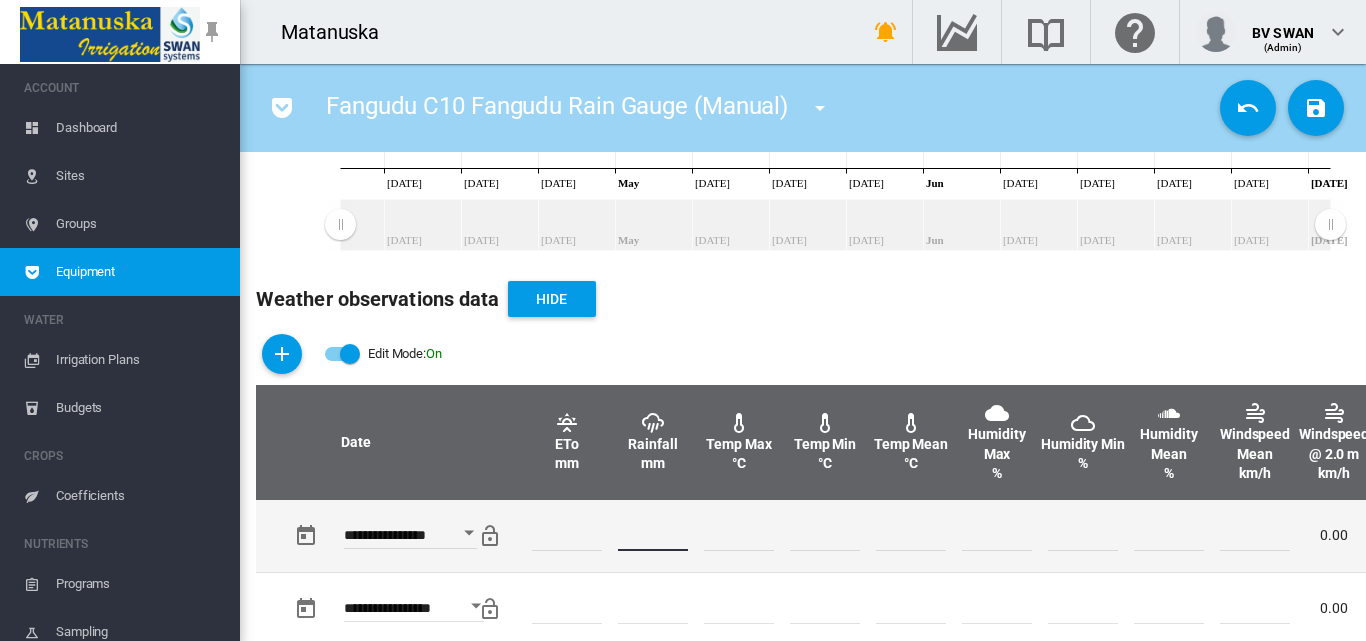 type on "**" 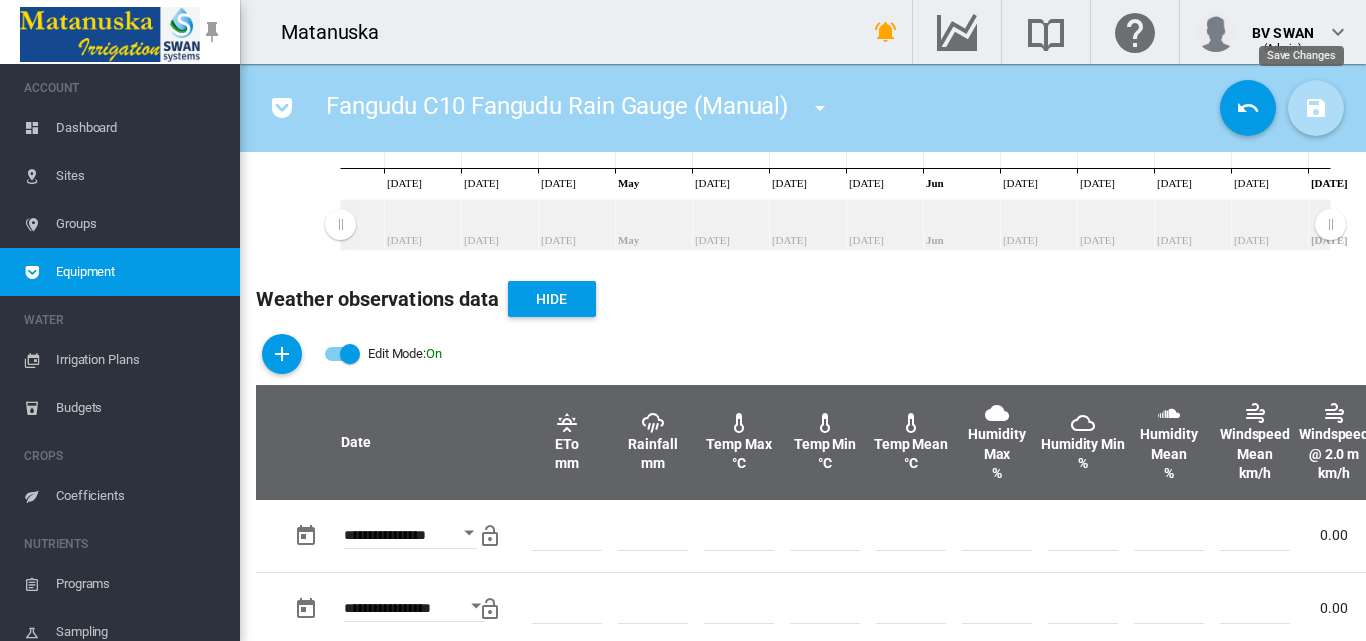 click at bounding box center [1316, 108] 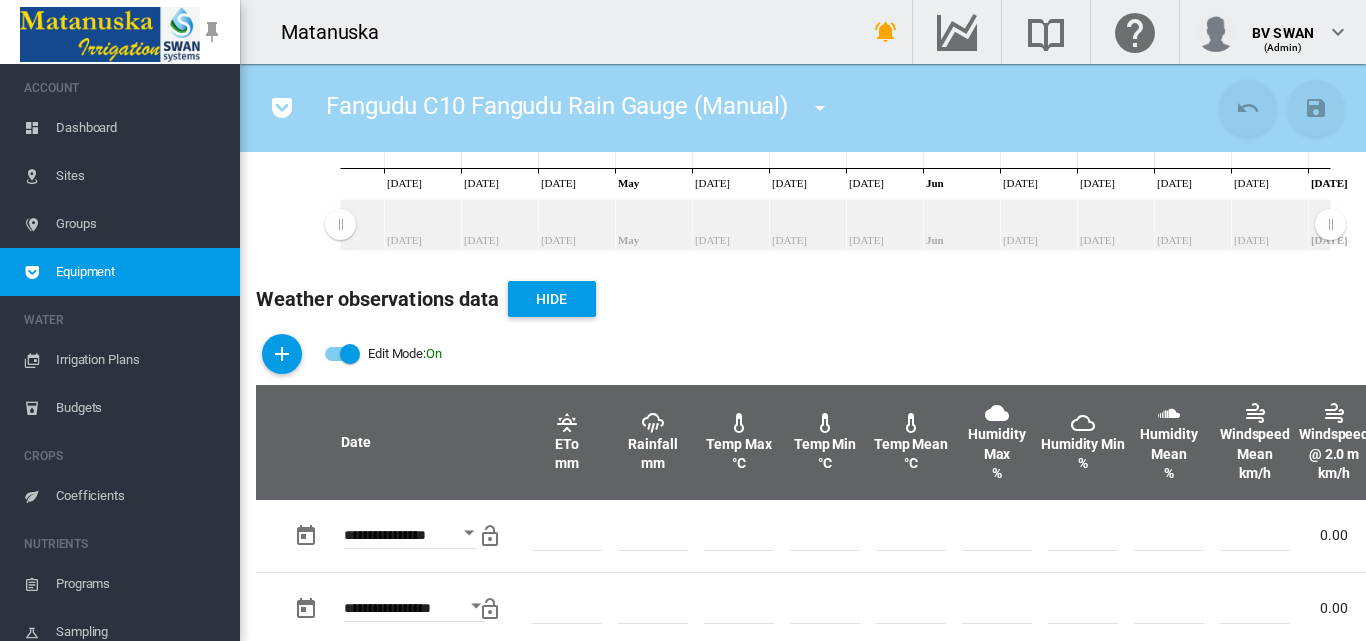 click at bounding box center [820, 108] 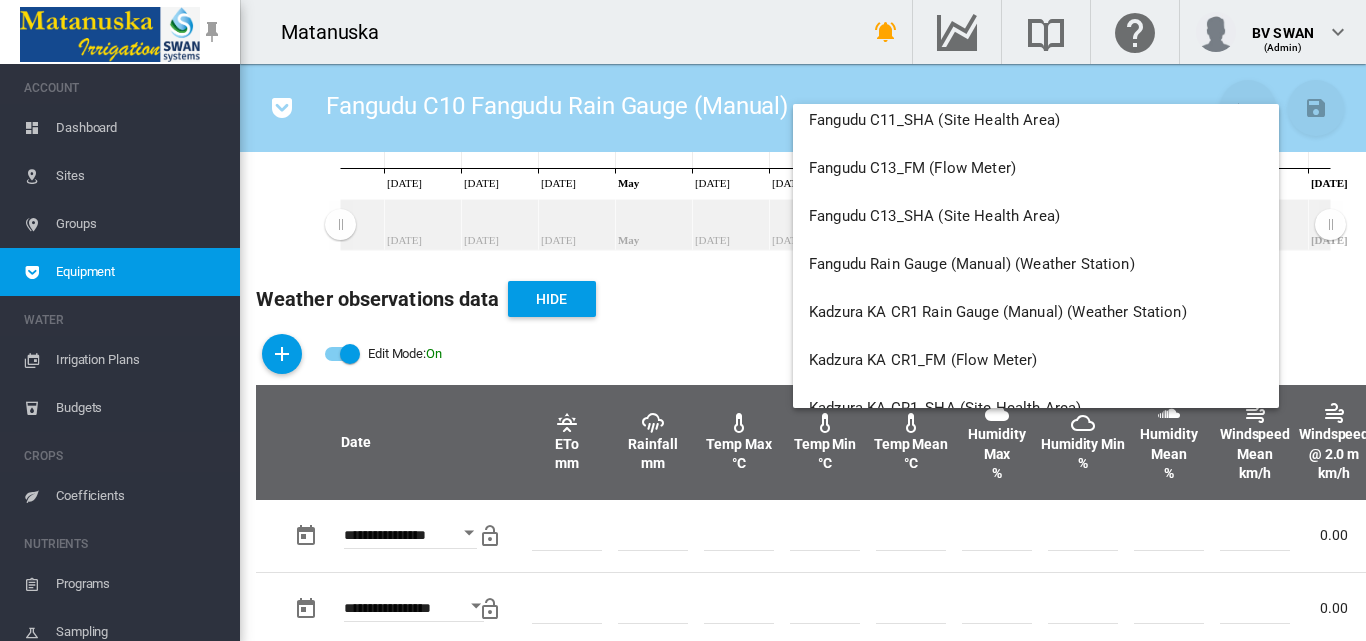 scroll, scrollTop: 7700, scrollLeft: 0, axis: vertical 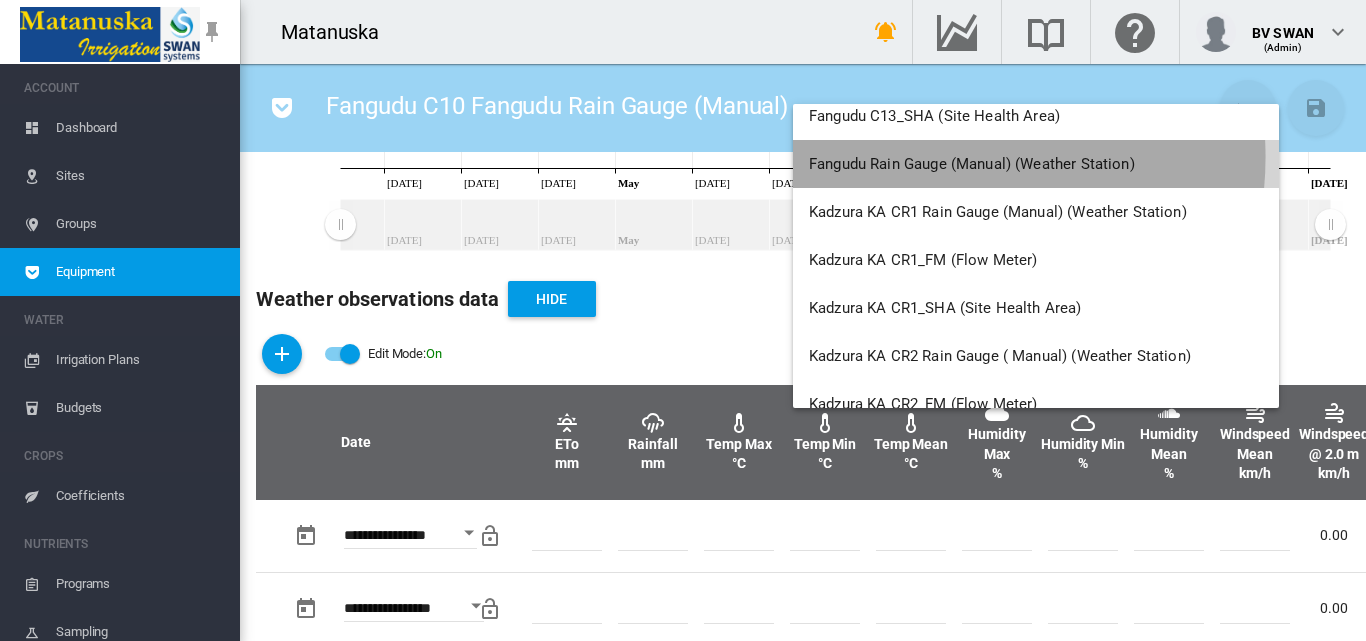 click on "Fangudu Rain Gauge (Manual) (Weather Station)" at bounding box center (972, 164) 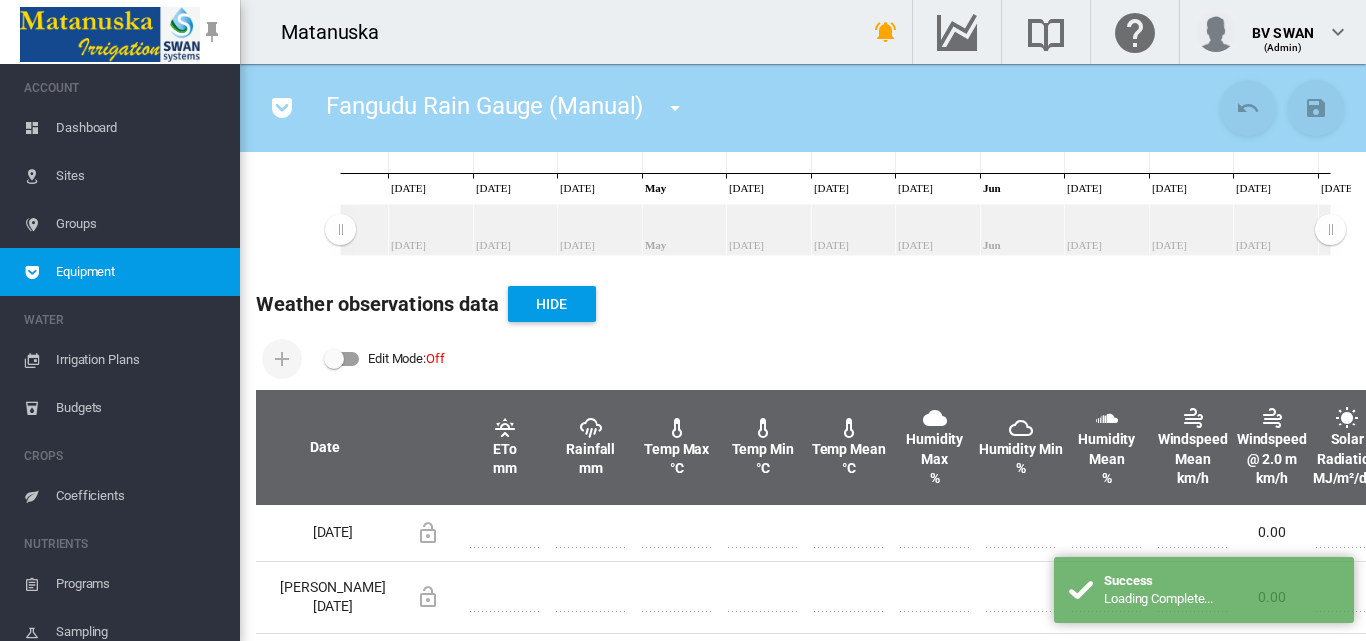 scroll, scrollTop: 500, scrollLeft: 0, axis: vertical 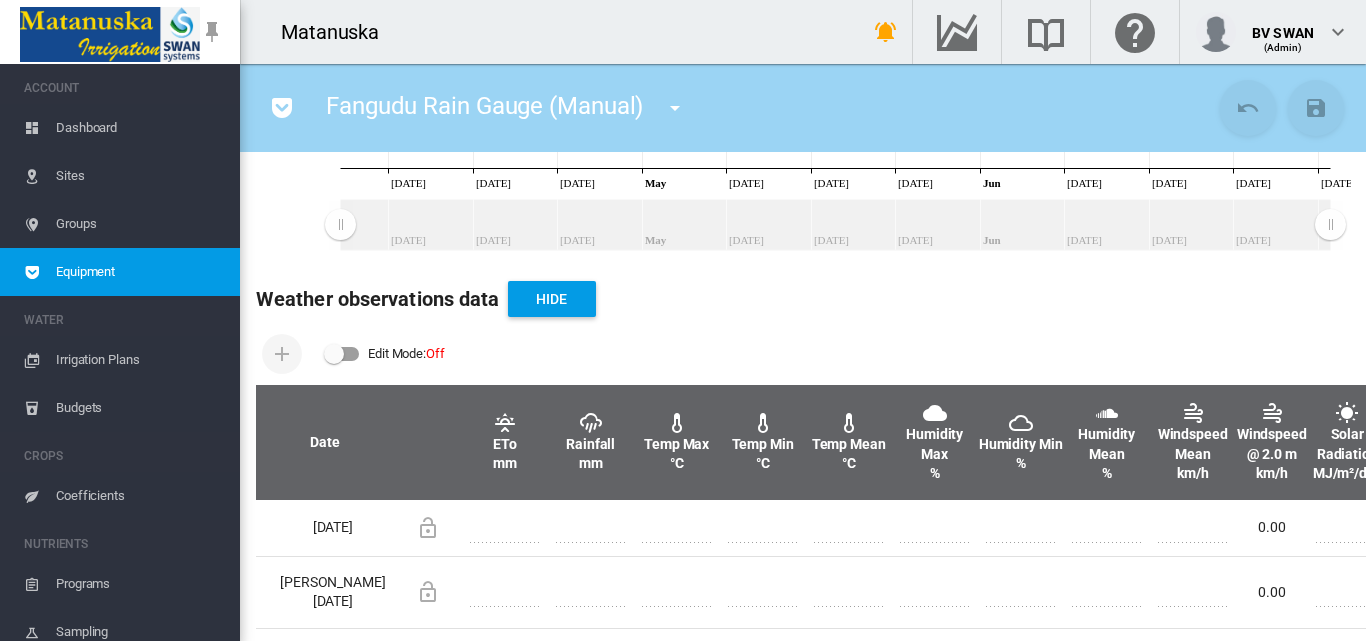 click at bounding box center [334, 354] 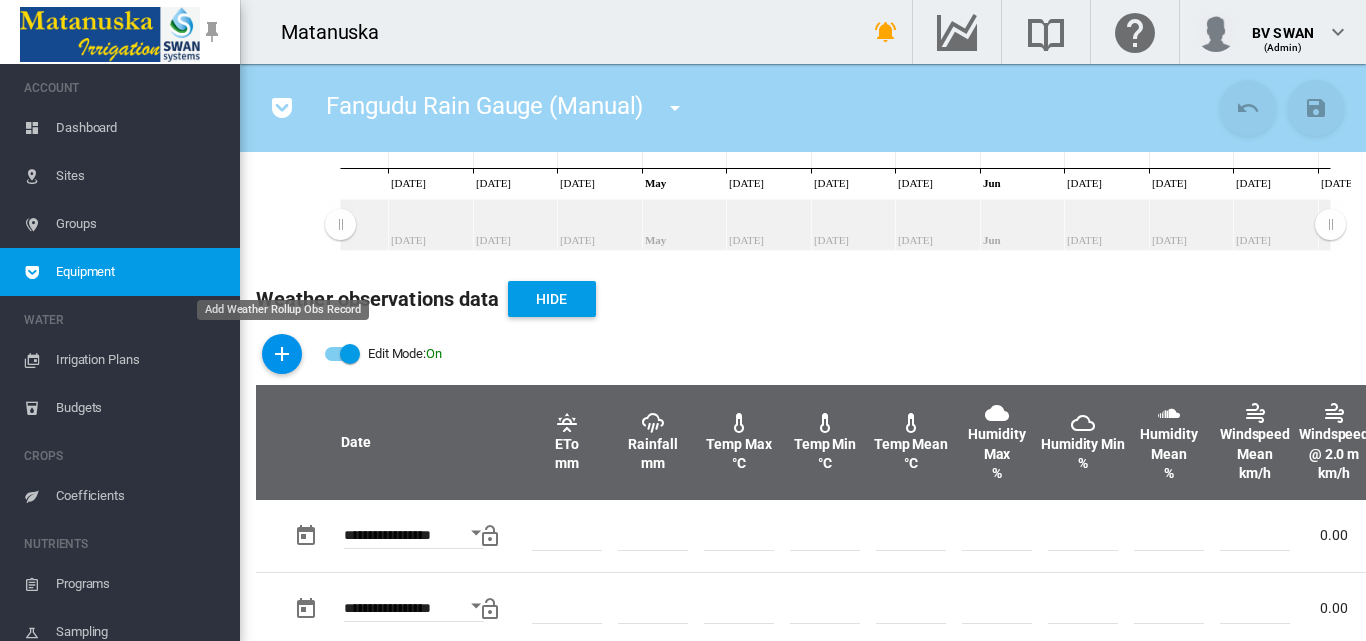 click at bounding box center [282, 354] 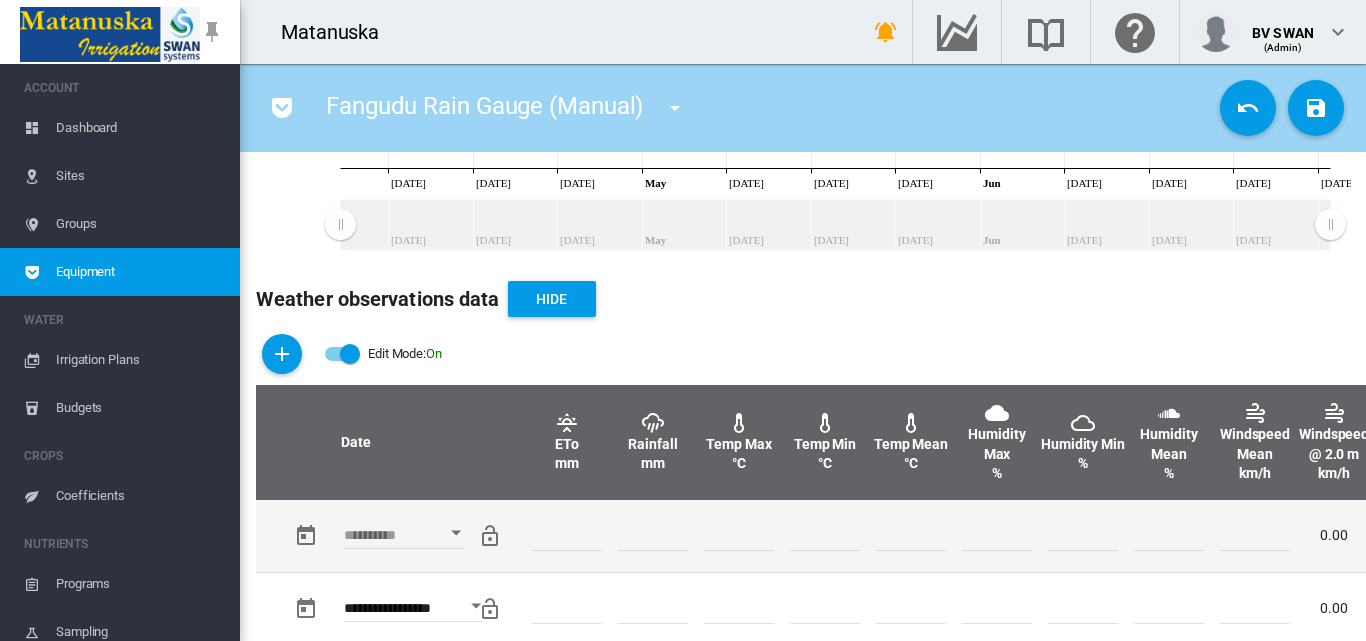 click at bounding box center (456, 533) 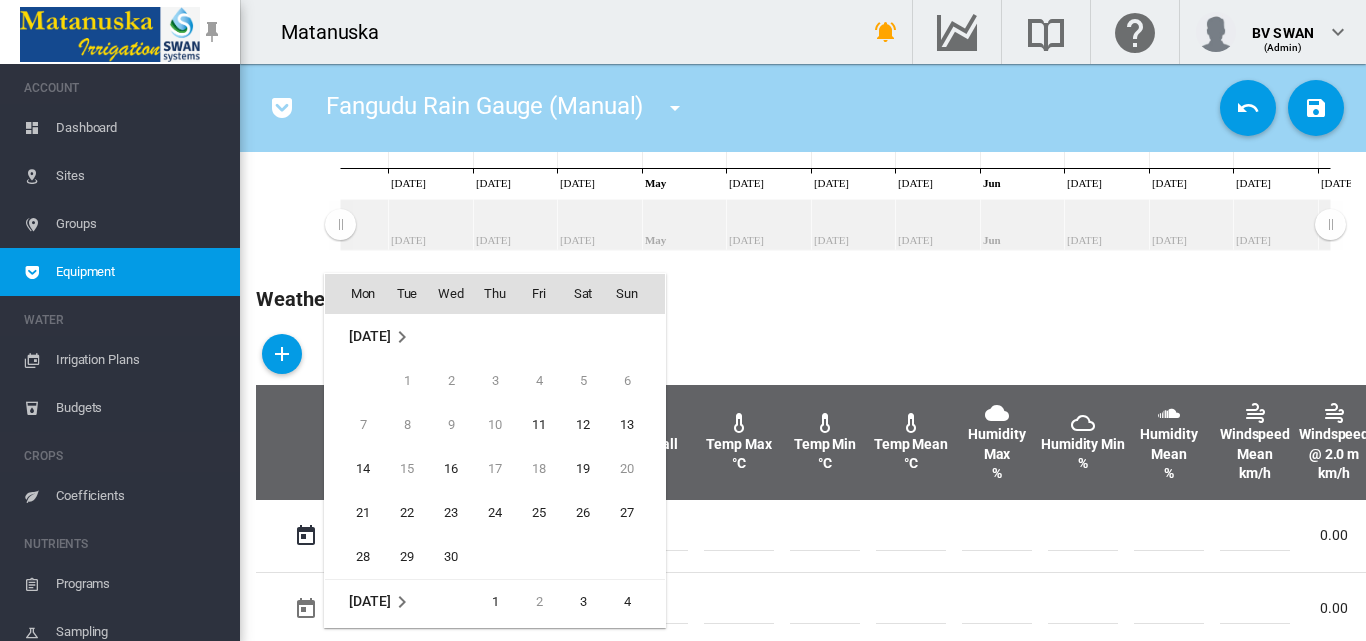 scroll, scrollTop: 795, scrollLeft: 0, axis: vertical 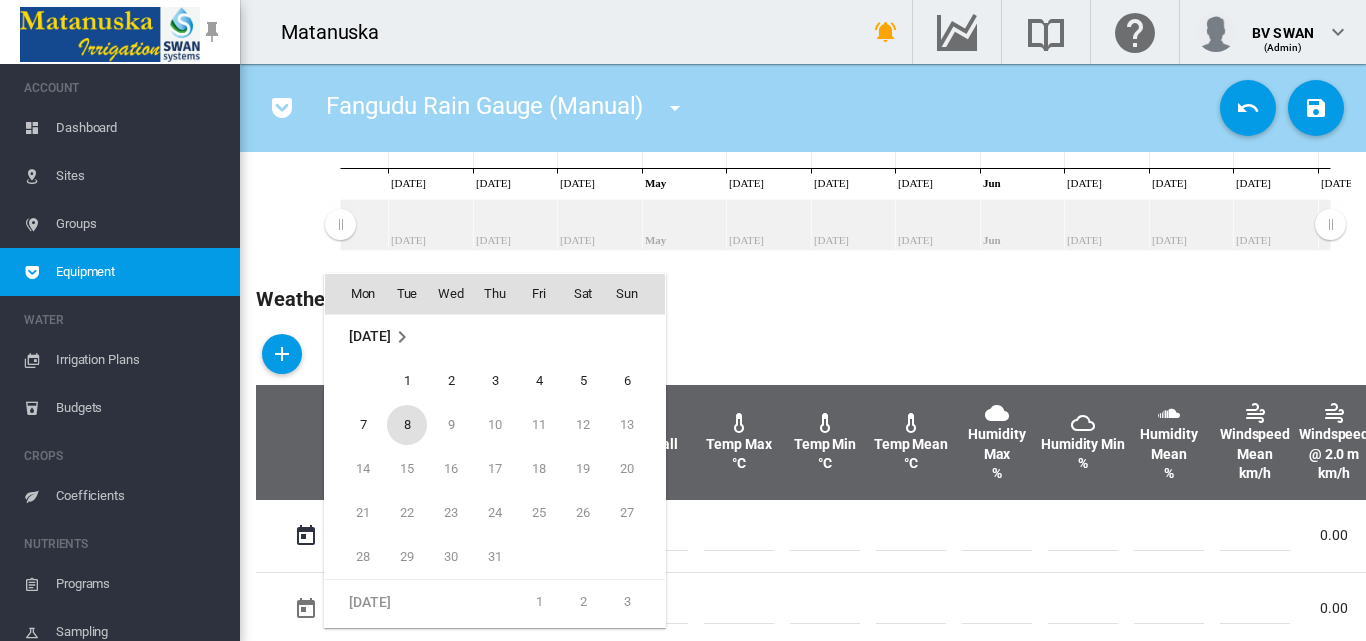 click on "8" at bounding box center [407, 425] 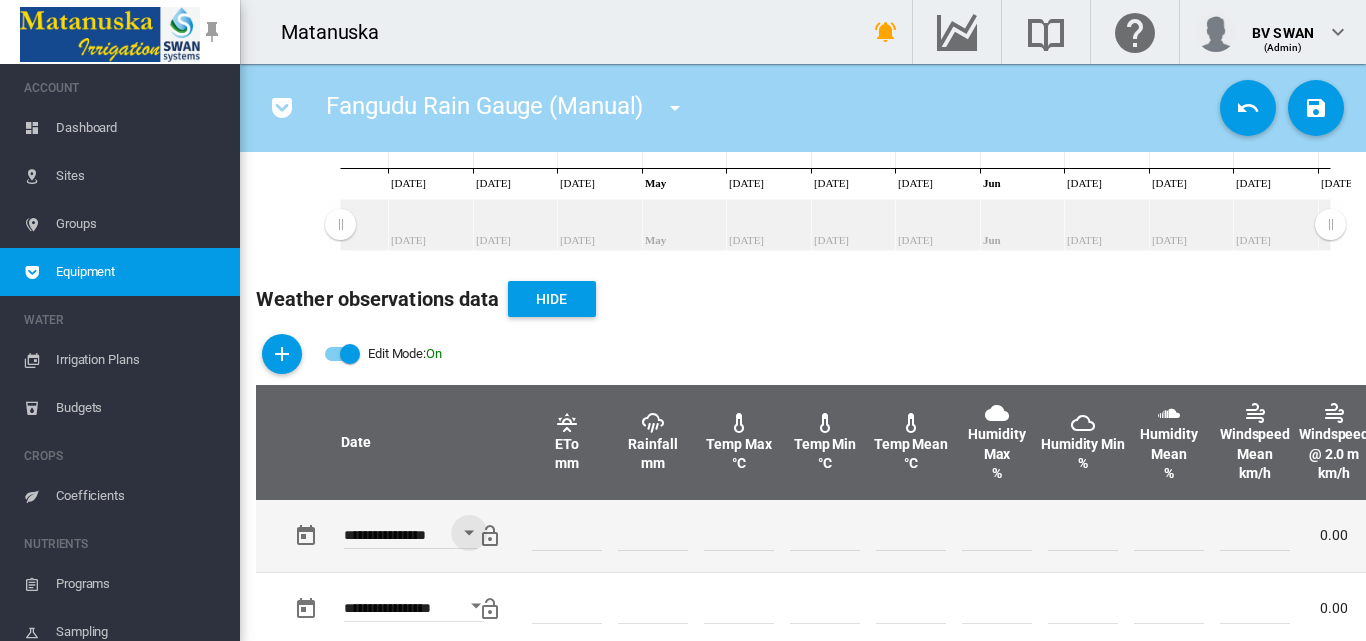 click at bounding box center (653, 536) 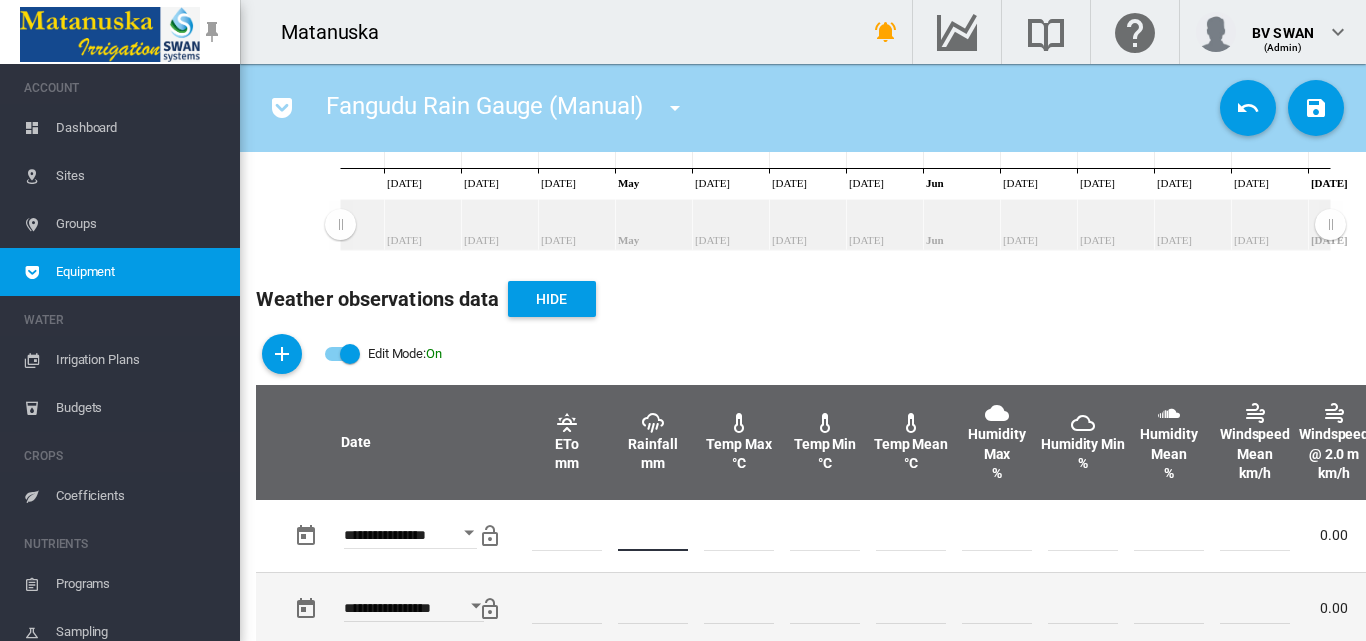 type on "**" 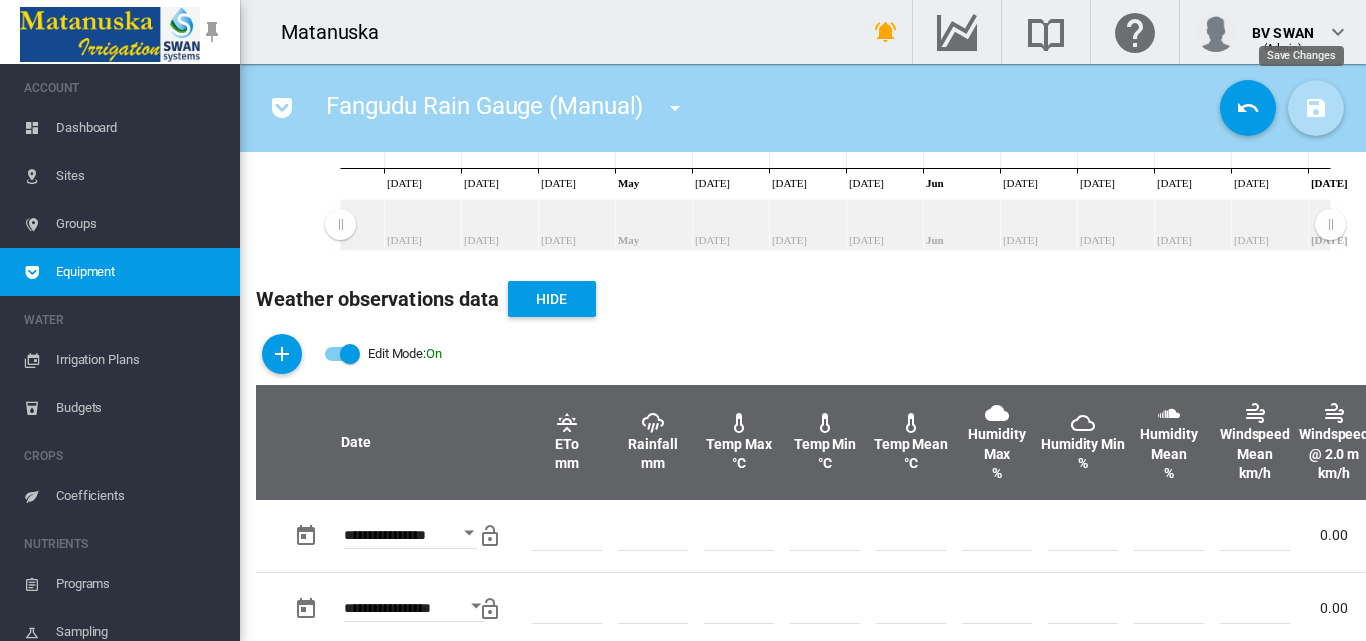 click at bounding box center (1316, 108) 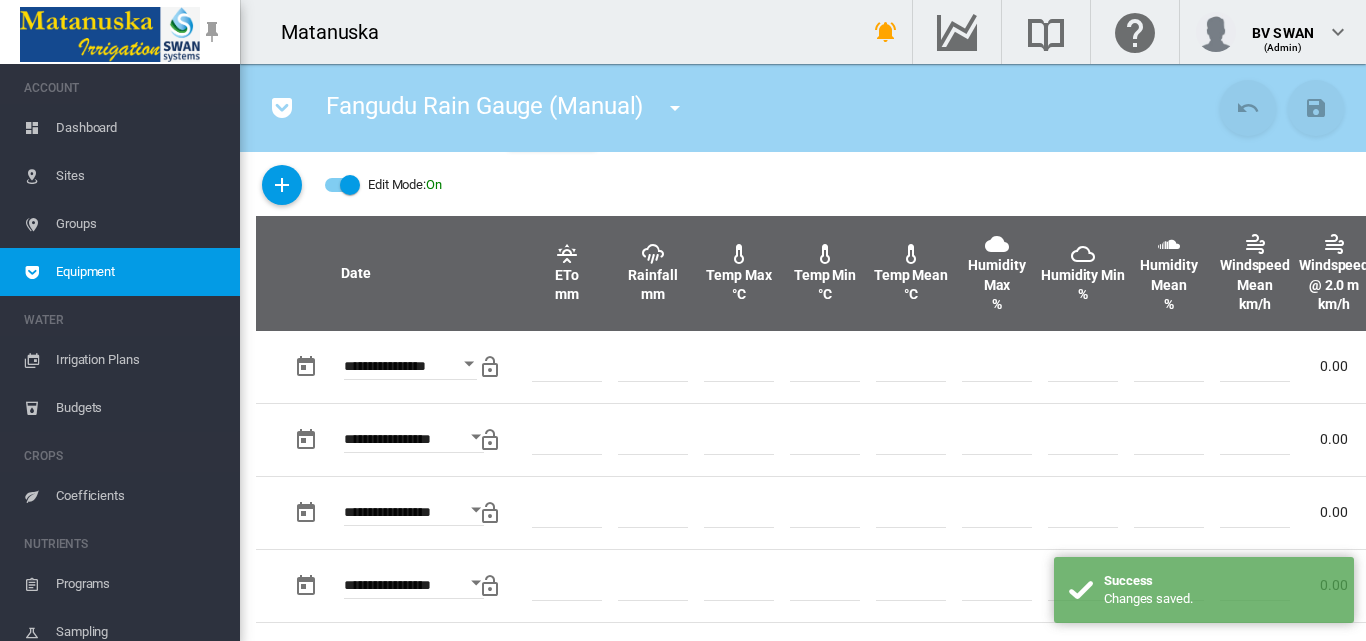scroll, scrollTop: 700, scrollLeft: 0, axis: vertical 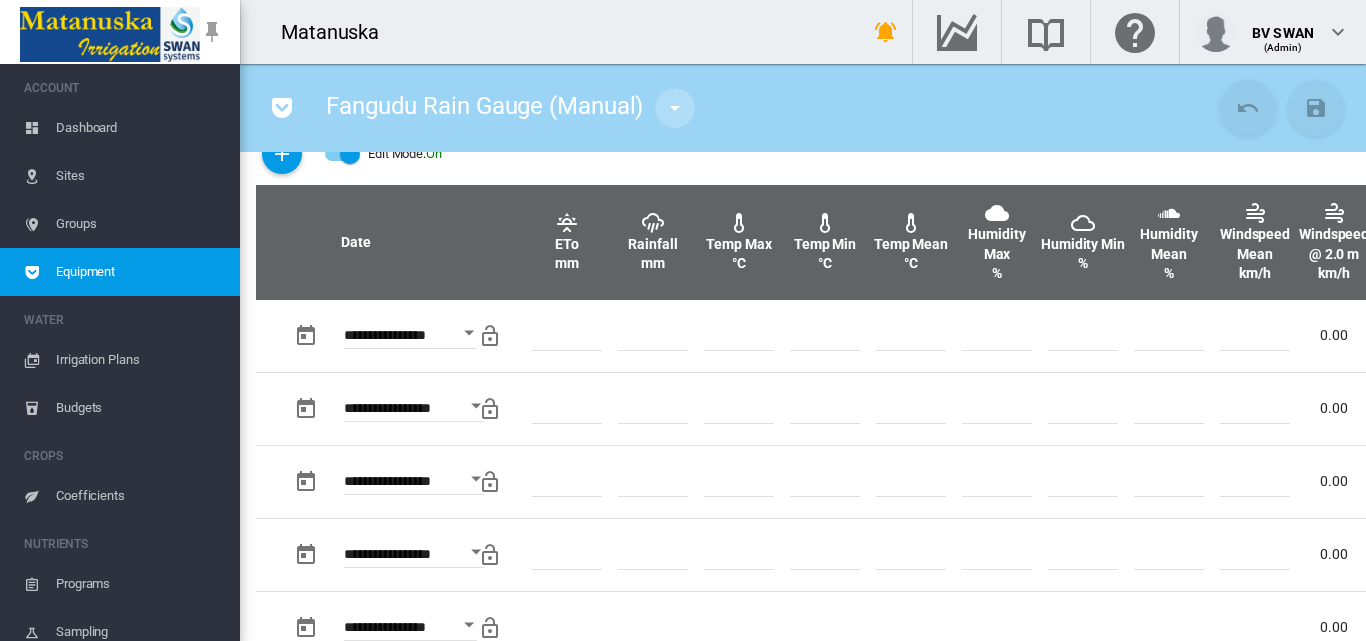 click at bounding box center (675, 108) 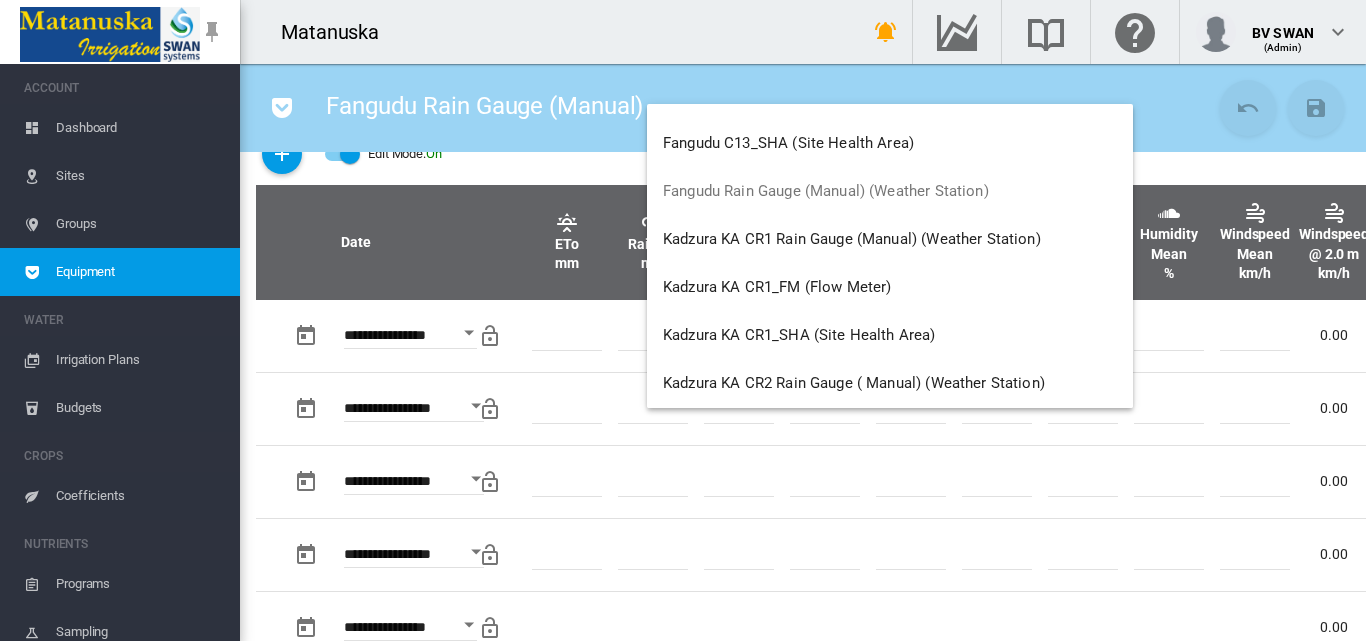 scroll, scrollTop: 7638, scrollLeft: 0, axis: vertical 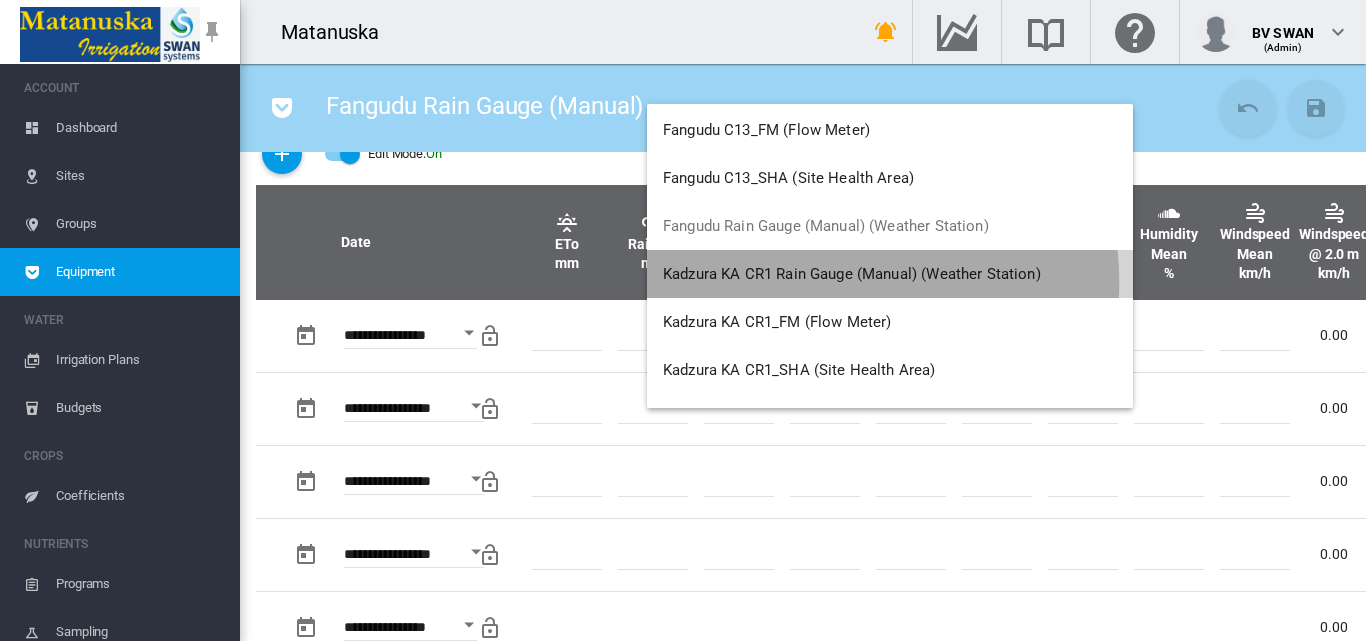 click on "Kadzura KA CR1 Rain Gauge (Manual) (Weather Station)" at bounding box center (852, 274) 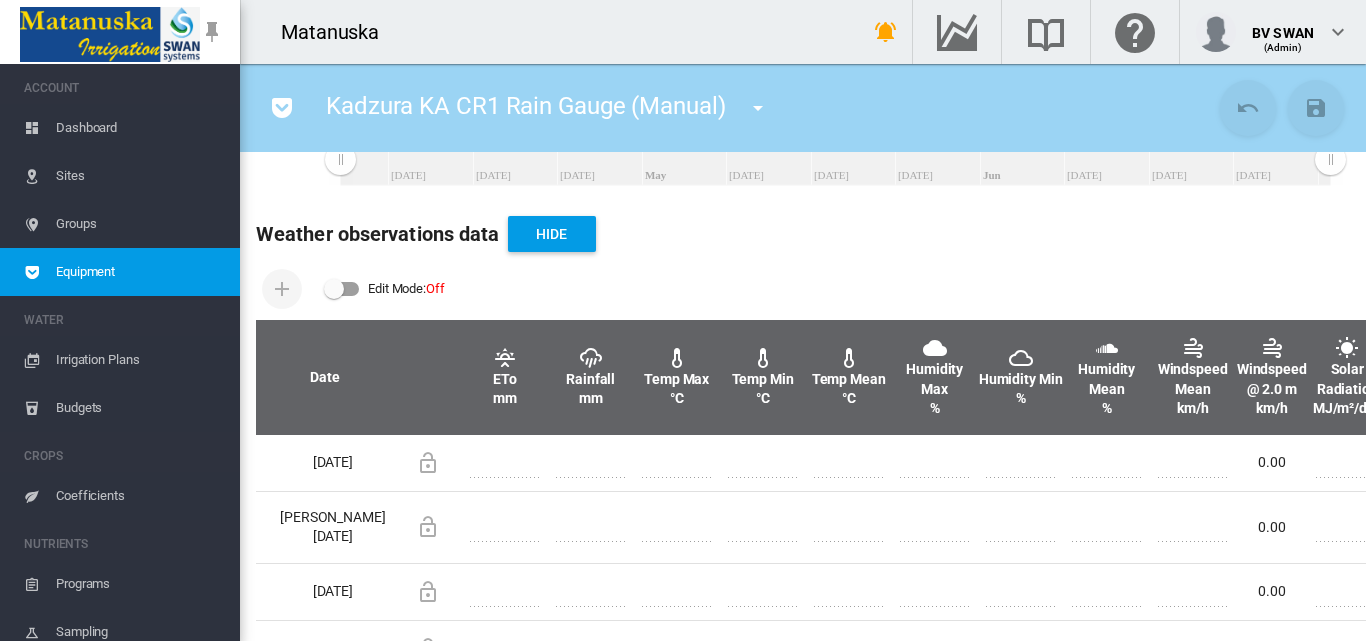 scroll, scrollTop: 600, scrollLeft: 0, axis: vertical 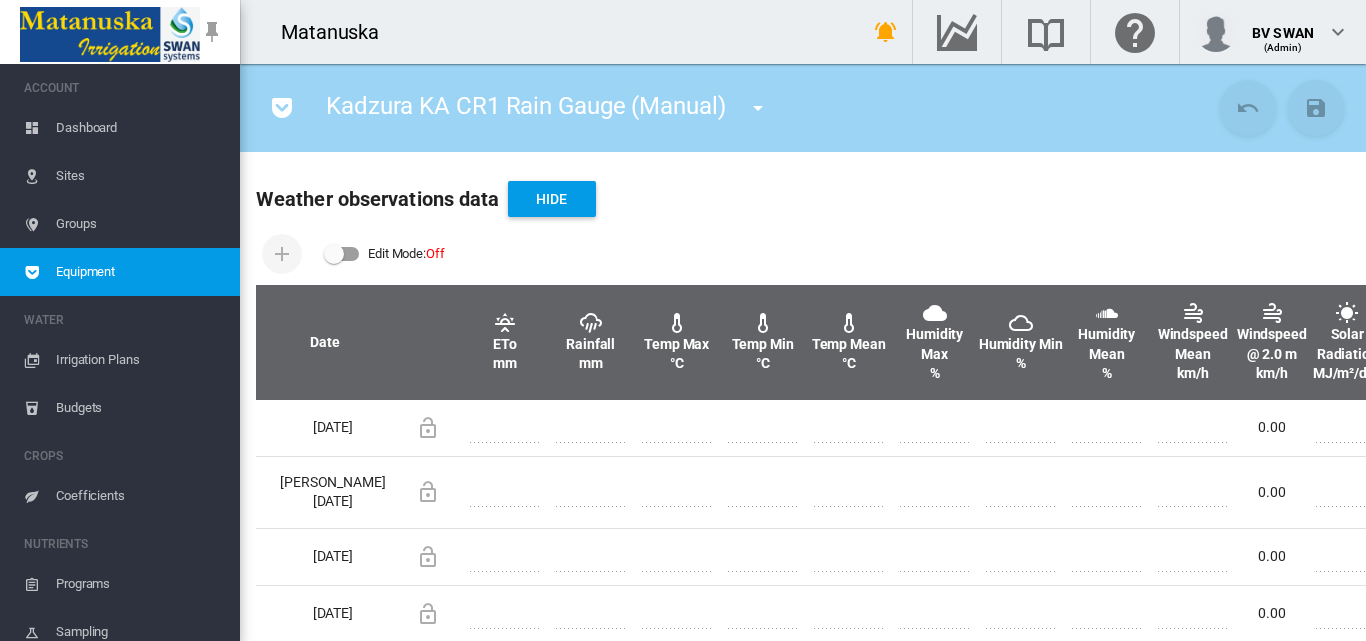 click at bounding box center [342, 254] 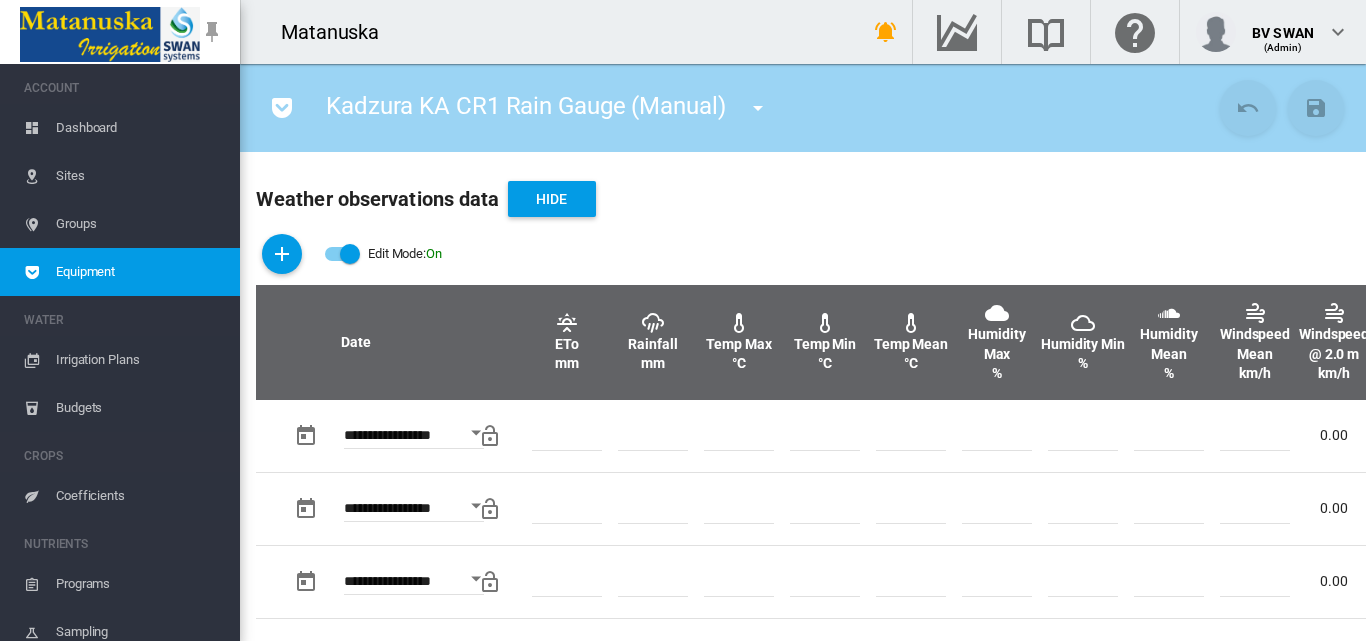 click on "Edit Mode:
On" at bounding box center (803, 254) 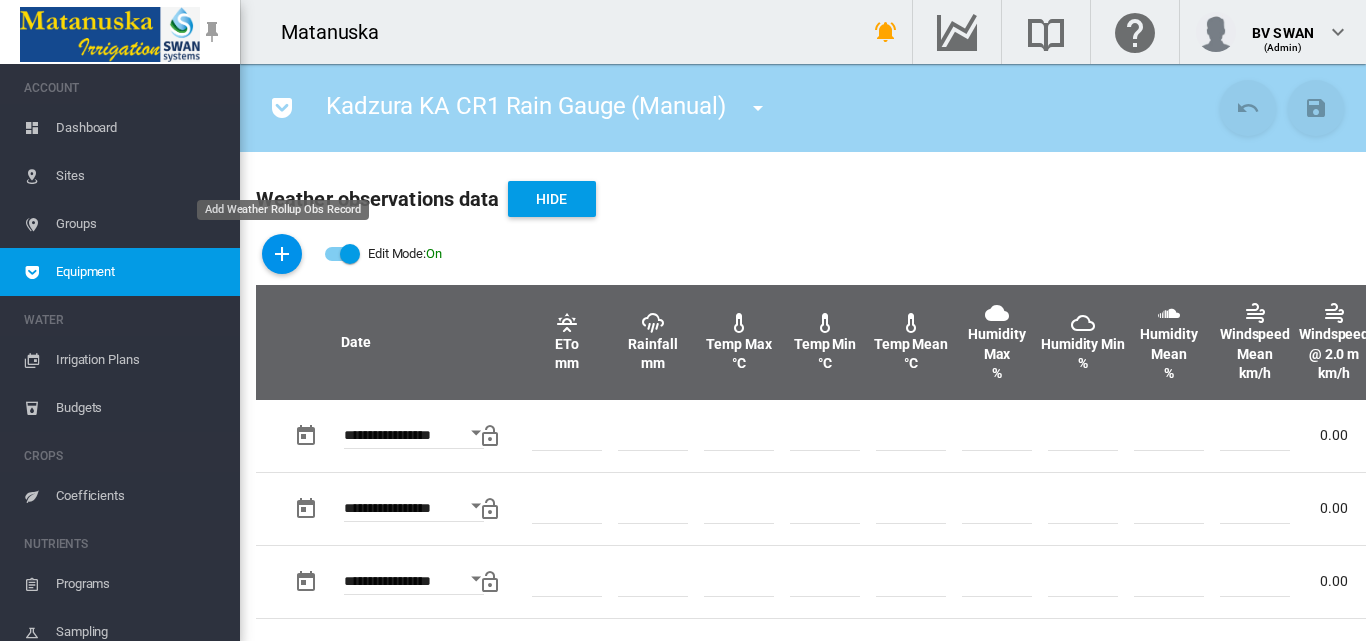 click at bounding box center [282, 254] 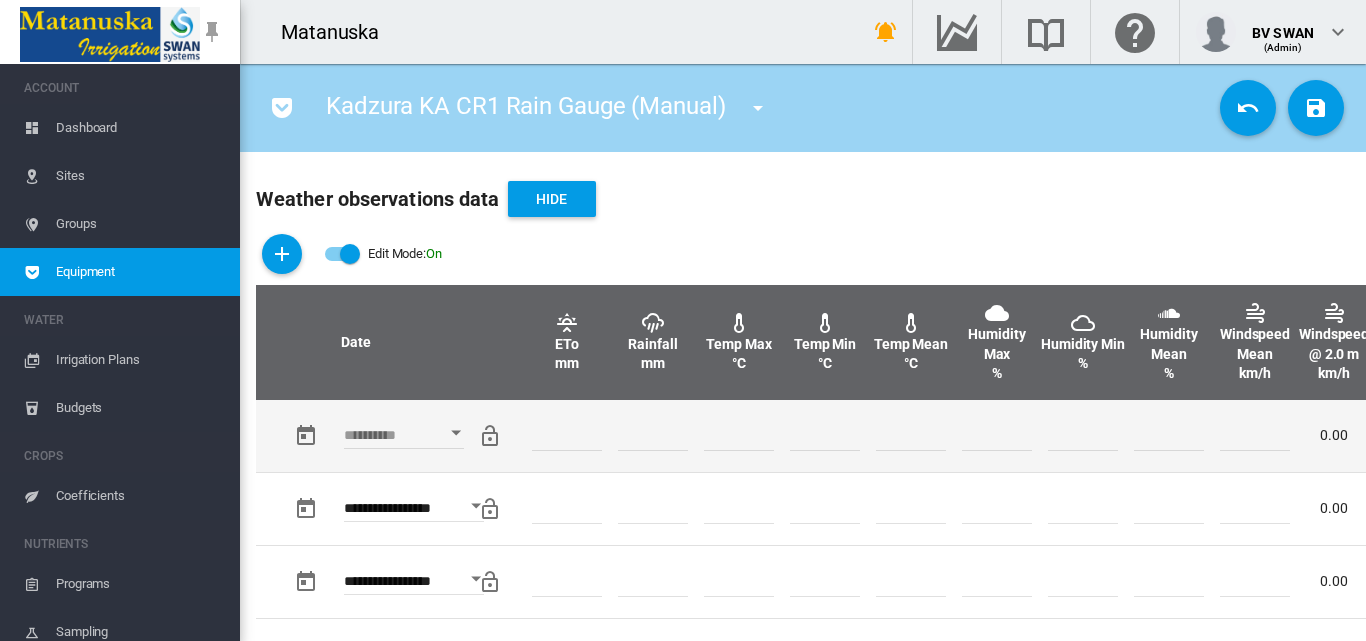 click at bounding box center (456, 432) 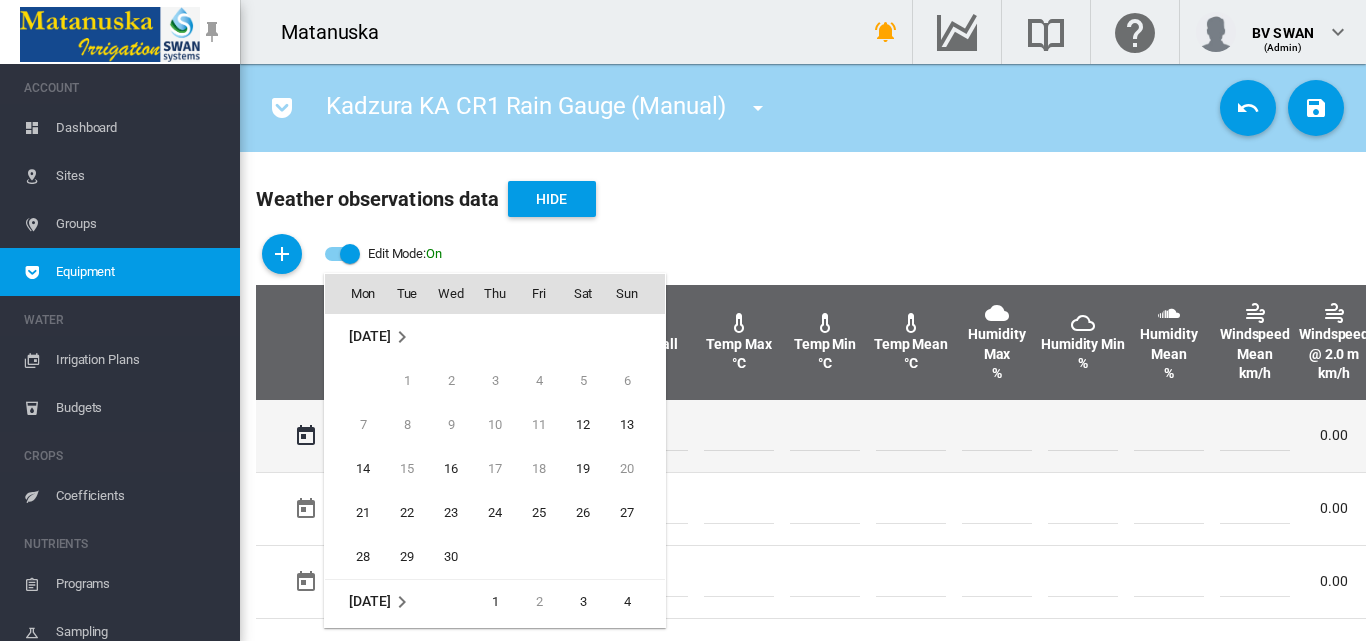 scroll, scrollTop: 795, scrollLeft: 0, axis: vertical 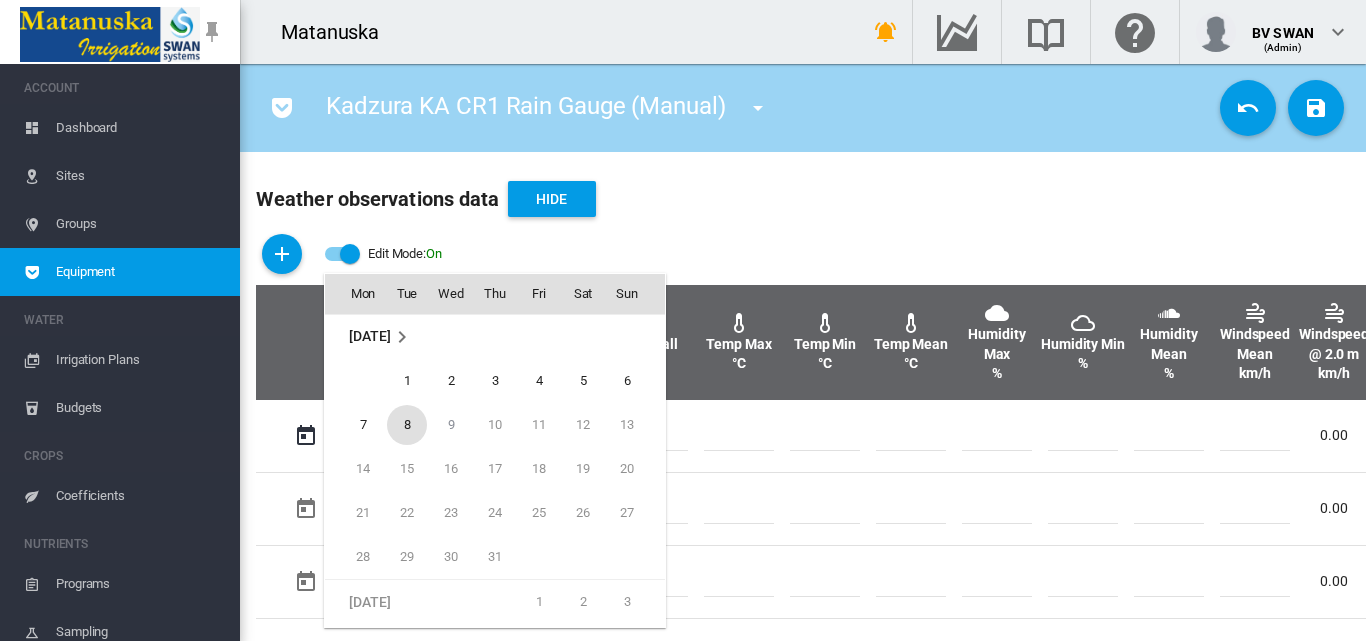 click on "8" at bounding box center (407, 425) 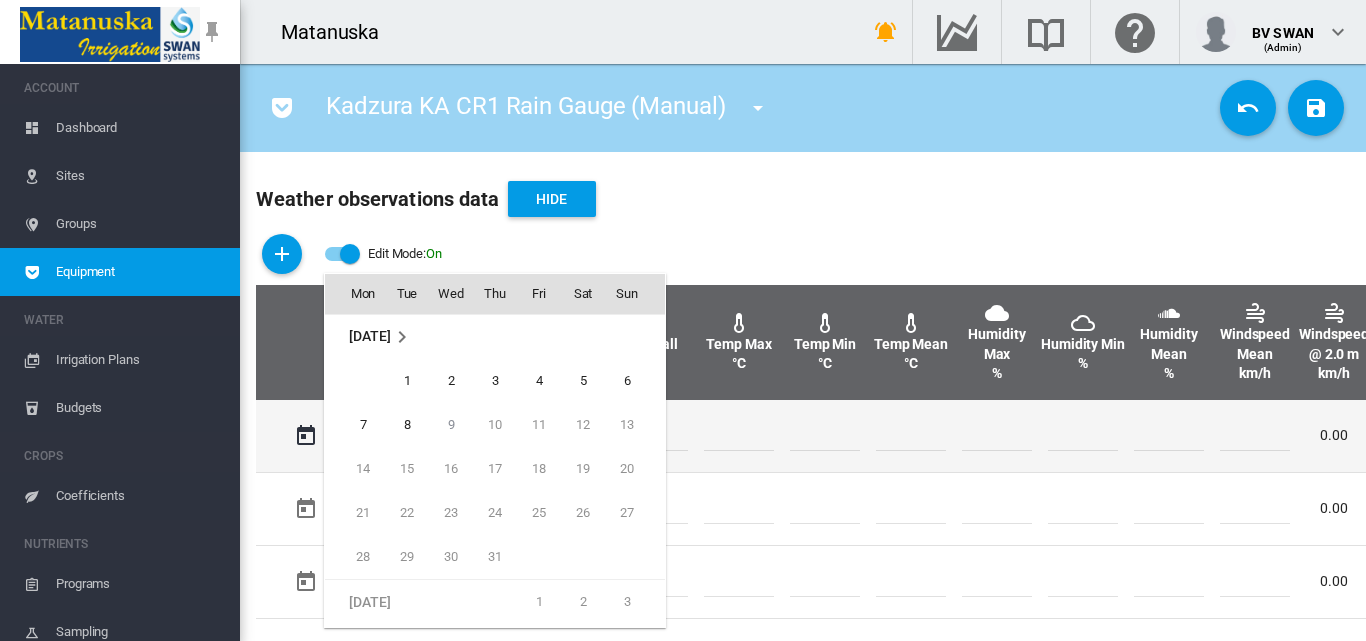 type on "**********" 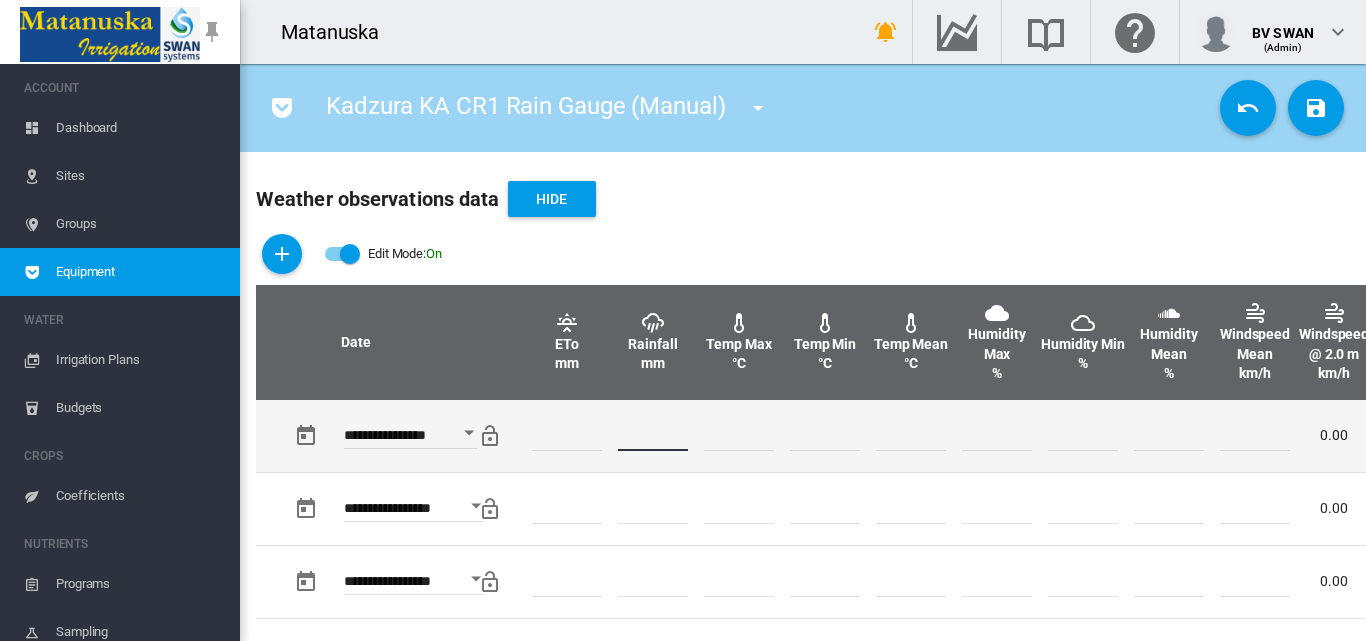 click at bounding box center [653, 436] 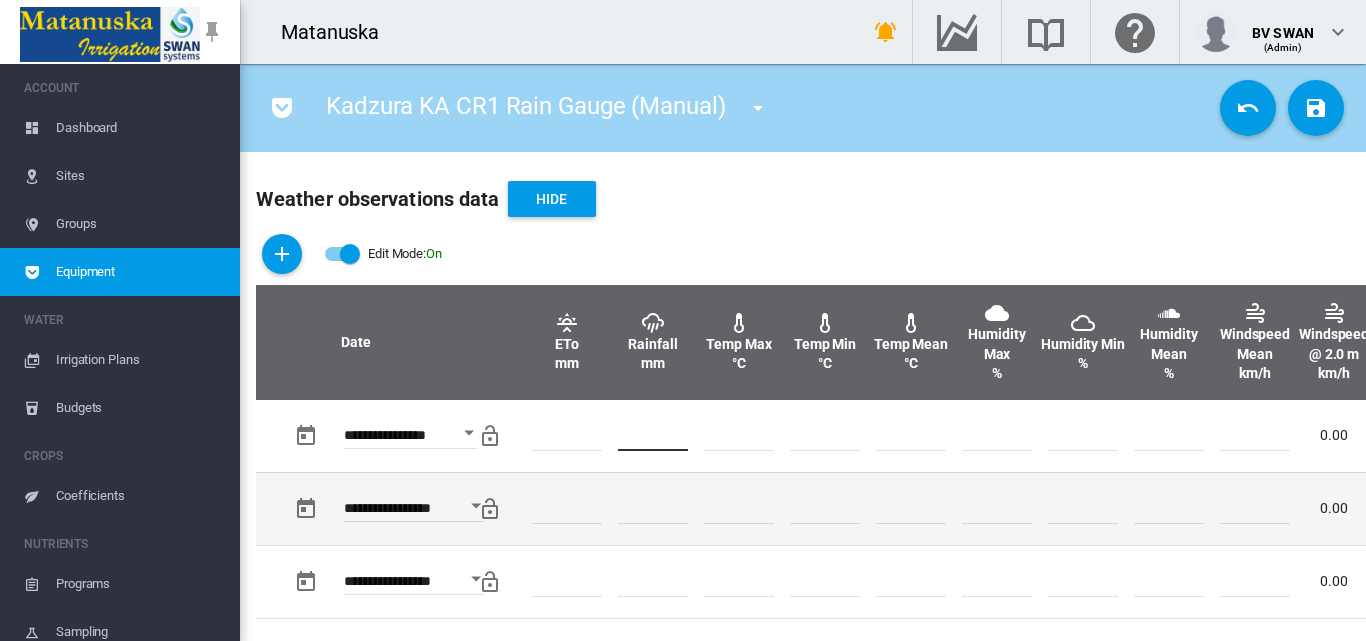 type on "*" 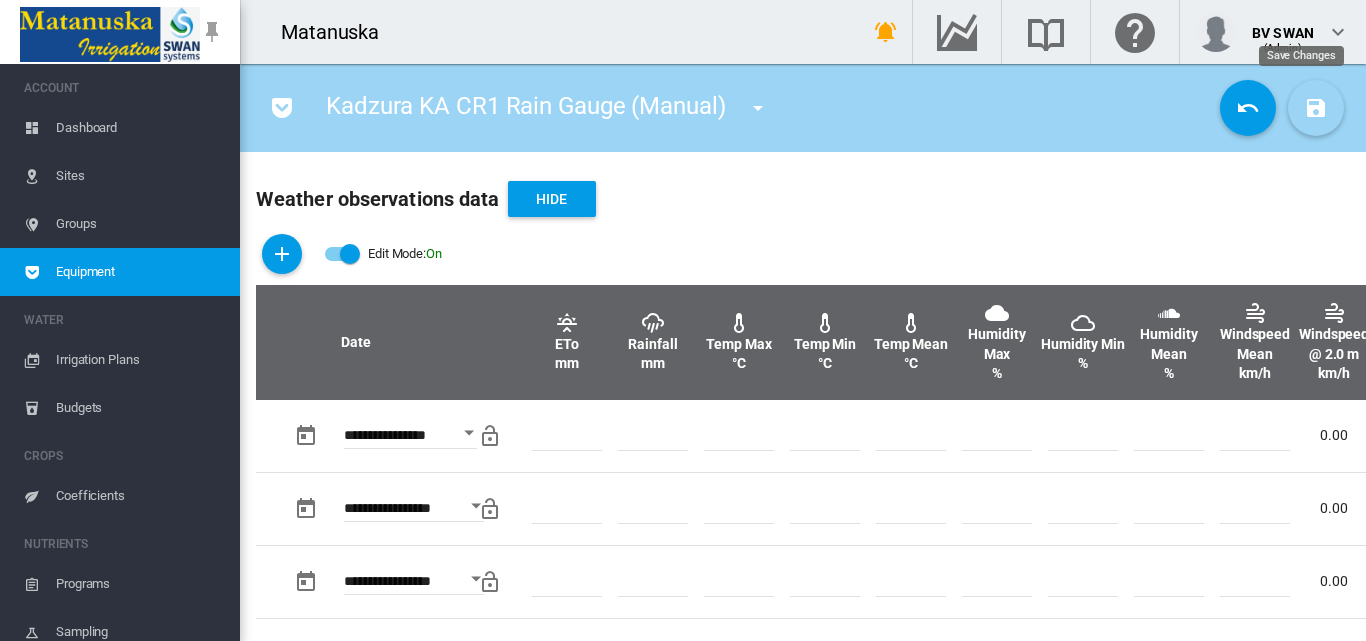 click at bounding box center (1316, 108) 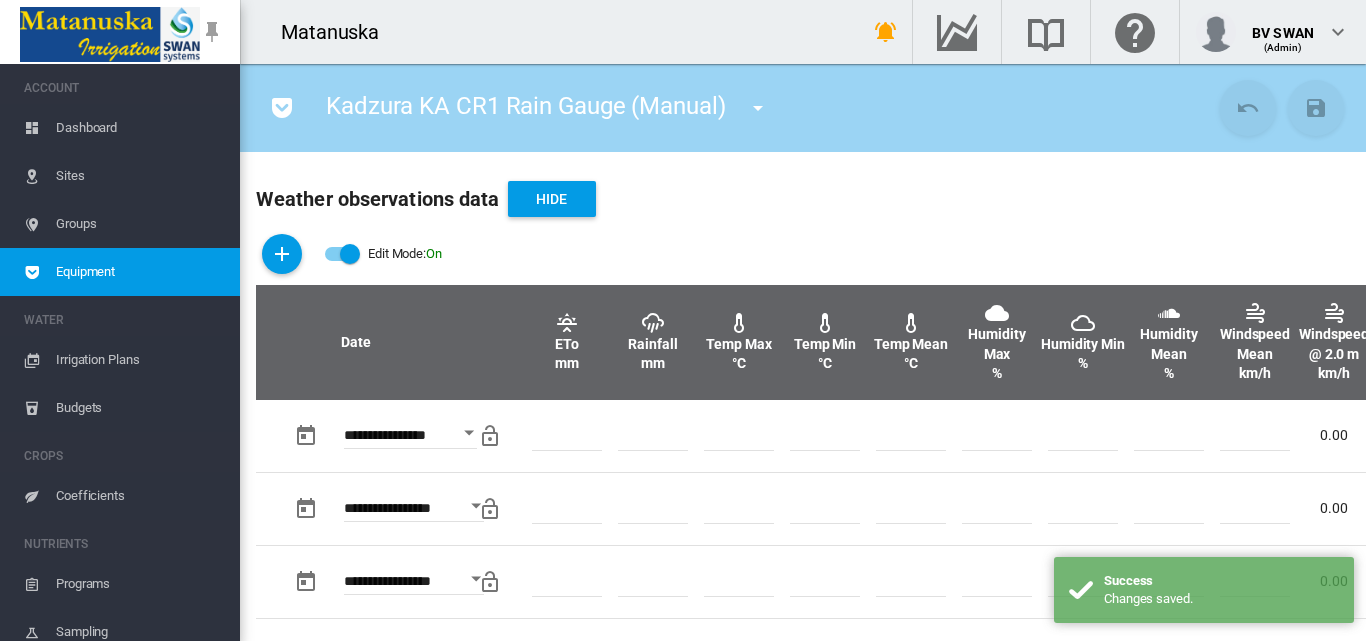 click at bounding box center [758, 108] 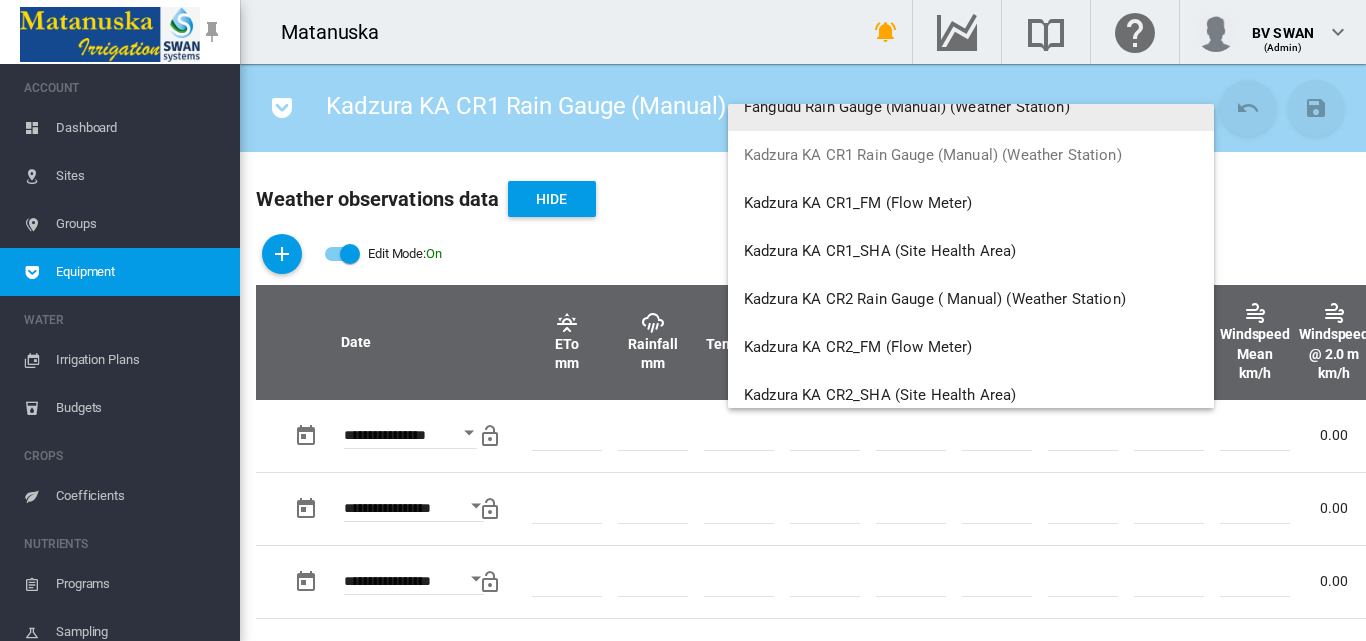 scroll, scrollTop: 7791, scrollLeft: 0, axis: vertical 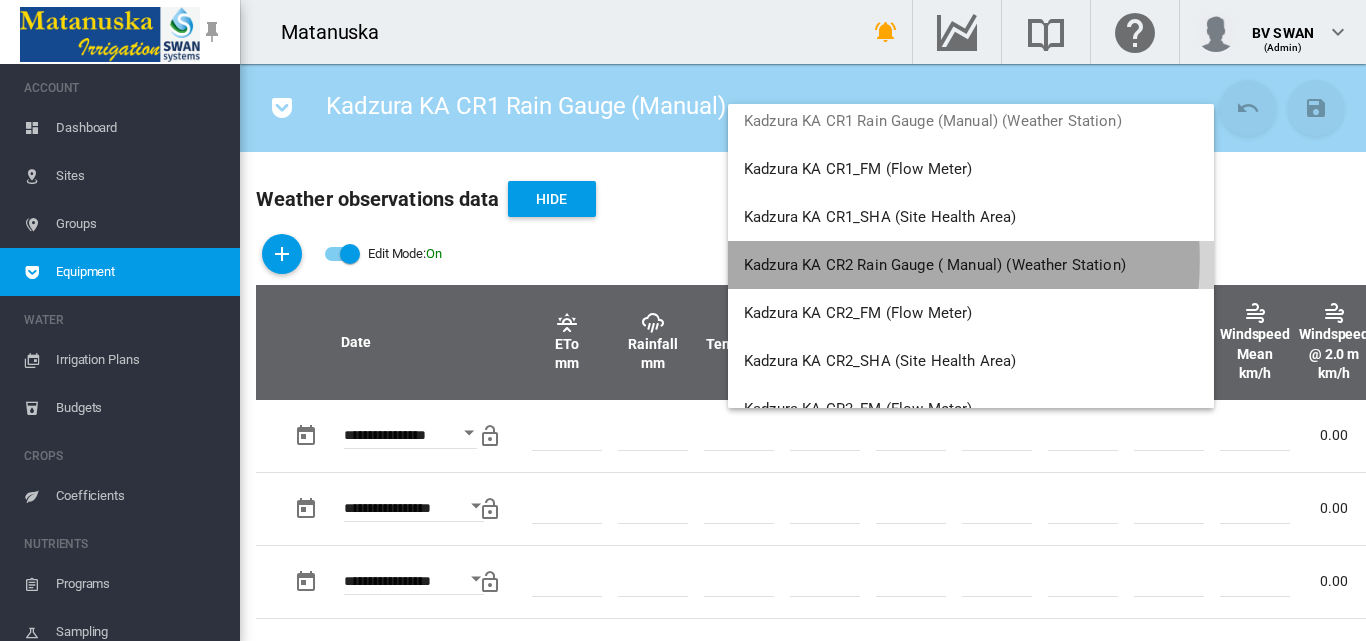 click on "Kadzura KA CR2 Rain Gauge ( Manual) (Weather Station)" at bounding box center (935, 265) 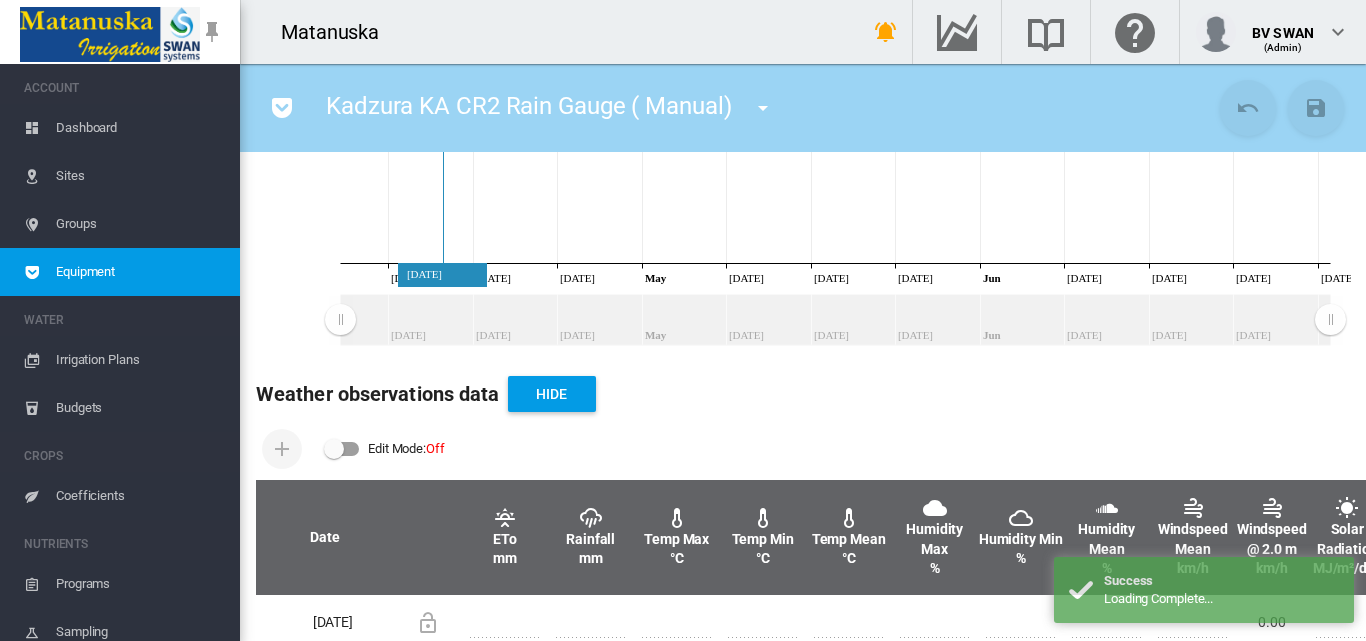 scroll, scrollTop: 500, scrollLeft: 0, axis: vertical 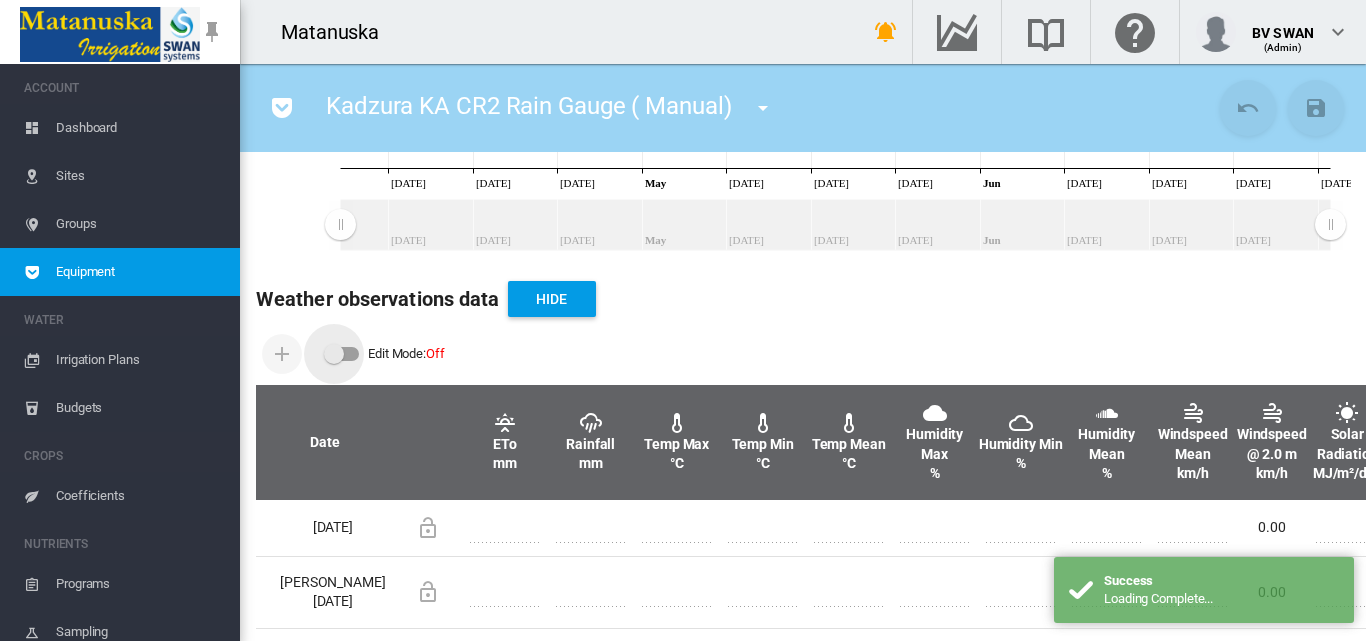 click at bounding box center (334, 354) 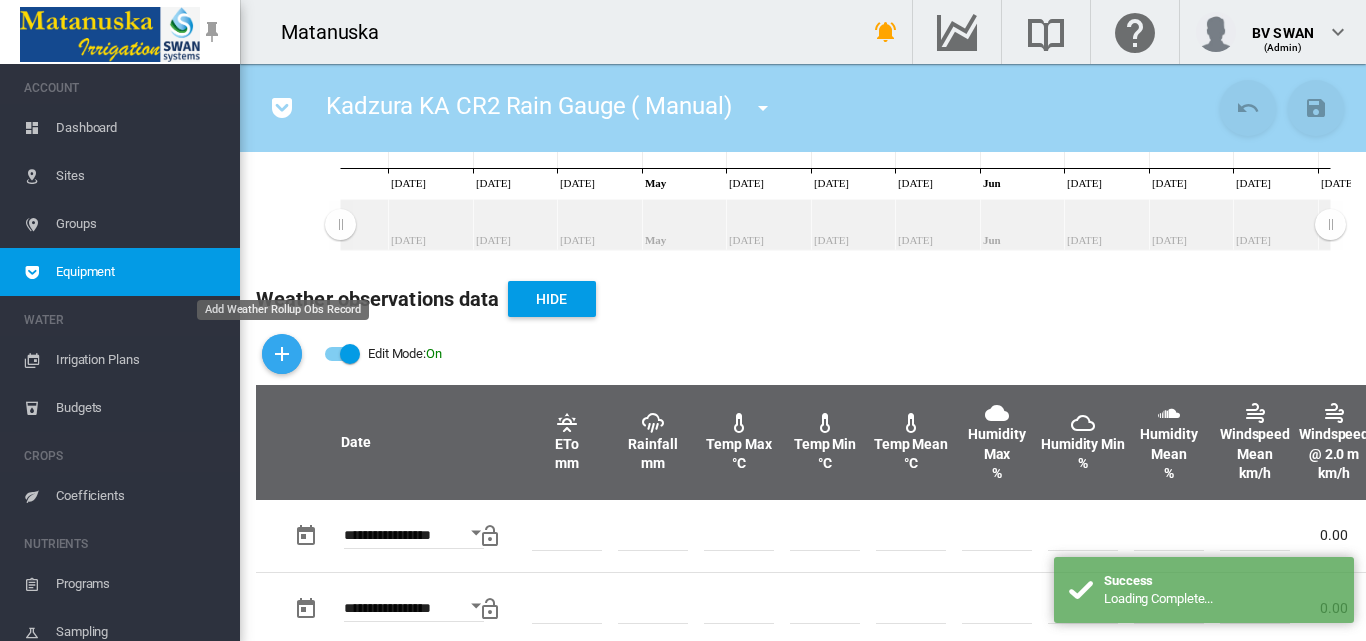 click at bounding box center (282, 354) 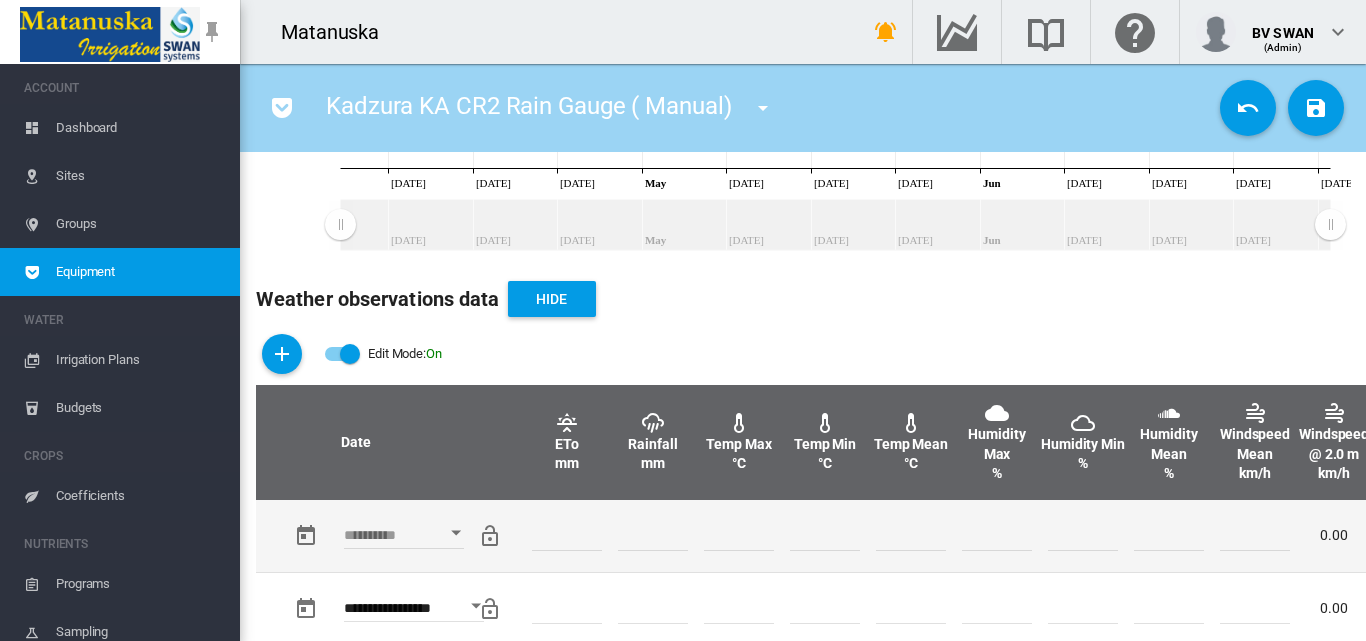 click at bounding box center [456, 533] 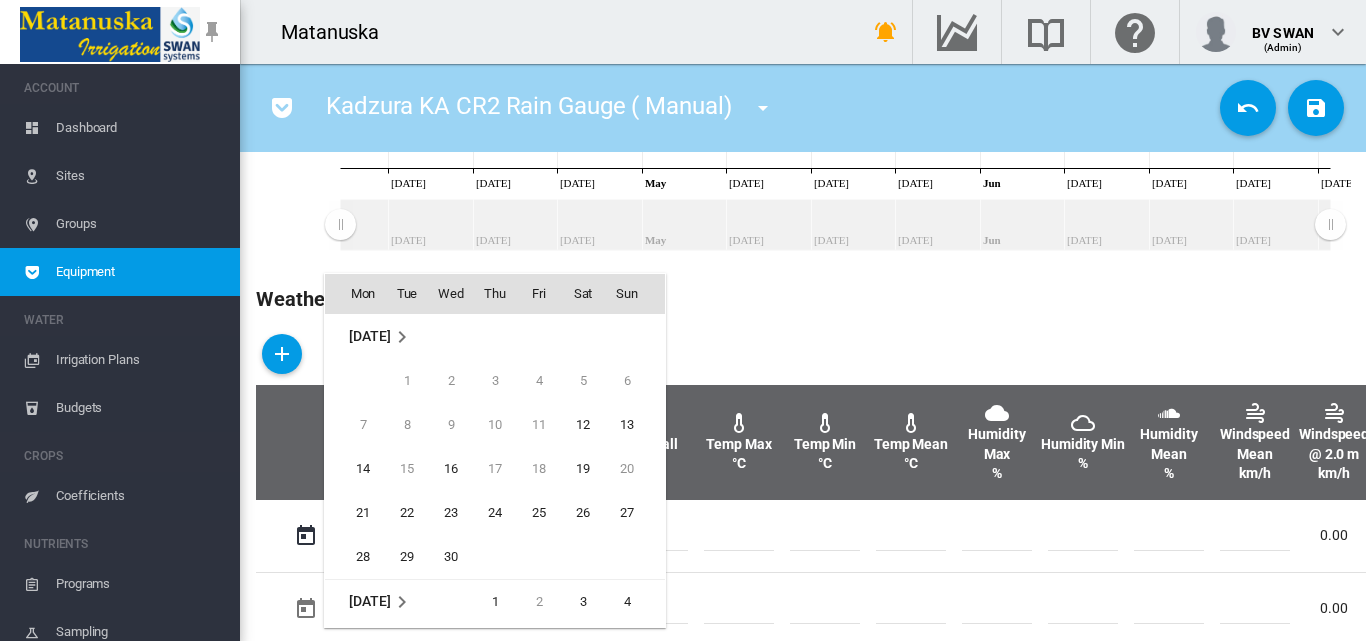 scroll, scrollTop: 795, scrollLeft: 0, axis: vertical 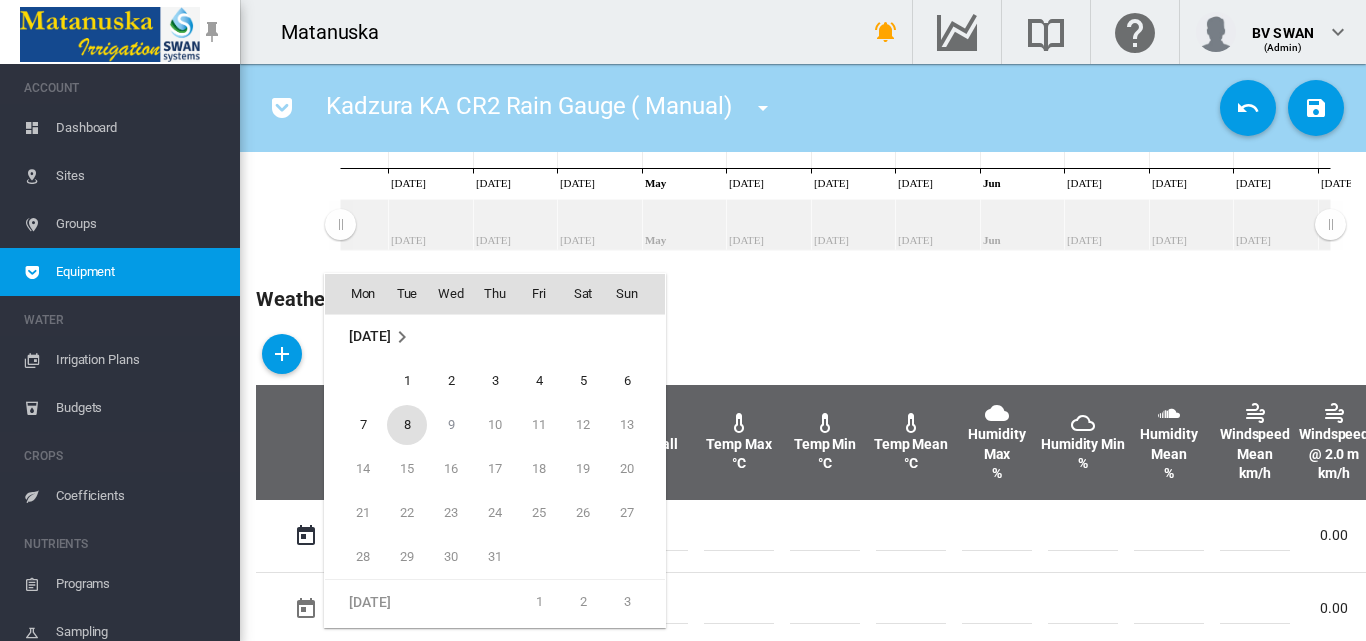 click on "8" at bounding box center (407, 425) 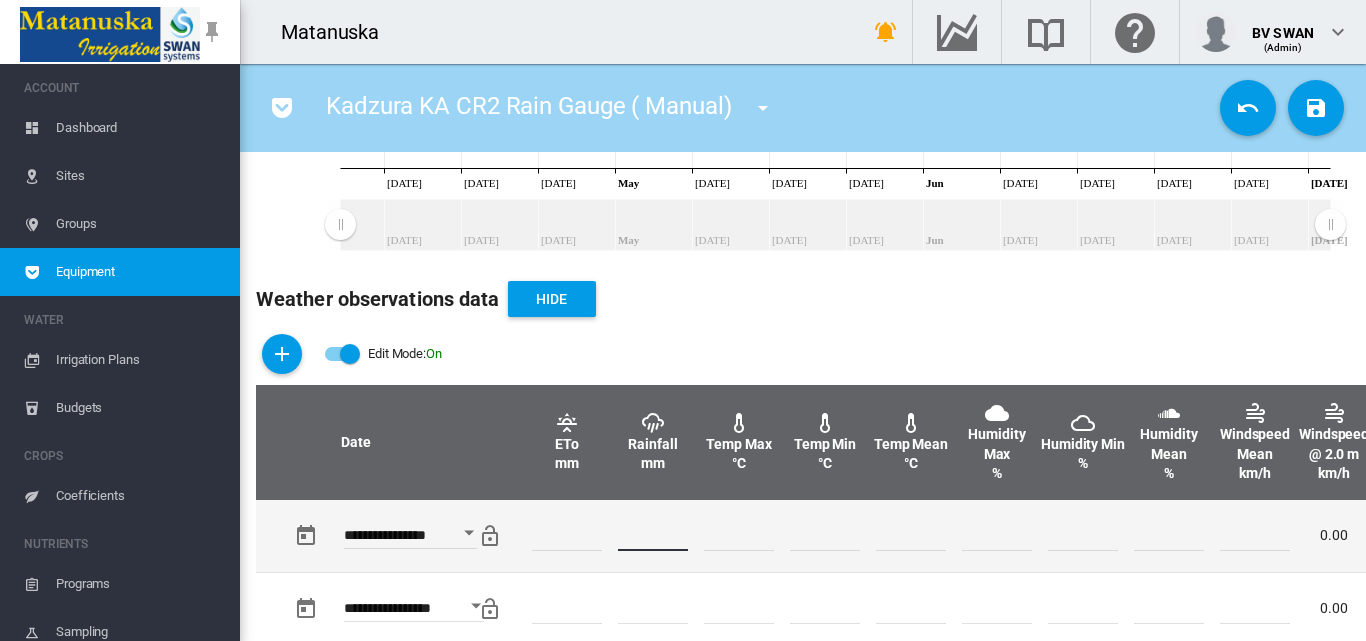 click at bounding box center (653, 536) 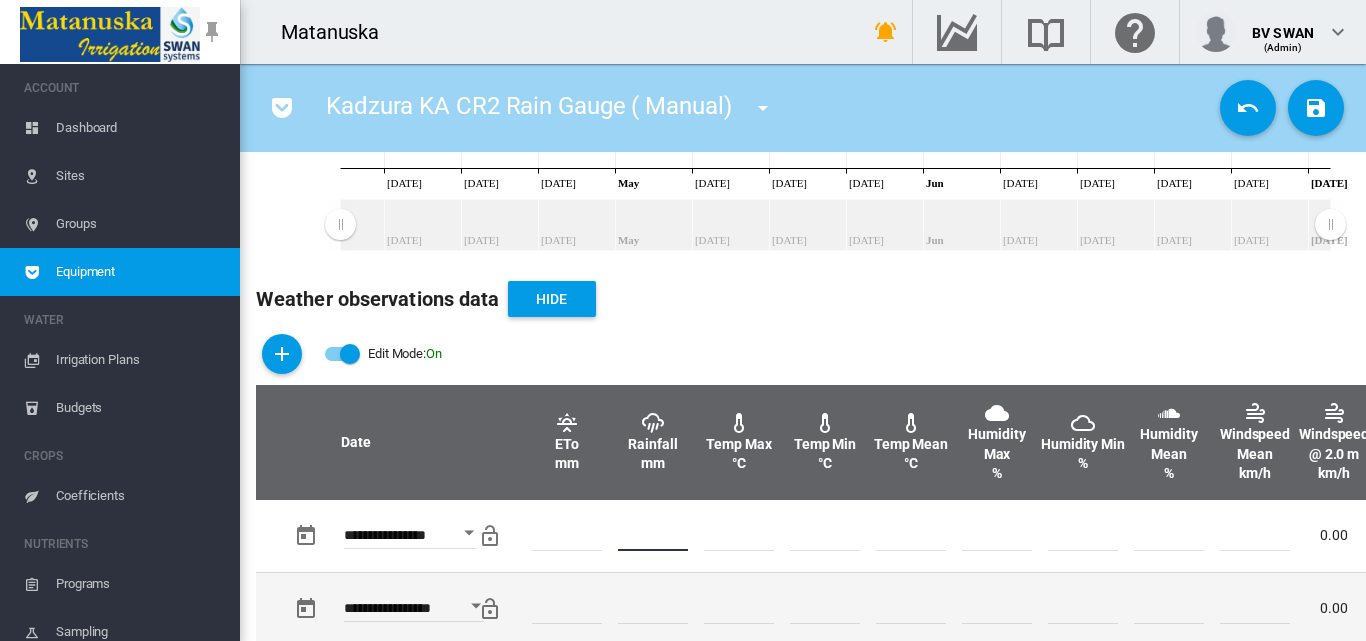 type on "*" 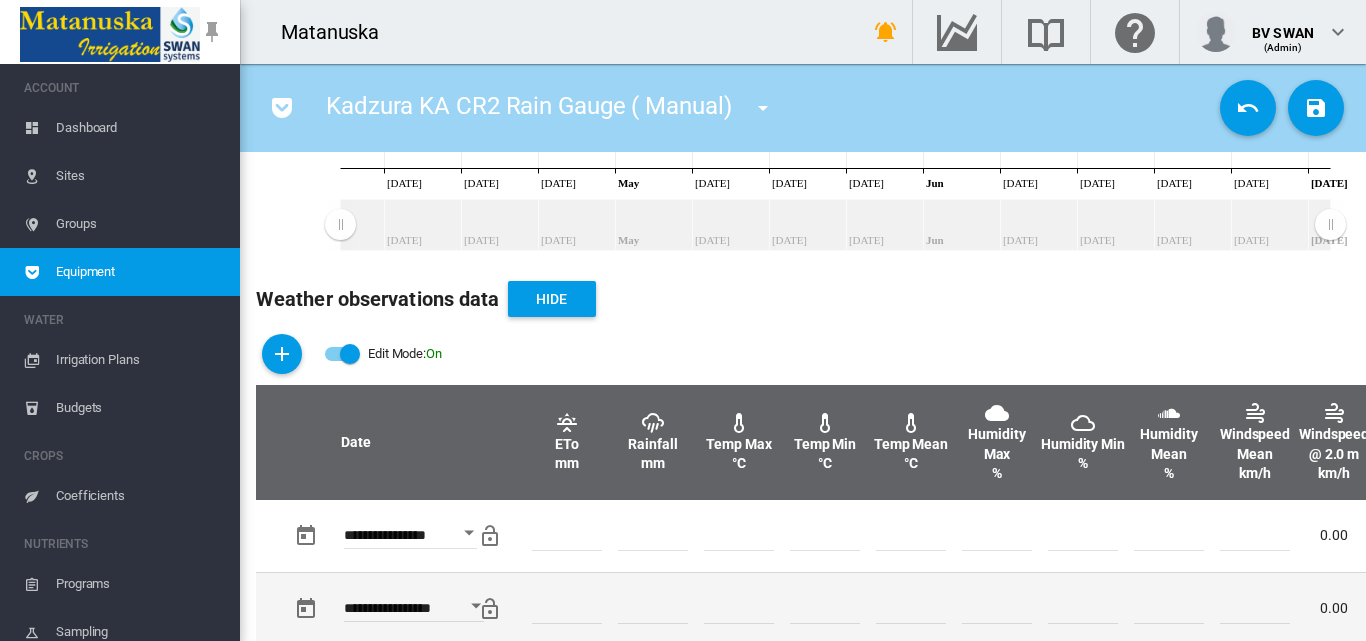 click at bounding box center [825, 608] 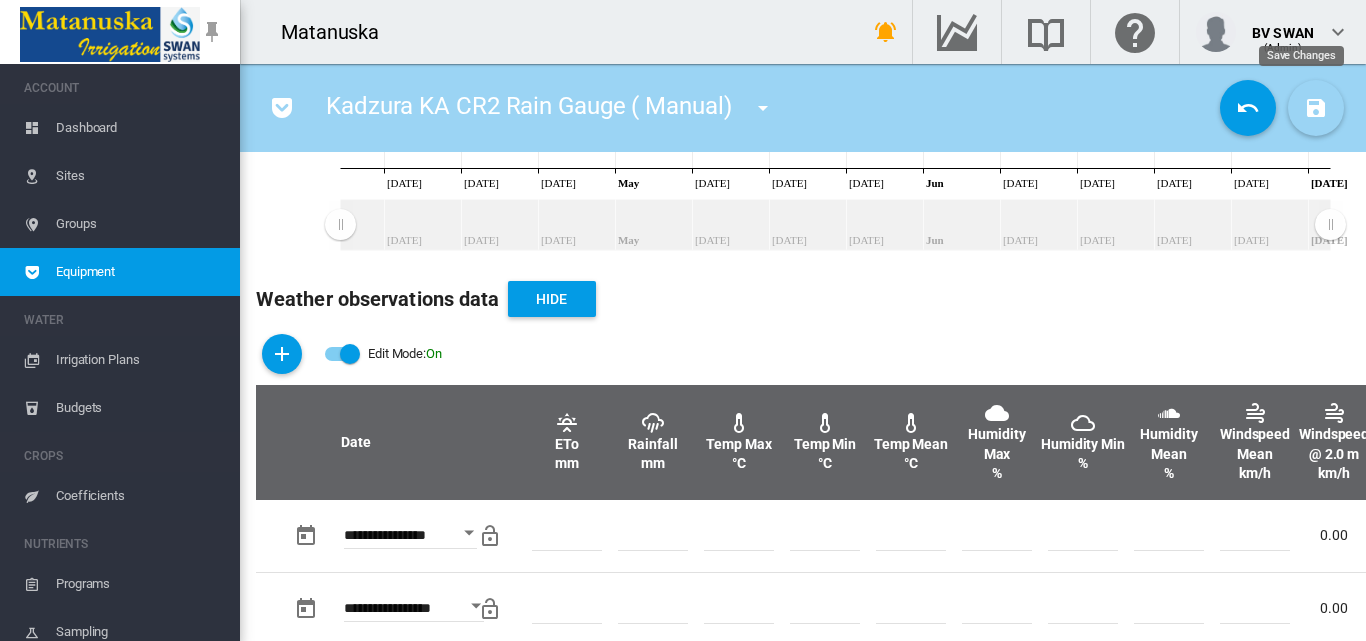 click at bounding box center (1316, 108) 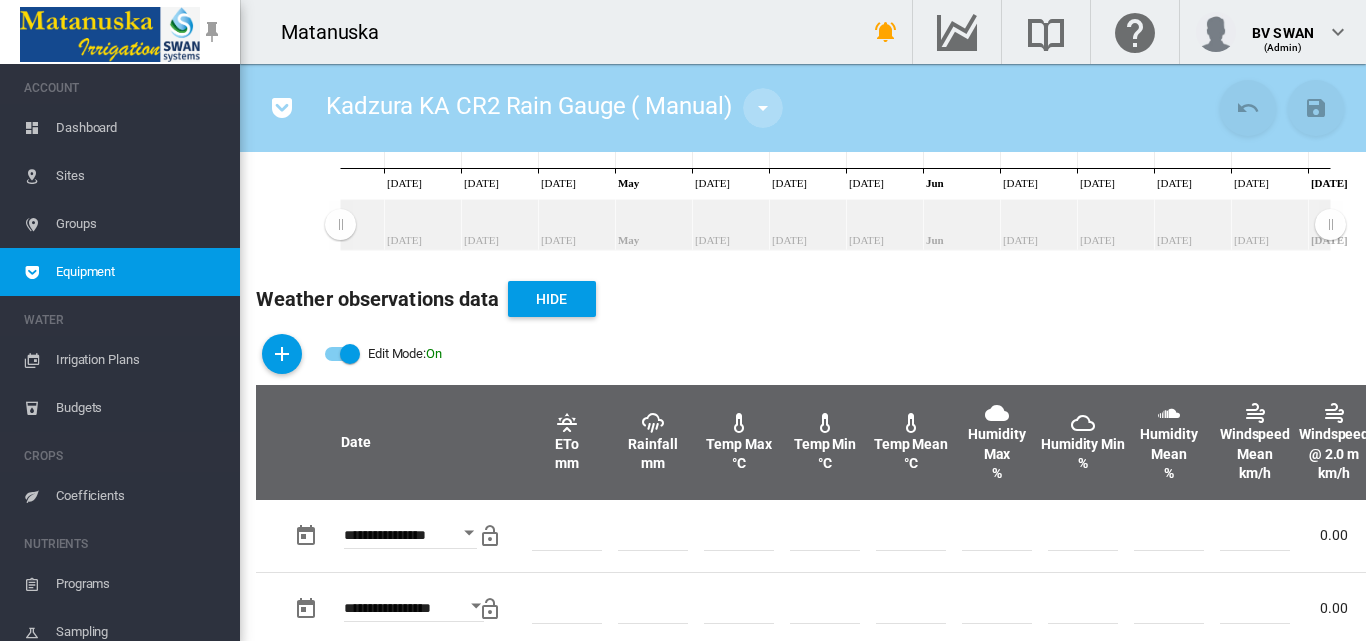 click at bounding box center (763, 108) 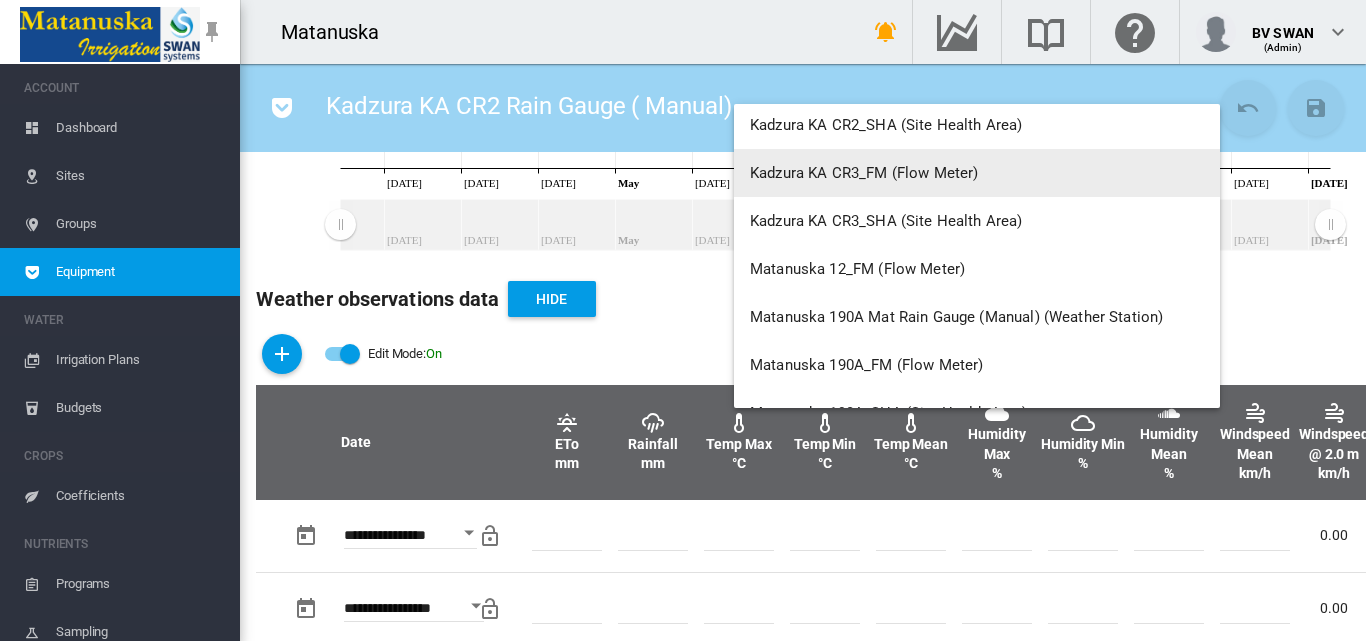 scroll, scrollTop: 8040, scrollLeft: 0, axis: vertical 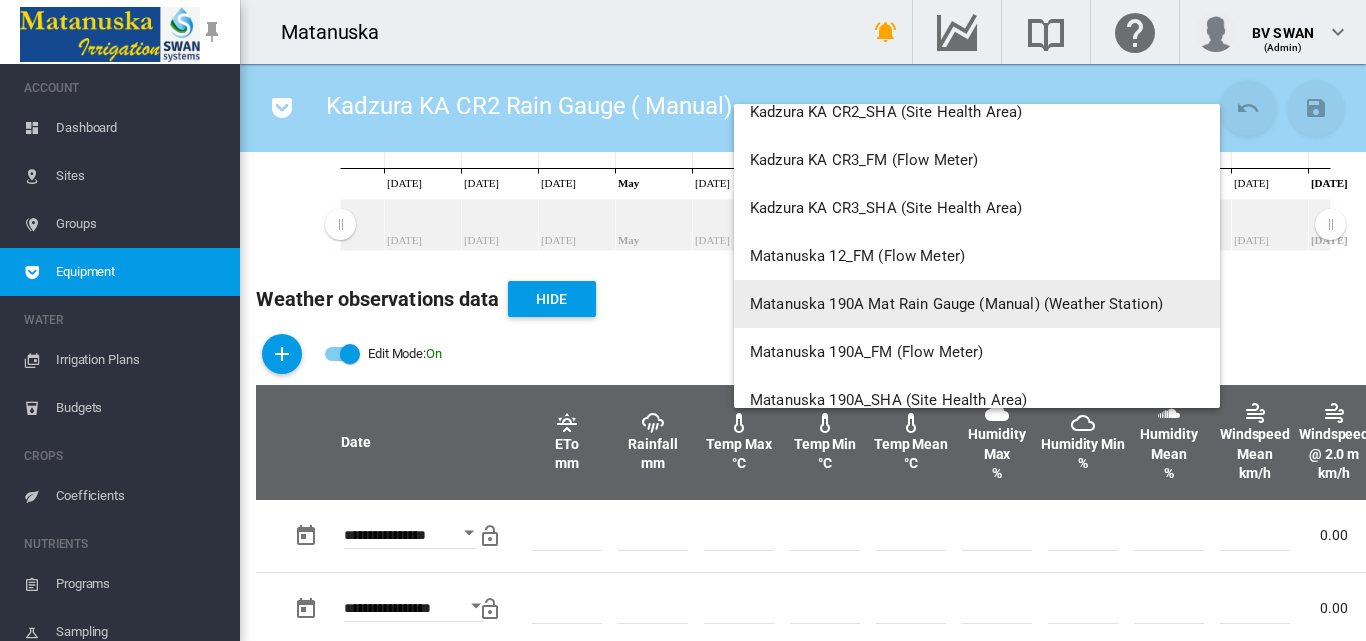 click on "Matanuska 190A Mat Rain Gauge (Manual) (Weather Station)" at bounding box center [956, 304] 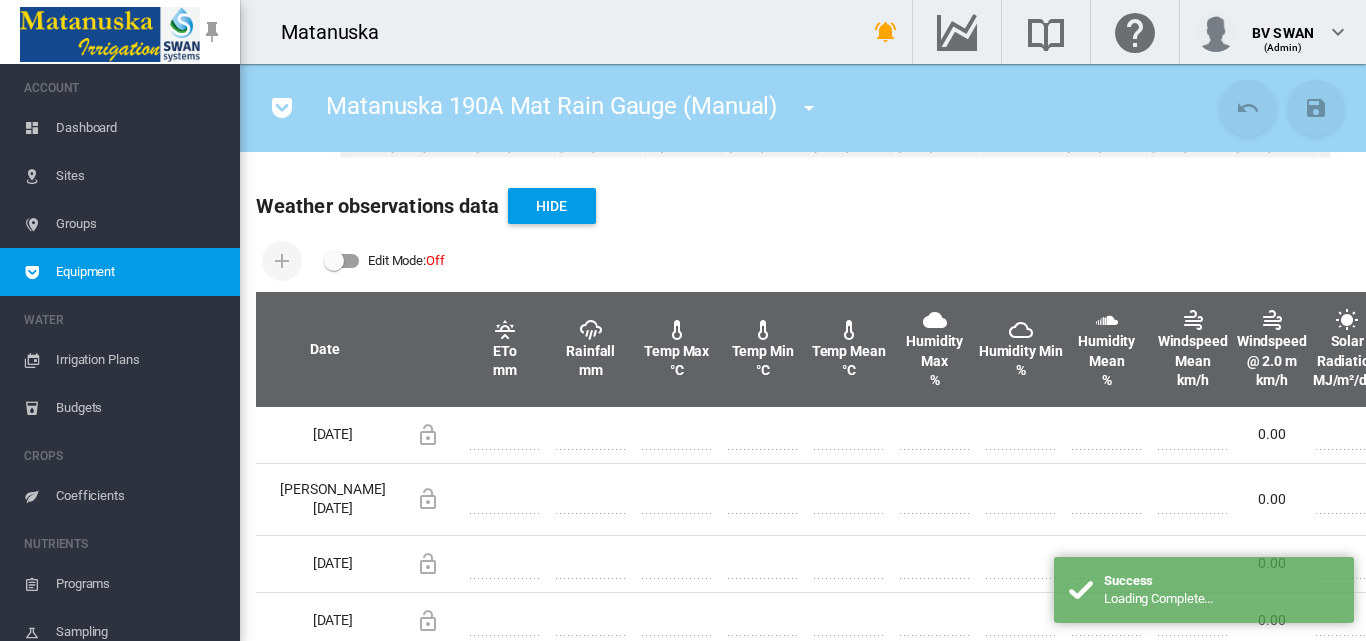 scroll, scrollTop: 600, scrollLeft: 0, axis: vertical 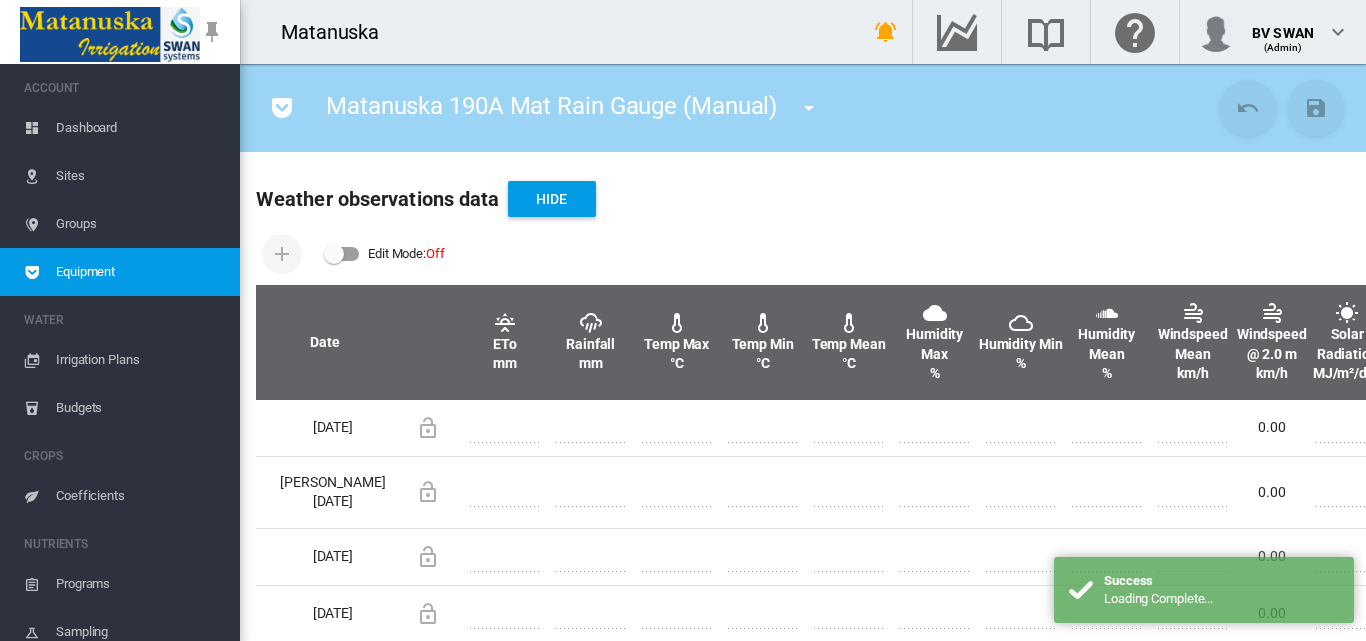 drag, startPoint x: 352, startPoint y: 255, endPoint x: 274, endPoint y: 250, distance: 78.160095 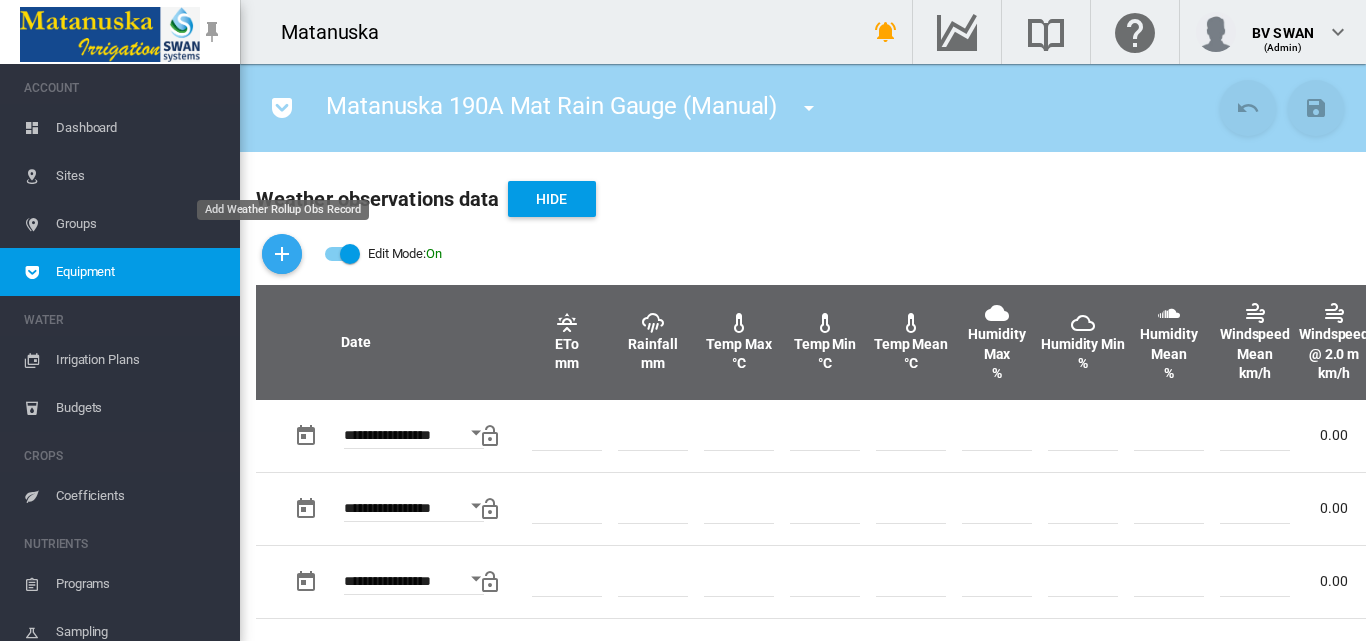 click at bounding box center [282, 254] 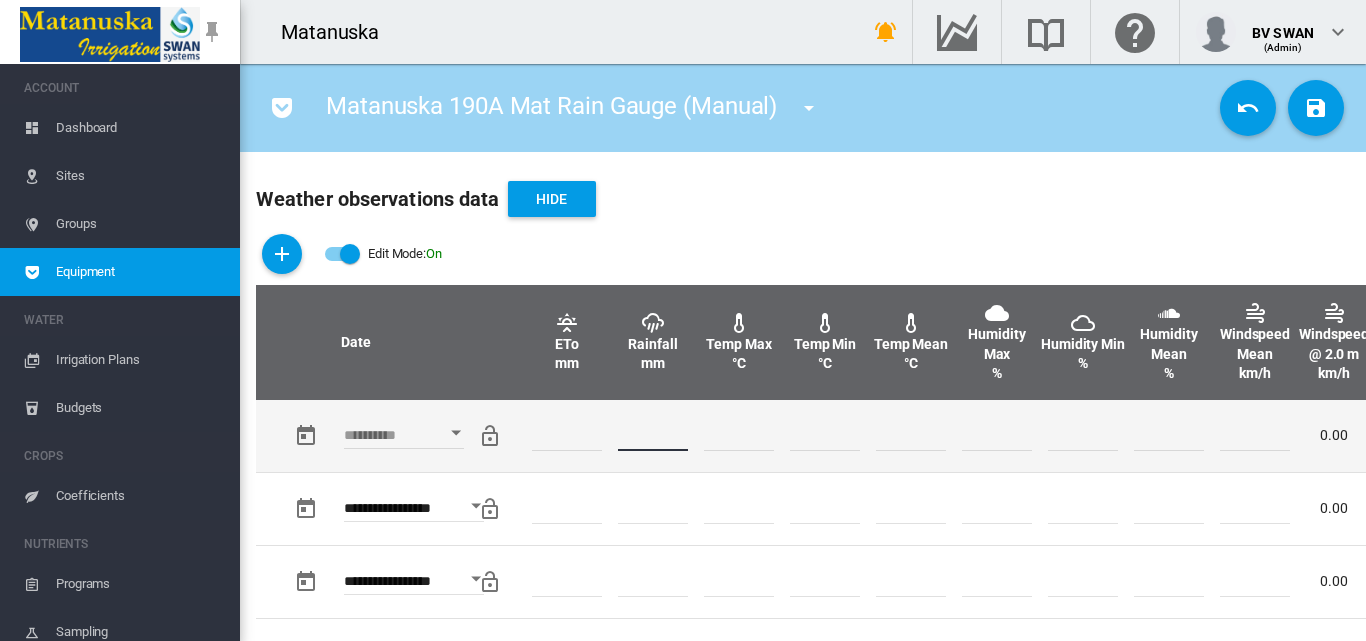click at bounding box center (653, 436) 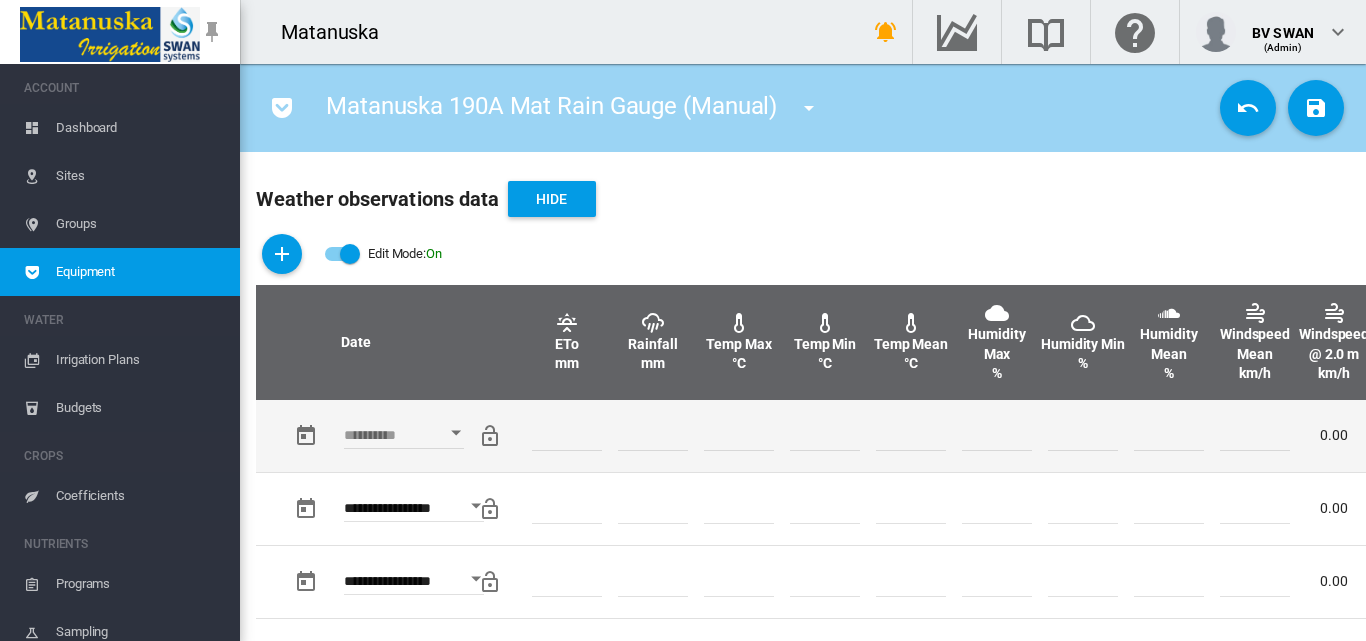 click at bounding box center [456, 433] 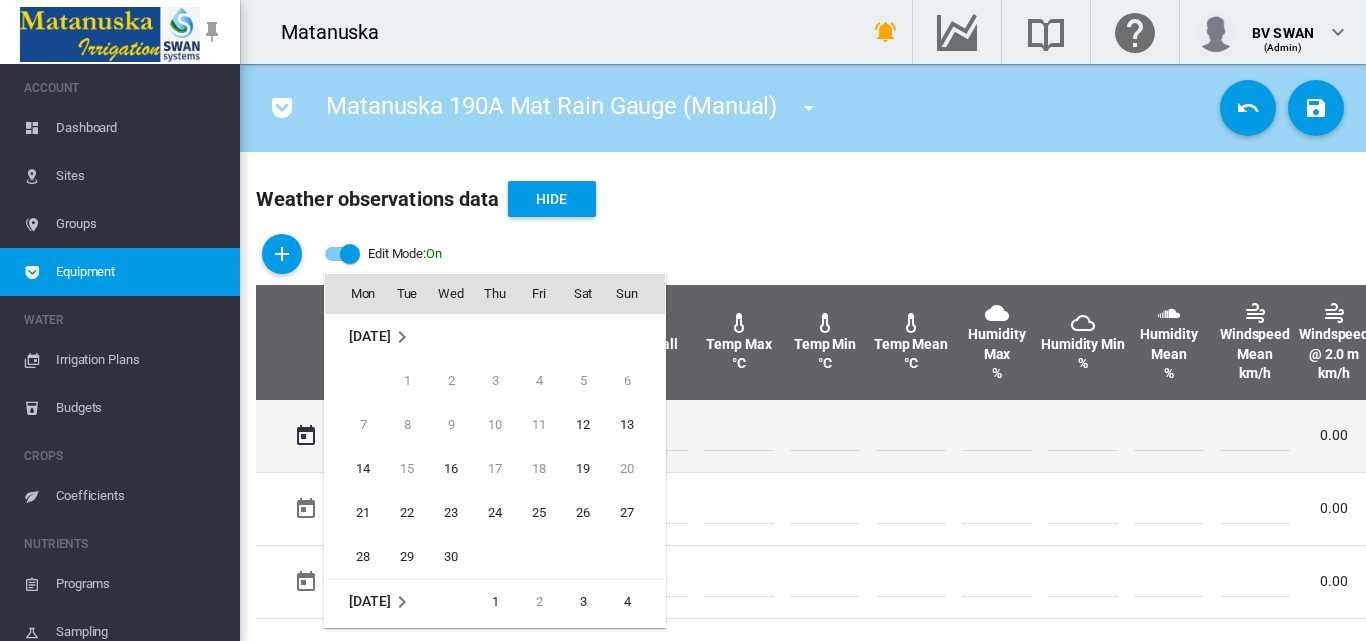 scroll, scrollTop: 795, scrollLeft: 0, axis: vertical 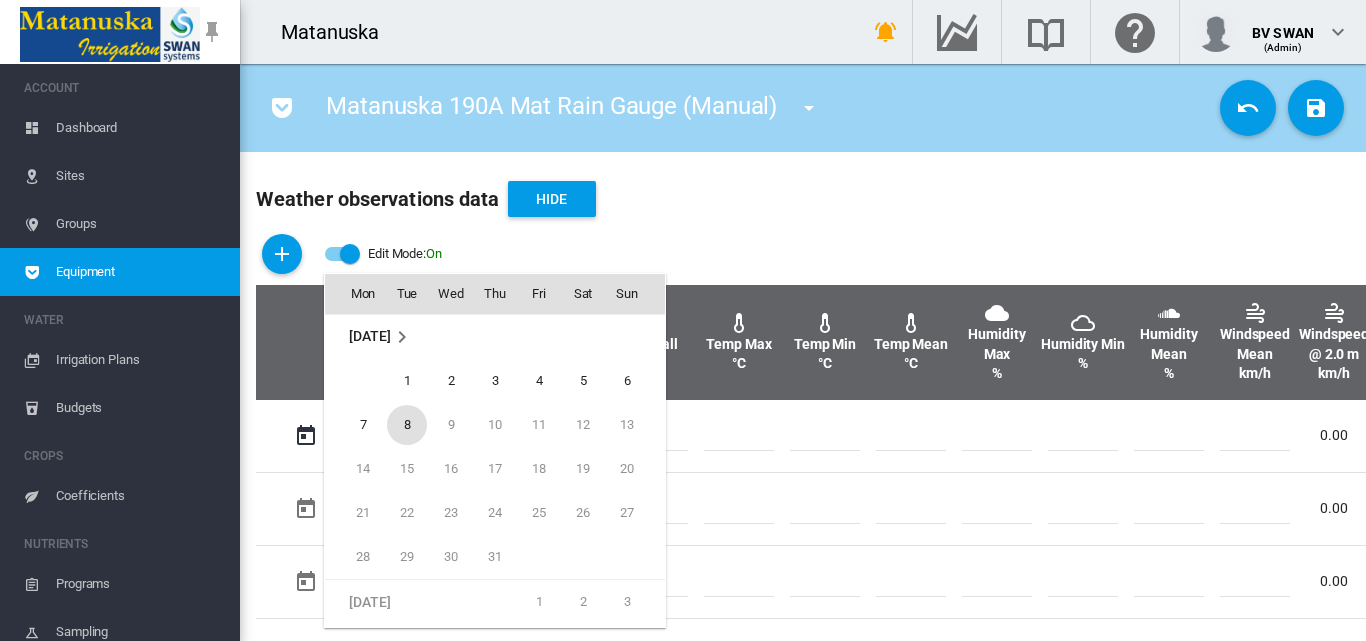 click on "8" at bounding box center (407, 425) 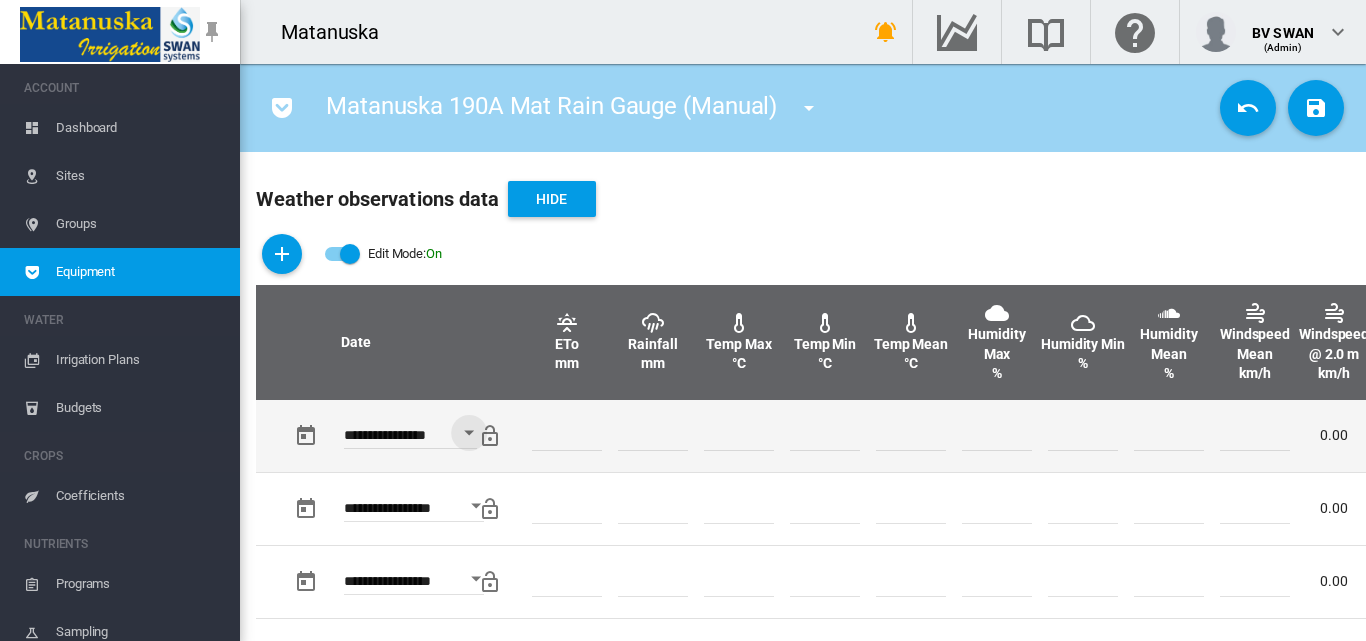 click at bounding box center [653, 436] 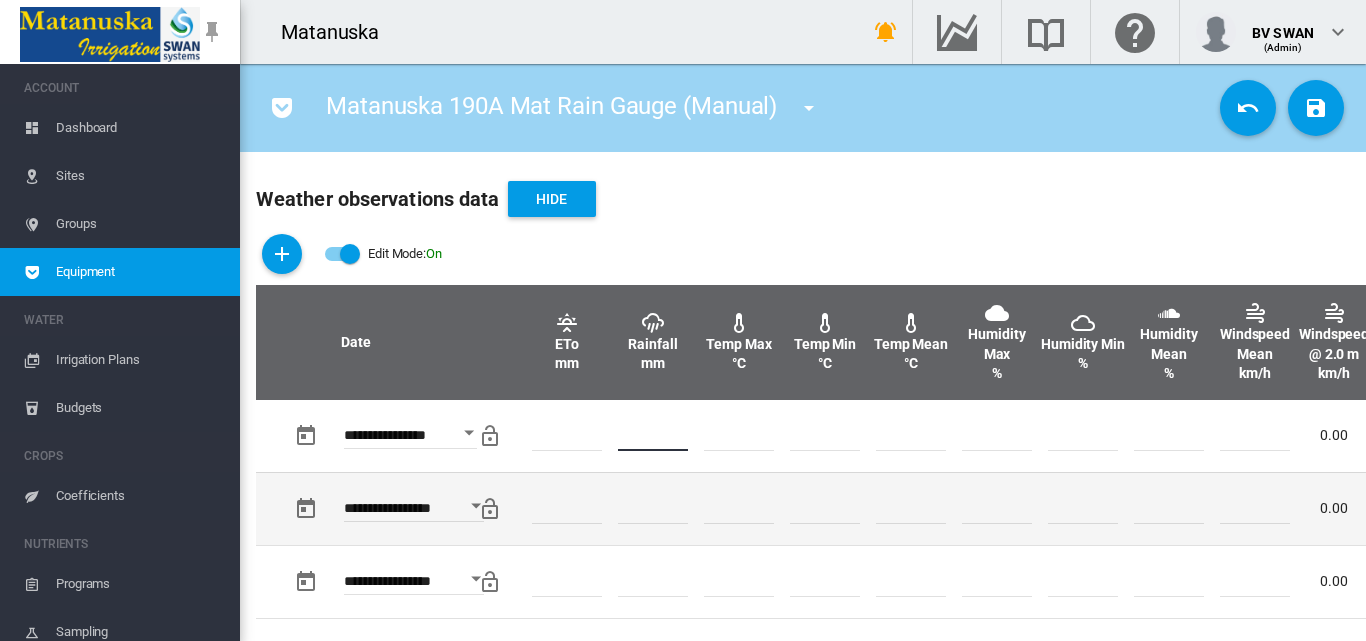 type on "*" 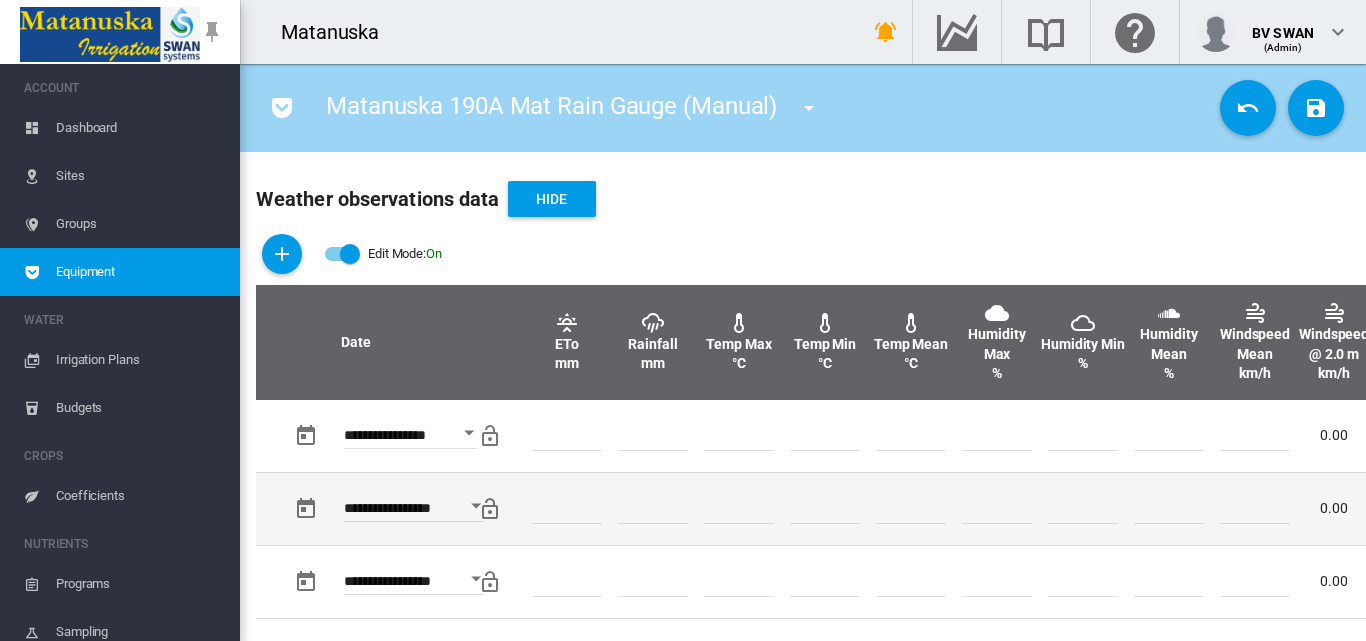 click at bounding box center (825, 508) 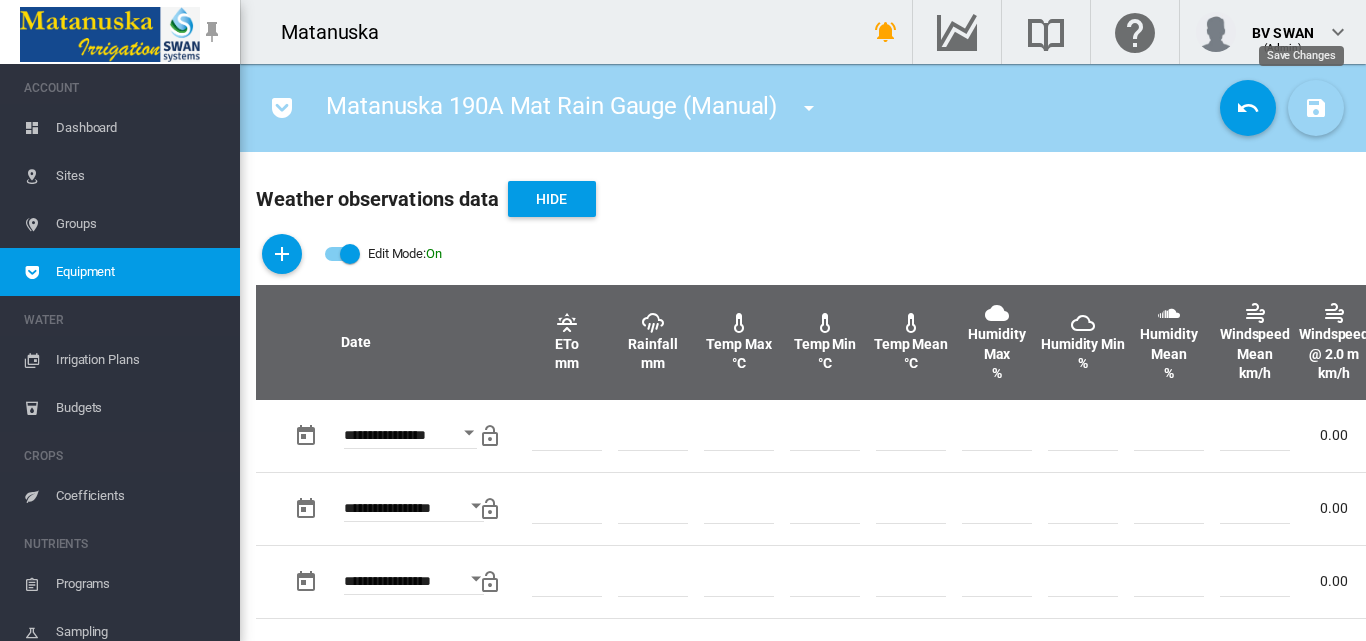 click at bounding box center (1316, 108) 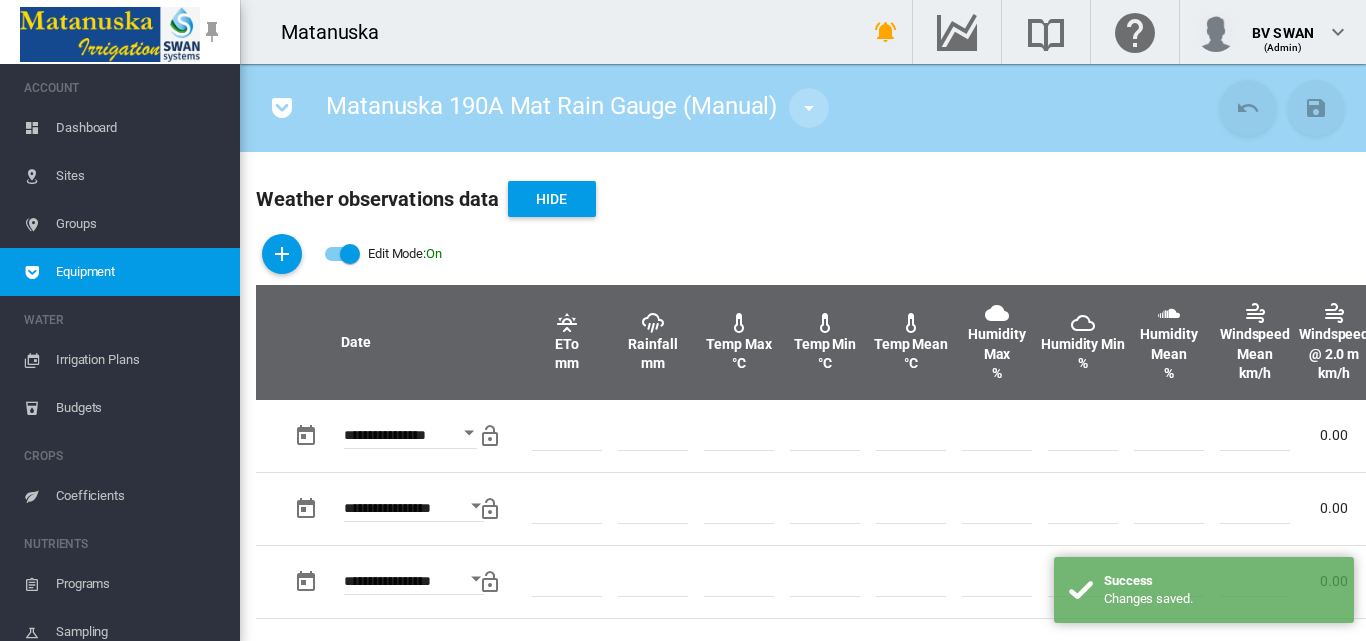 click at bounding box center (809, 108) 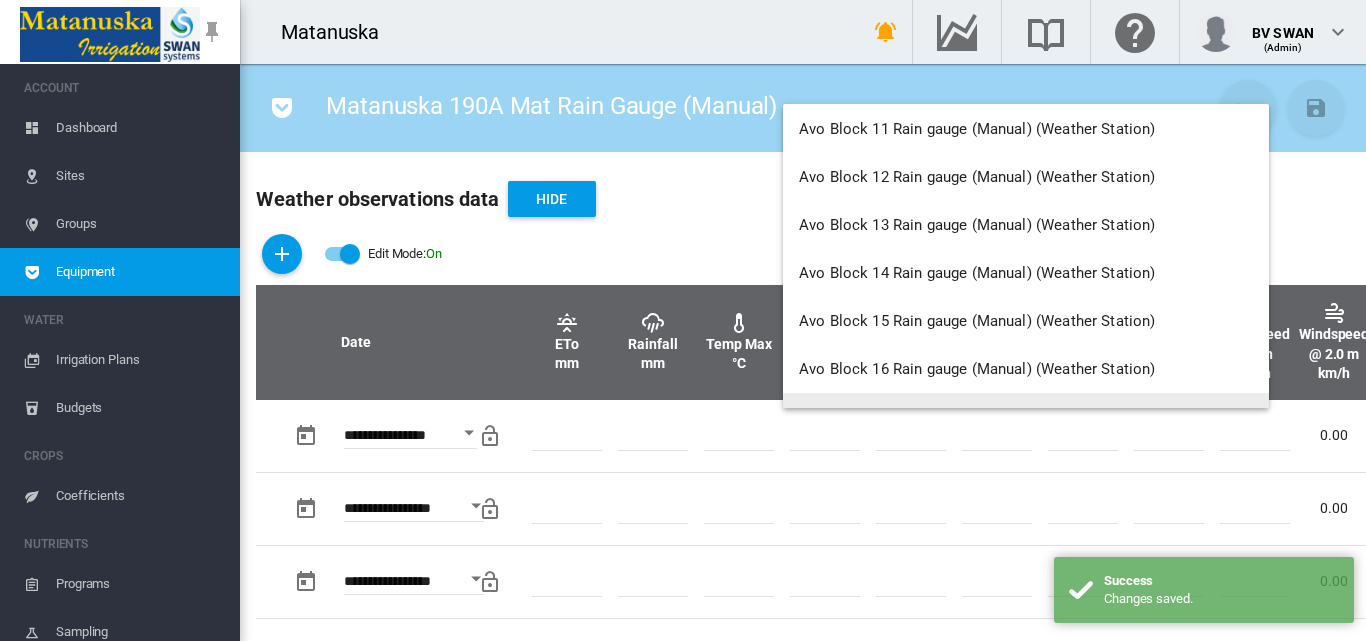 scroll, scrollTop: 500, scrollLeft: 0, axis: vertical 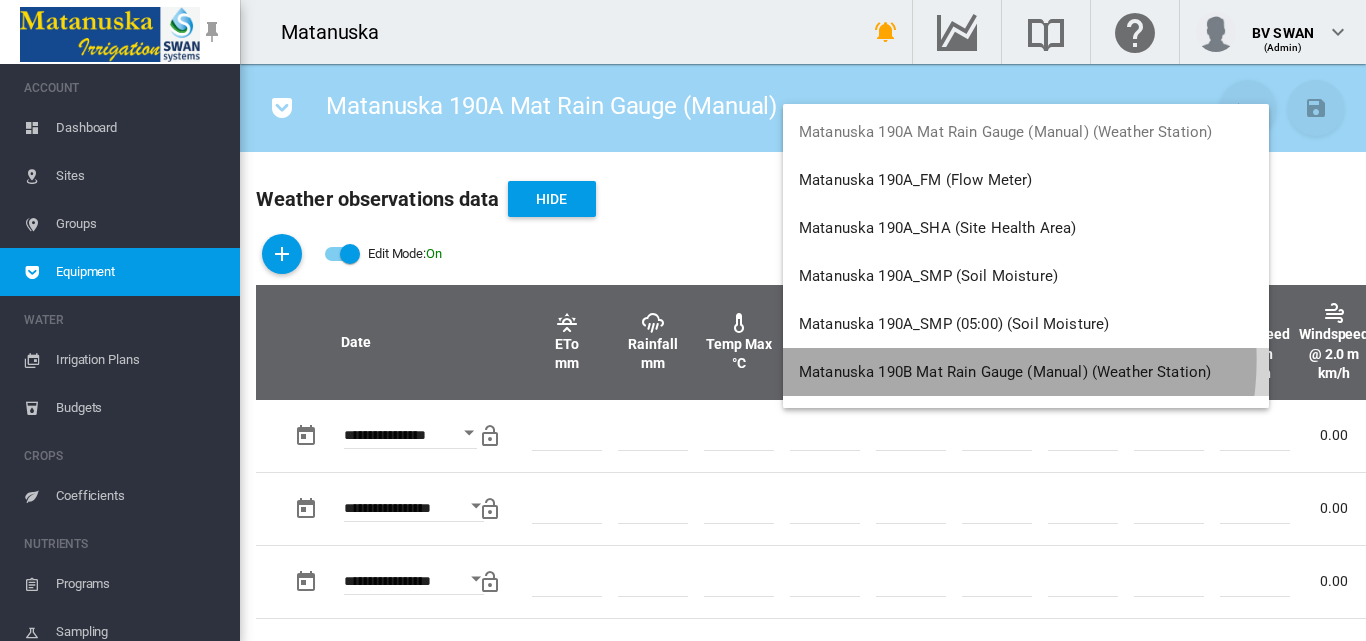 click on "Matanuska 190B Mat Rain Gauge (Manual) (Weather Station)" at bounding box center (1026, 372) 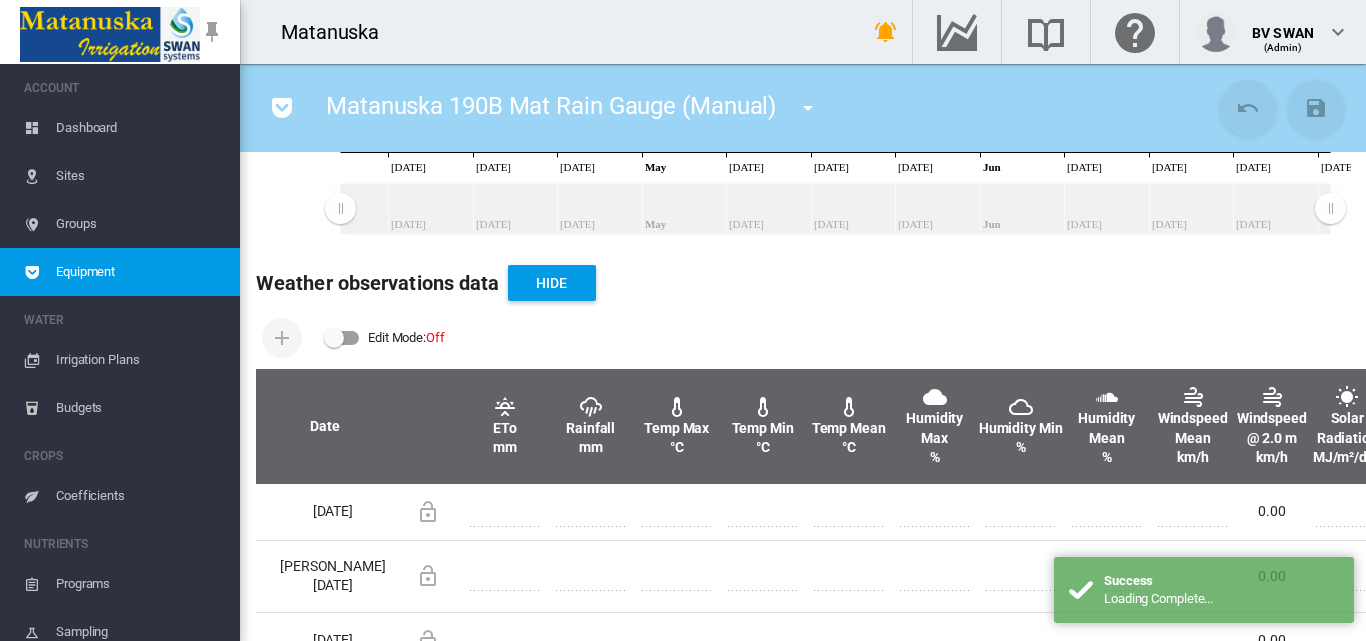 scroll, scrollTop: 500, scrollLeft: 0, axis: vertical 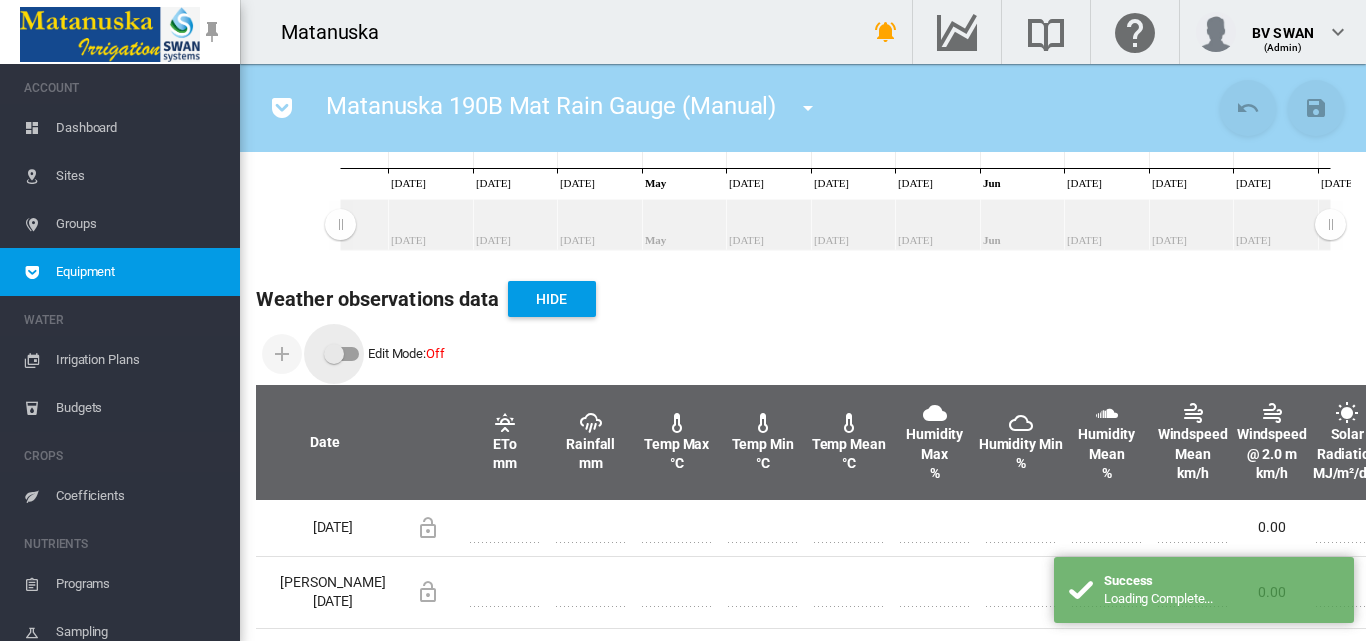 click at bounding box center [334, 354] 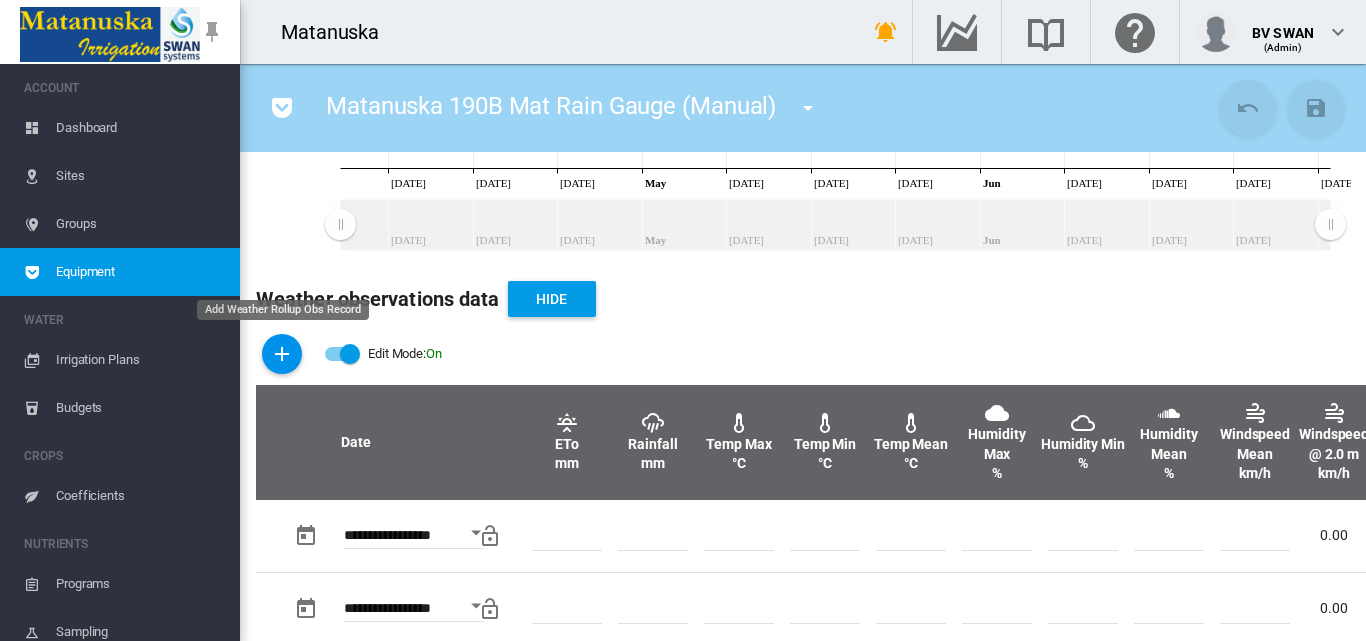 click at bounding box center (282, 354) 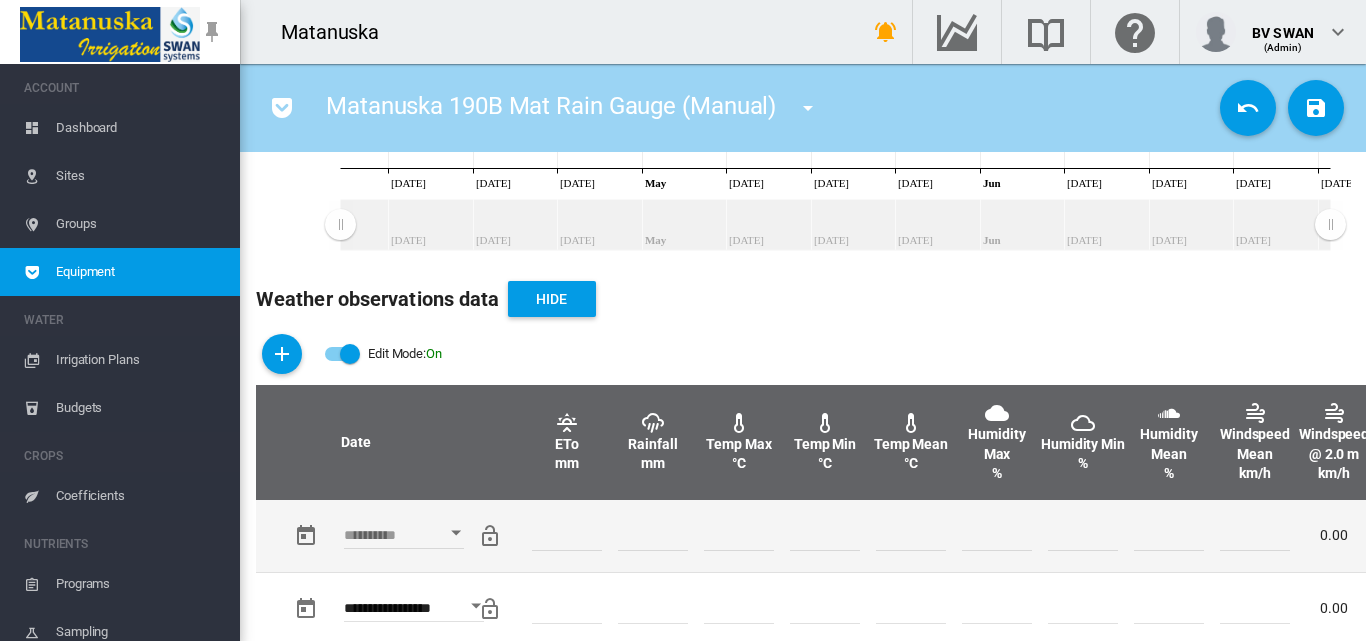 click at bounding box center [456, 532] 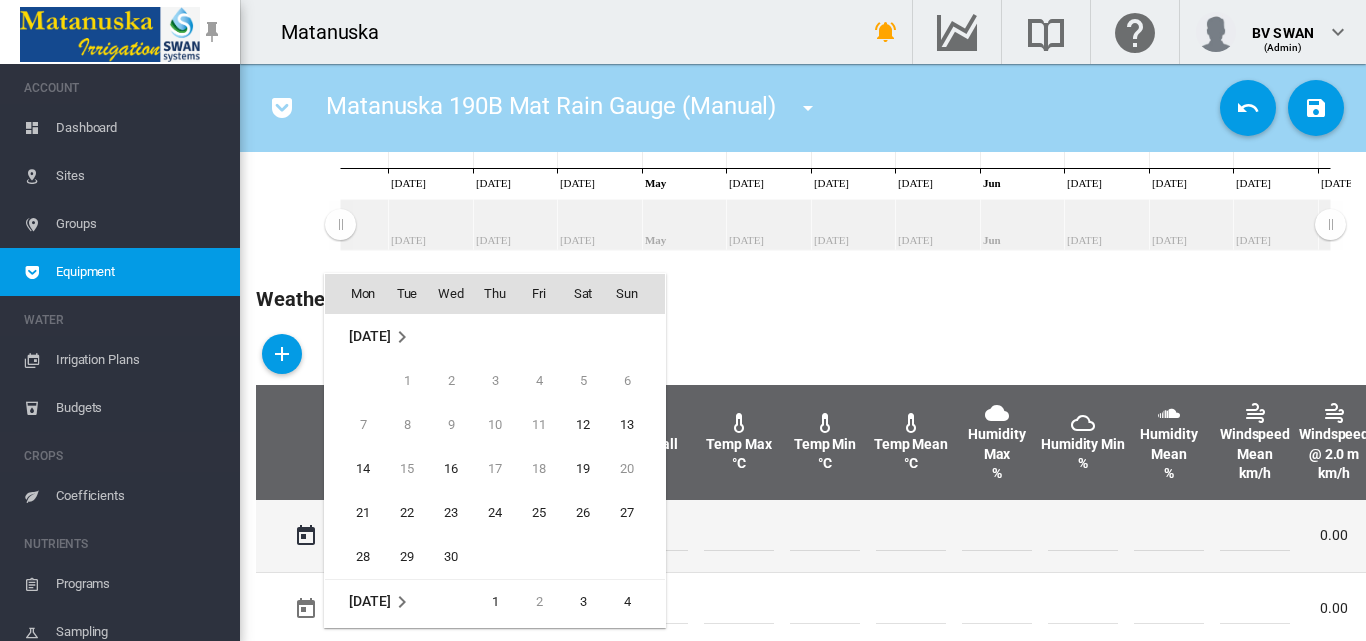 scroll, scrollTop: 795, scrollLeft: 0, axis: vertical 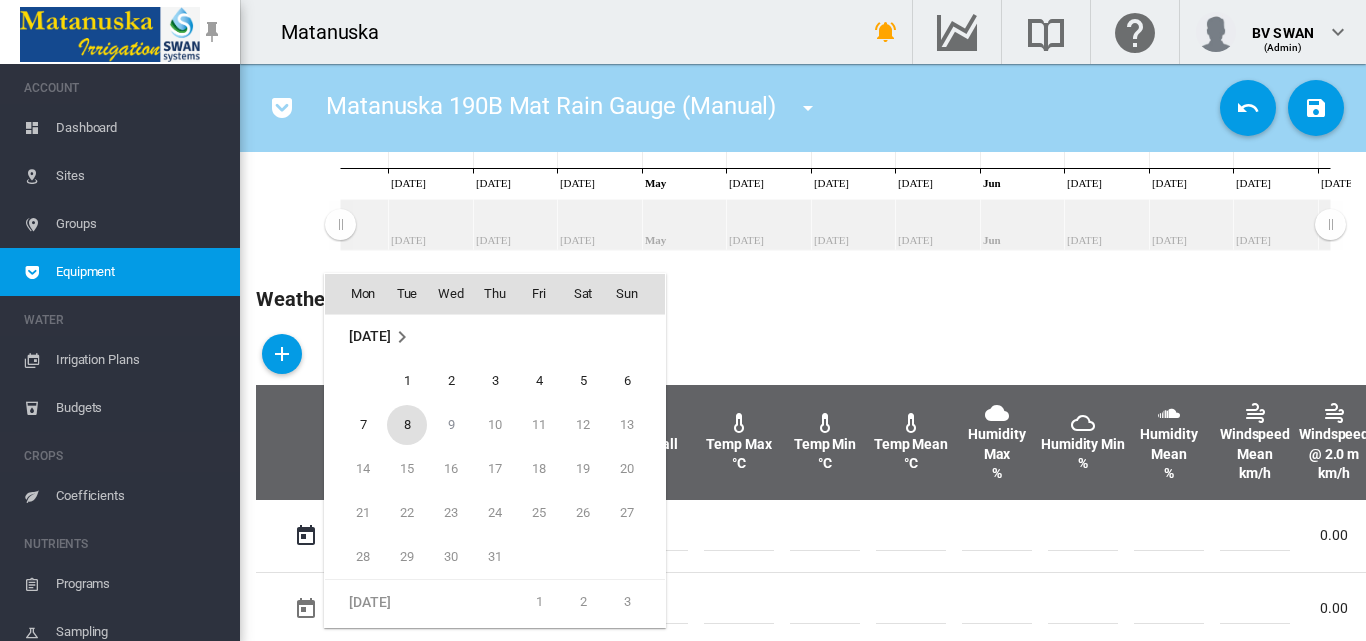 click on "8" at bounding box center (407, 425) 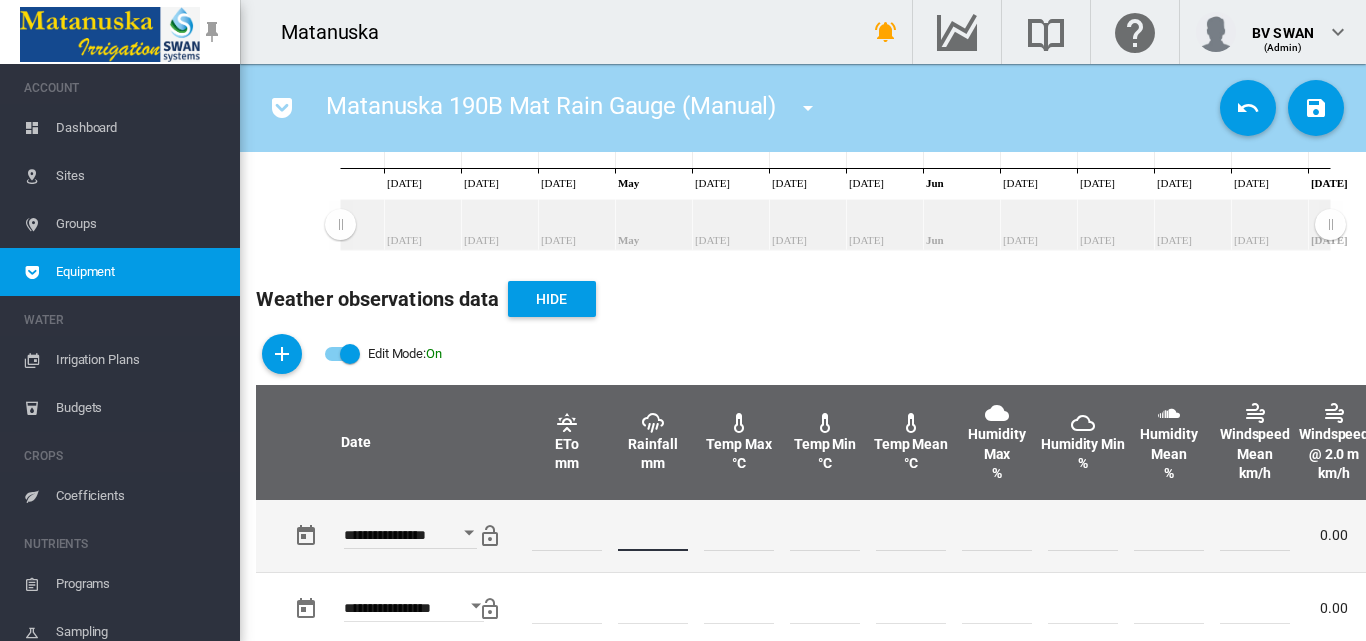 click at bounding box center [653, 536] 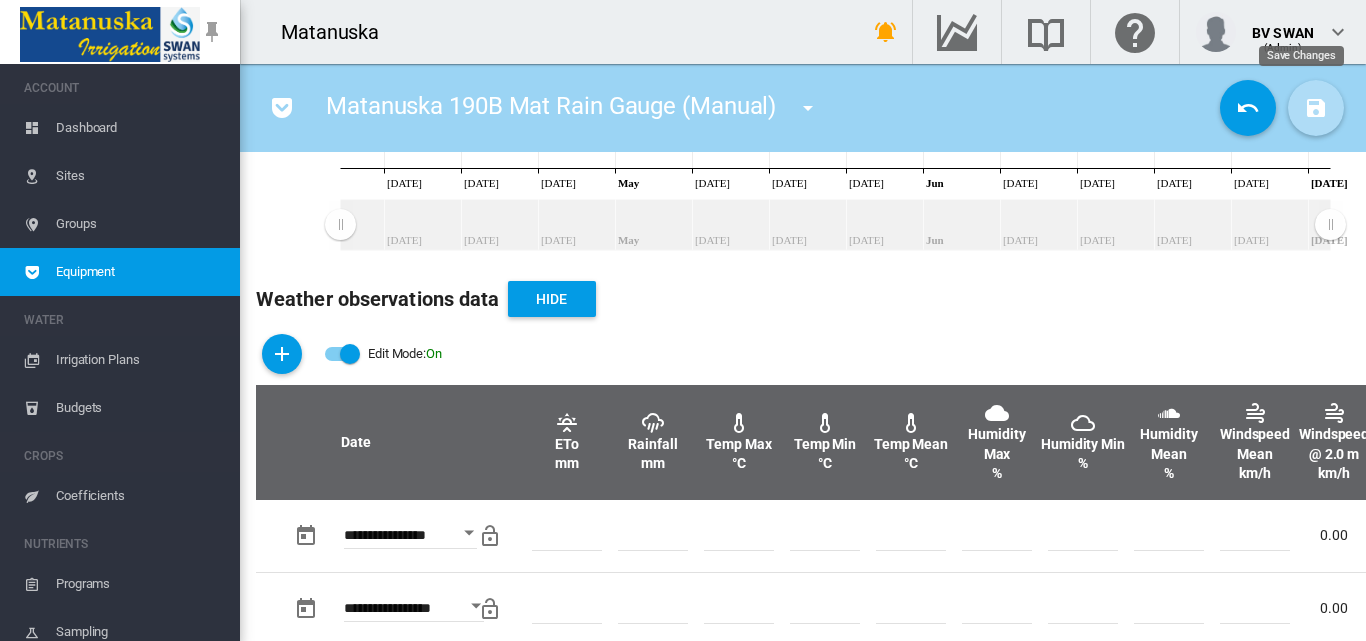 click at bounding box center (1316, 108) 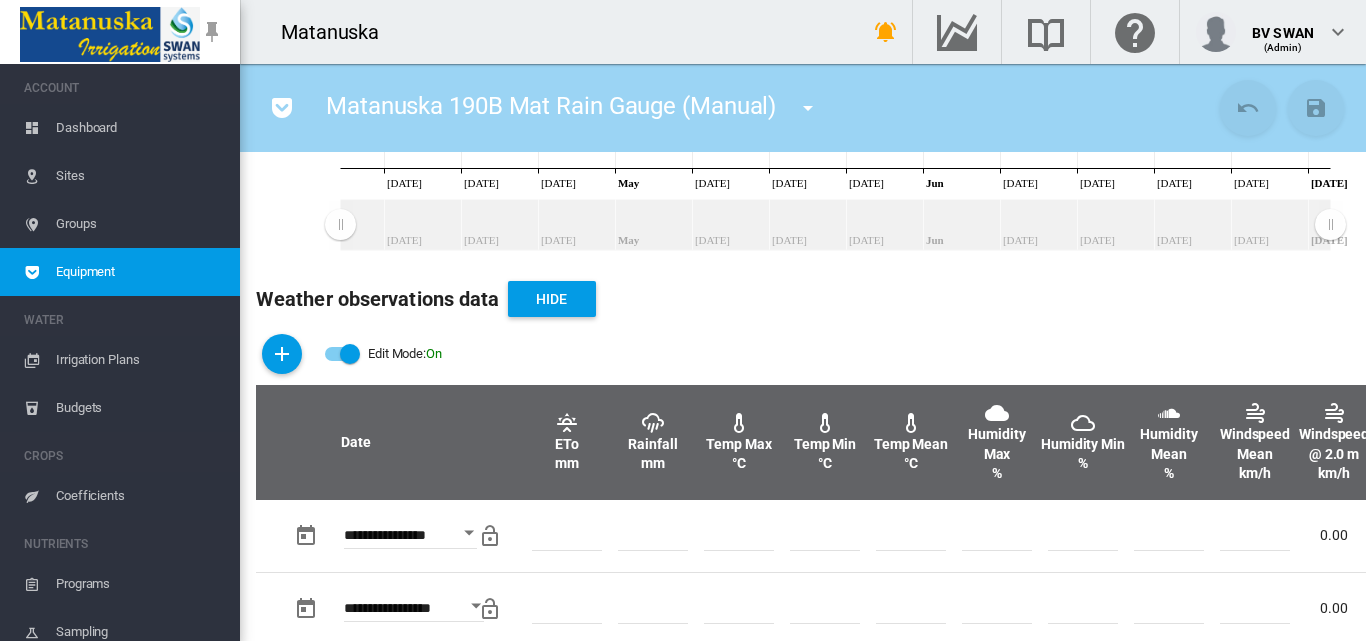 click at bounding box center [808, 108] 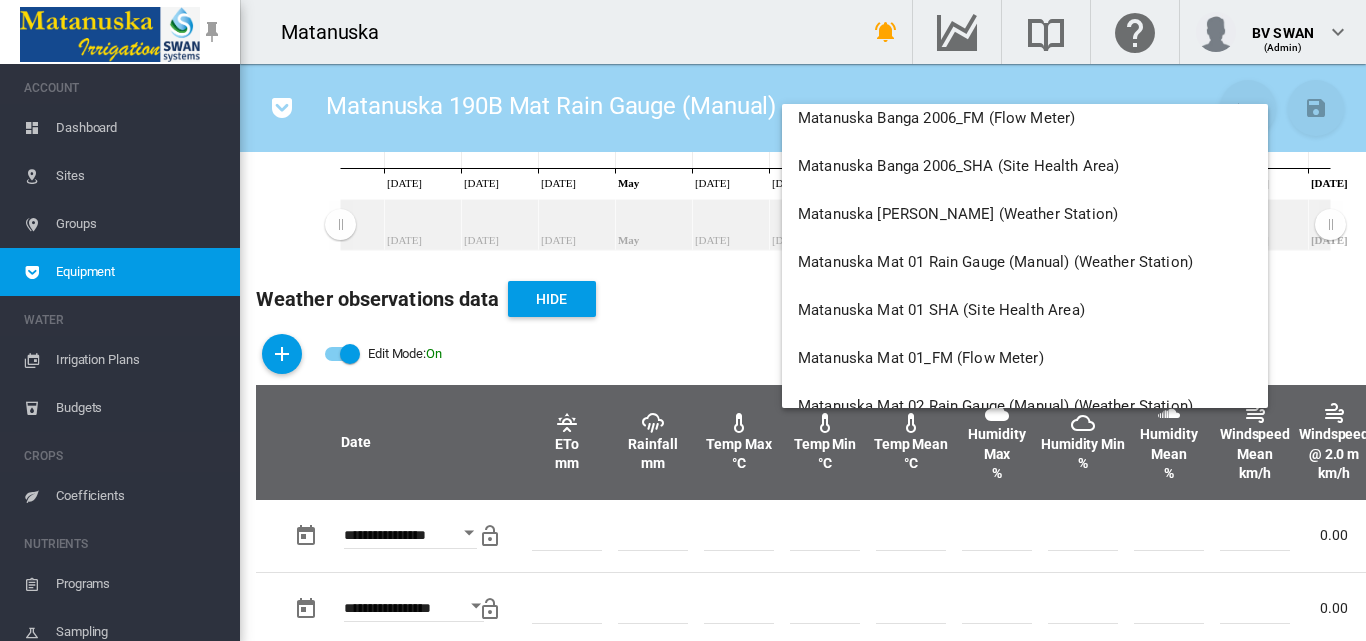 scroll, scrollTop: 9400, scrollLeft: 0, axis: vertical 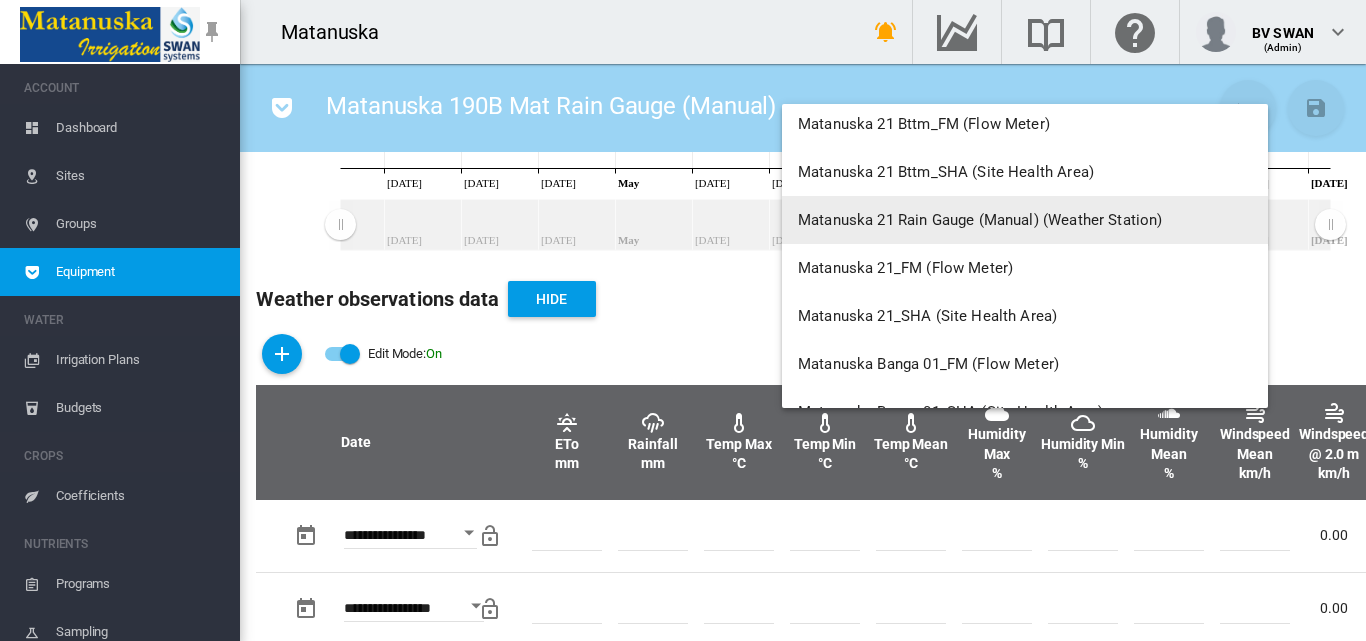 click on "Matanuska 21 Rain Gauge (Manual) (Weather Station)" at bounding box center (980, 220) 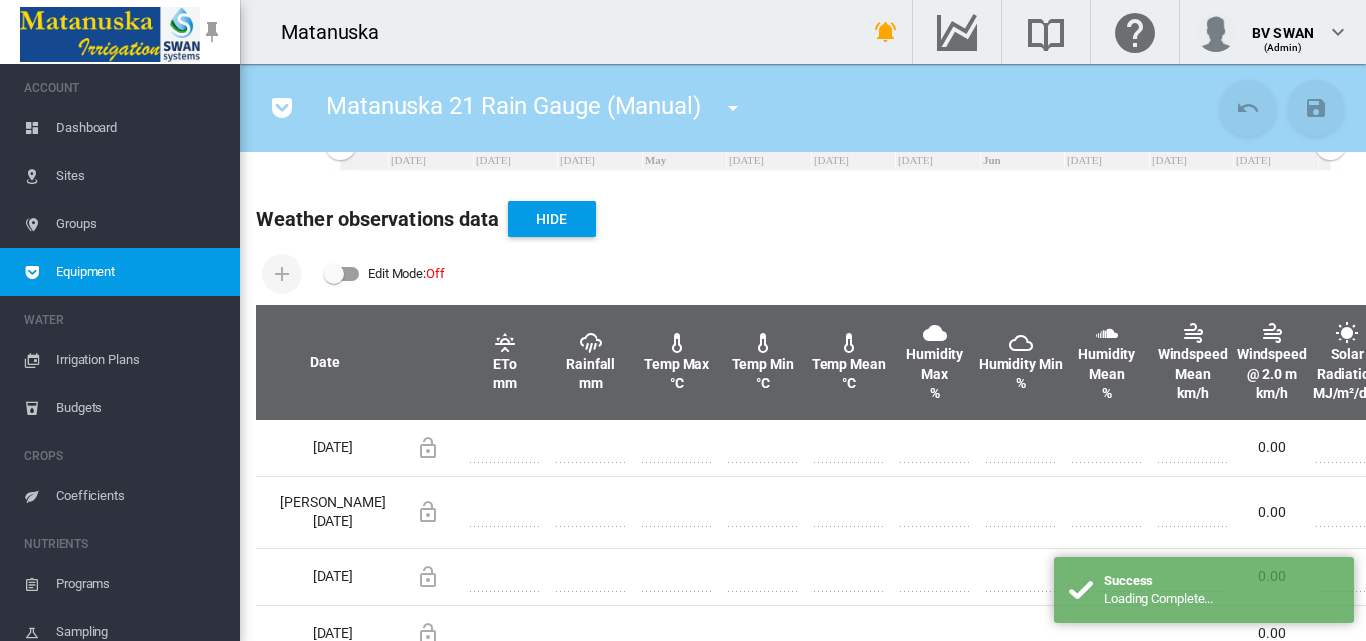 scroll, scrollTop: 600, scrollLeft: 0, axis: vertical 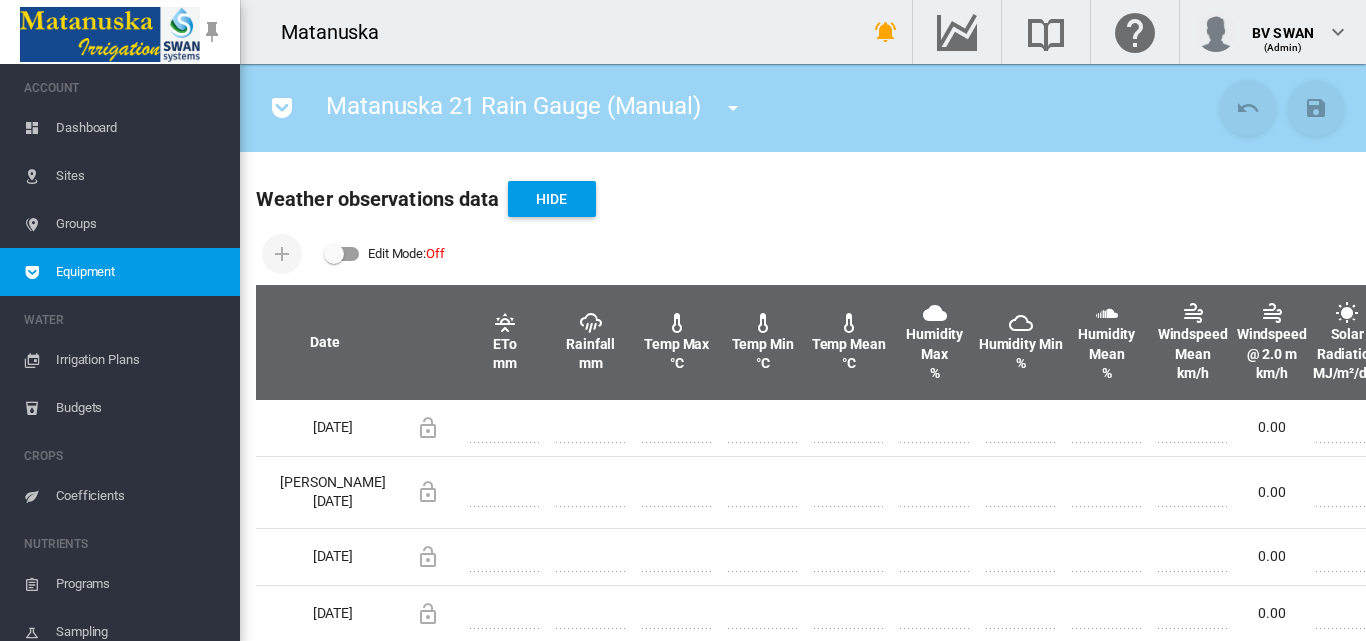click at bounding box center (342, 254) 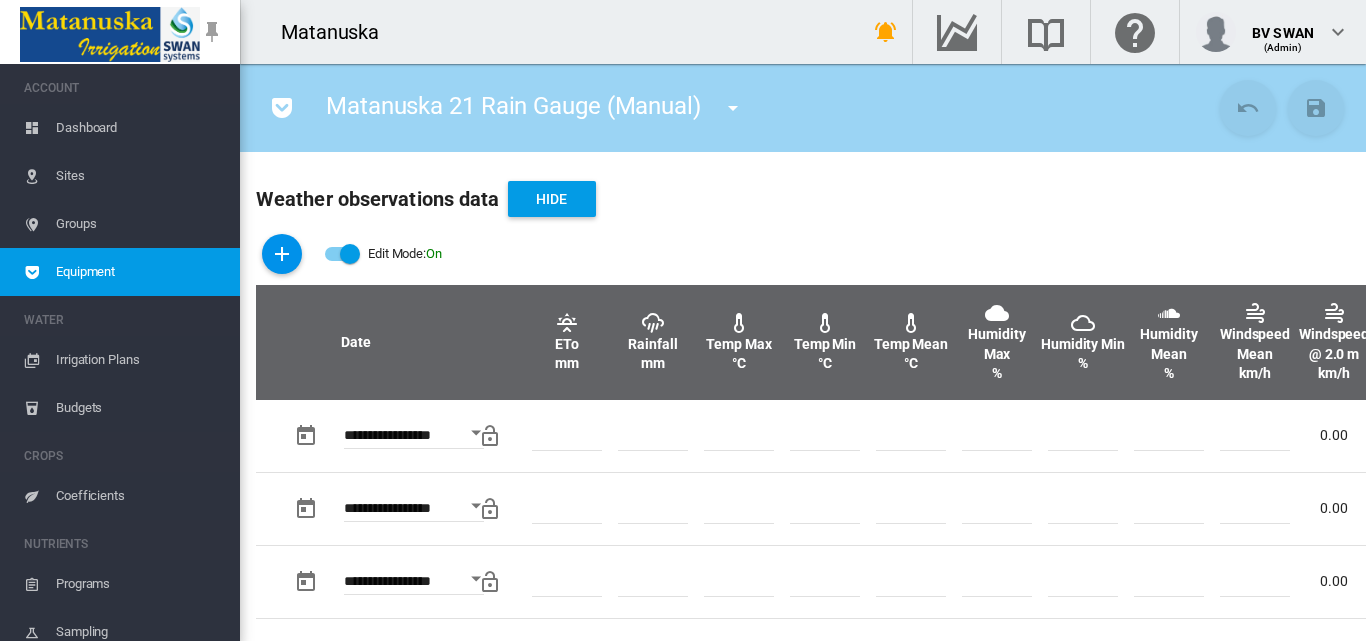 click on "Edit Mode:
On" at bounding box center (803, 254) 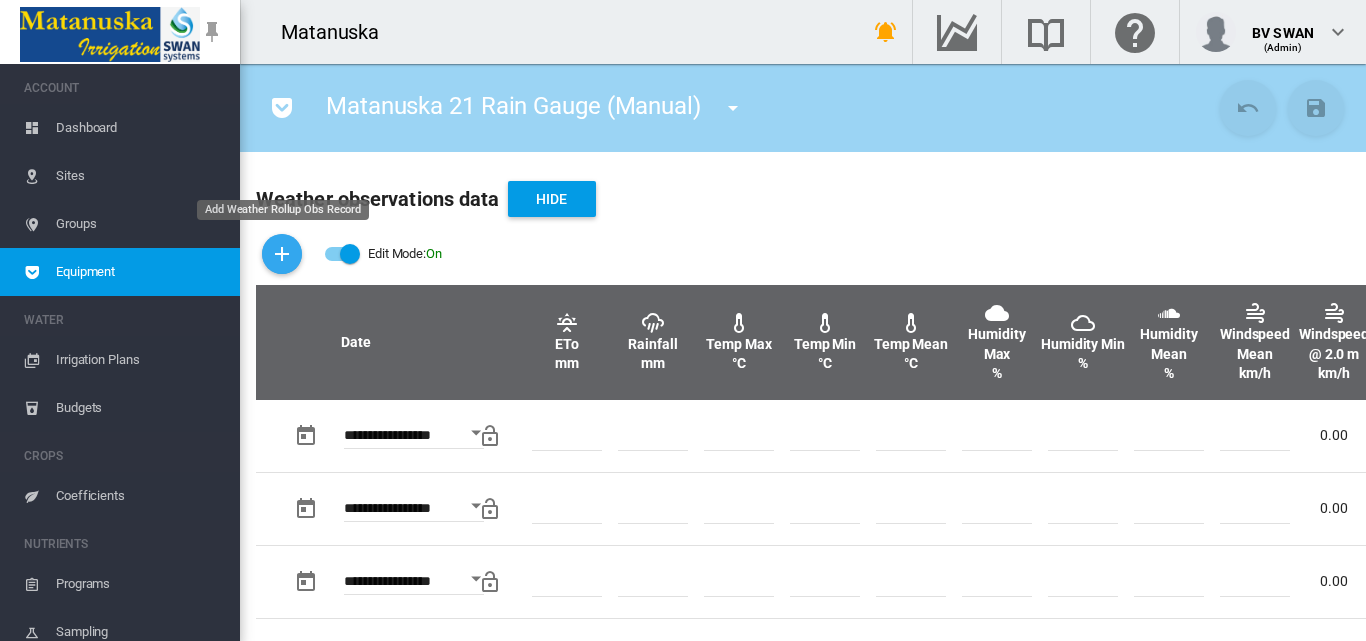 click at bounding box center (282, 254) 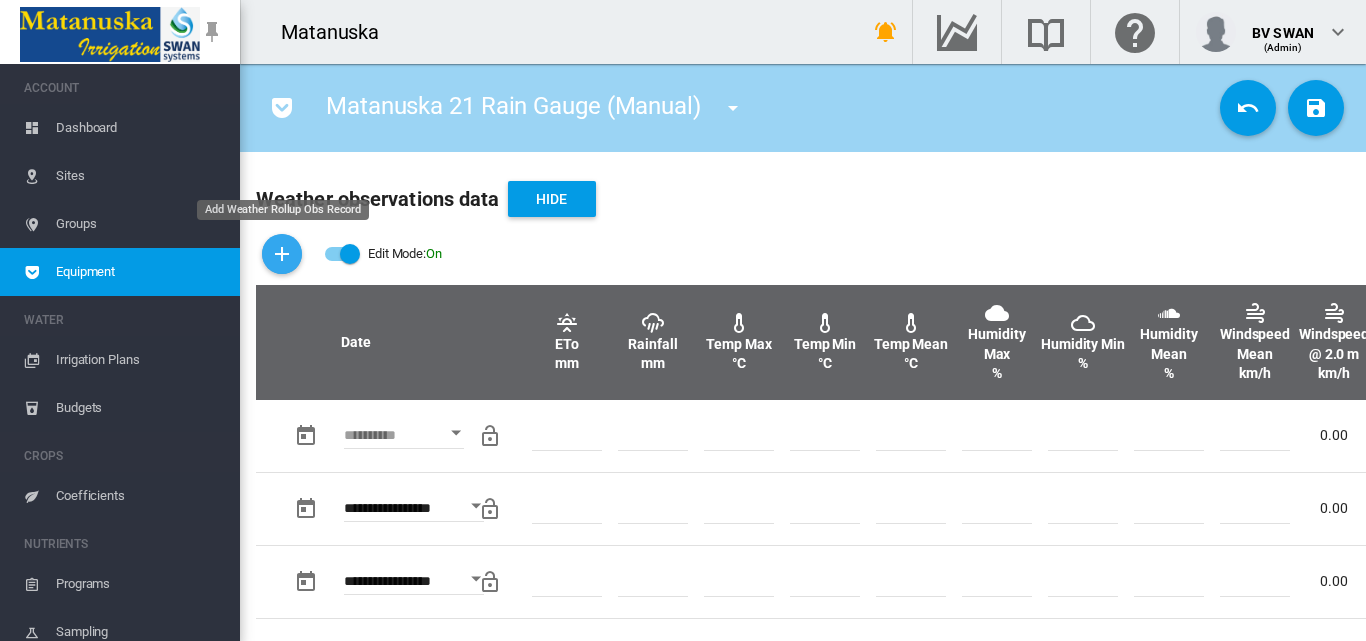 click at bounding box center [282, 254] 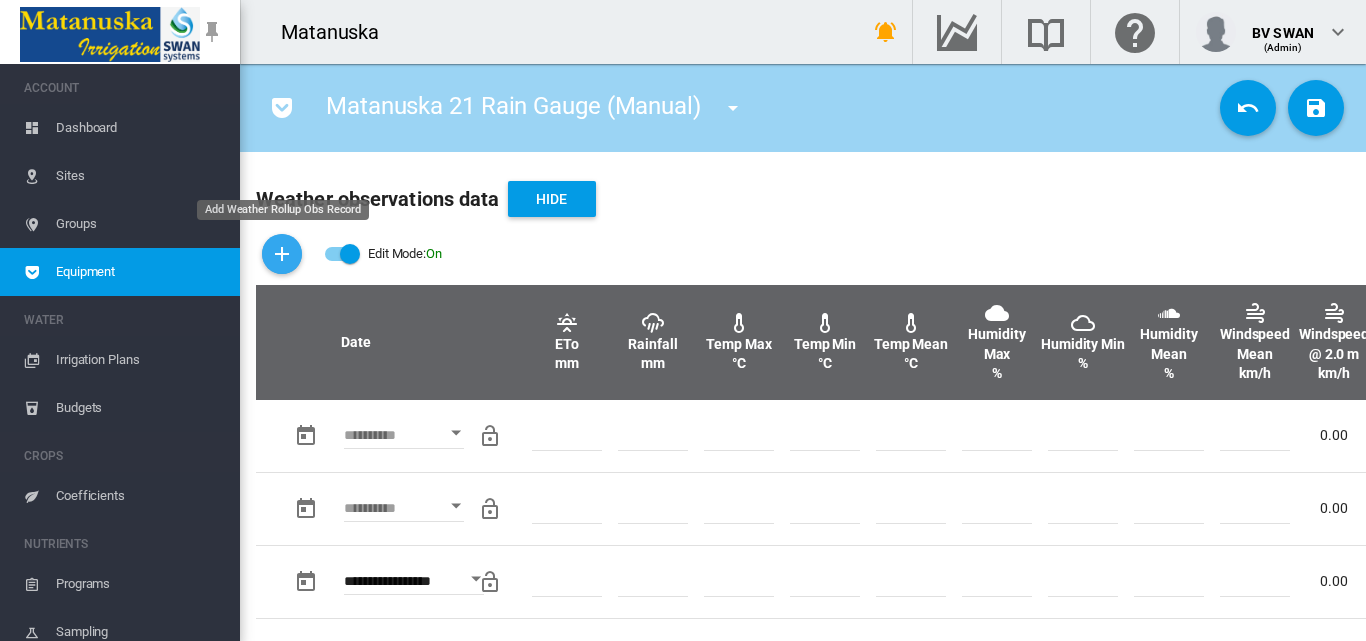 click at bounding box center (282, 254) 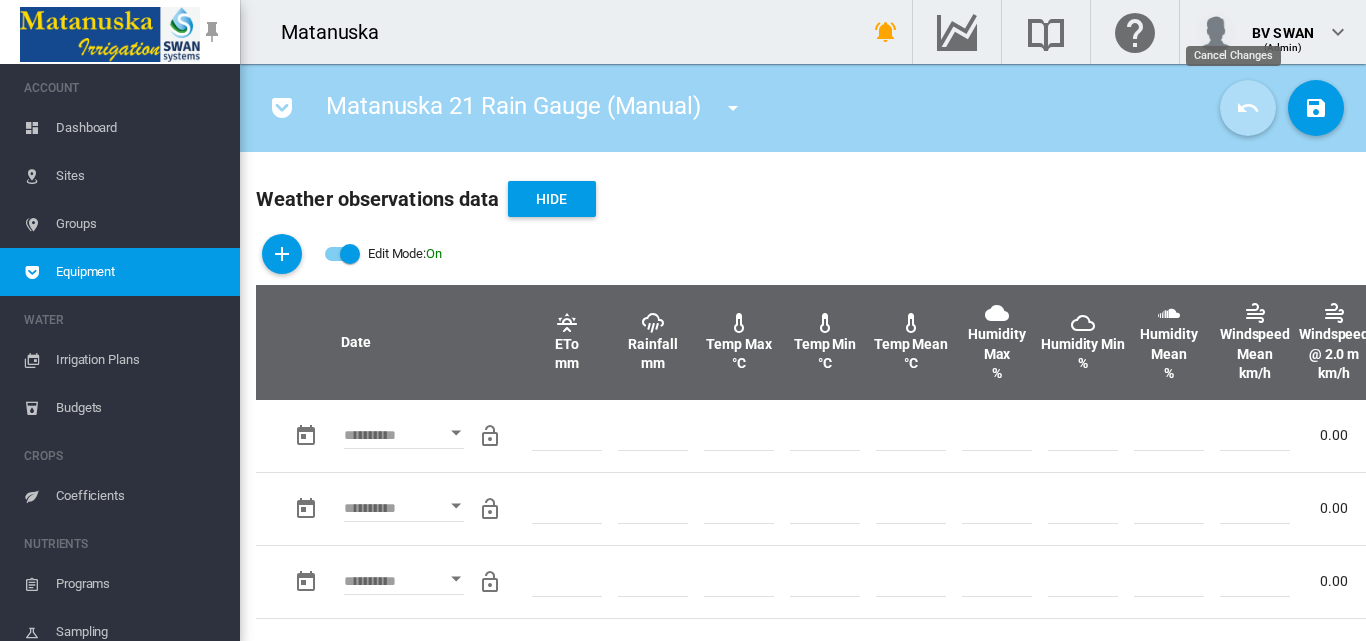 click at bounding box center [1248, 108] 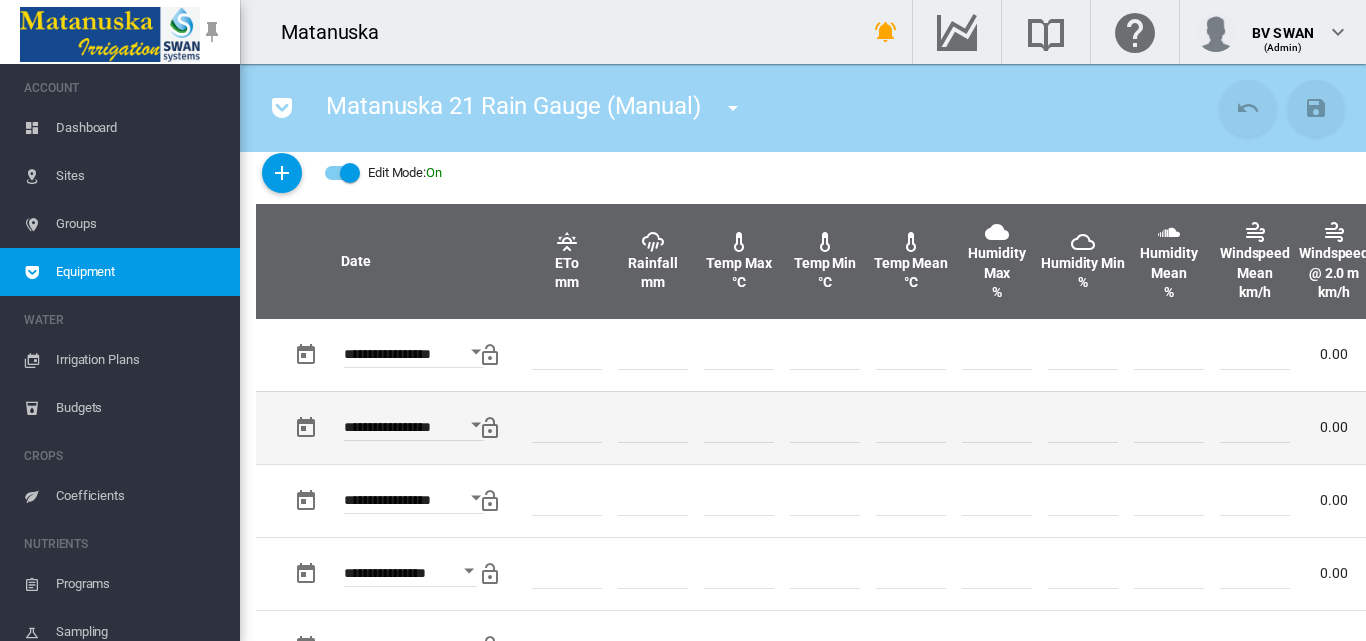 scroll, scrollTop: 600, scrollLeft: 0, axis: vertical 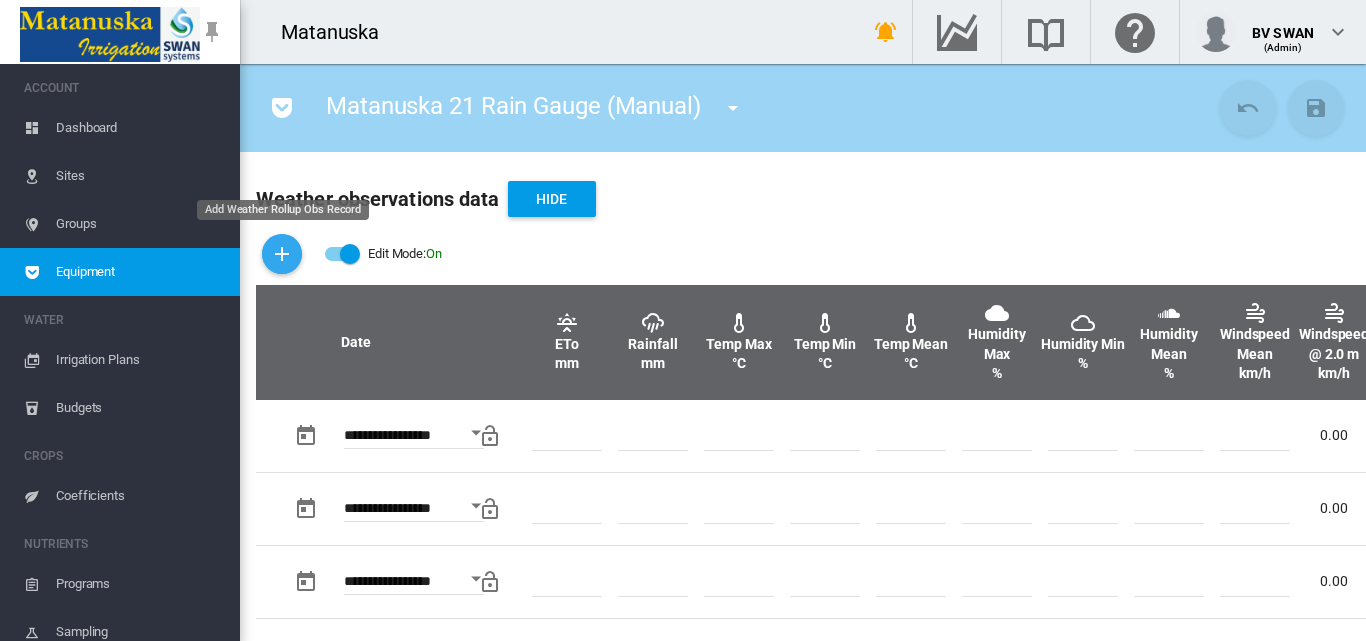 click at bounding box center [282, 254] 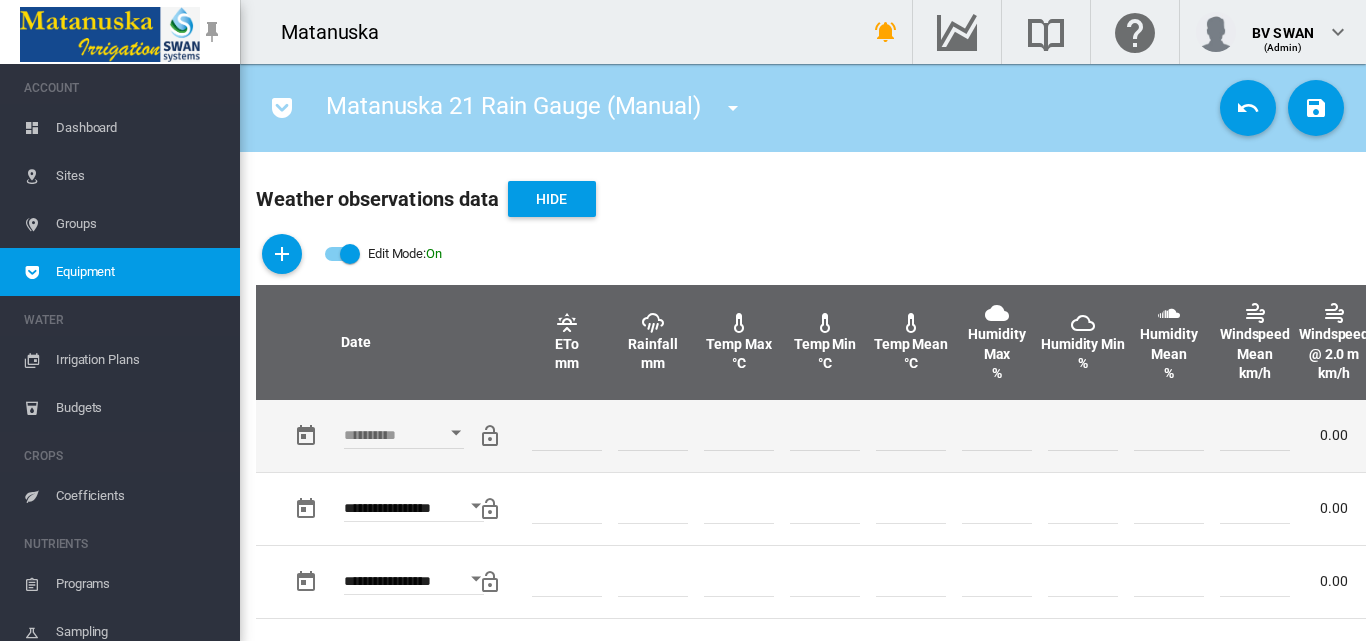 click at bounding box center [456, 433] 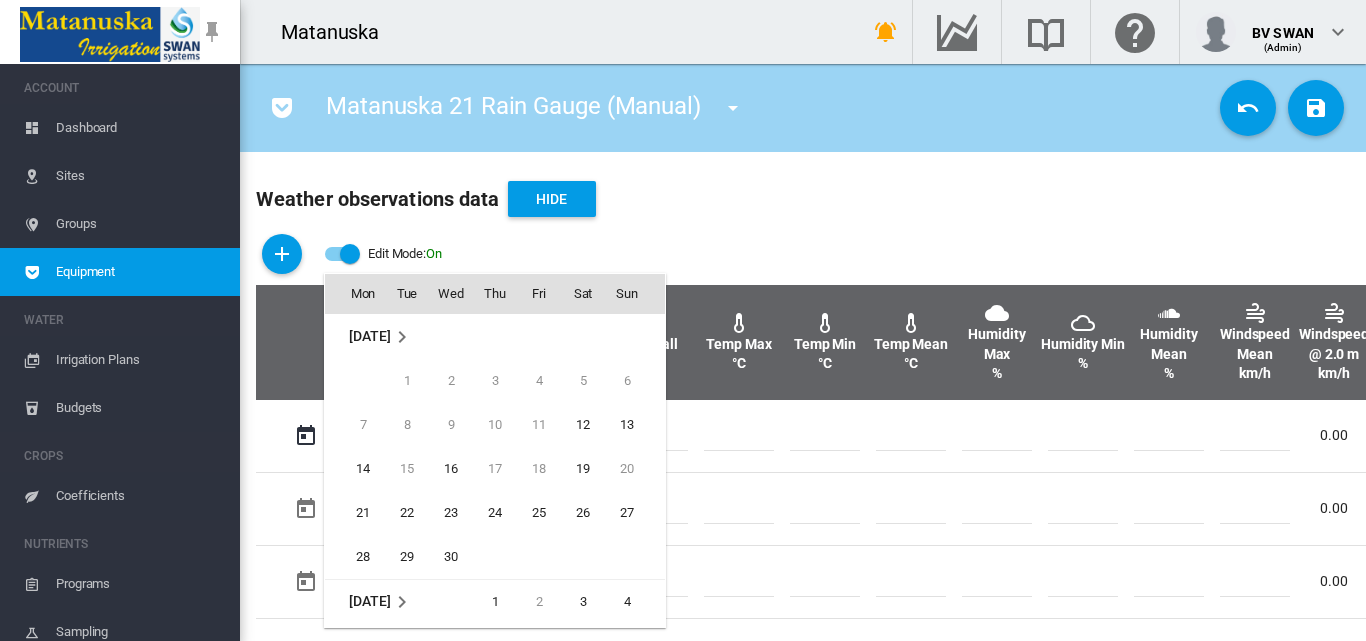scroll, scrollTop: 795, scrollLeft: 0, axis: vertical 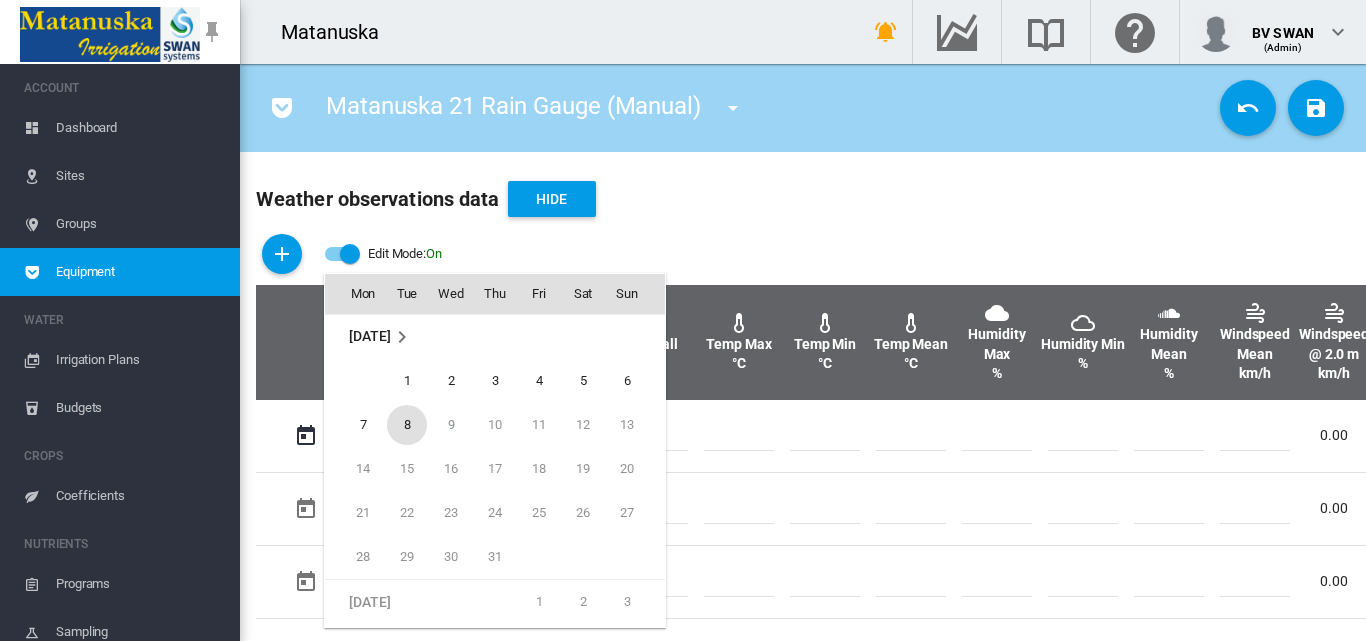 click on "8" at bounding box center (407, 425) 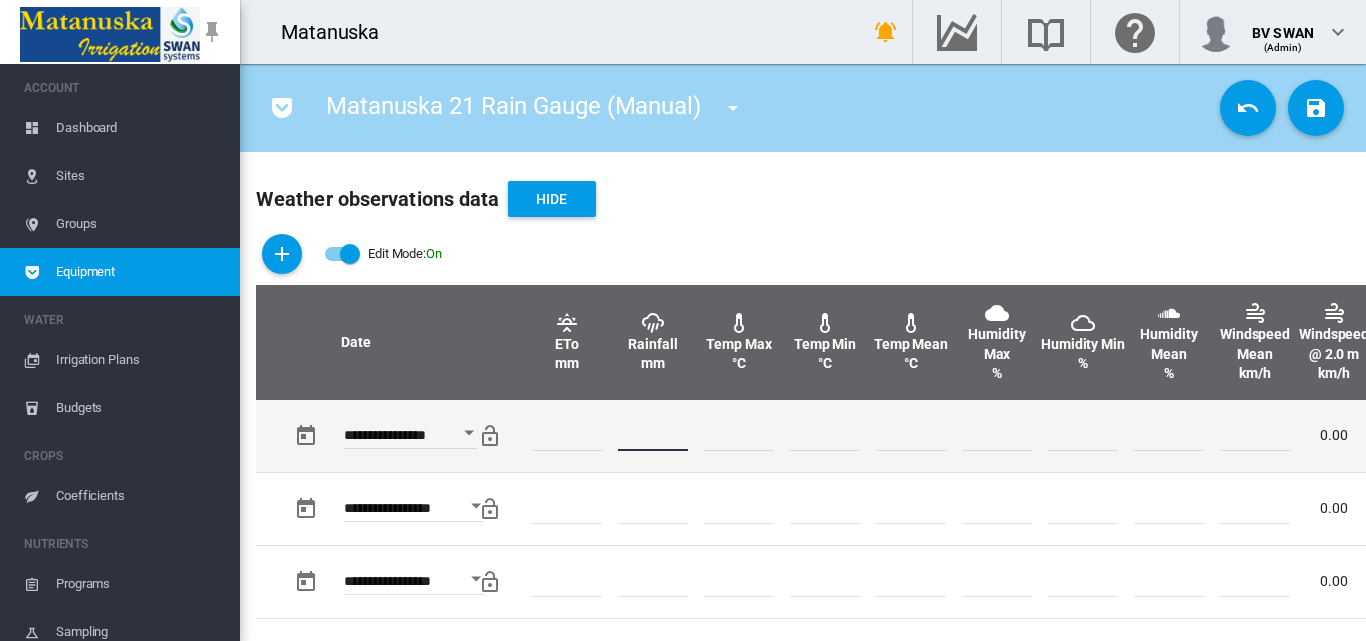 click at bounding box center [653, 436] 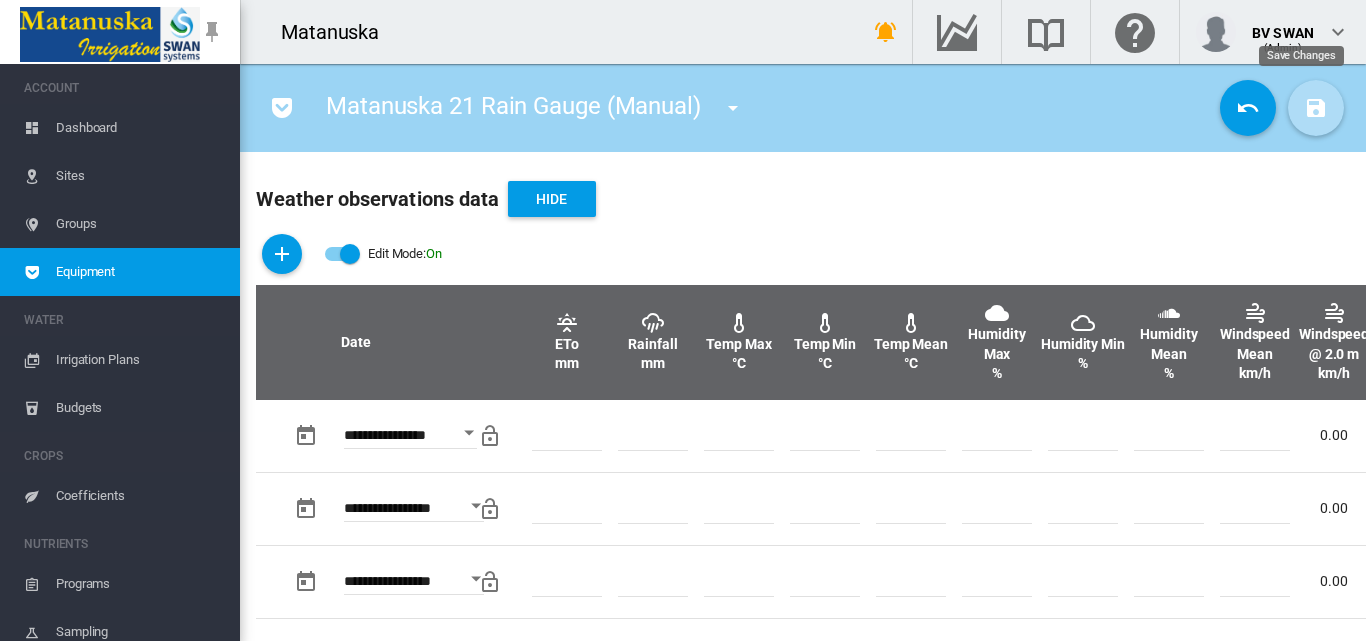 click at bounding box center (1316, 108) 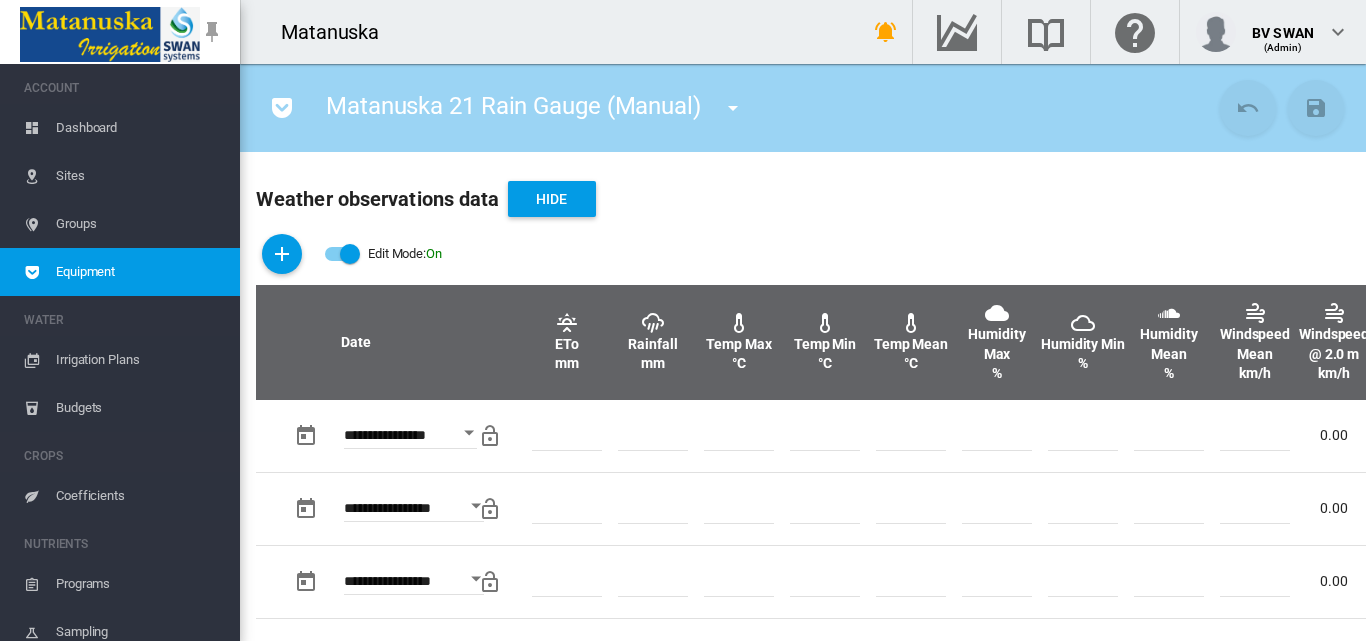 click at bounding box center (733, 108) 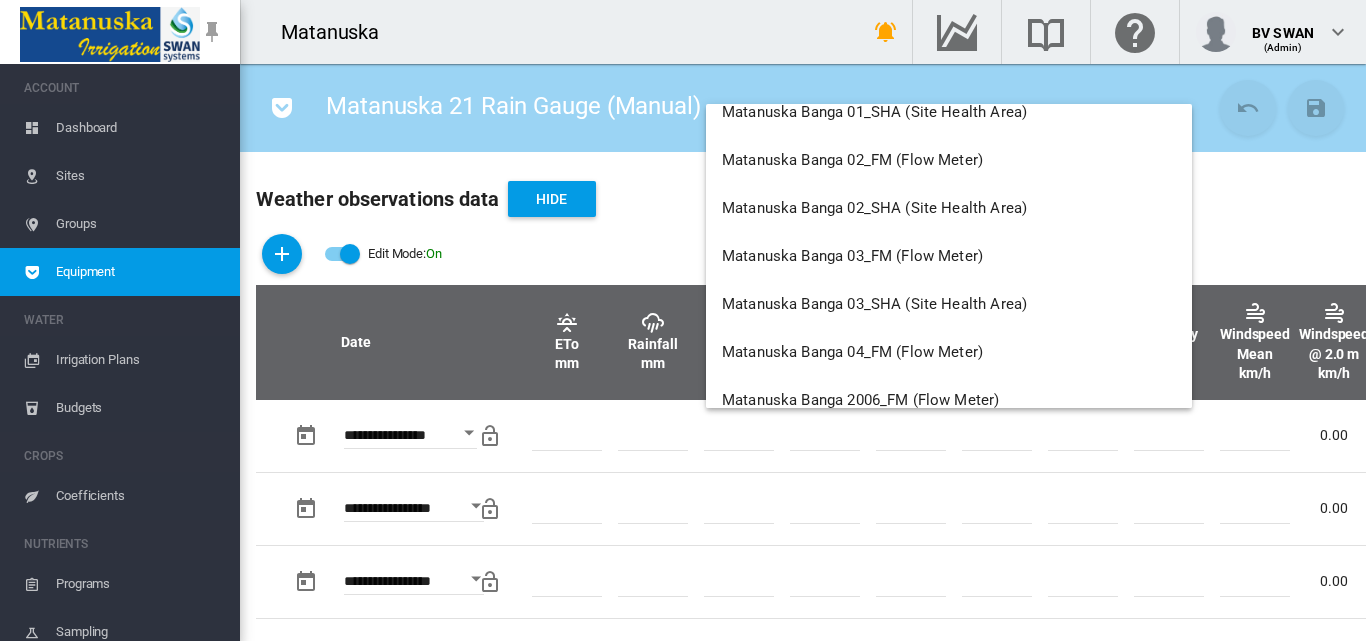 scroll, scrollTop: 9100, scrollLeft: 0, axis: vertical 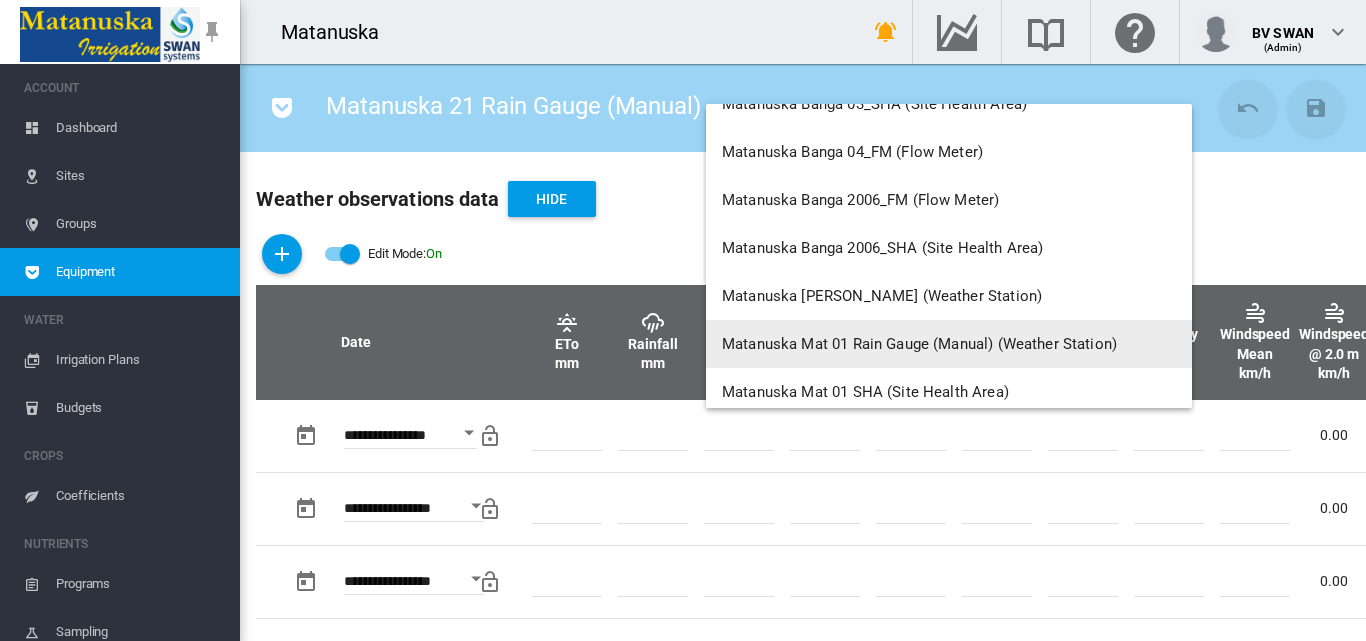 click on "Matanuska Mat 01 Rain Gauge (Manual) (Weather Station)" at bounding box center (919, 344) 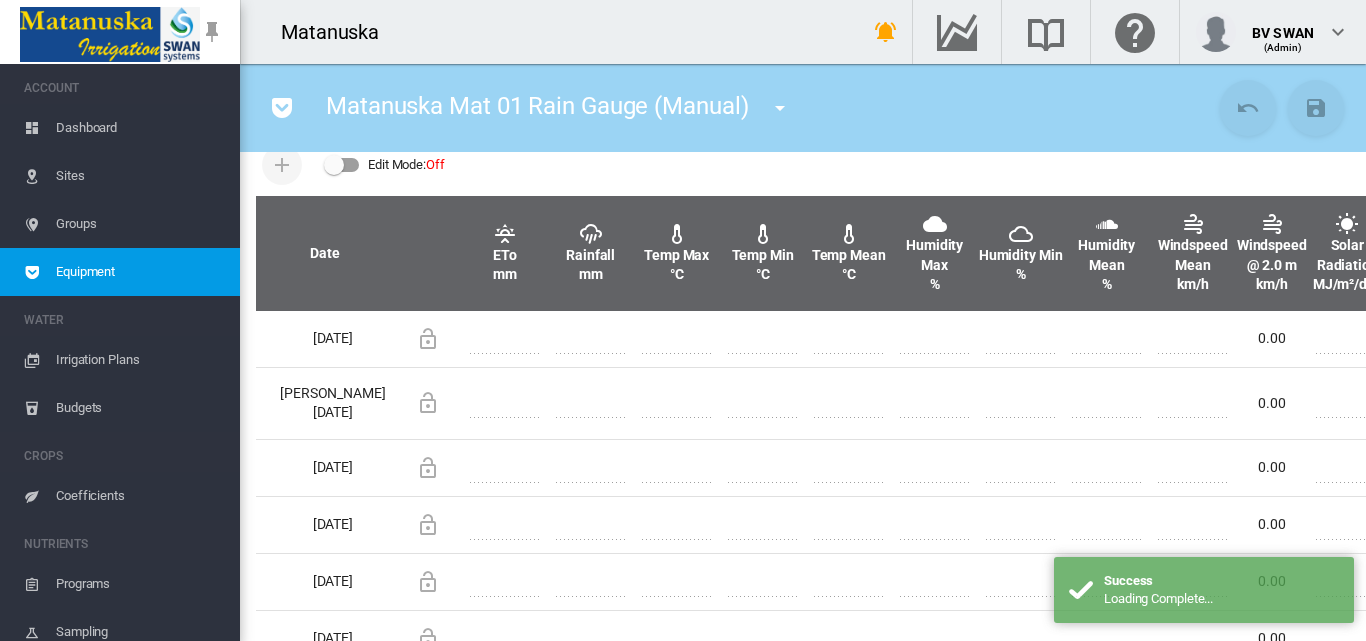 scroll, scrollTop: 700, scrollLeft: 0, axis: vertical 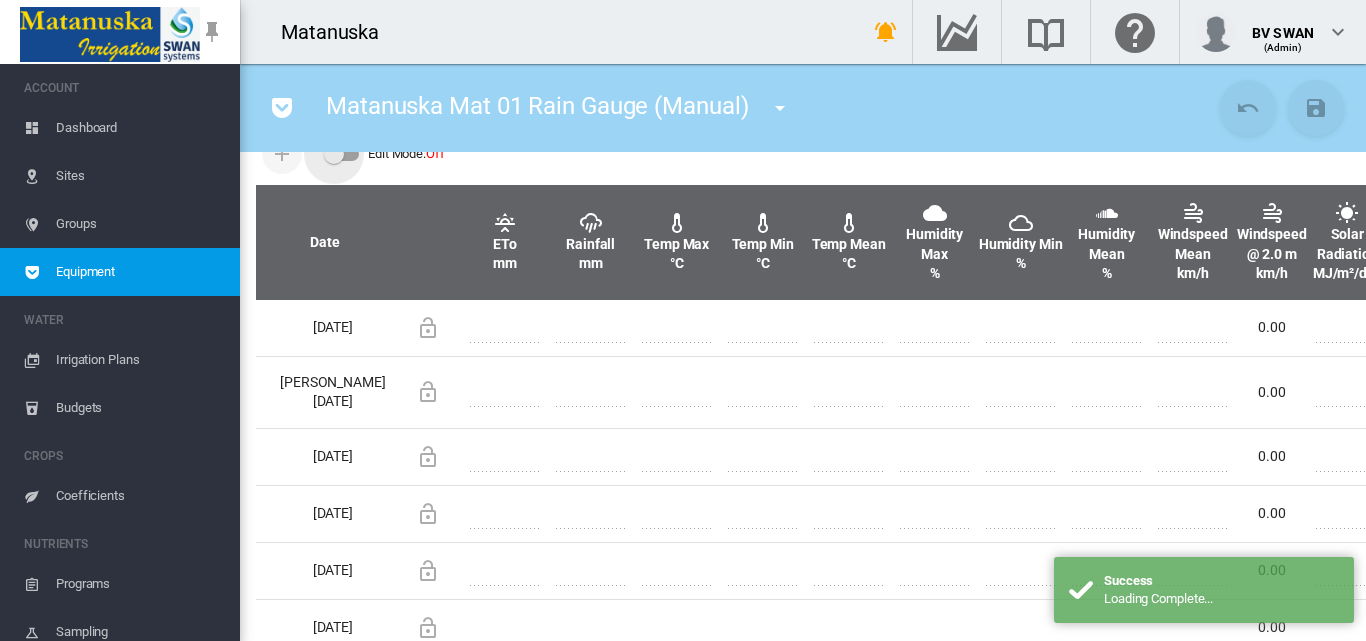 click at bounding box center (334, 154) 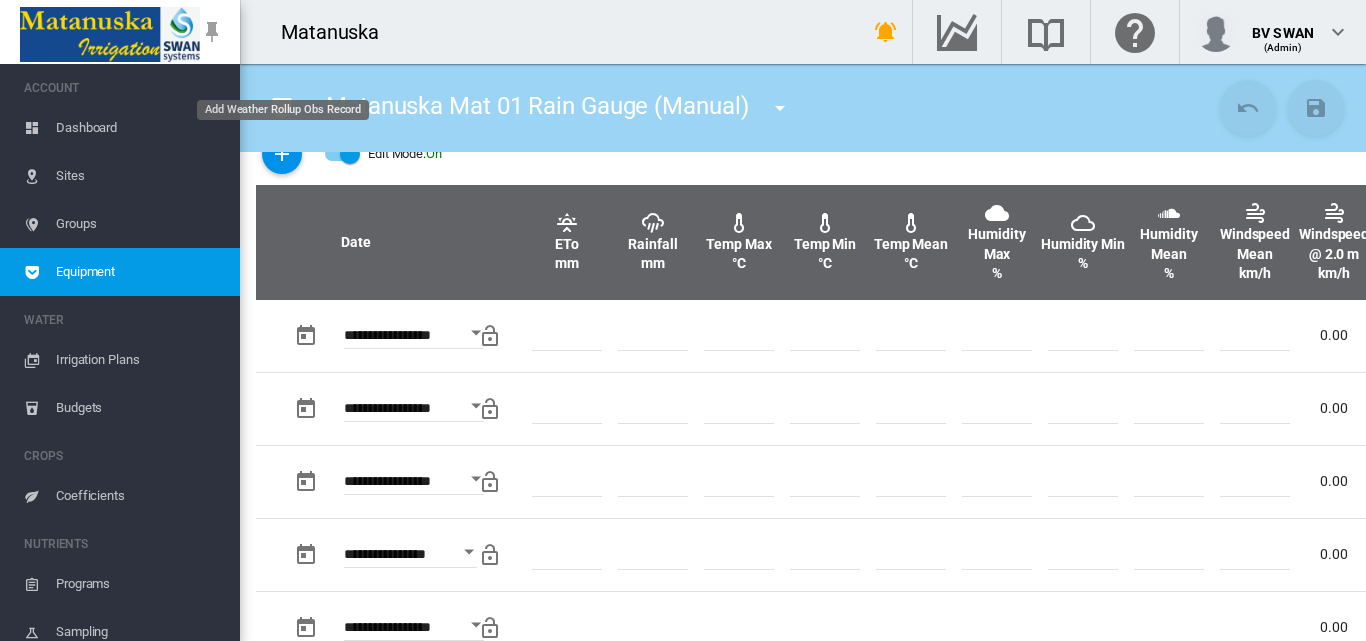 click at bounding box center [282, 154] 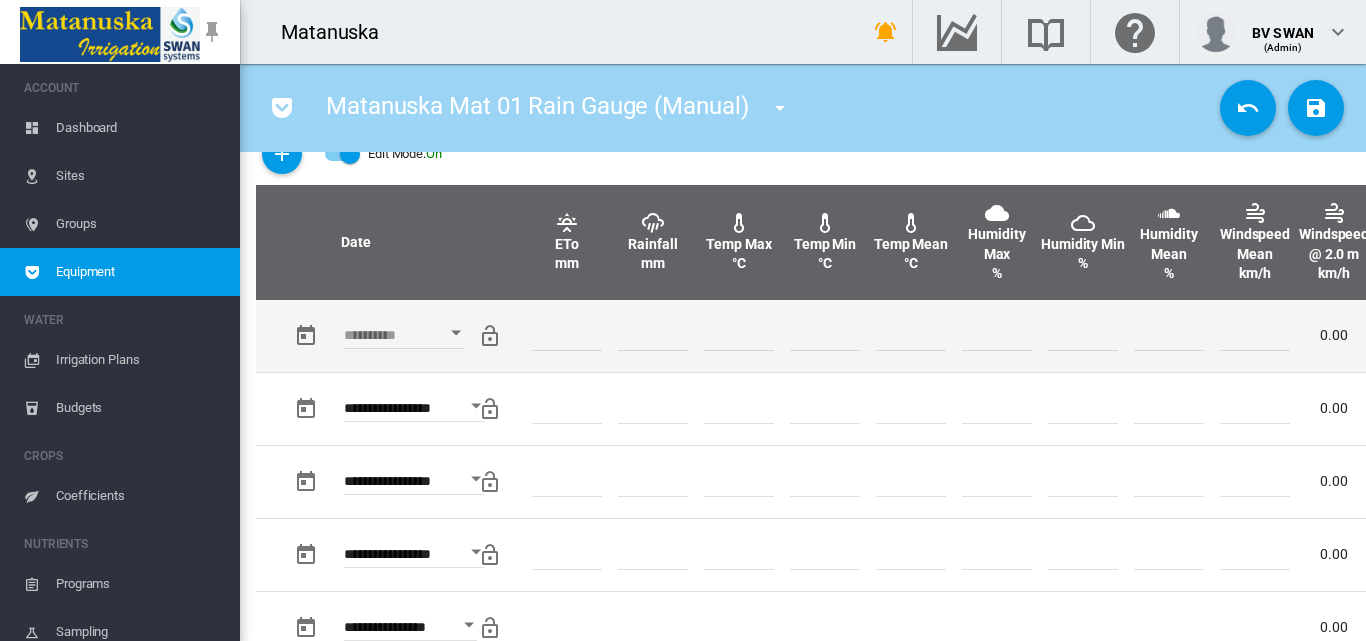 click at bounding box center (456, 333) 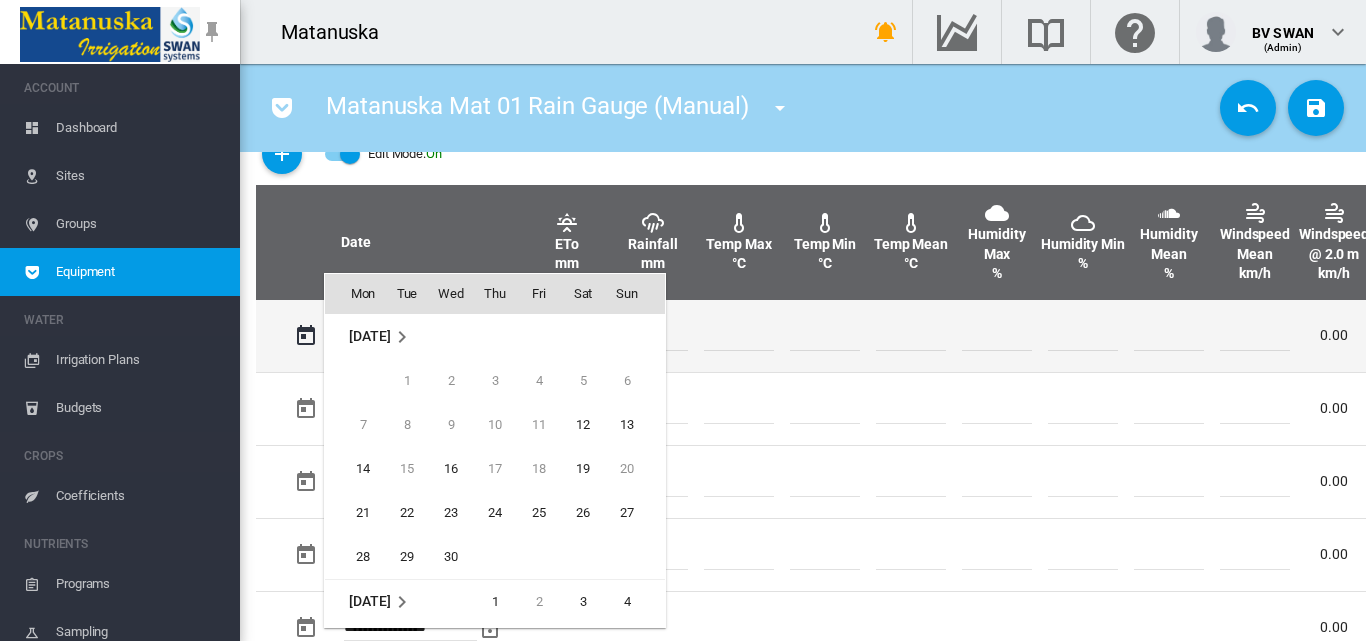 scroll, scrollTop: 795, scrollLeft: 0, axis: vertical 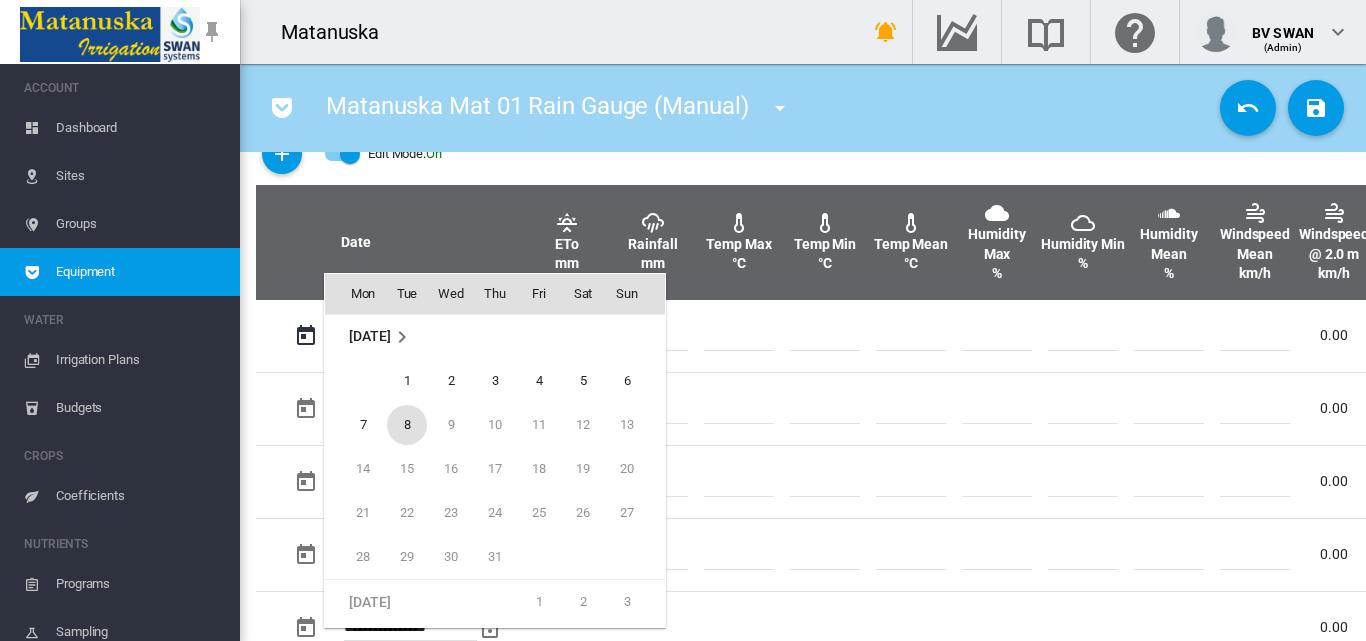 click on "8" at bounding box center [407, 425] 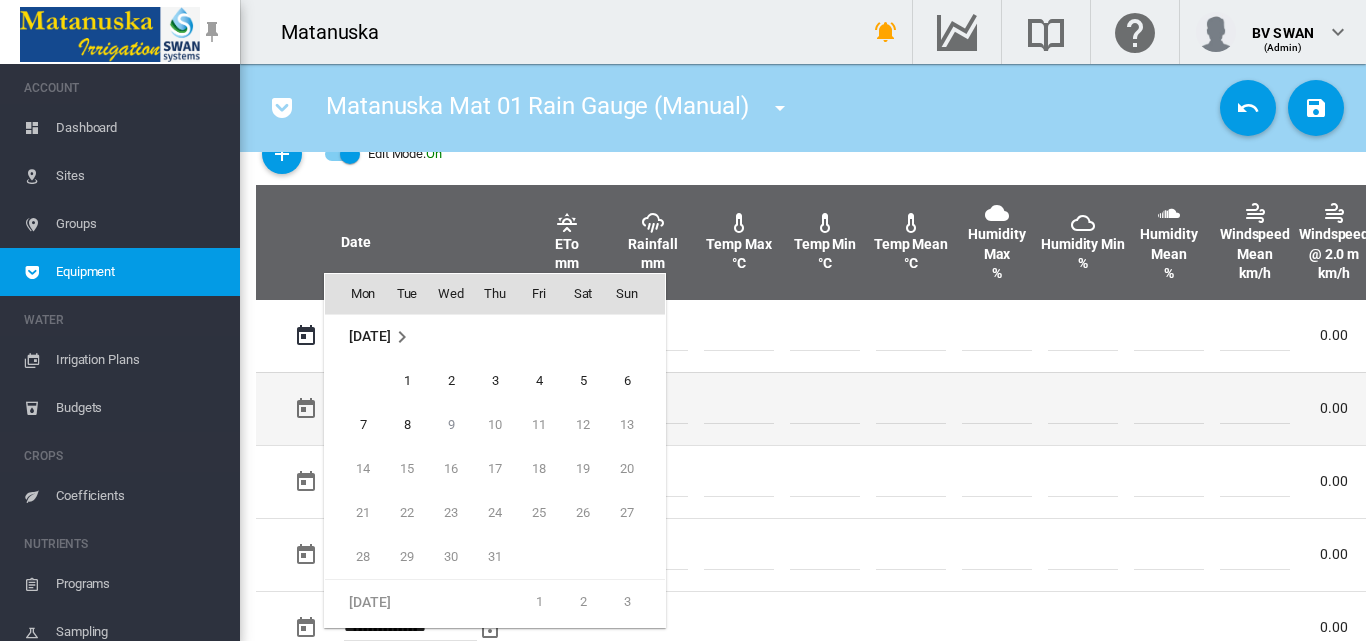 type on "**********" 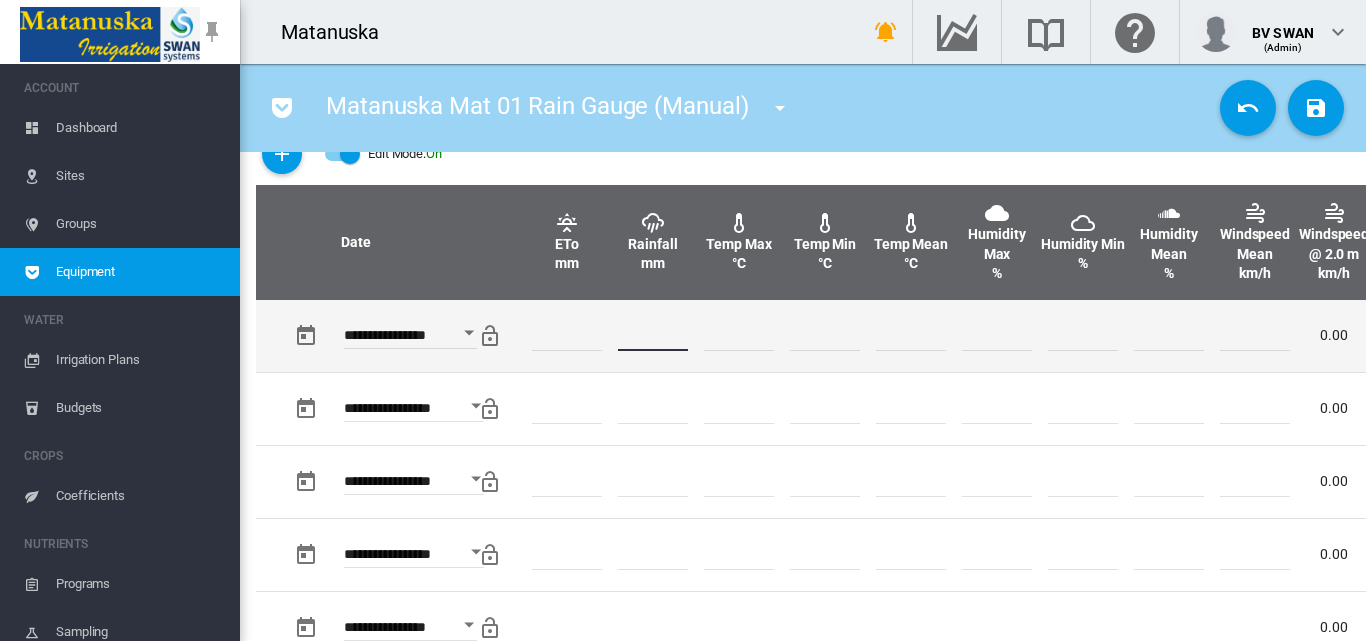 click at bounding box center [653, 336] 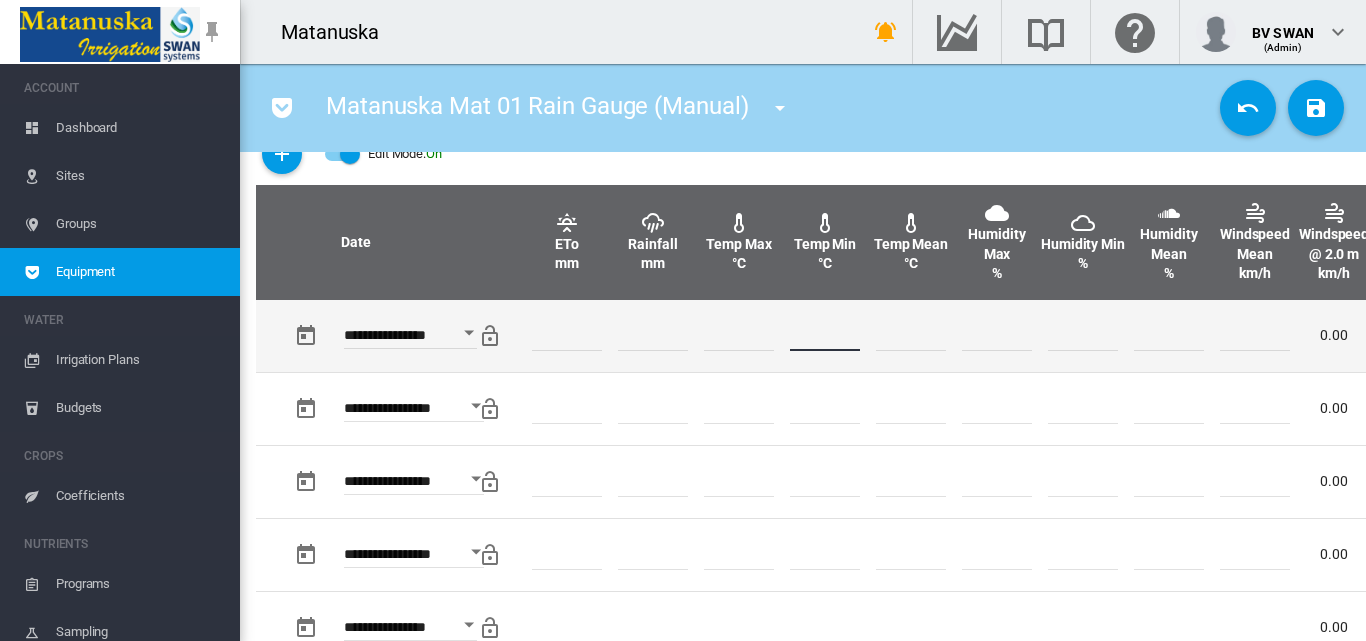 click at bounding box center [825, 336] 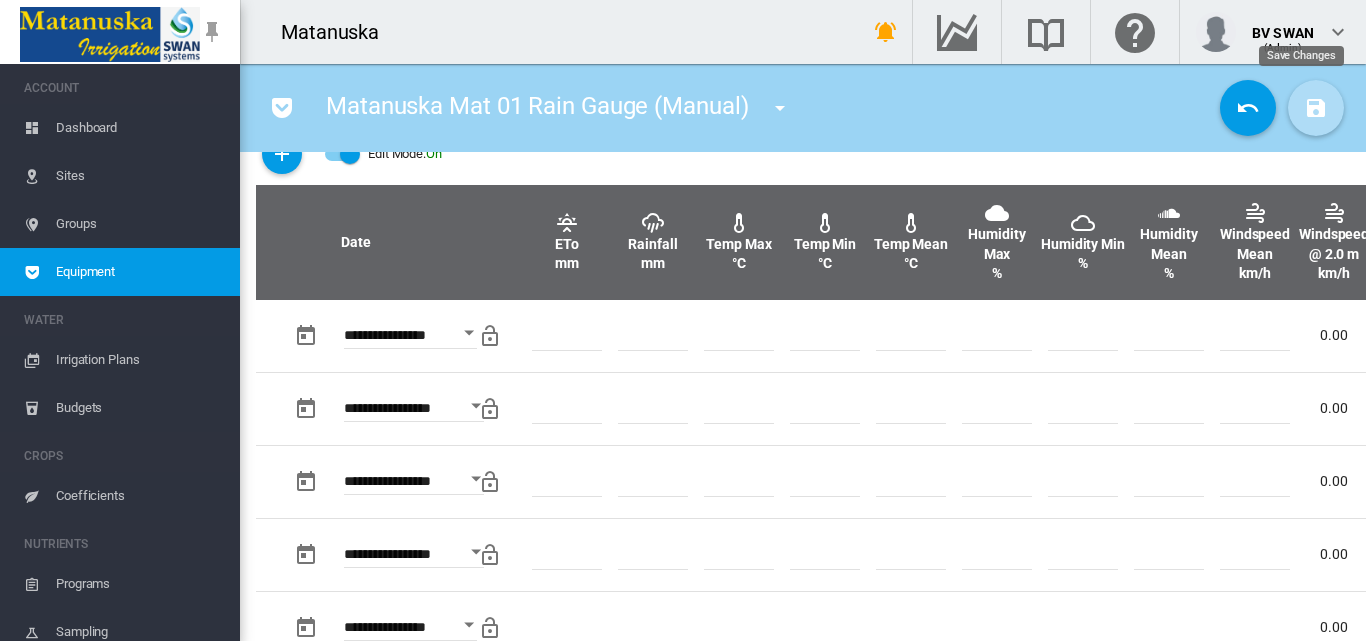 click at bounding box center [1316, 108] 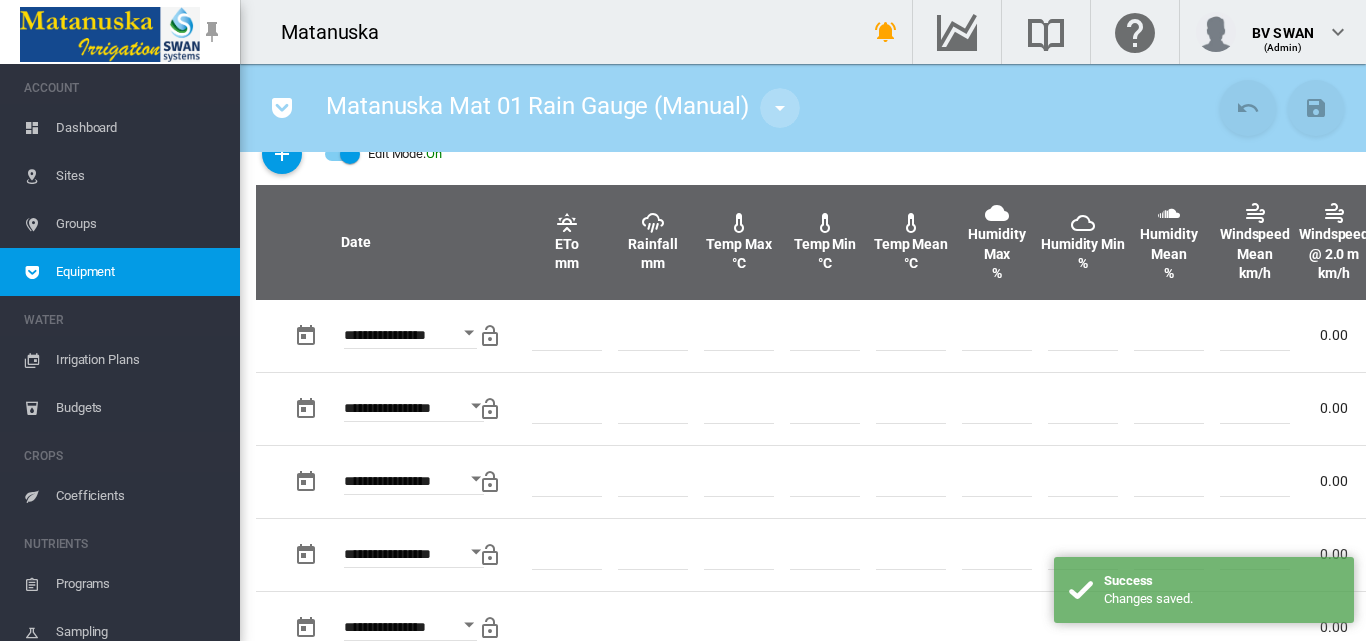 click at bounding box center (780, 108) 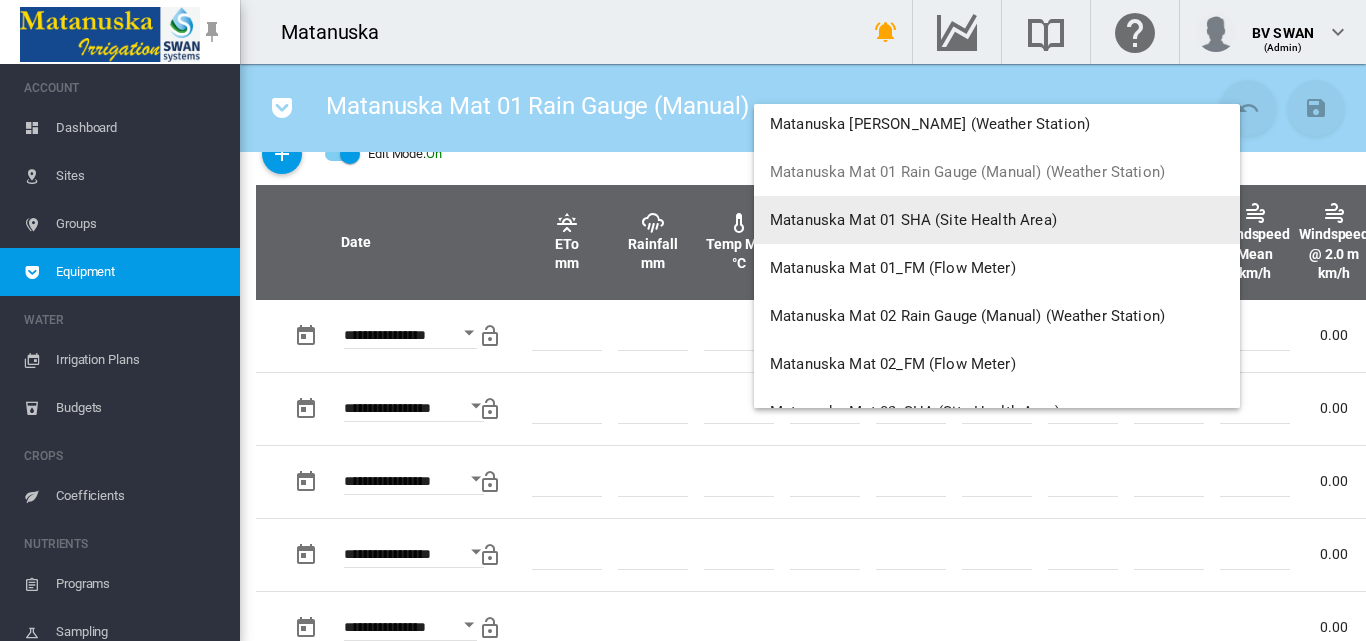 scroll, scrollTop: 9400, scrollLeft: 0, axis: vertical 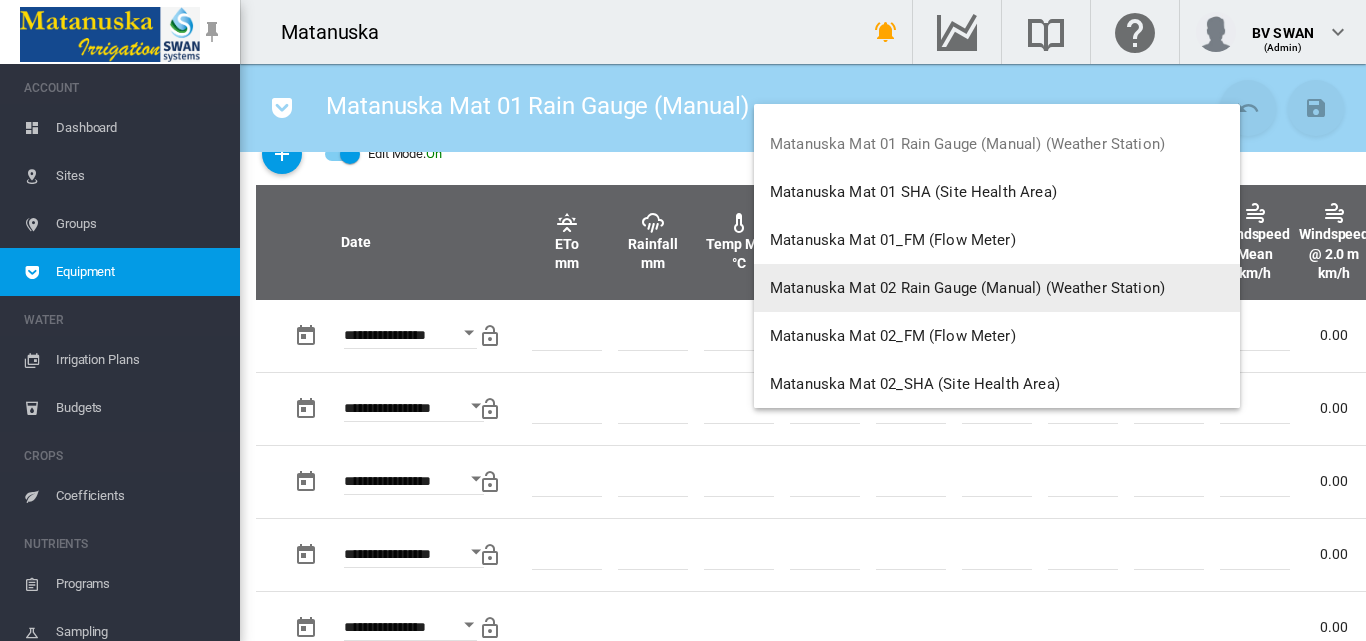 click on "Matanuska Mat 02 Rain Gauge (Manual) (Weather Station)" at bounding box center (967, 288) 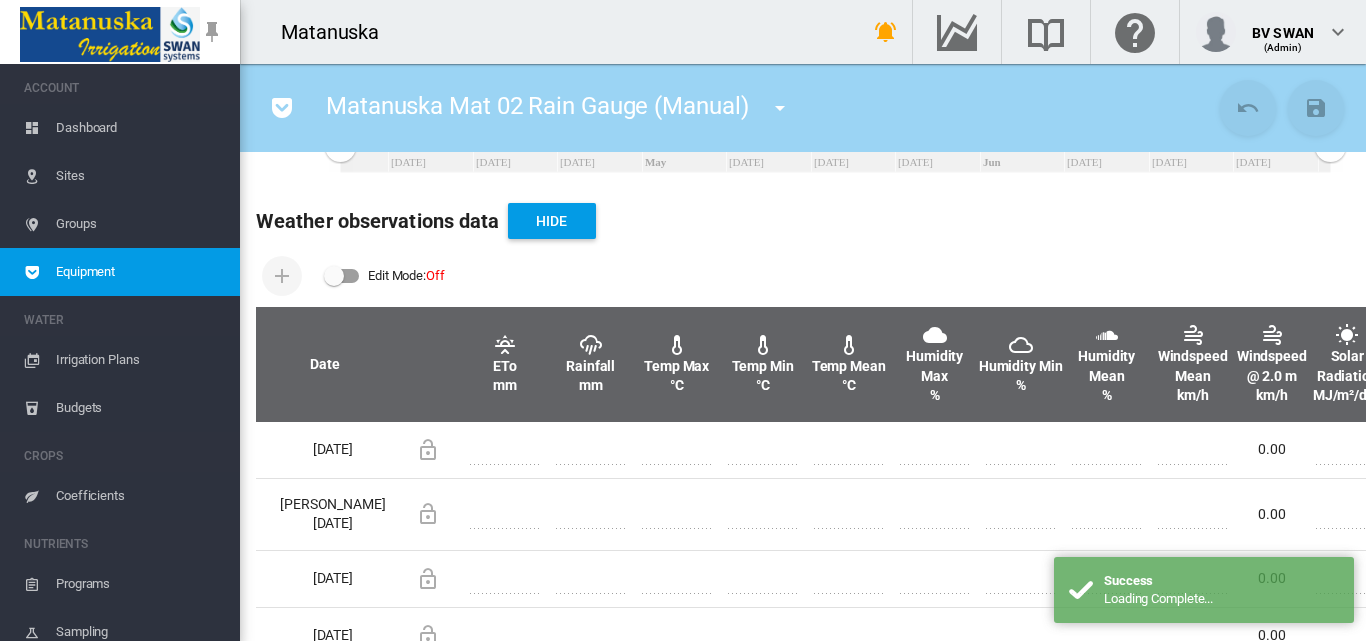 scroll, scrollTop: 560, scrollLeft: 0, axis: vertical 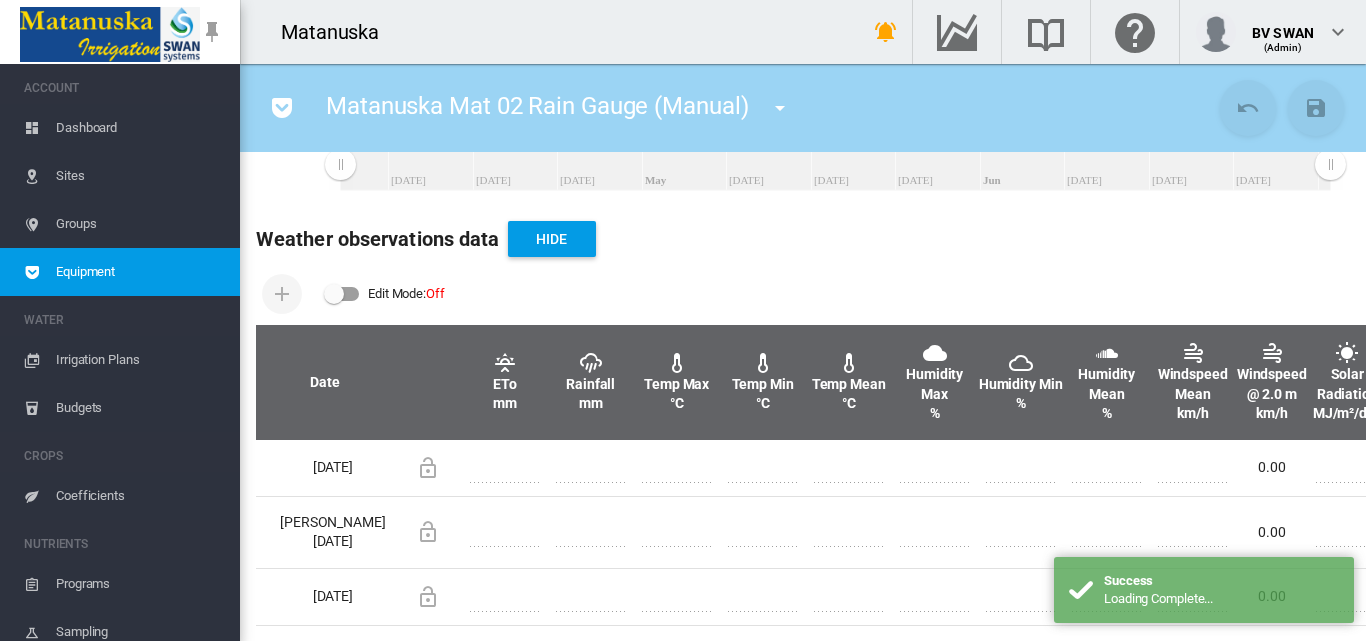 click at bounding box center [342, 294] 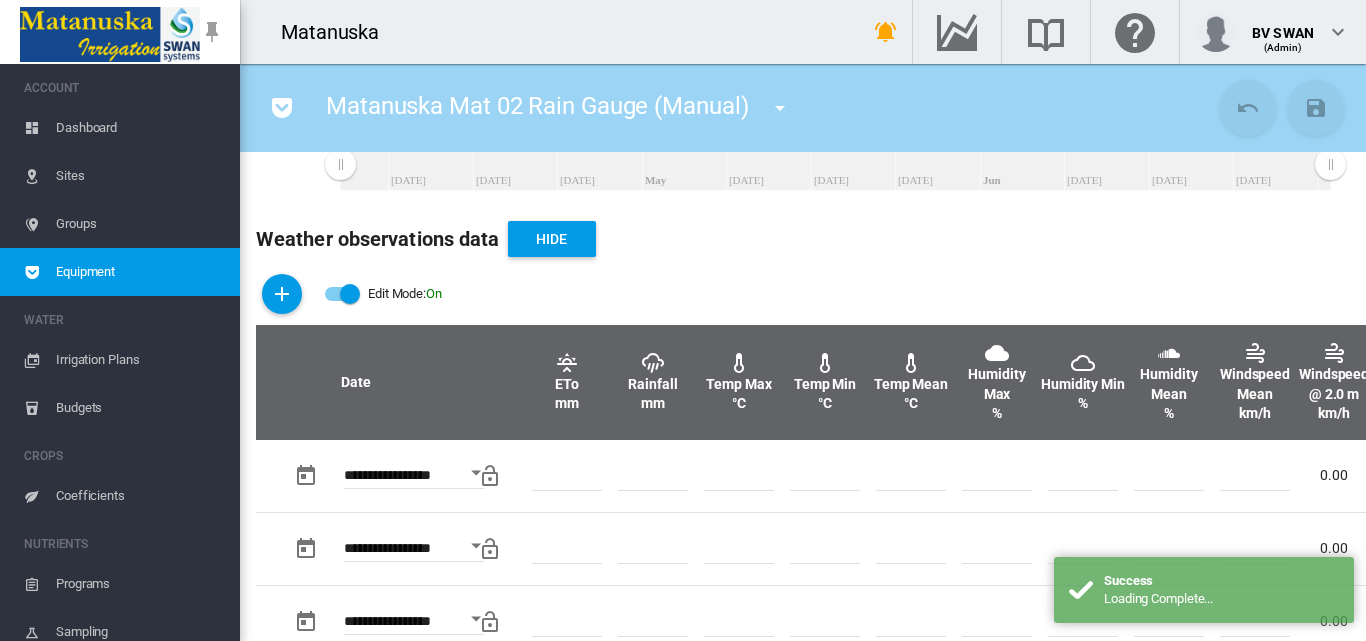click on "Edit Mode:
On" at bounding box center (383, 294) 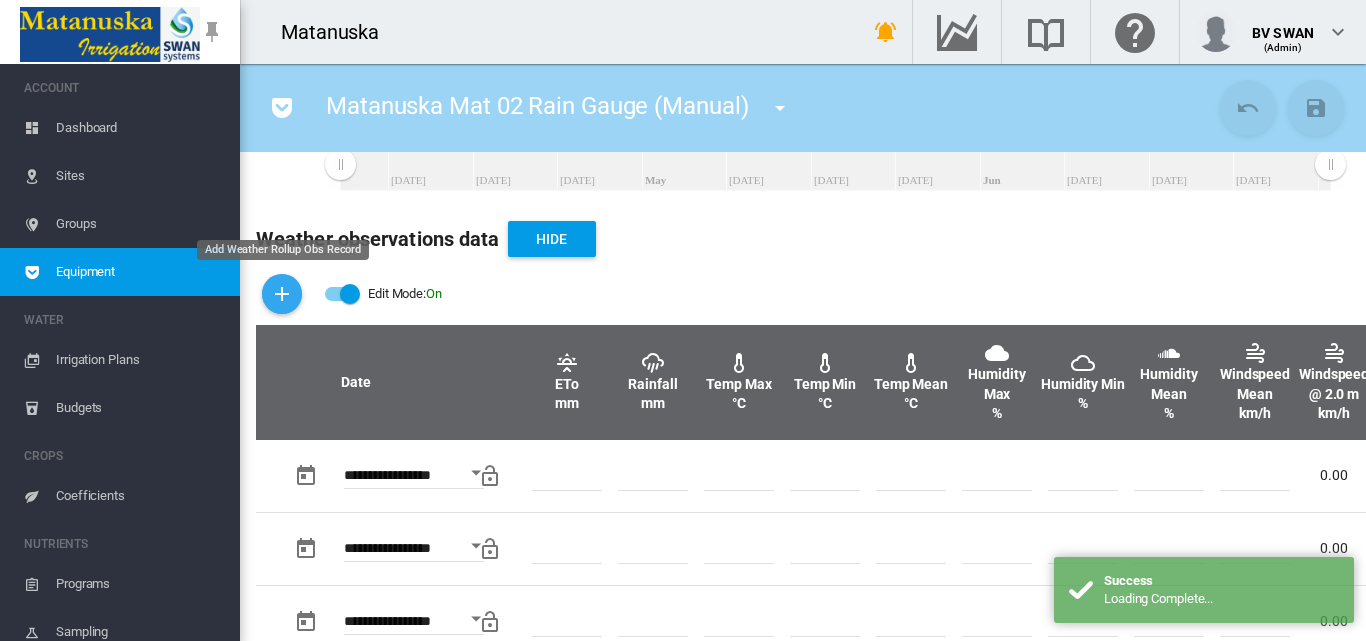 click at bounding box center (282, 294) 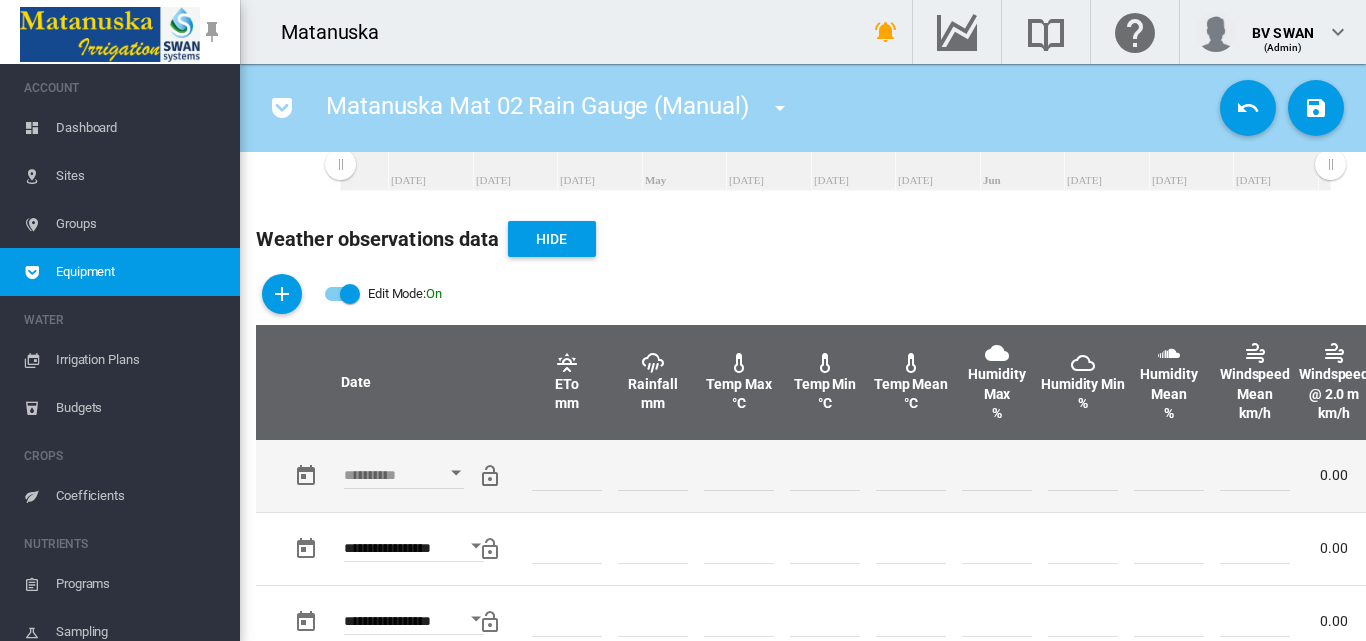click at bounding box center [456, 473] 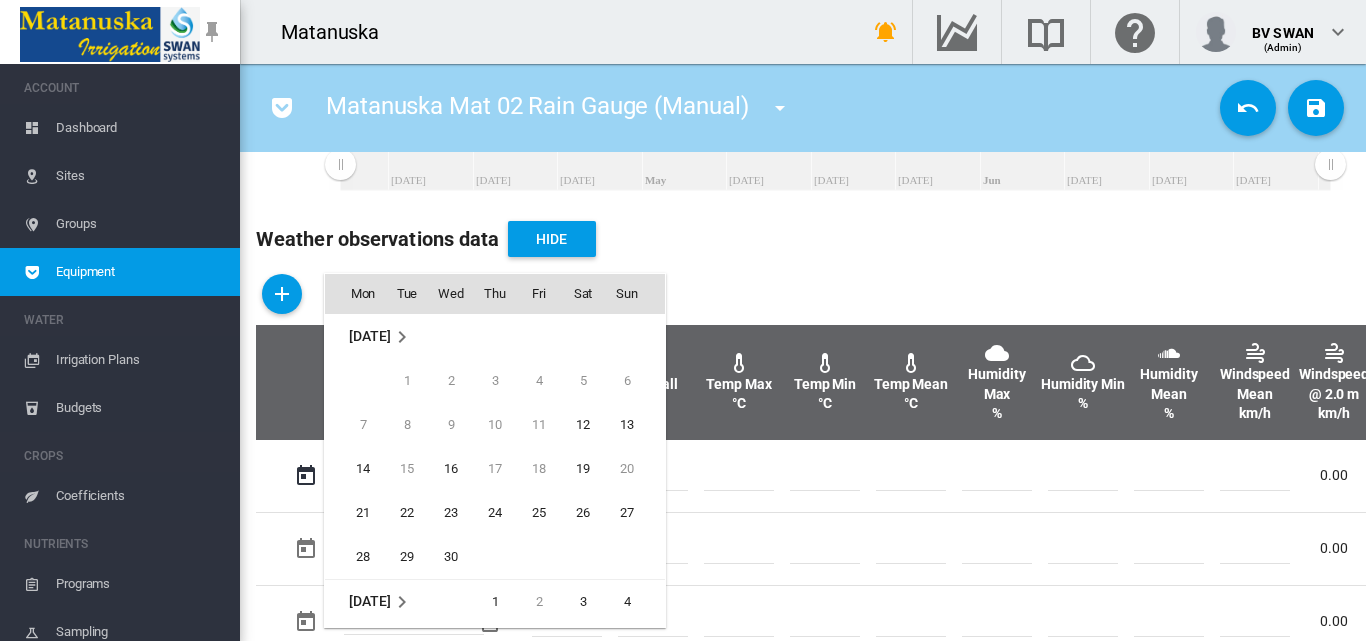 scroll, scrollTop: 795, scrollLeft: 0, axis: vertical 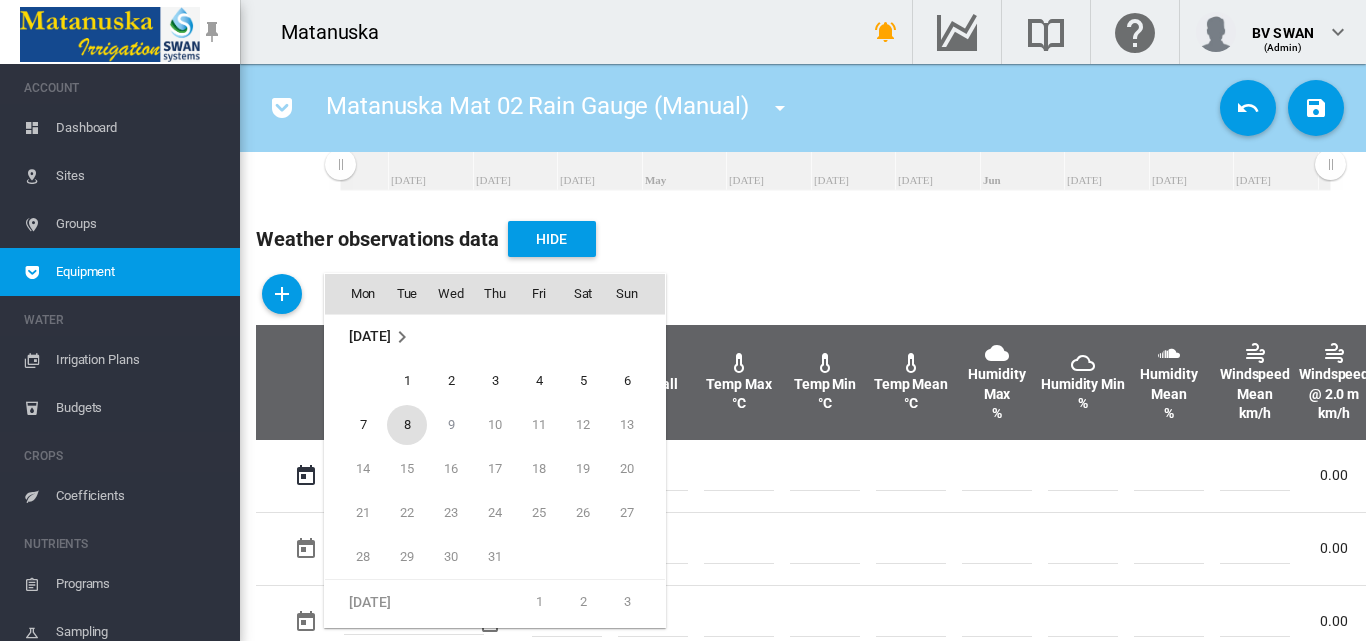 click on "8" at bounding box center (407, 425) 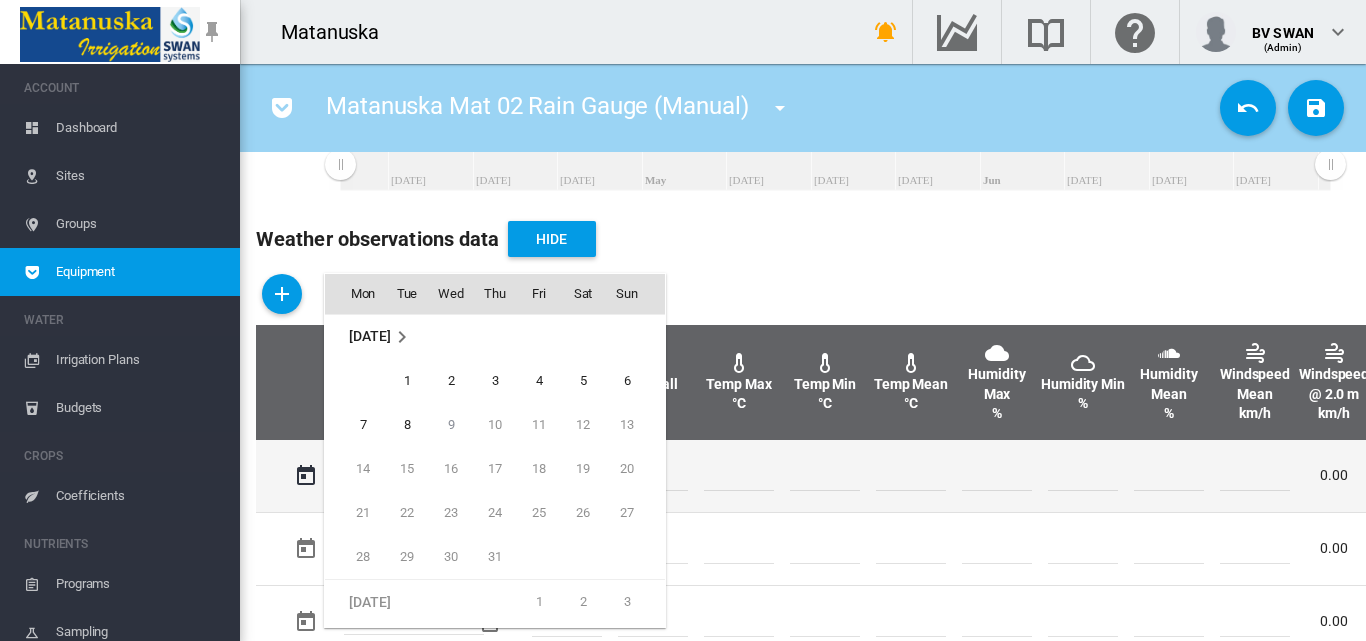 type on "**********" 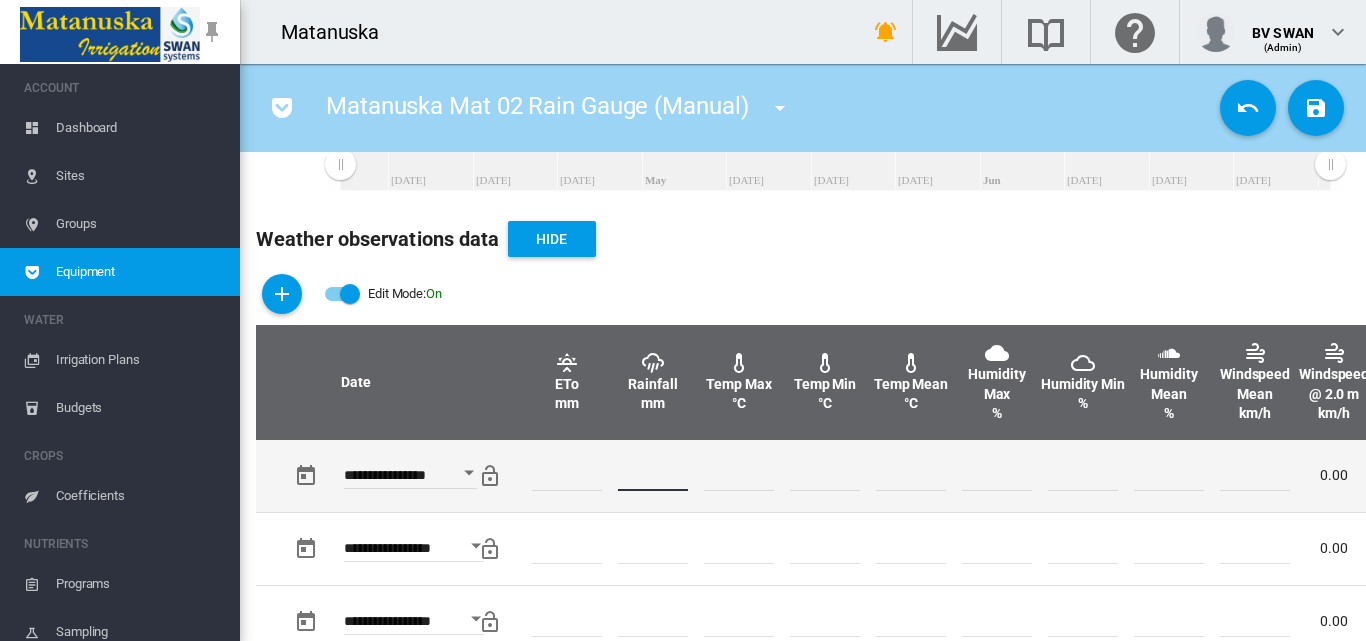 click at bounding box center [653, 476] 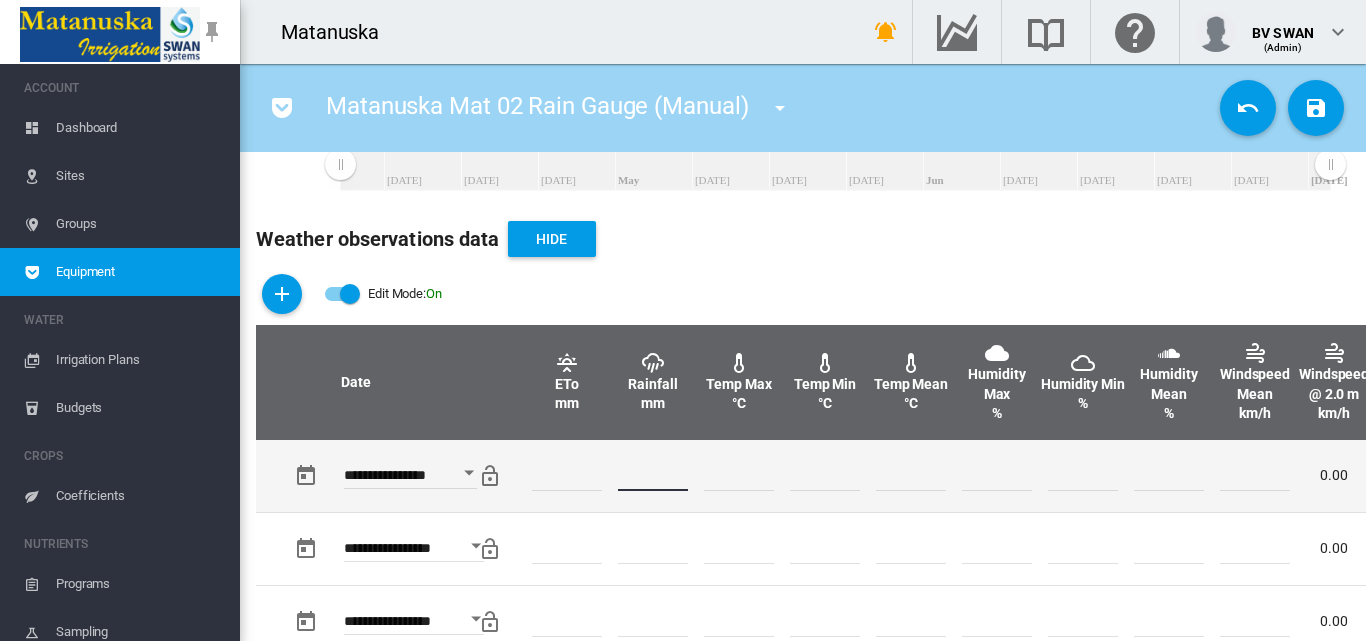 type on "*" 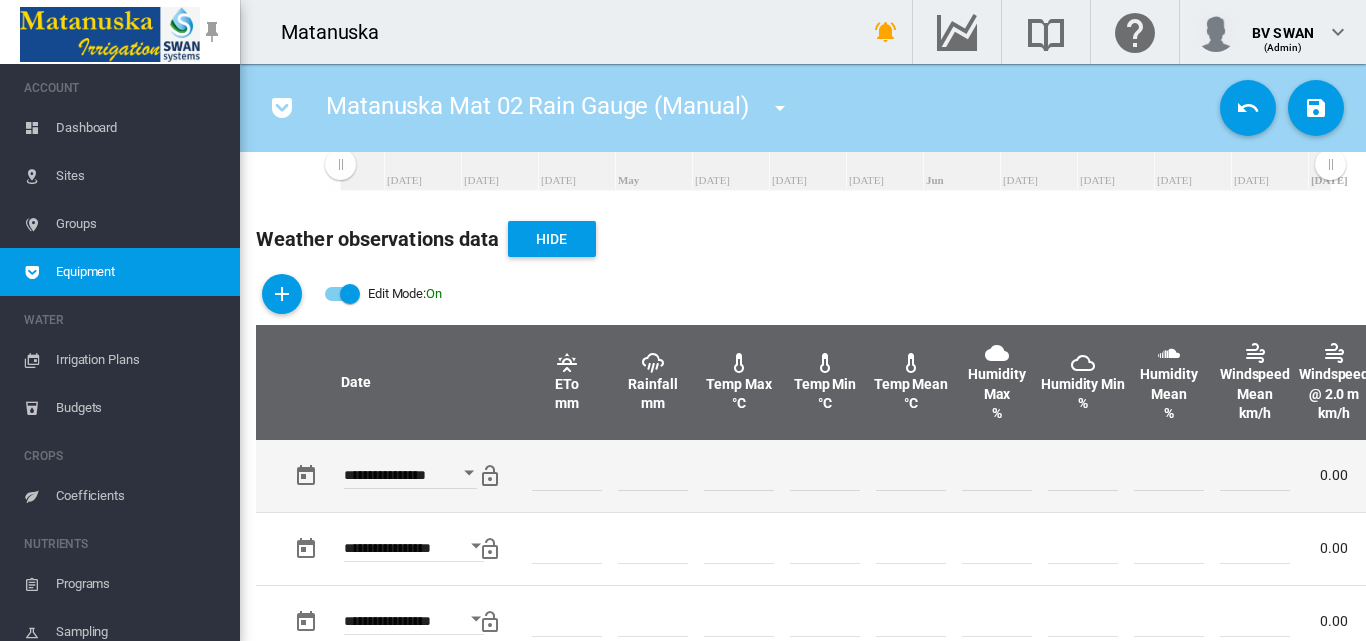 click at bounding box center (825, 476) 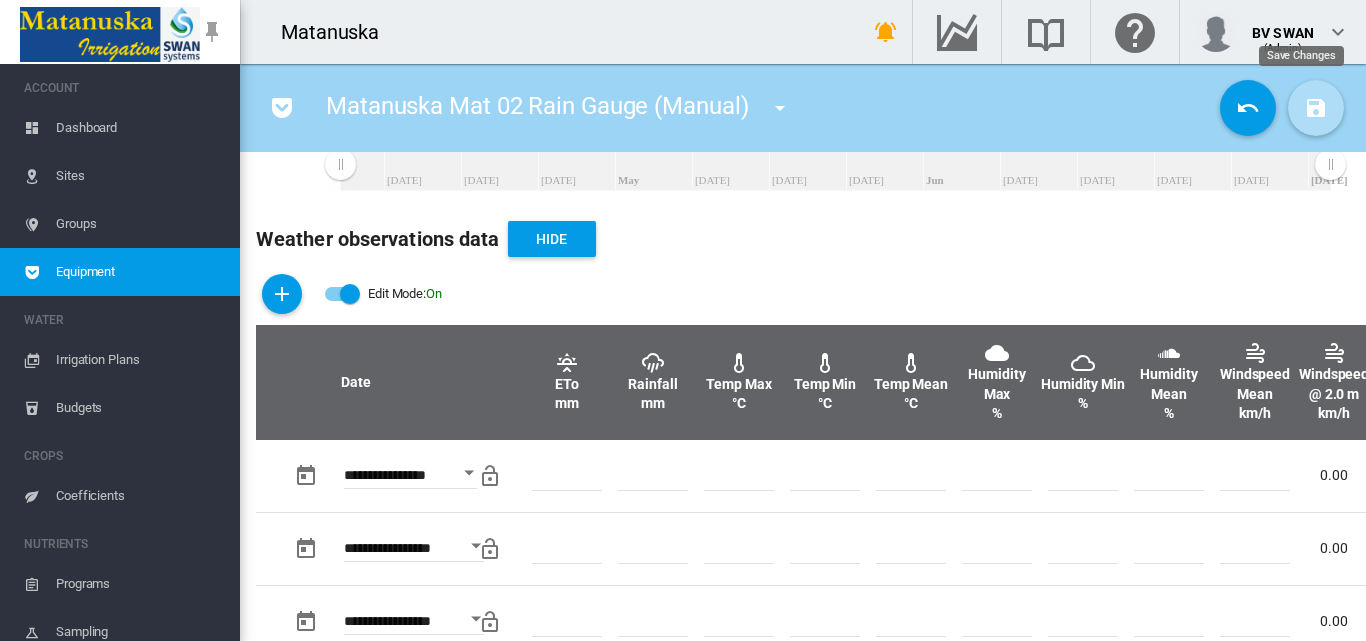 click at bounding box center [1316, 108] 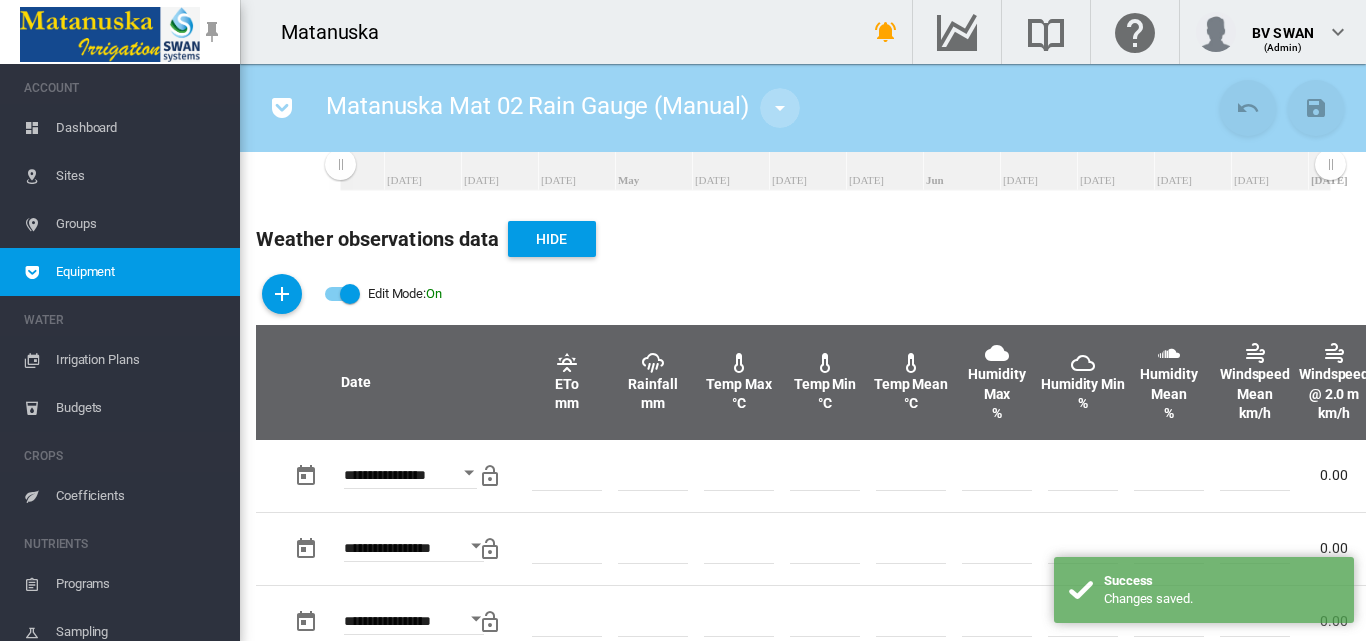 click at bounding box center (780, 108) 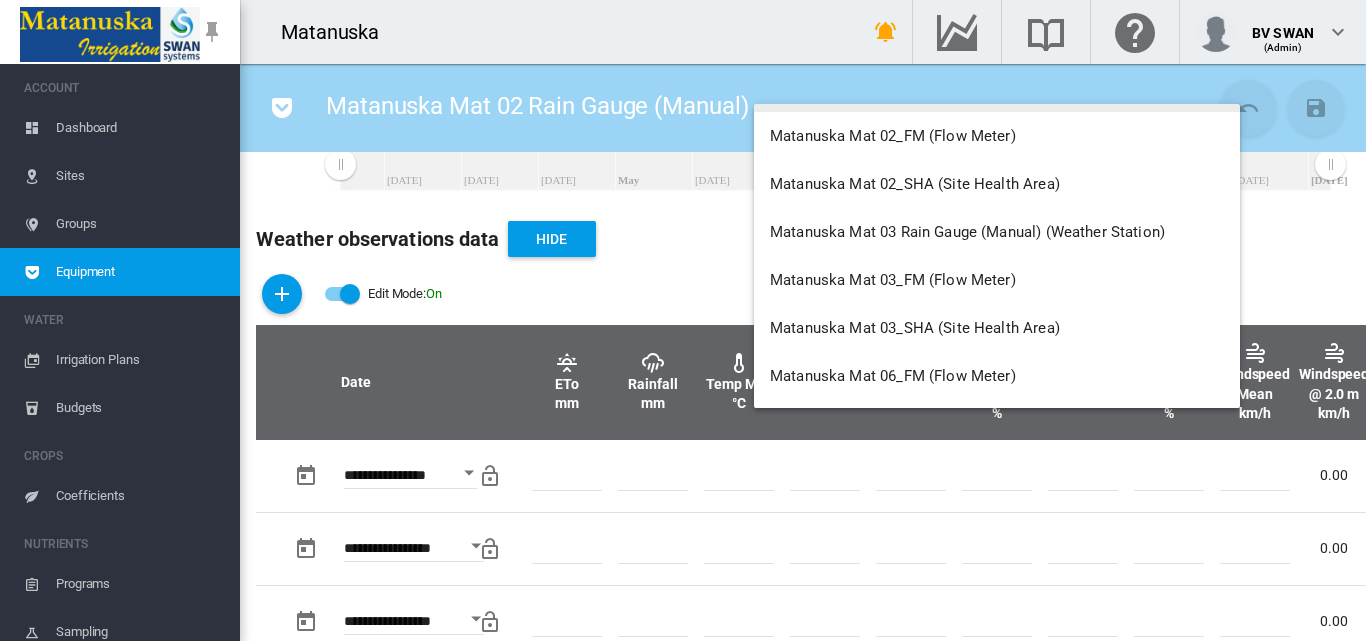 scroll, scrollTop: 9700, scrollLeft: 0, axis: vertical 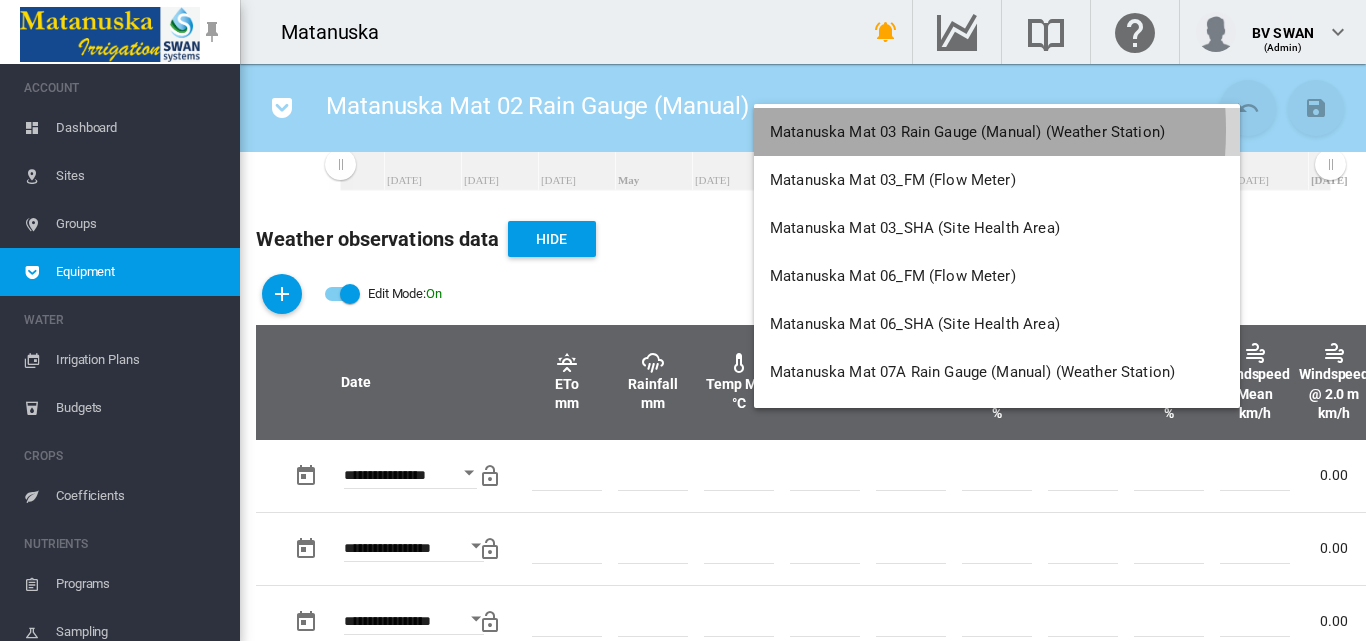 click on "Matanuska Mat 03 Rain Gauge (Manual) (Weather Station)" at bounding box center (967, 132) 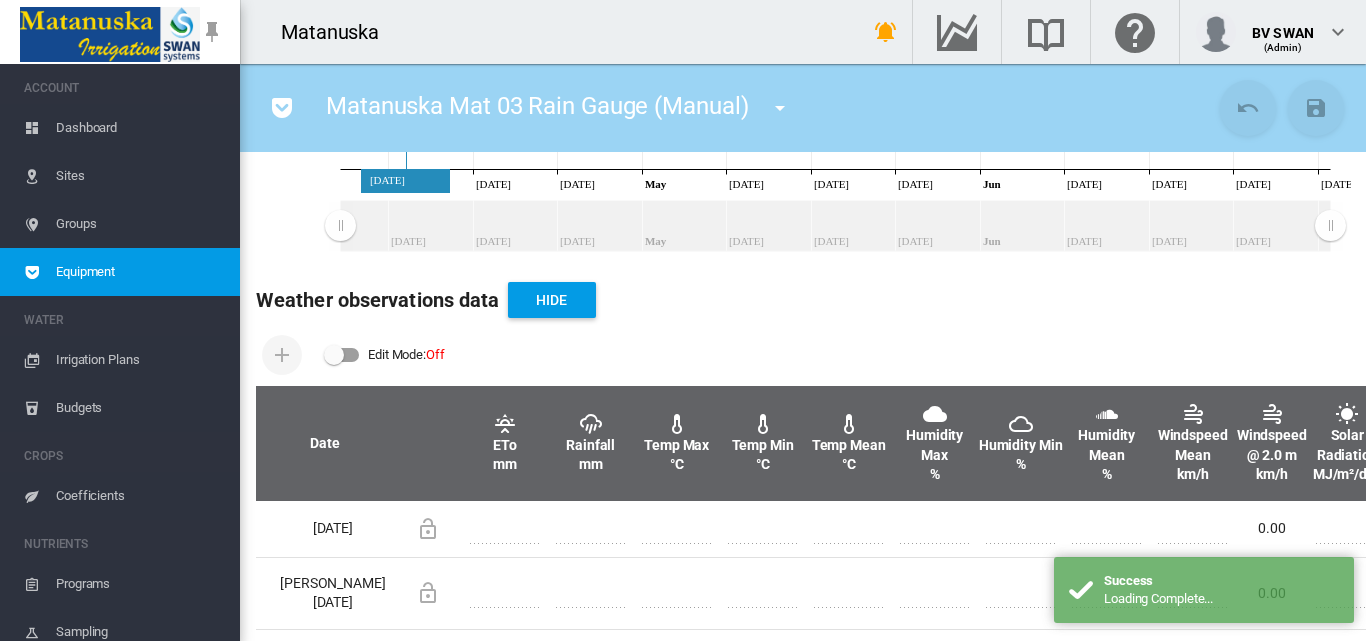 scroll, scrollTop: 600, scrollLeft: 0, axis: vertical 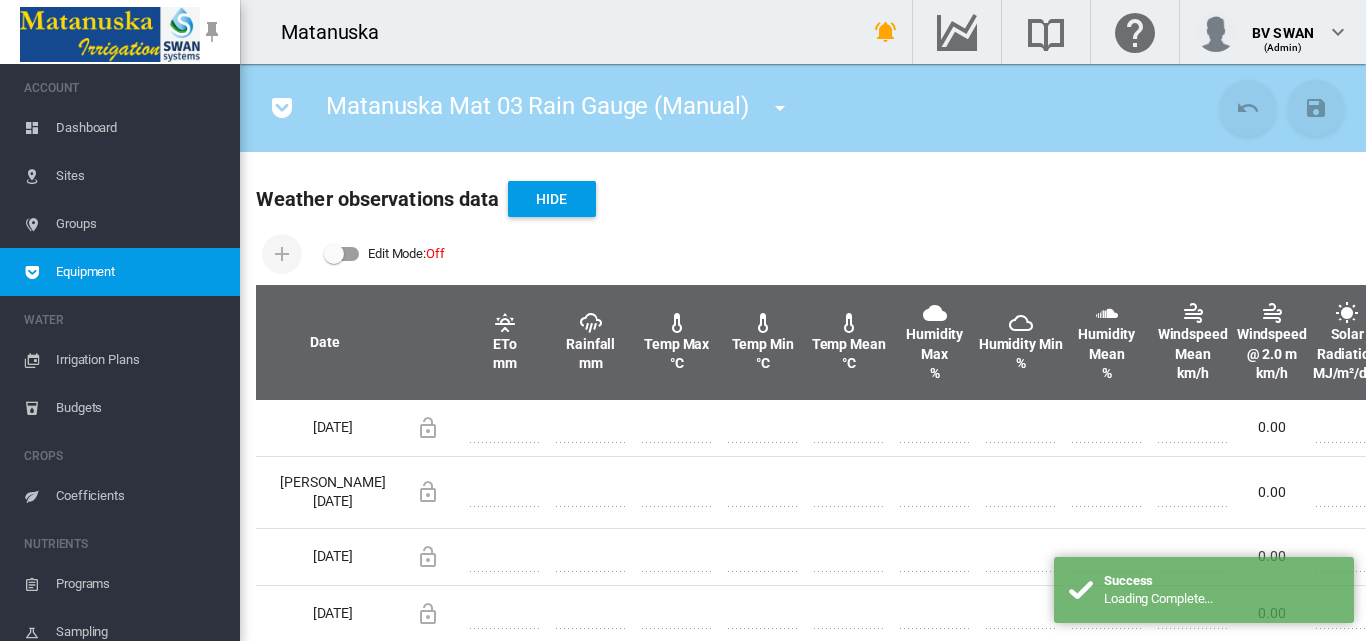 click at bounding box center [342, 254] 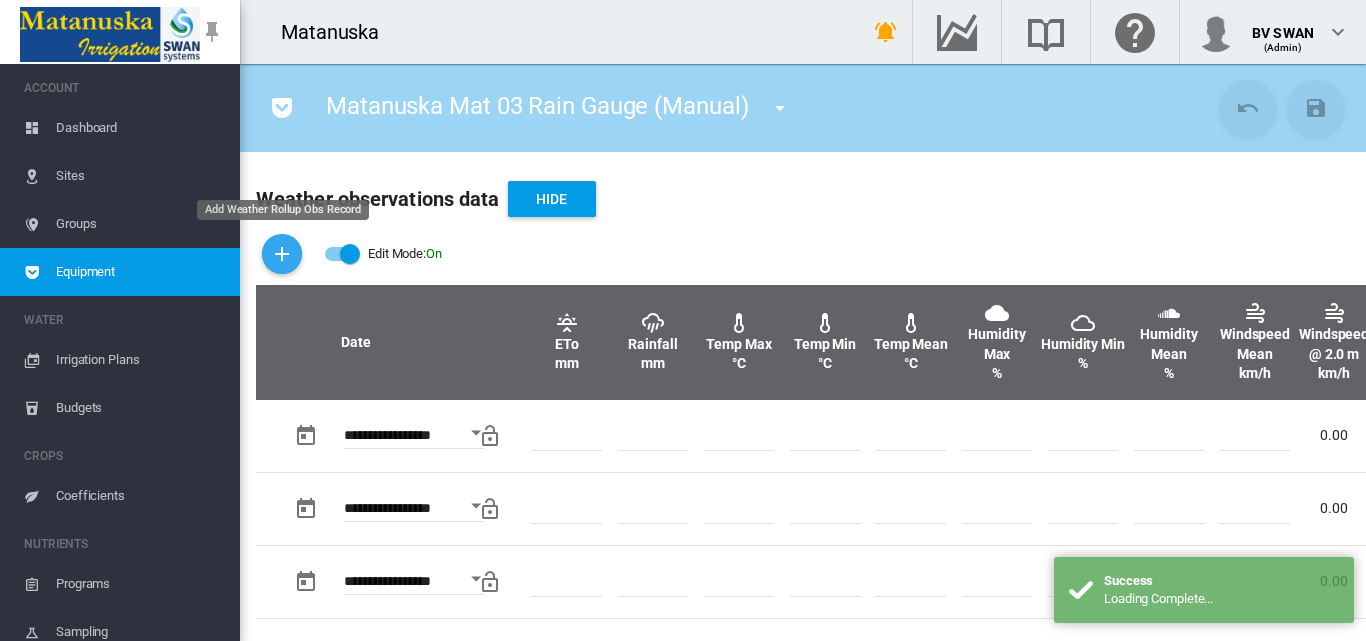 click at bounding box center (282, 254) 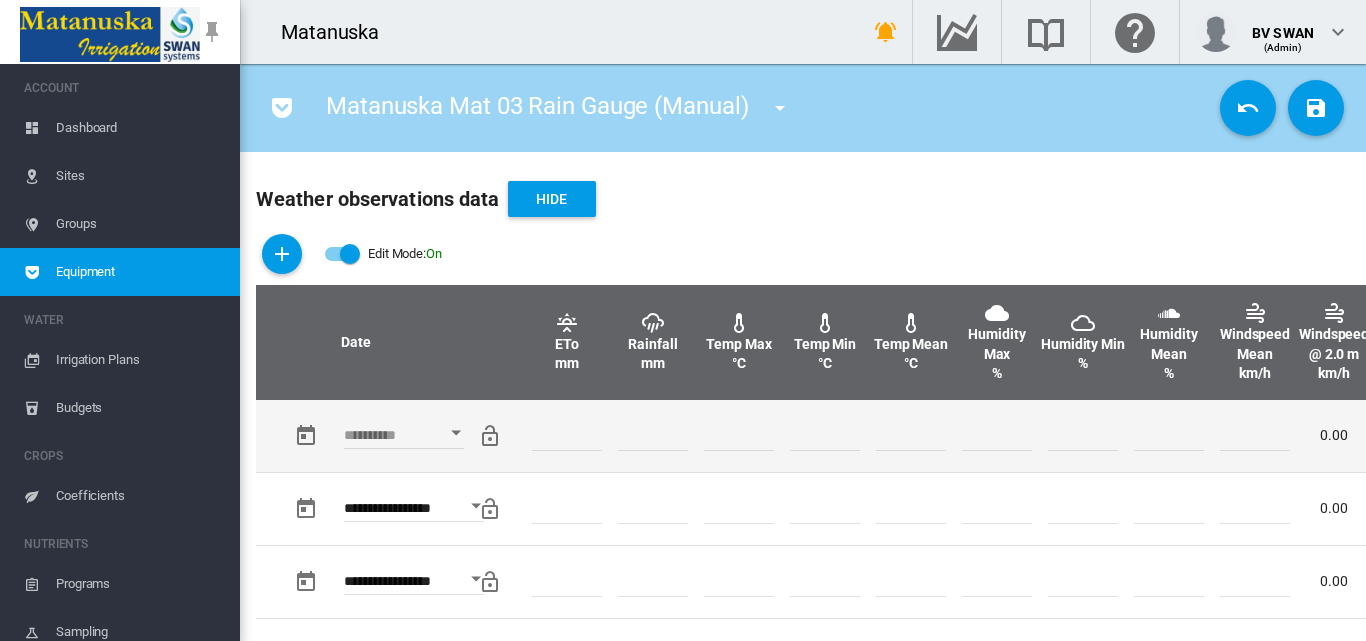 click at bounding box center (456, 433) 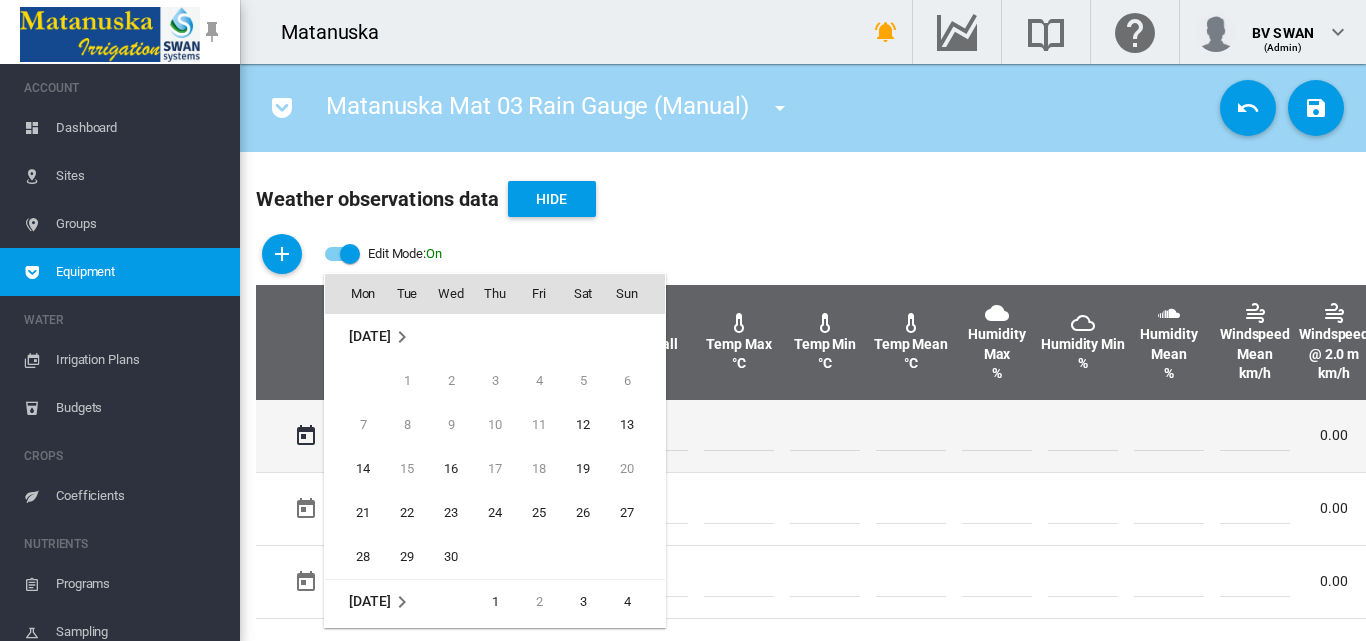 scroll, scrollTop: 795, scrollLeft: 0, axis: vertical 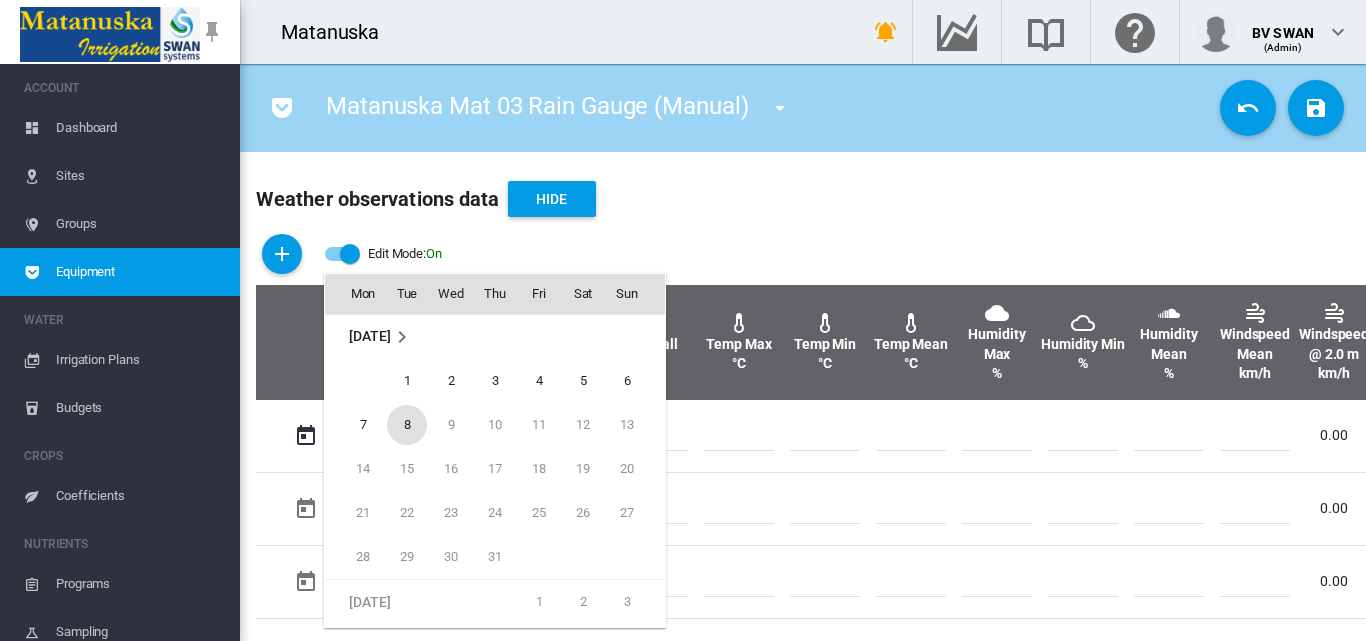 click on "8" at bounding box center [407, 425] 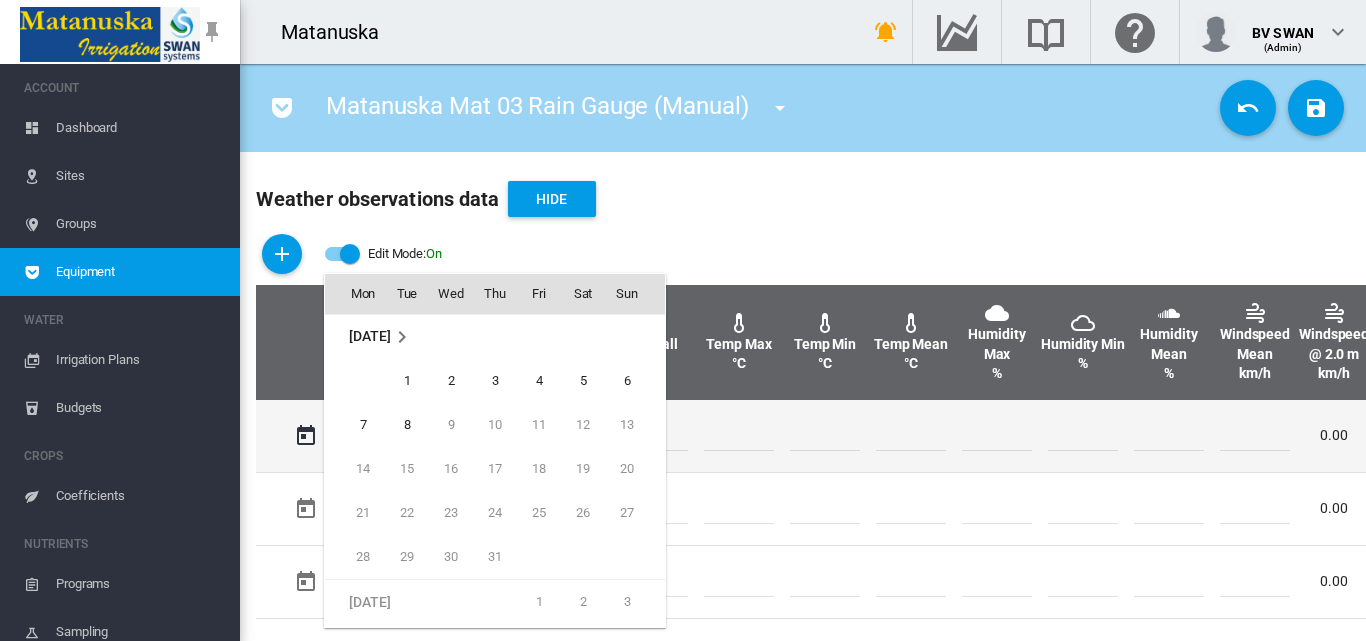 type on "**********" 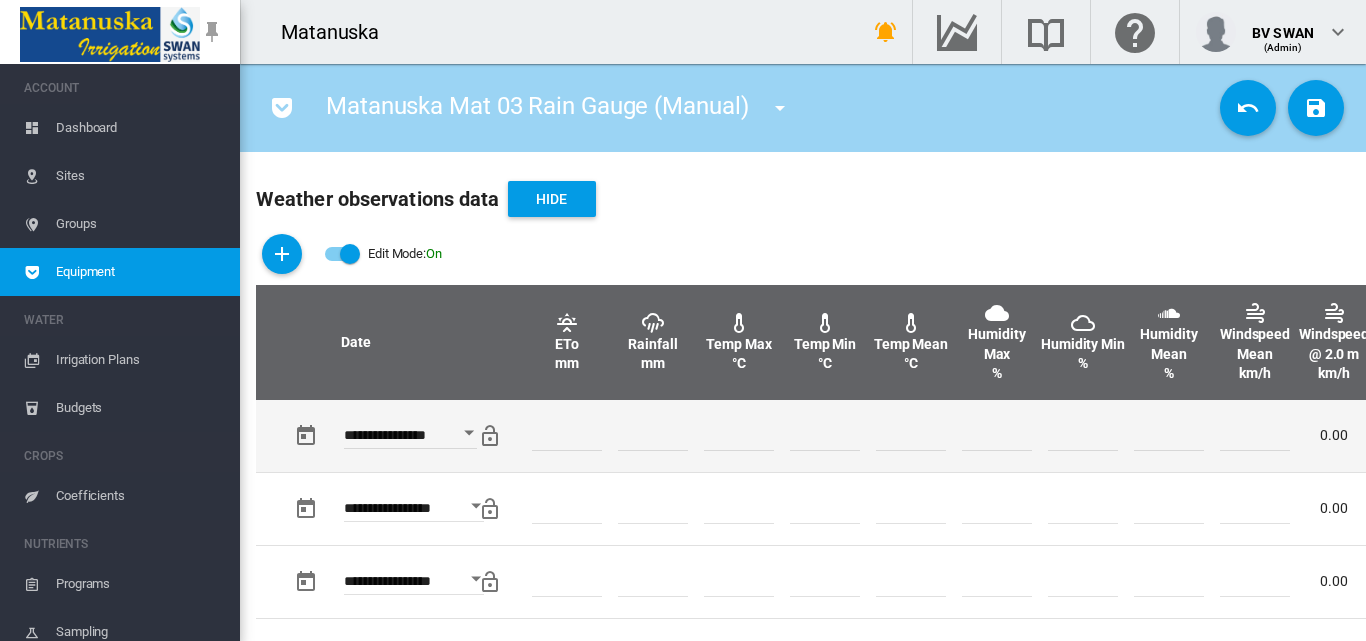 click at bounding box center [653, 436] 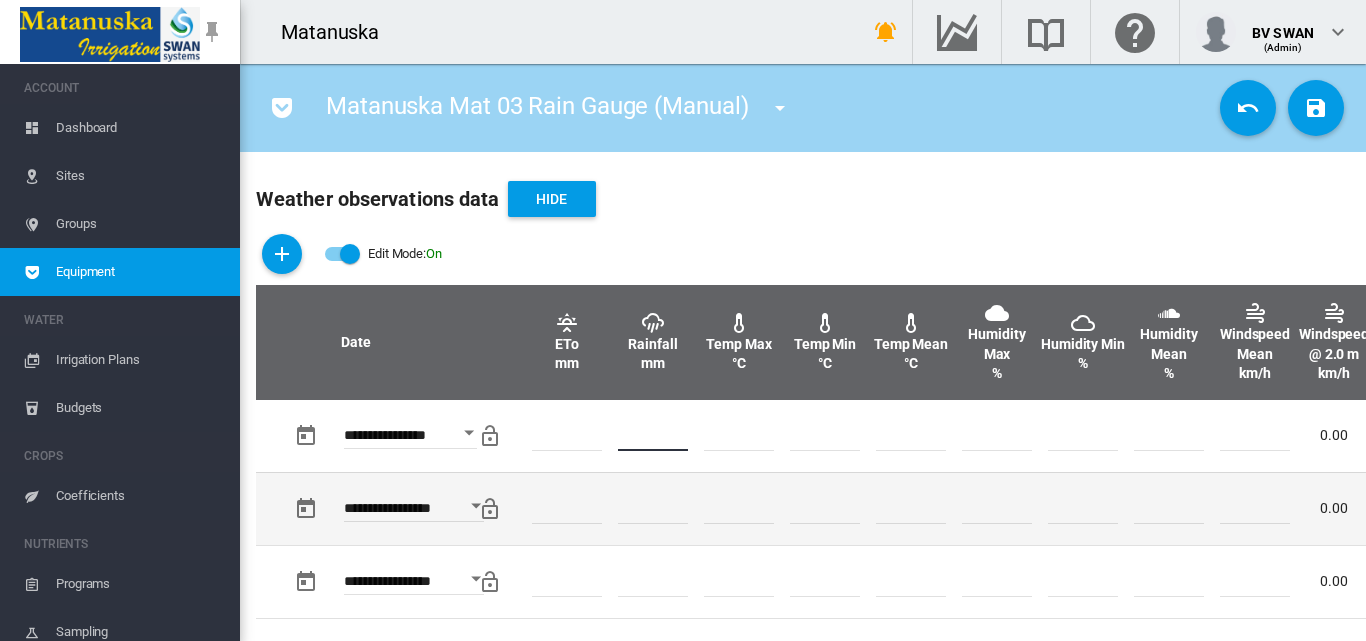 type on "*" 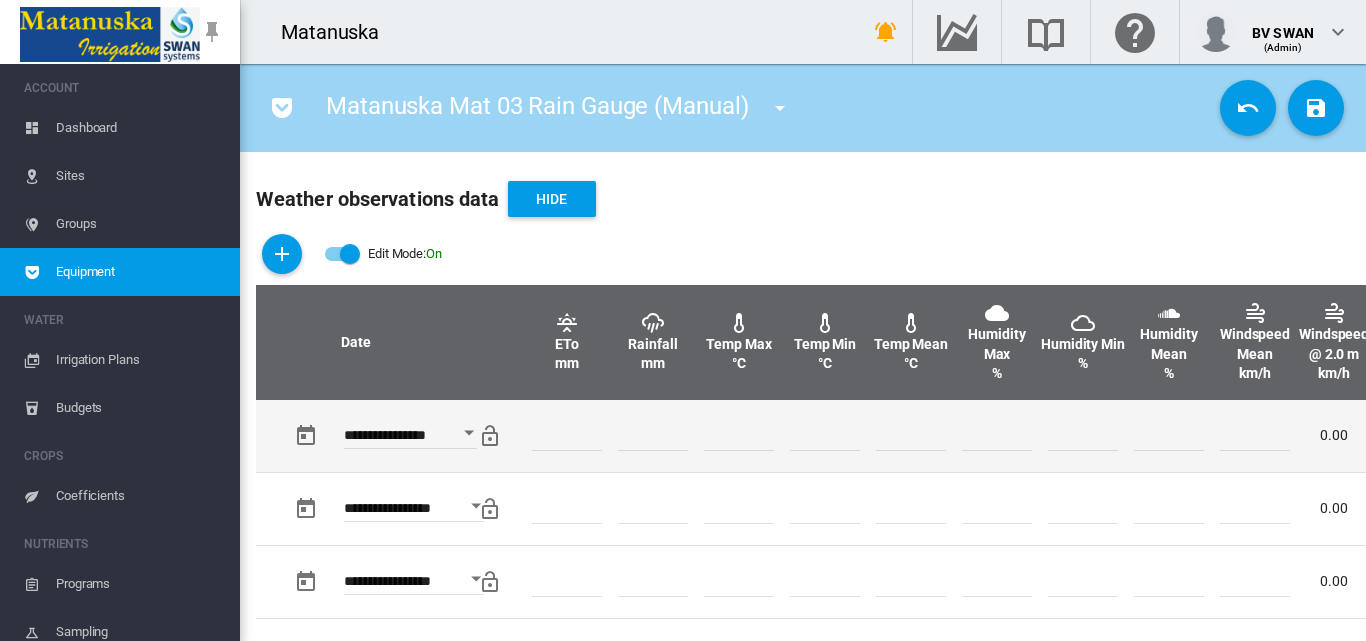 drag, startPoint x: 983, startPoint y: 474, endPoint x: 906, endPoint y: 454, distance: 79.555016 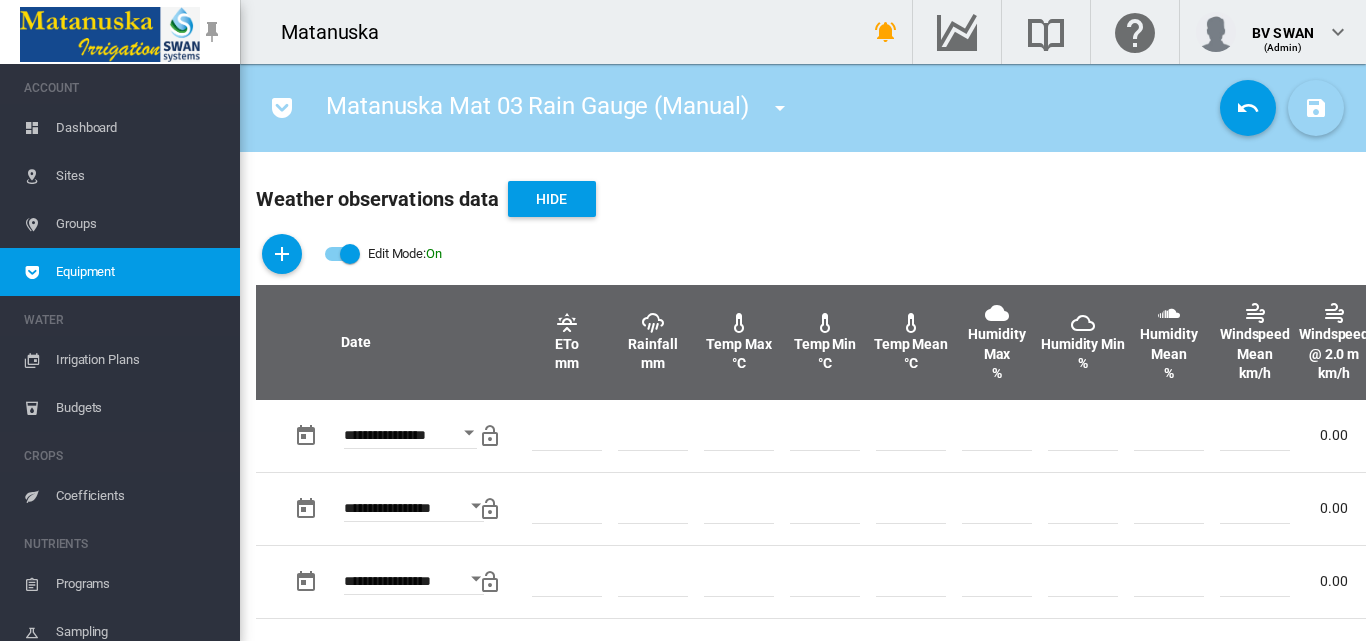 click at bounding box center [1316, 108] 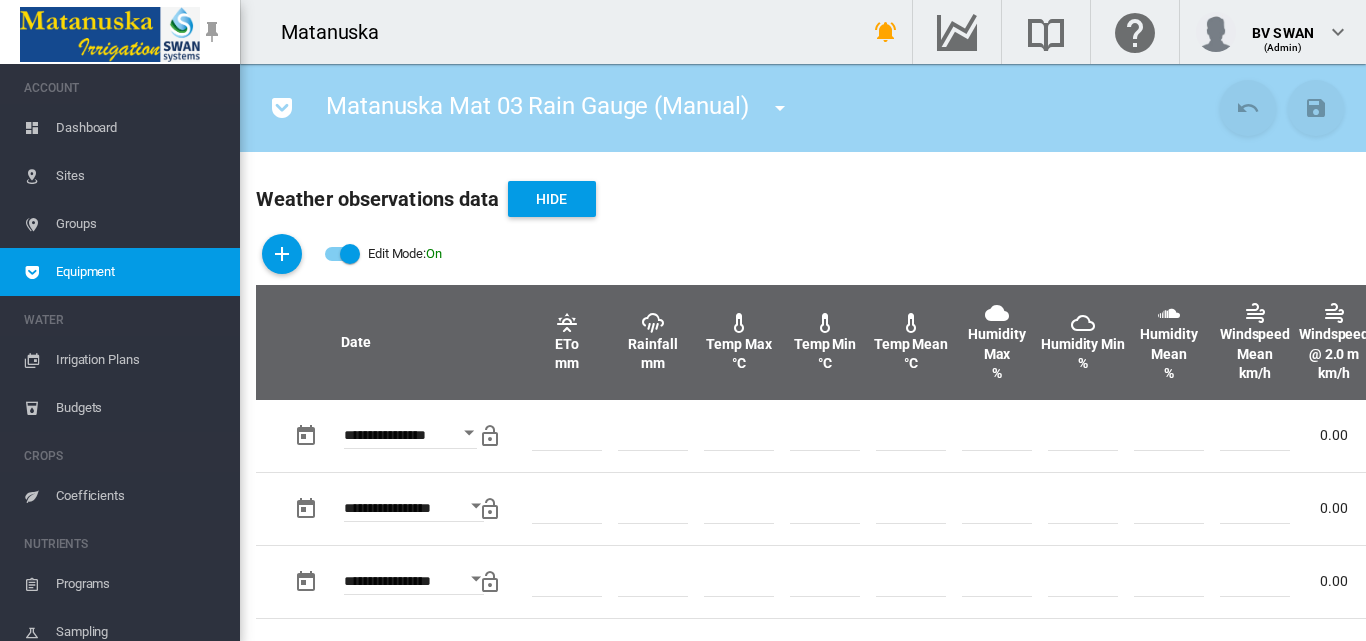 click at bounding box center [780, 108] 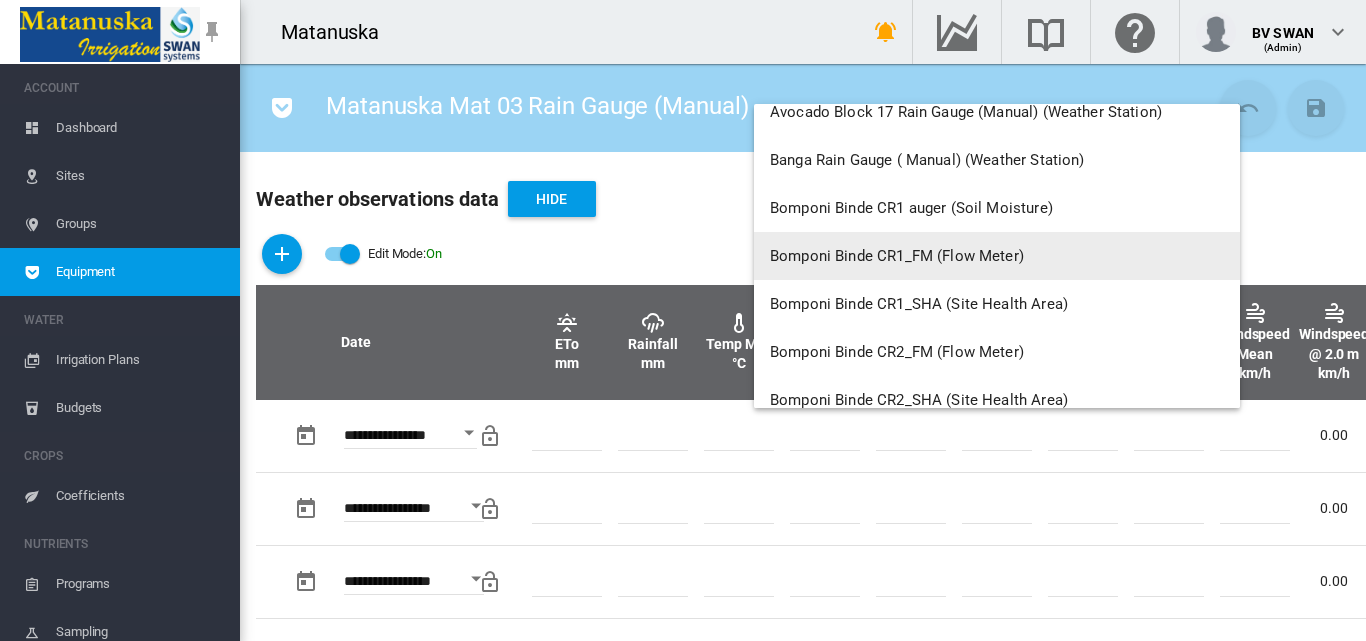 scroll, scrollTop: 2400, scrollLeft: 0, axis: vertical 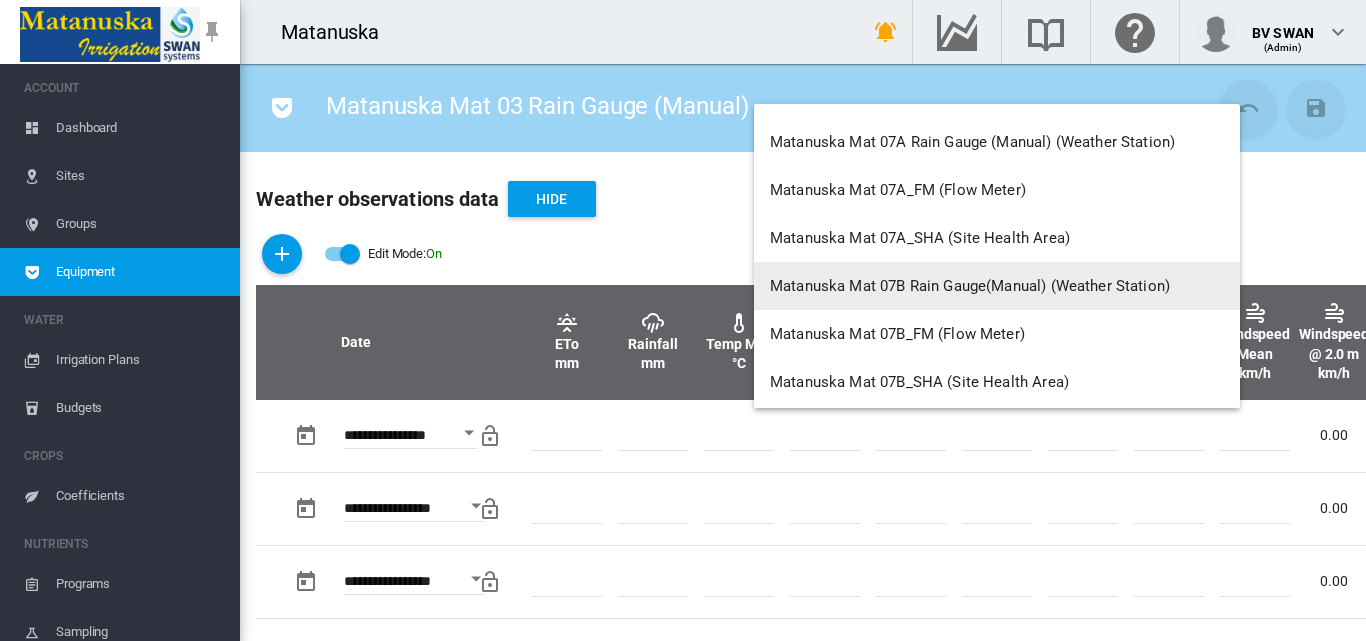click on "Matanuska Mat 07B  Rain Gauge(Manual) (Weather Station)" at bounding box center [997, 286] 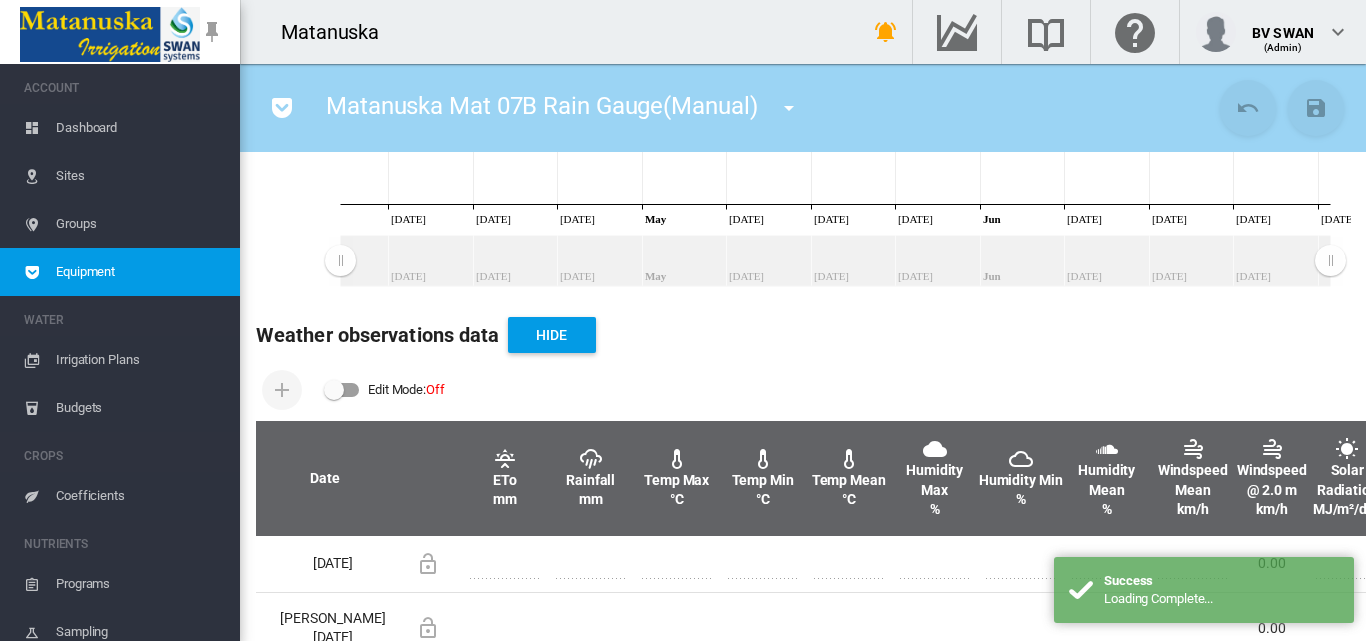 scroll, scrollTop: 500, scrollLeft: 0, axis: vertical 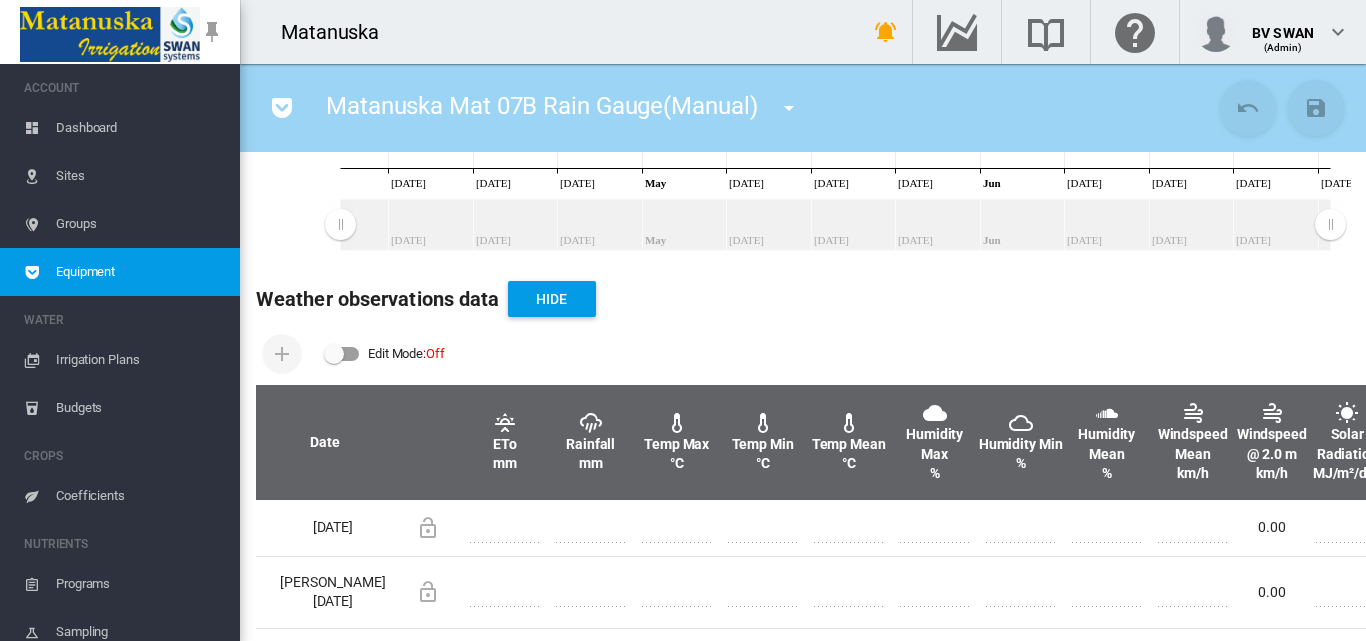 click at bounding box center (342, 354) 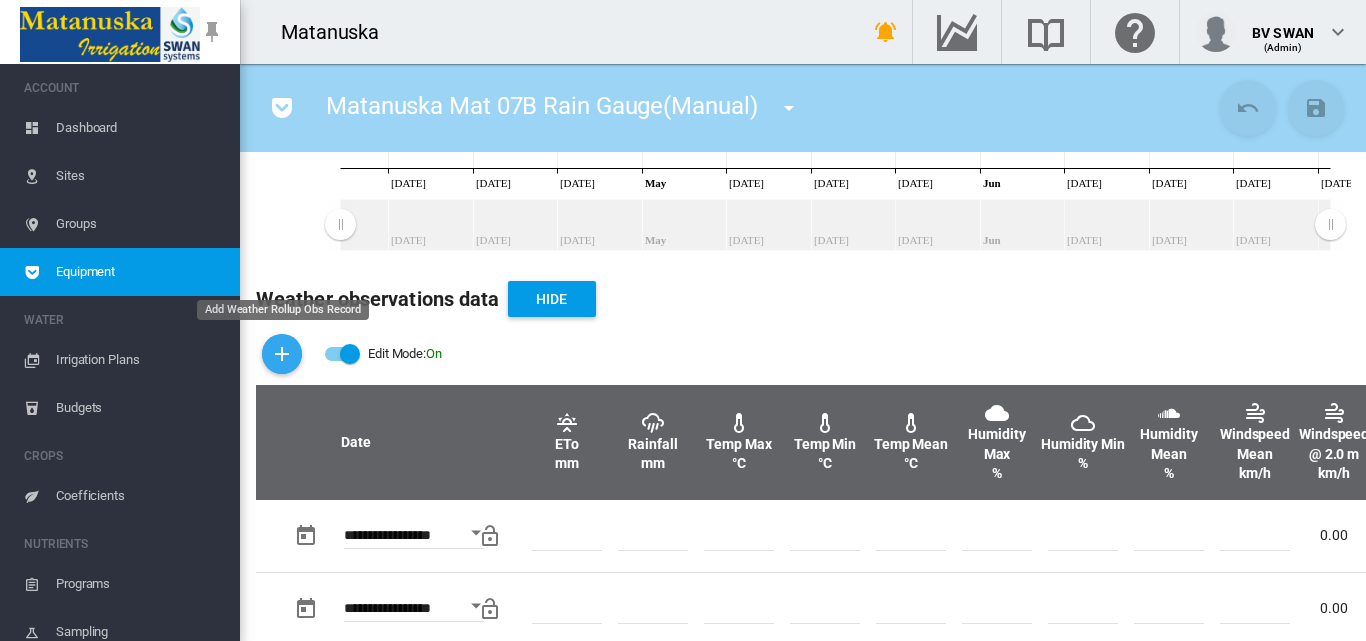 click at bounding box center (282, 354) 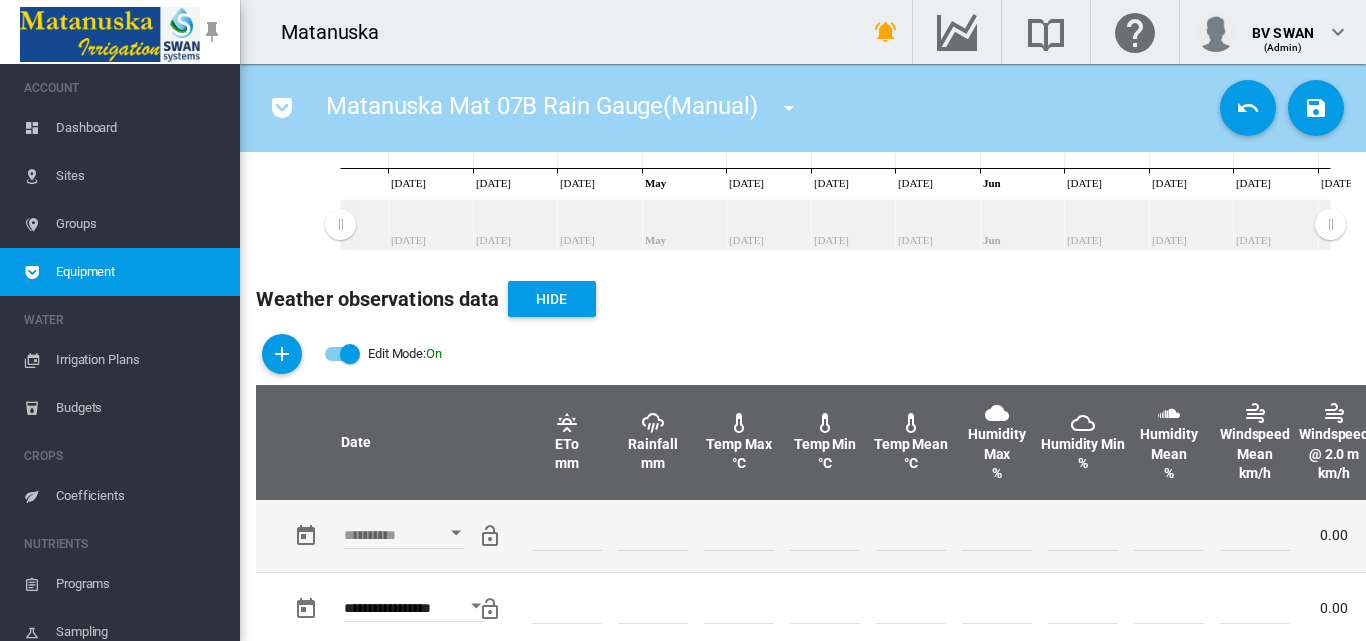 click at bounding box center (456, 532) 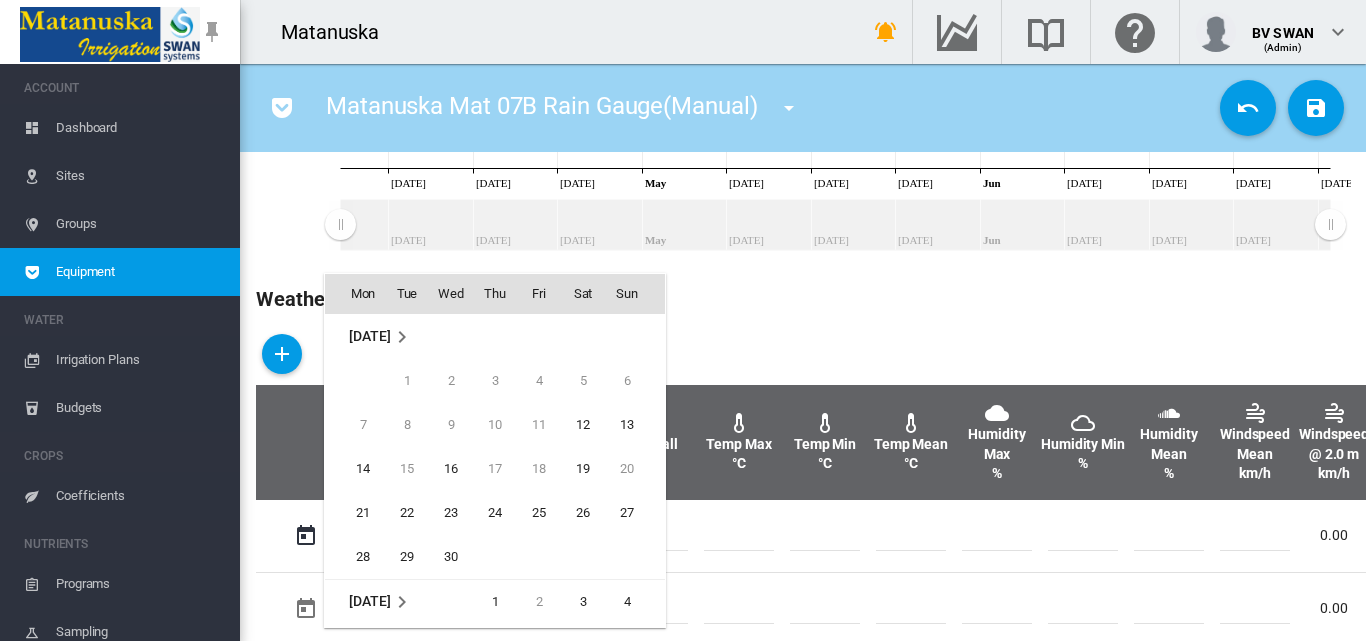 scroll, scrollTop: 795, scrollLeft: 0, axis: vertical 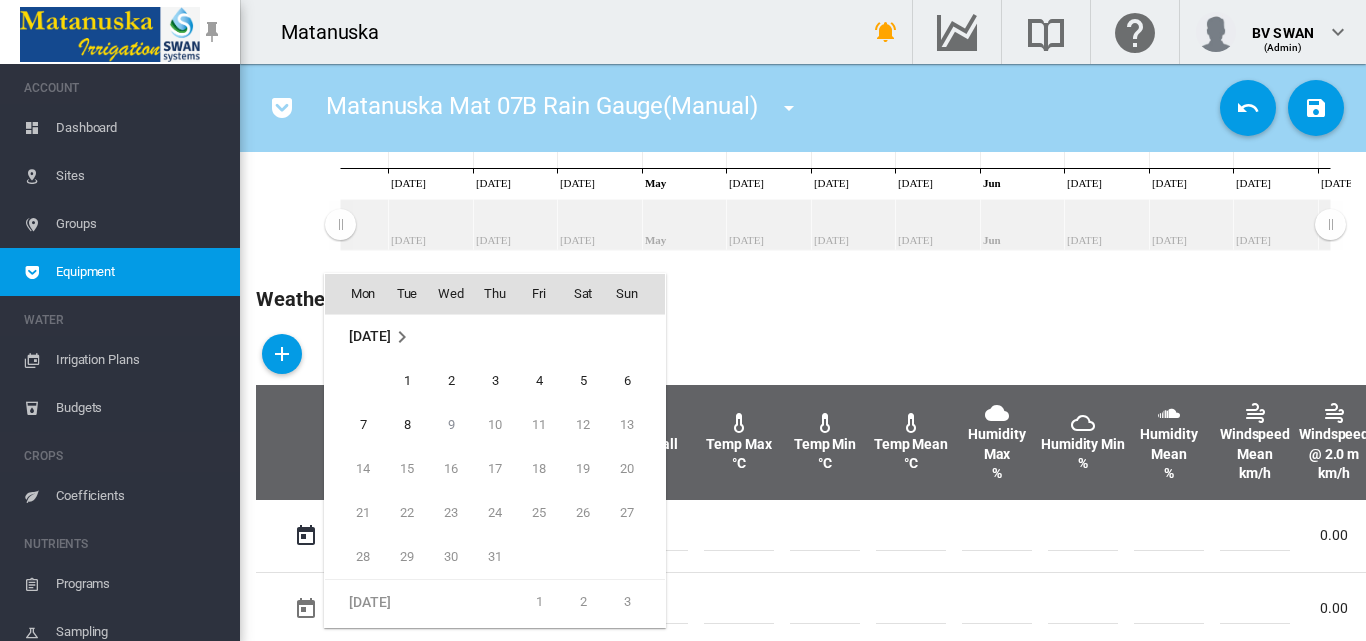 click on "8" at bounding box center (407, 425) 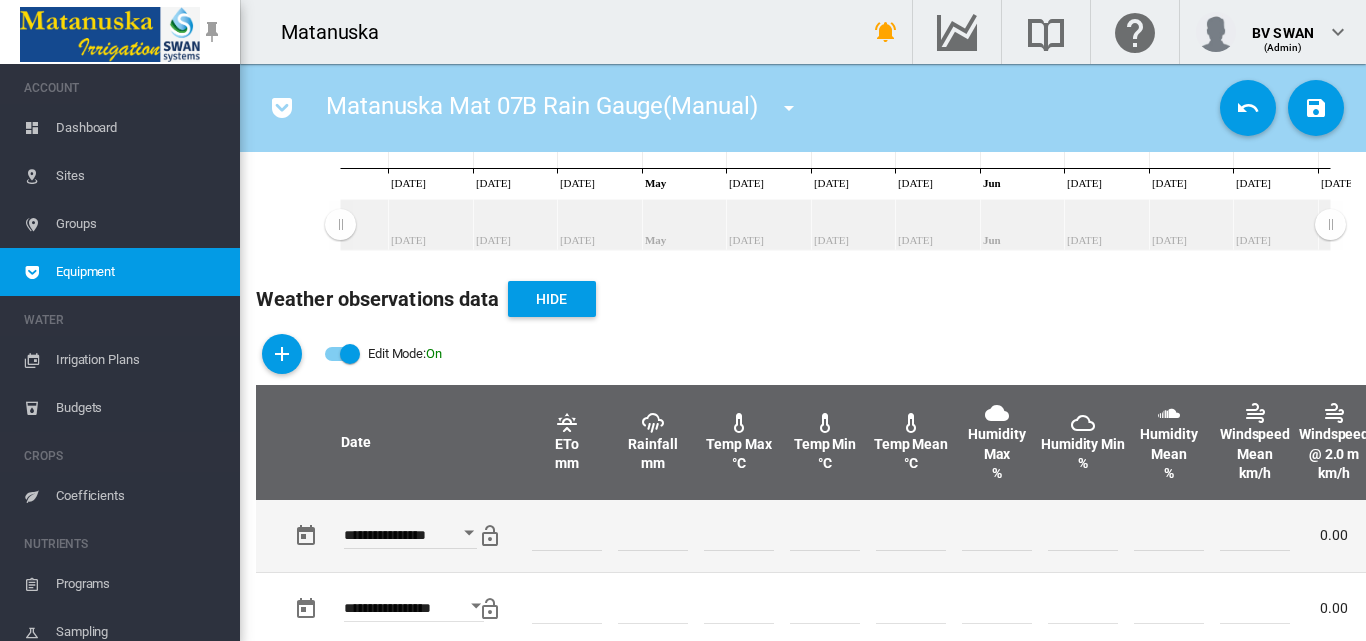 click at bounding box center (653, 536) 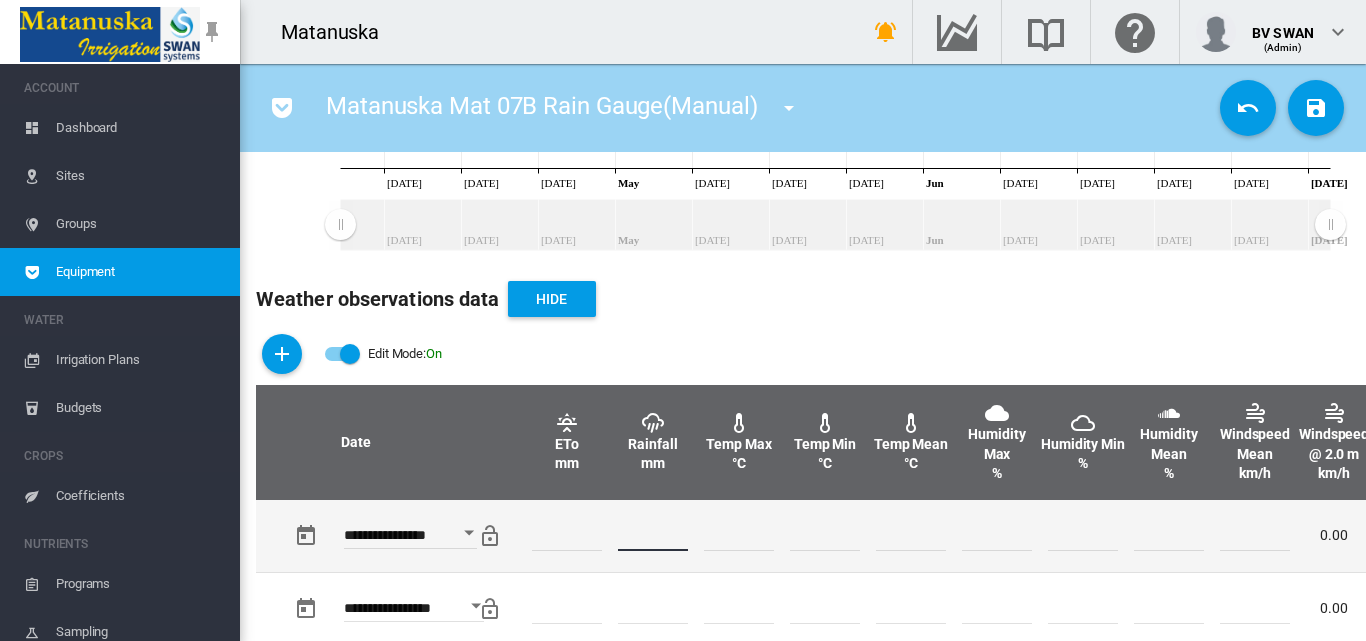 type on "*" 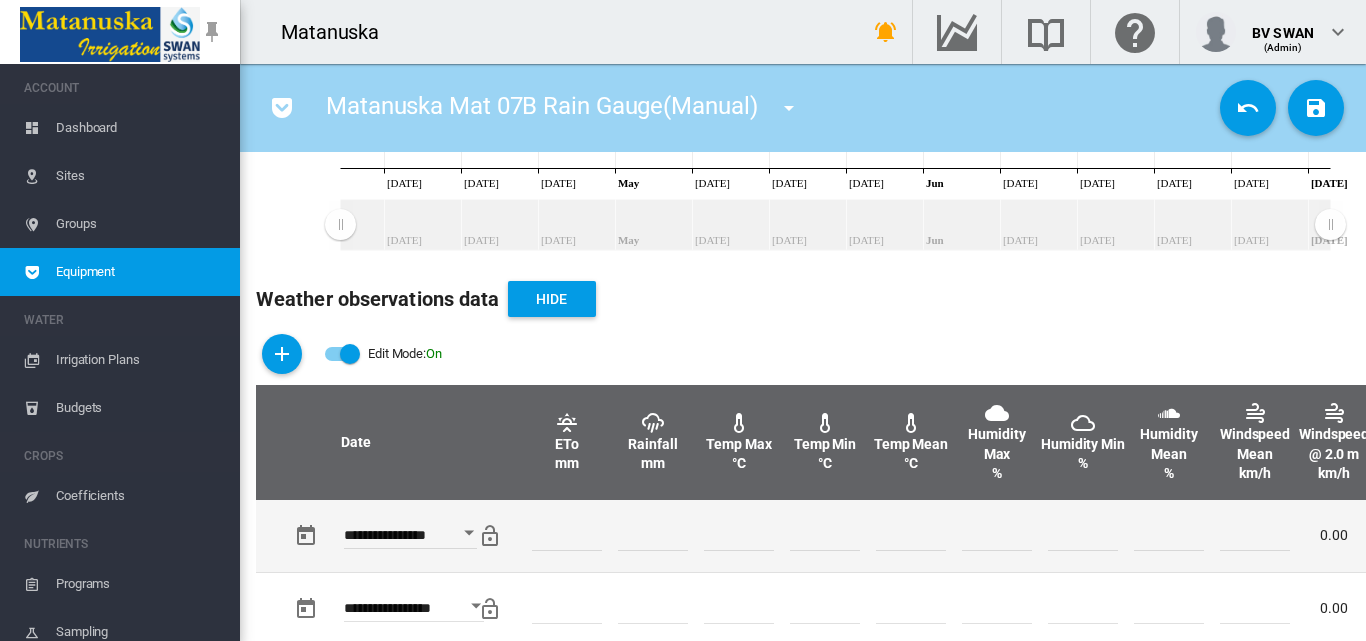 click at bounding box center [997, 536] 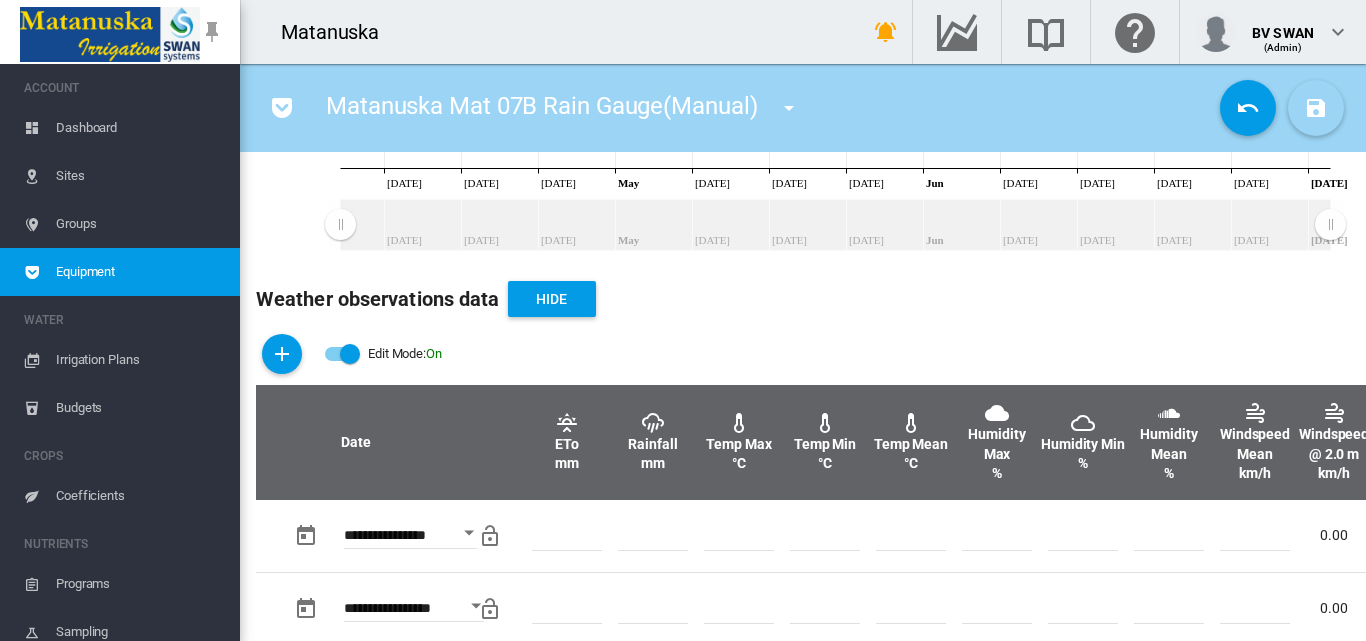 click at bounding box center (1316, 108) 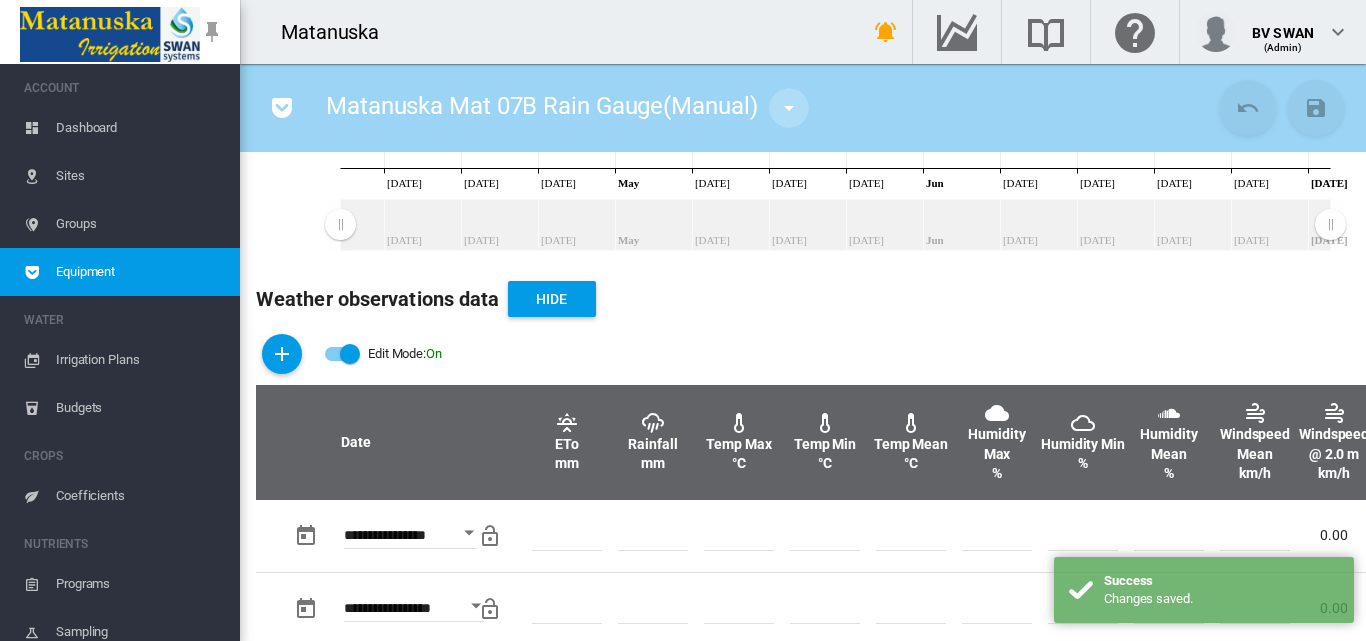 click at bounding box center (789, 108) 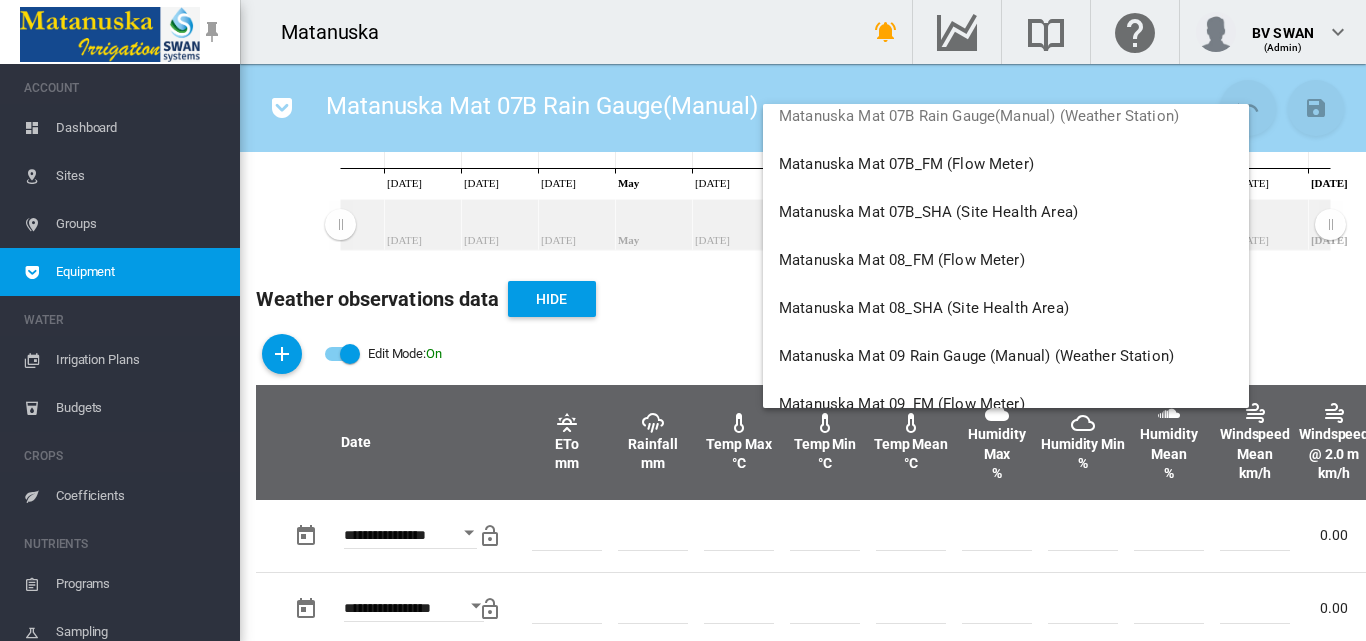 scroll, scrollTop: 10200, scrollLeft: 0, axis: vertical 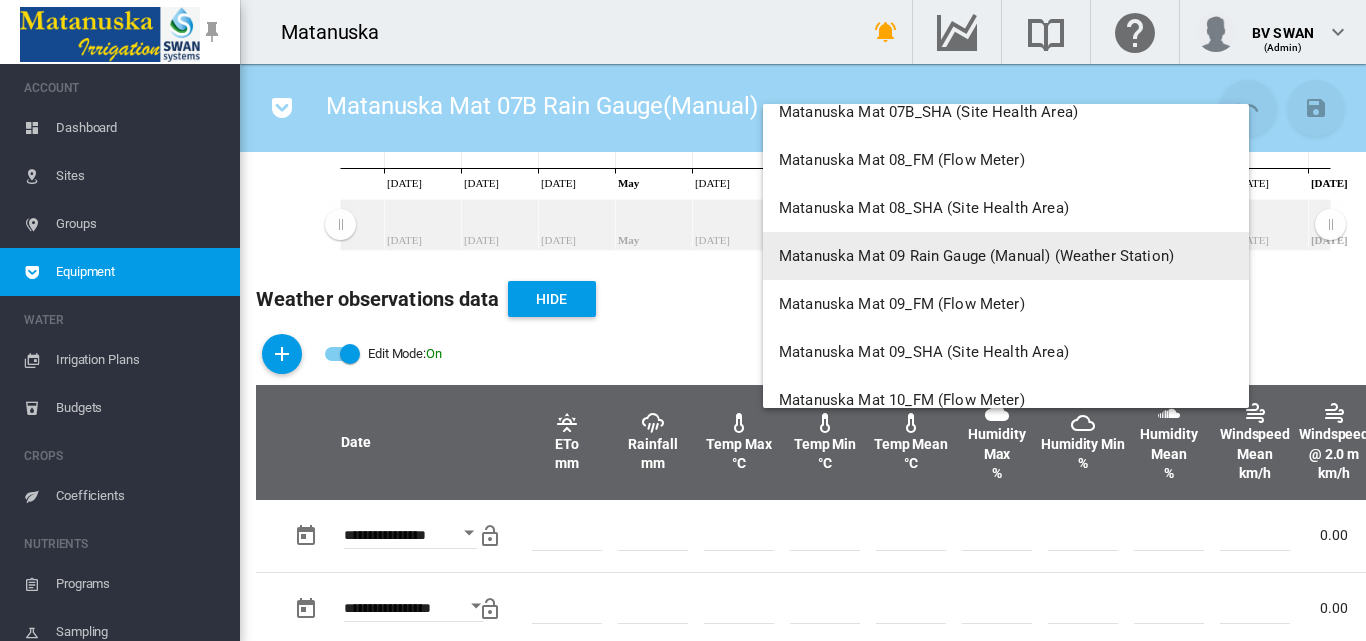 click on "Matanuska Mat 09 Rain Gauge (Manual) (Weather Station)" at bounding box center (976, 256) 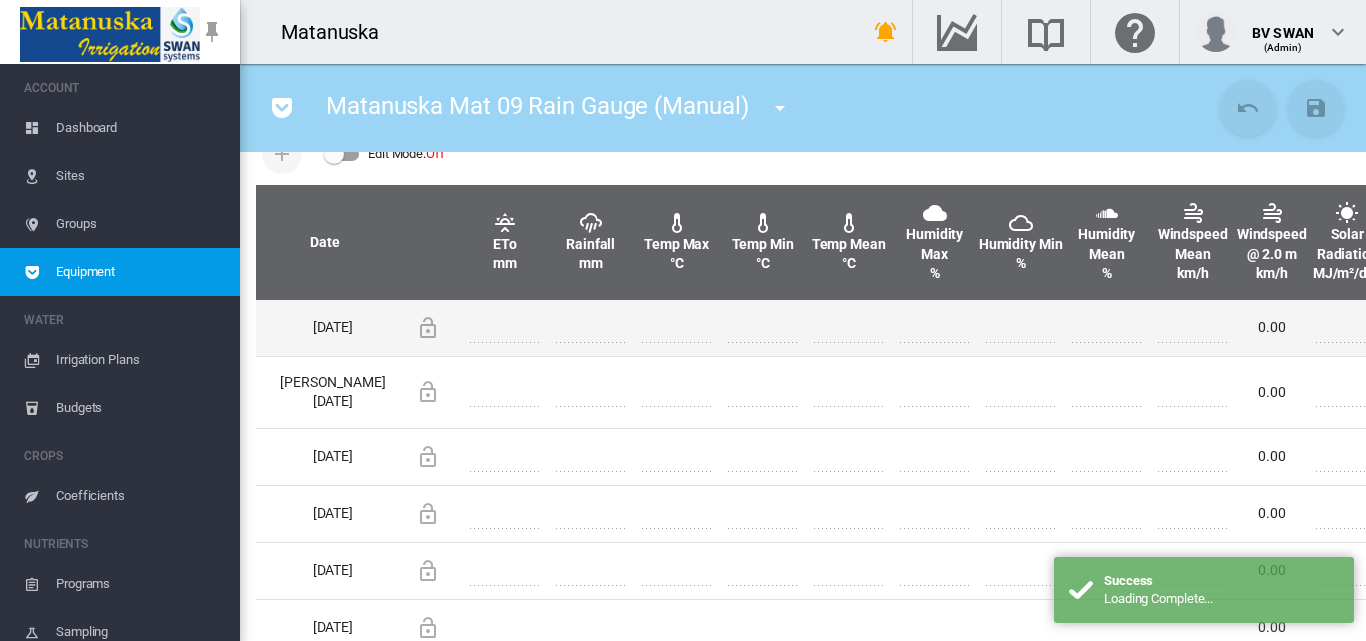scroll, scrollTop: 600, scrollLeft: 0, axis: vertical 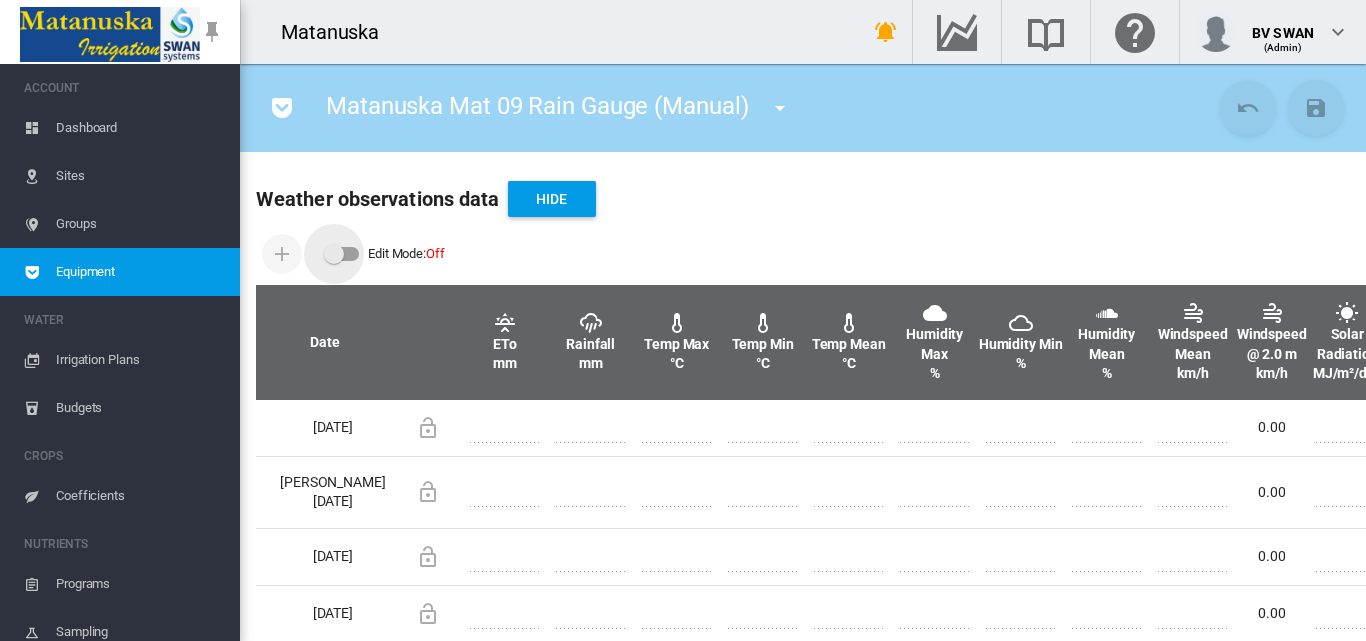 click at bounding box center (334, 254) 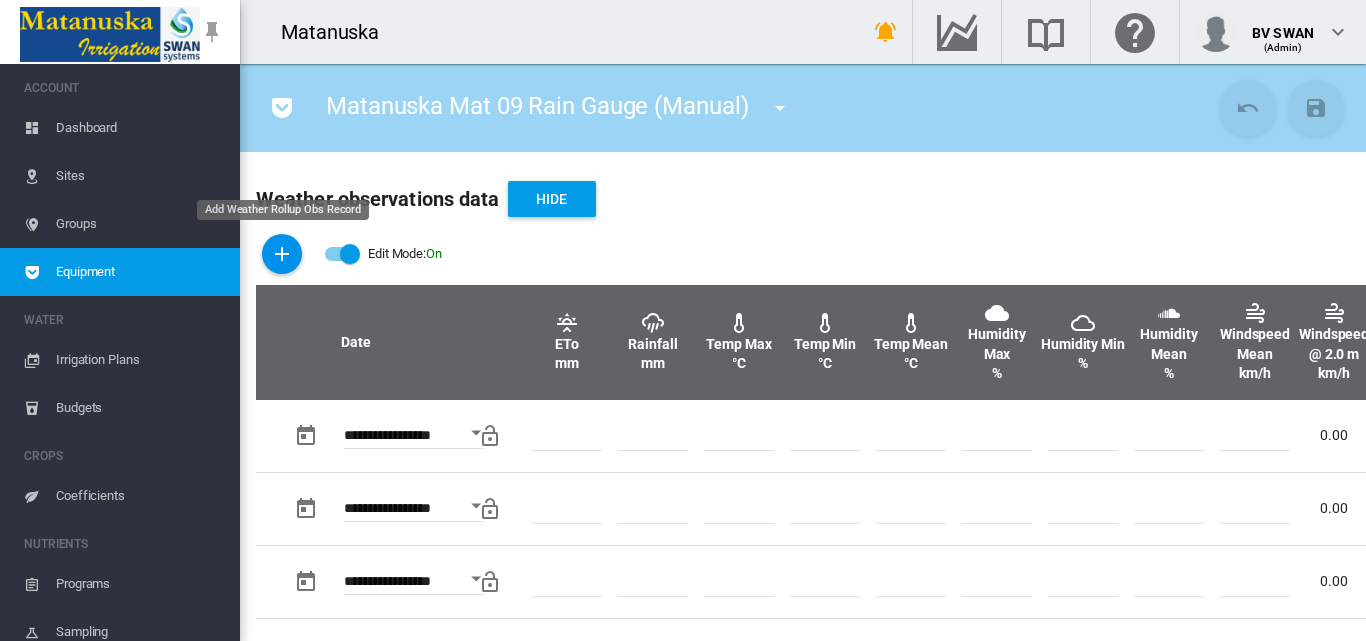 click at bounding box center [282, 254] 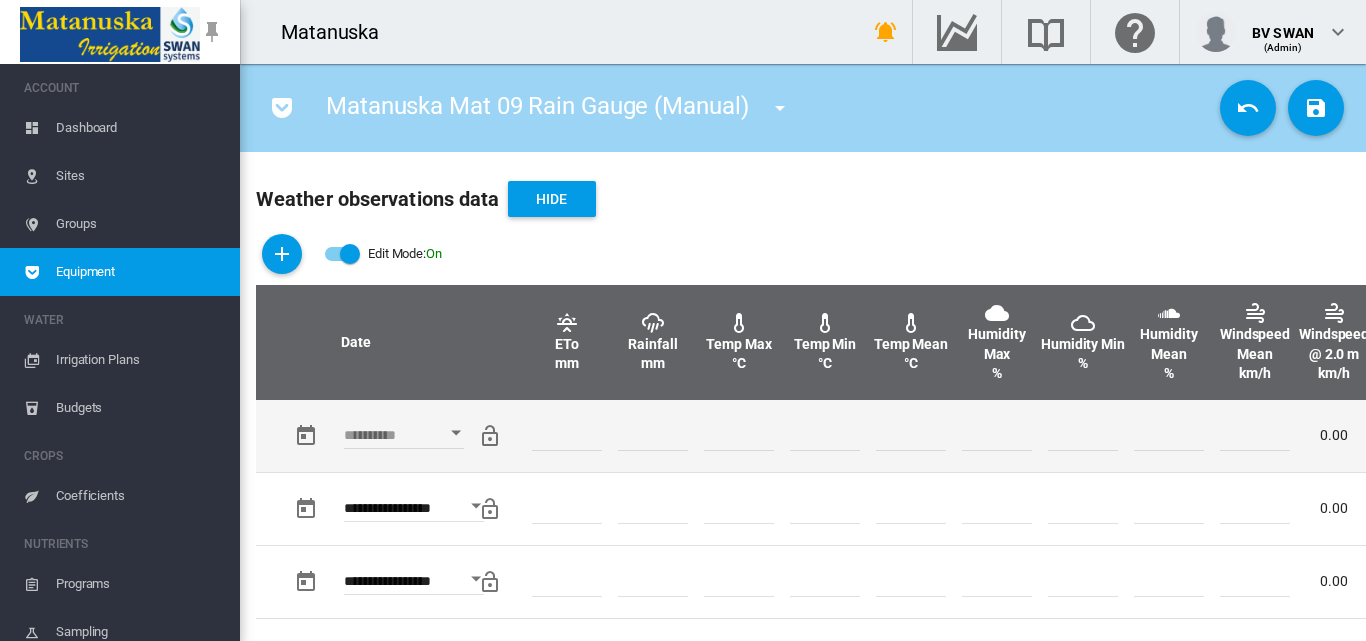 click at bounding box center (456, 433) 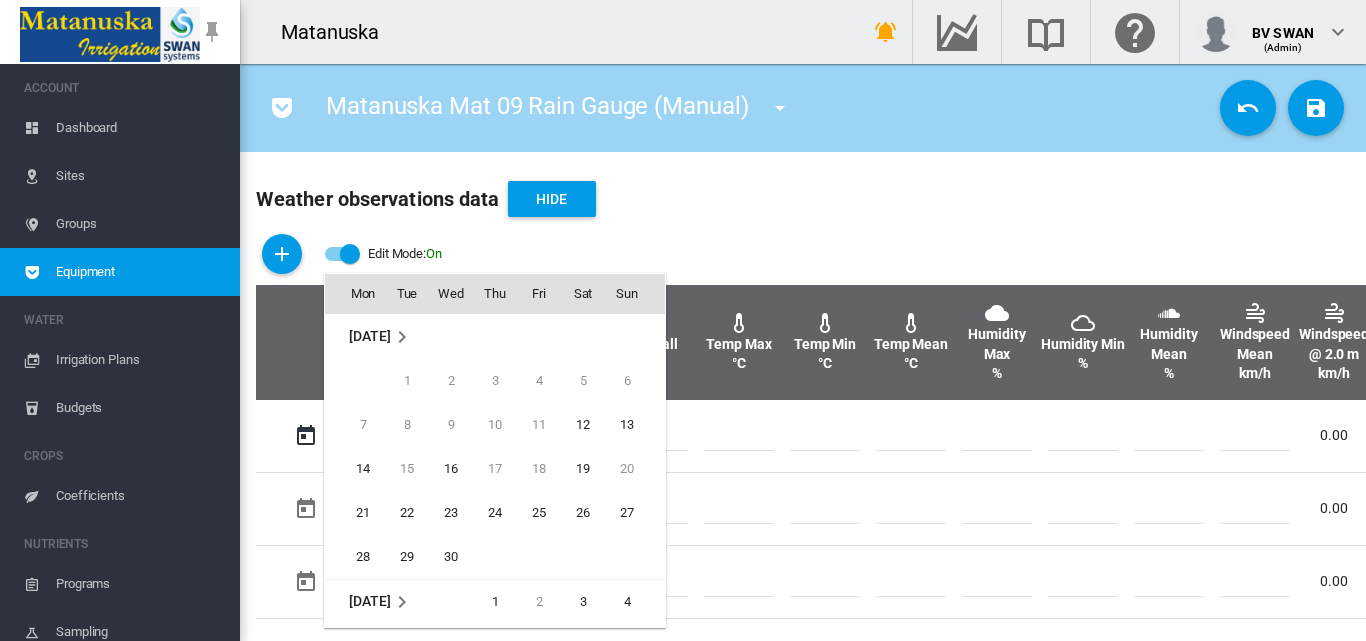 scroll, scrollTop: 795, scrollLeft: 0, axis: vertical 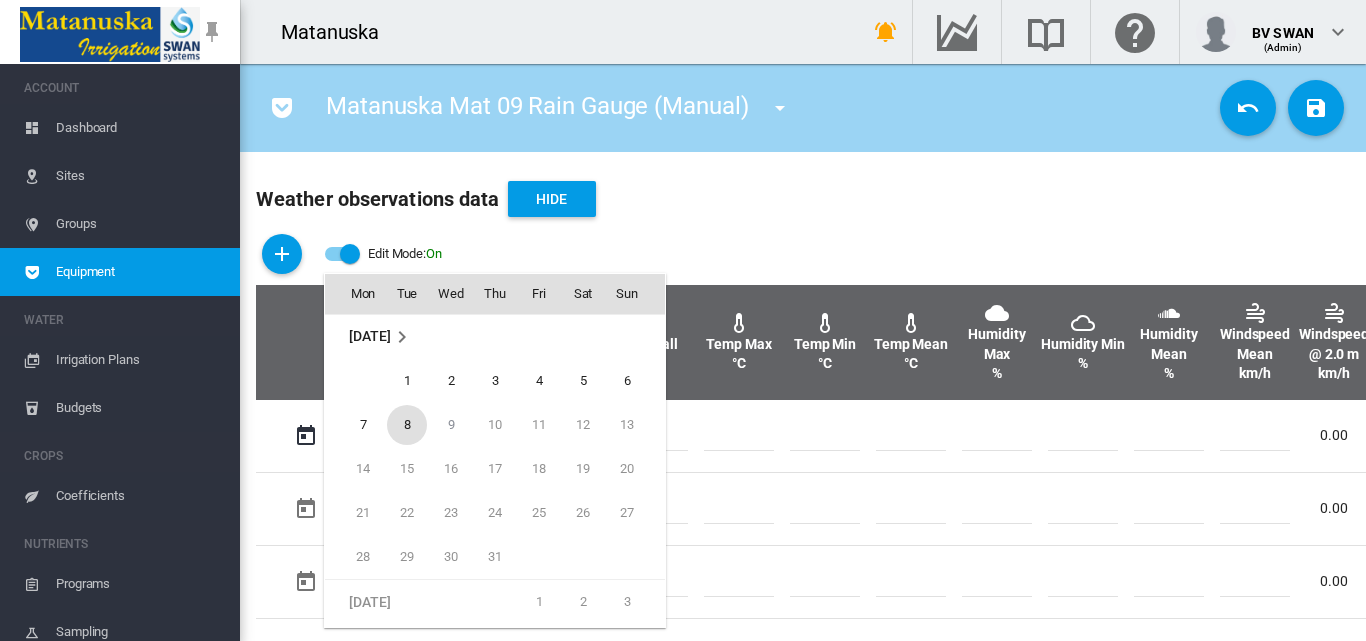 click on "8" at bounding box center (407, 425) 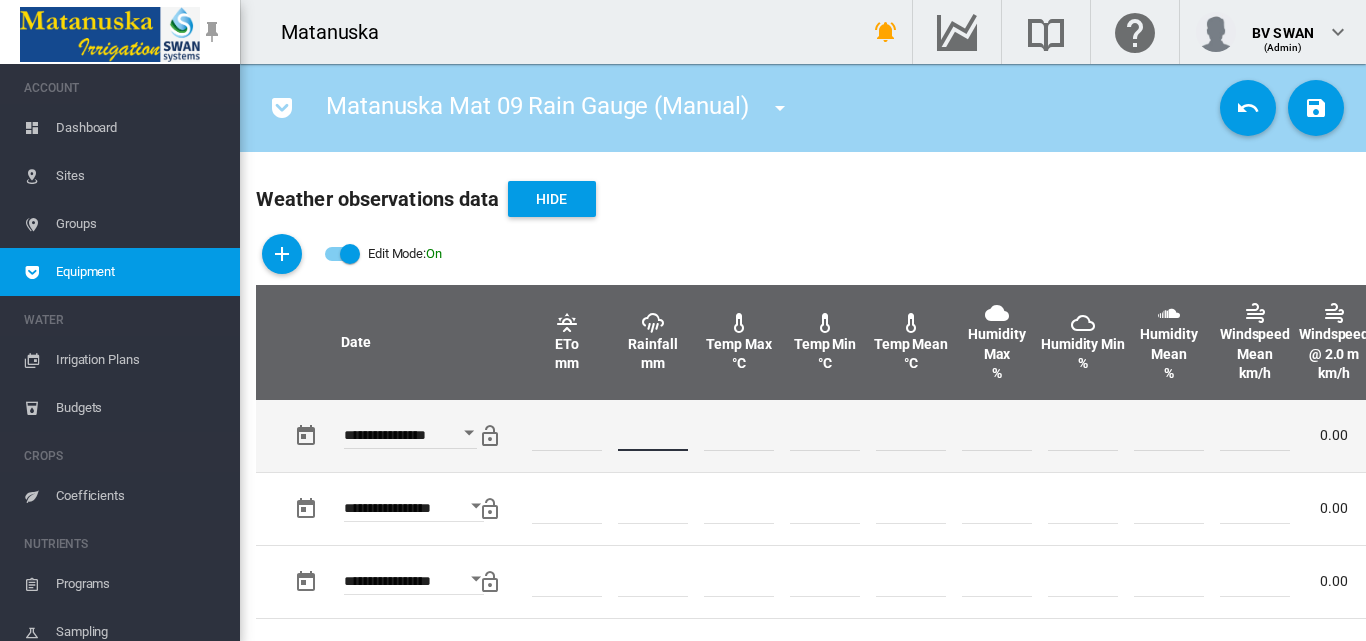 click at bounding box center (653, 436) 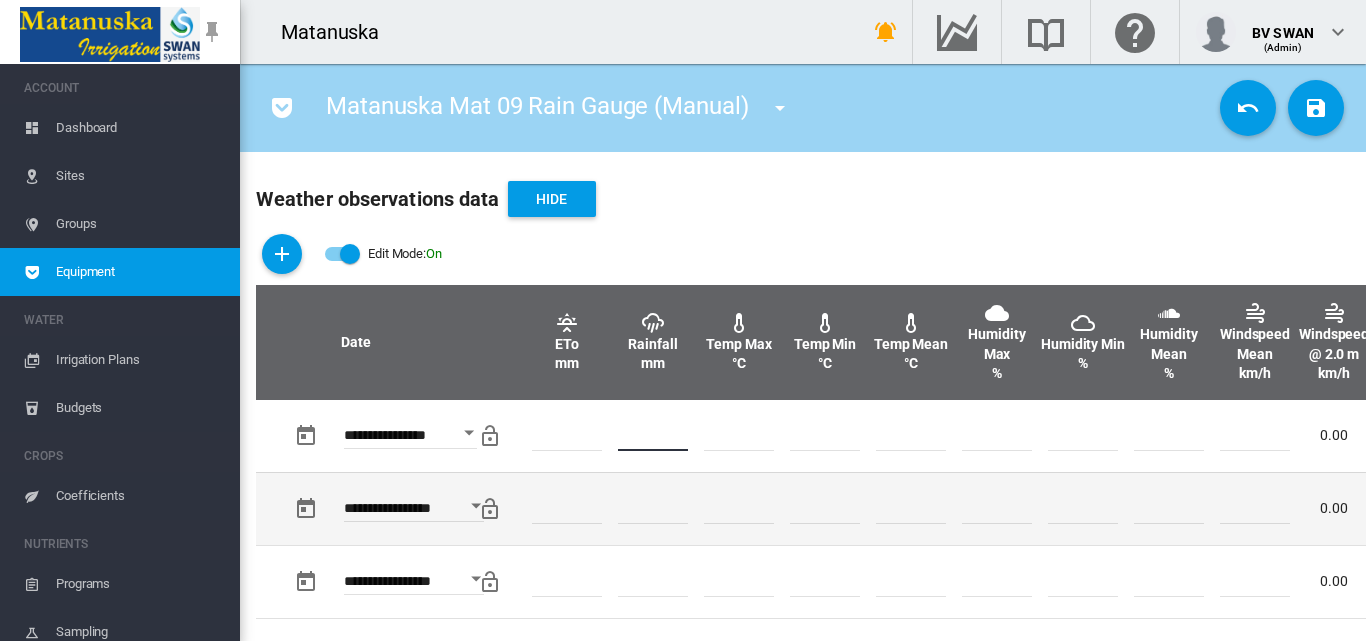 type on "*" 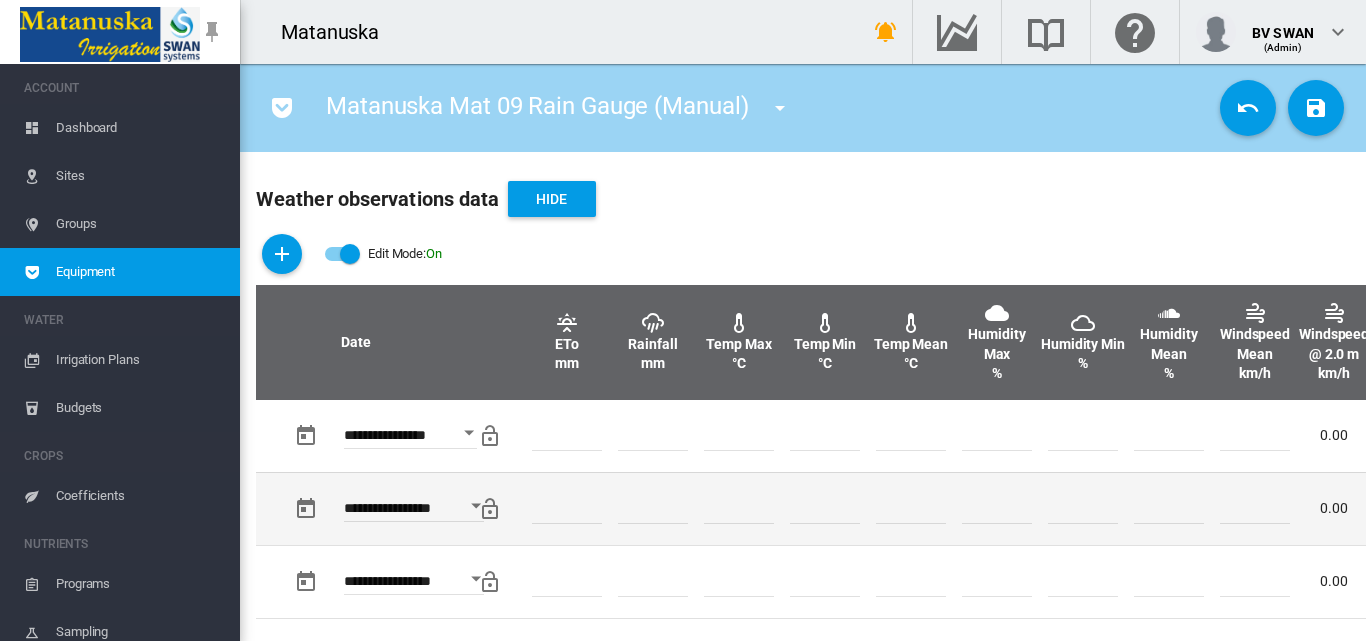 click at bounding box center (997, 508) 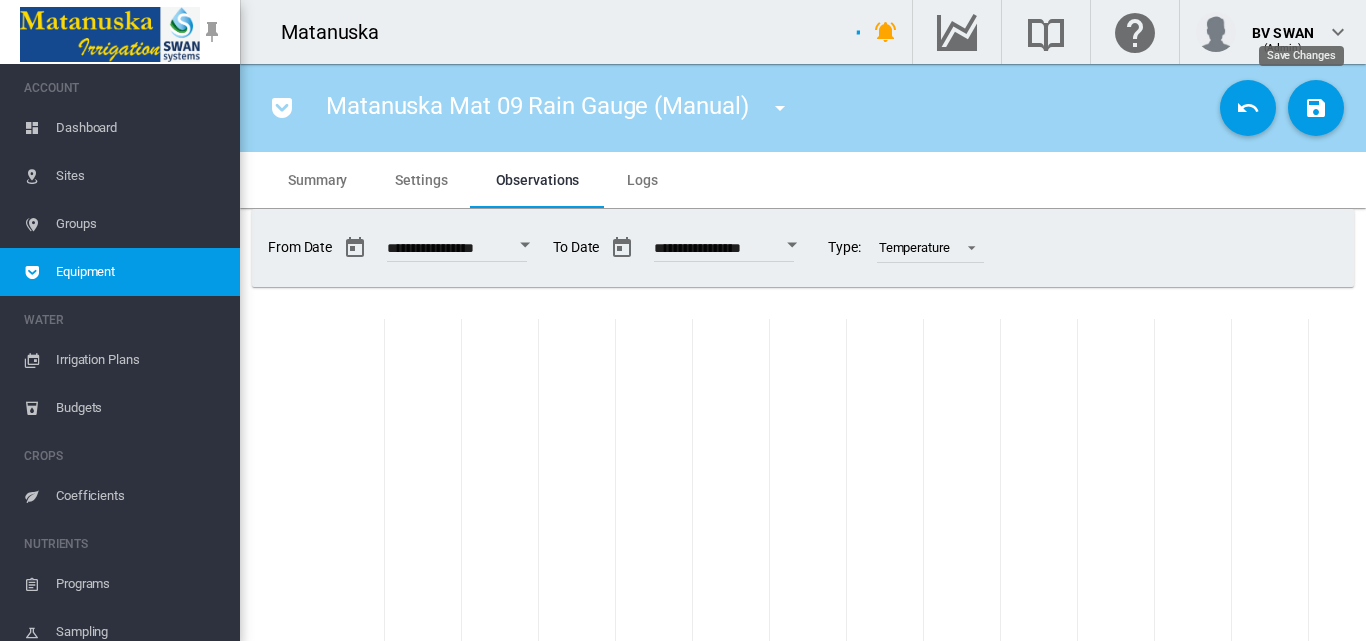 scroll, scrollTop: 0, scrollLeft: 0, axis: both 